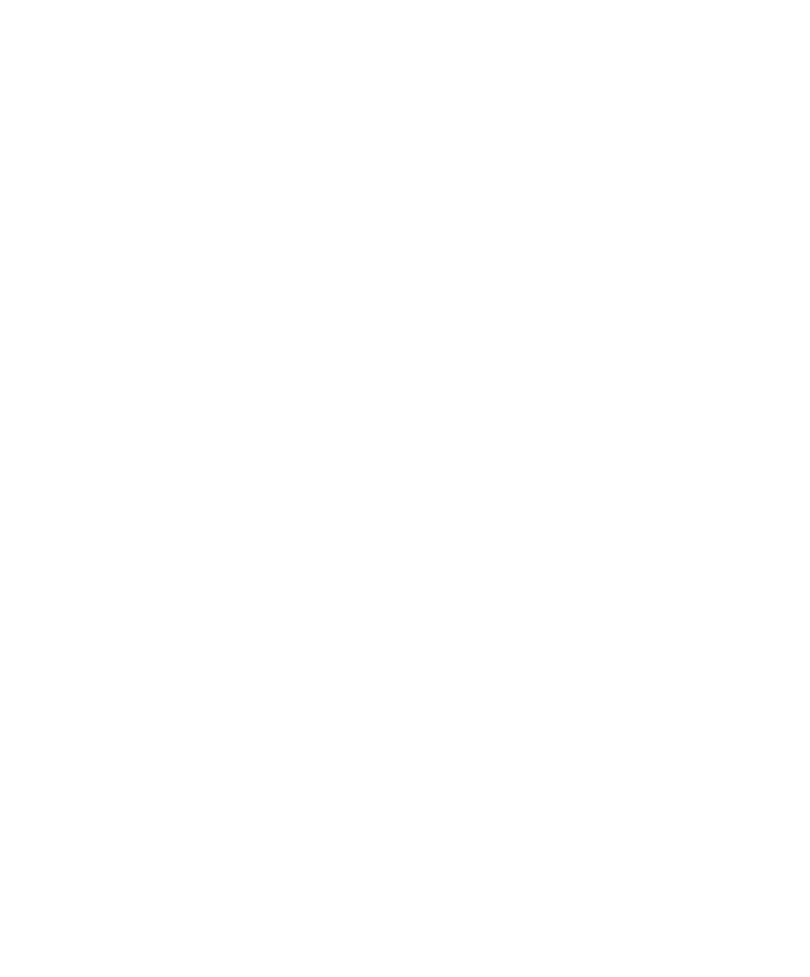 scroll, scrollTop: 0, scrollLeft: 0, axis: both 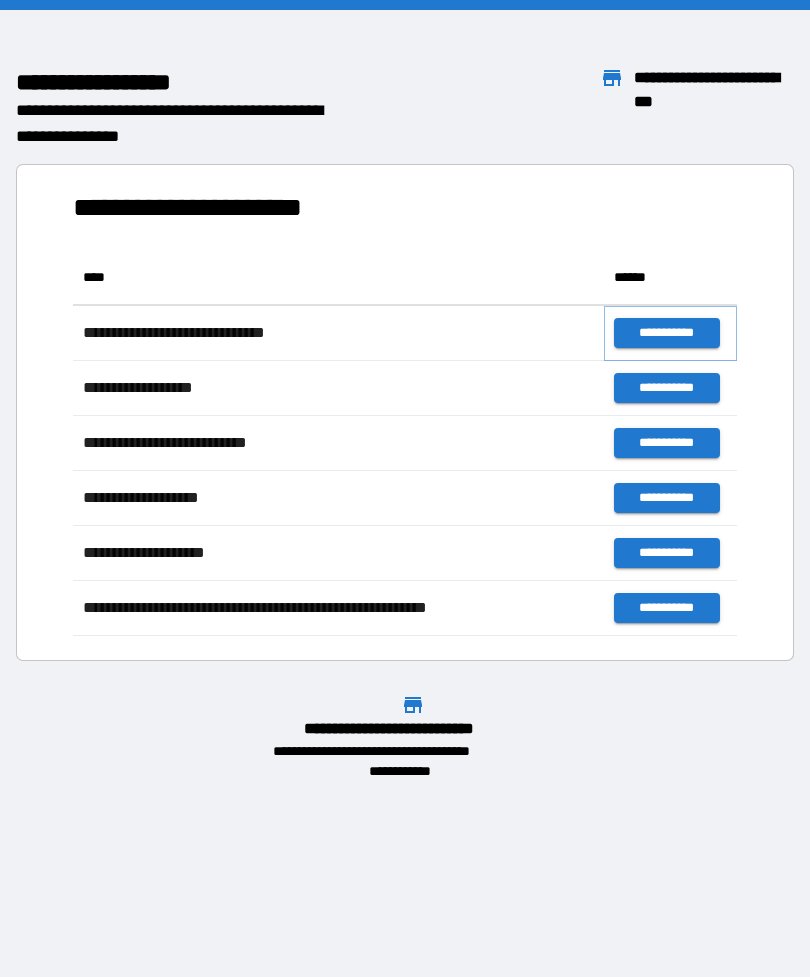 click on "**********" at bounding box center (666, 333) 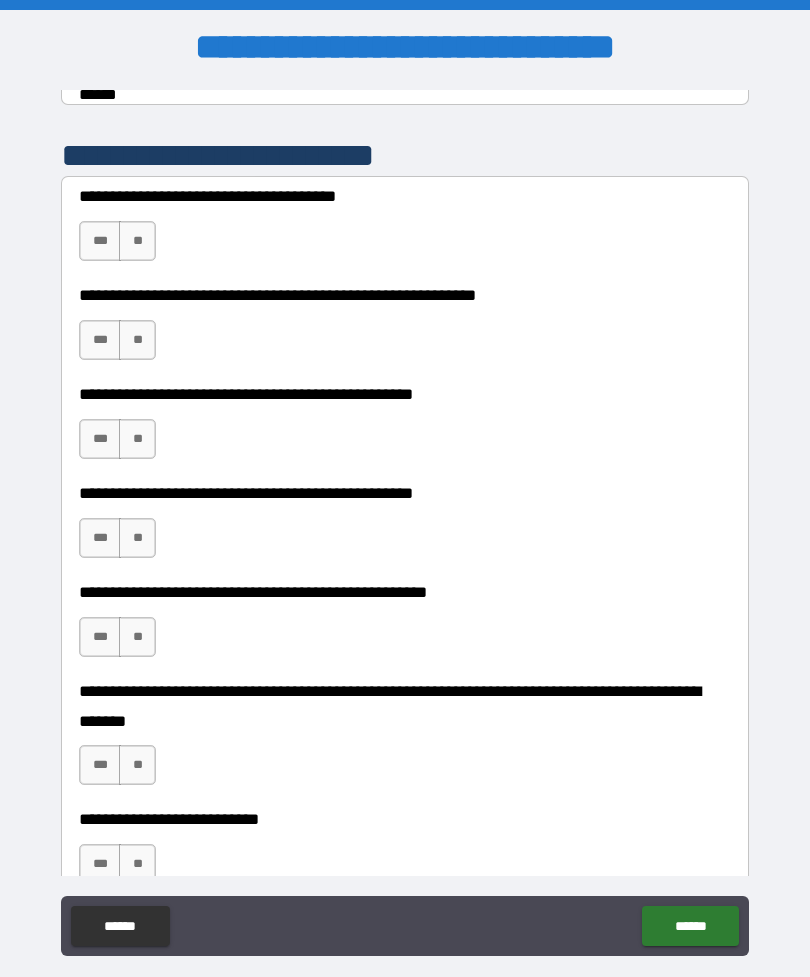 scroll, scrollTop: 398, scrollLeft: 0, axis: vertical 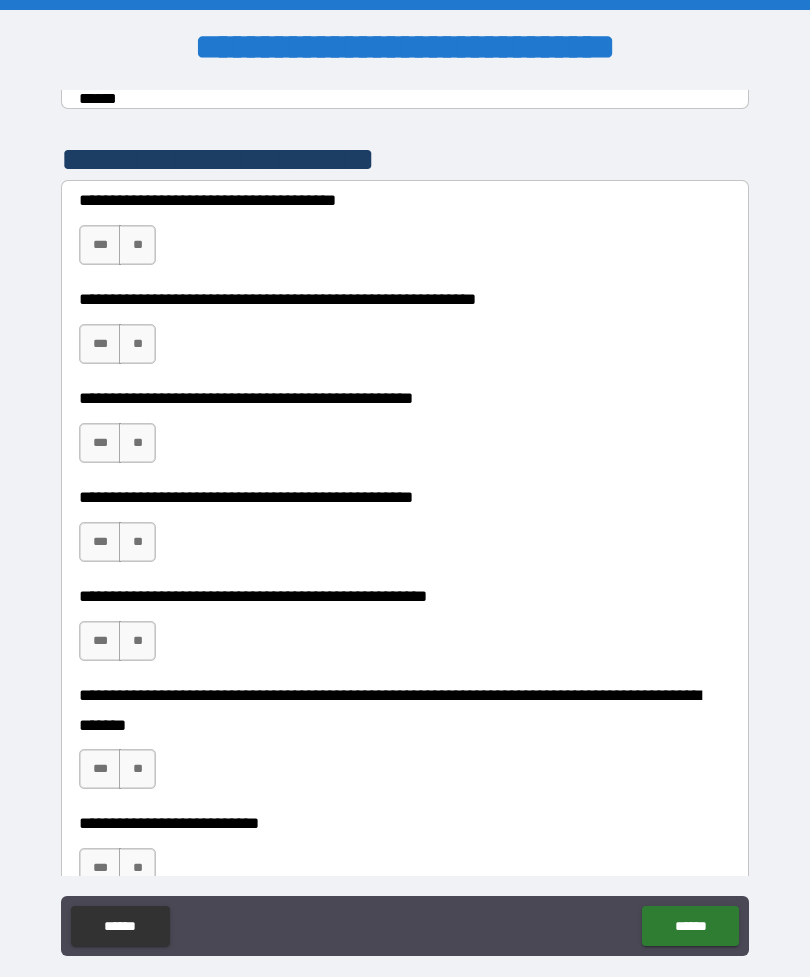 click on "**" at bounding box center (137, 245) 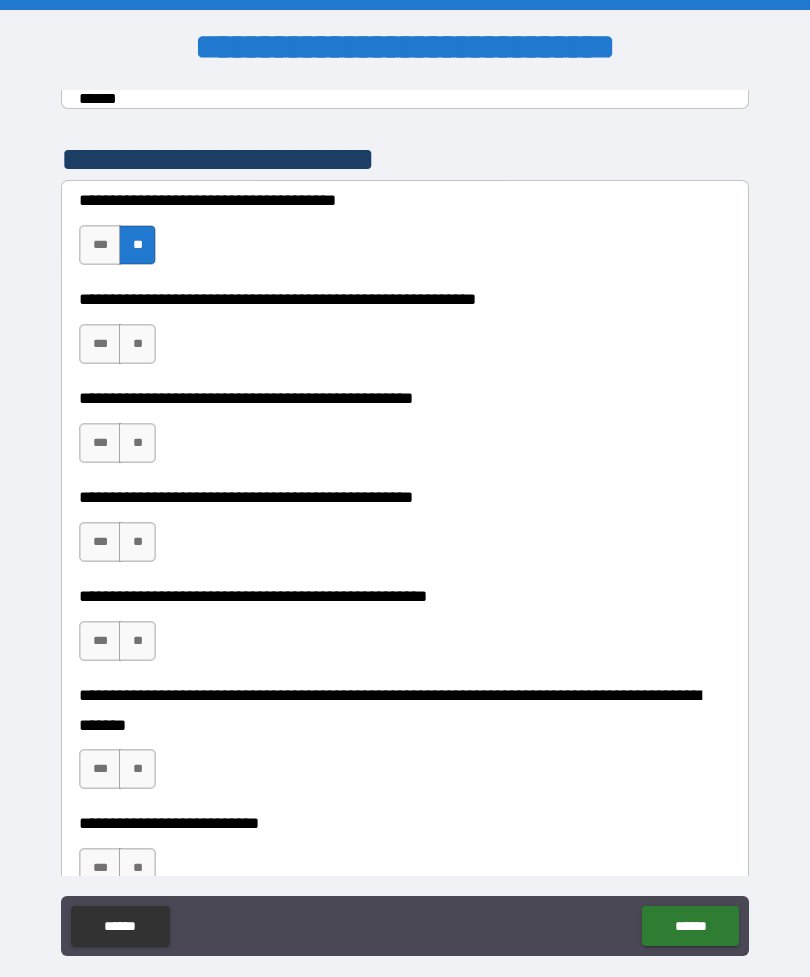 click on "**" at bounding box center (137, 344) 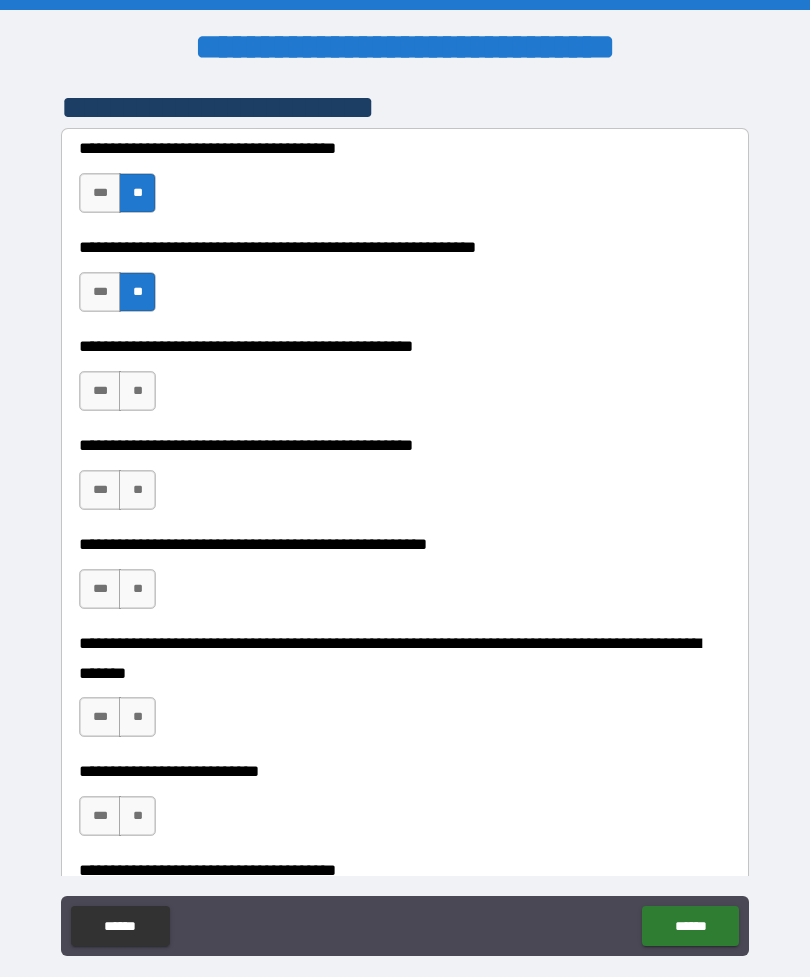 scroll, scrollTop: 451, scrollLeft: 0, axis: vertical 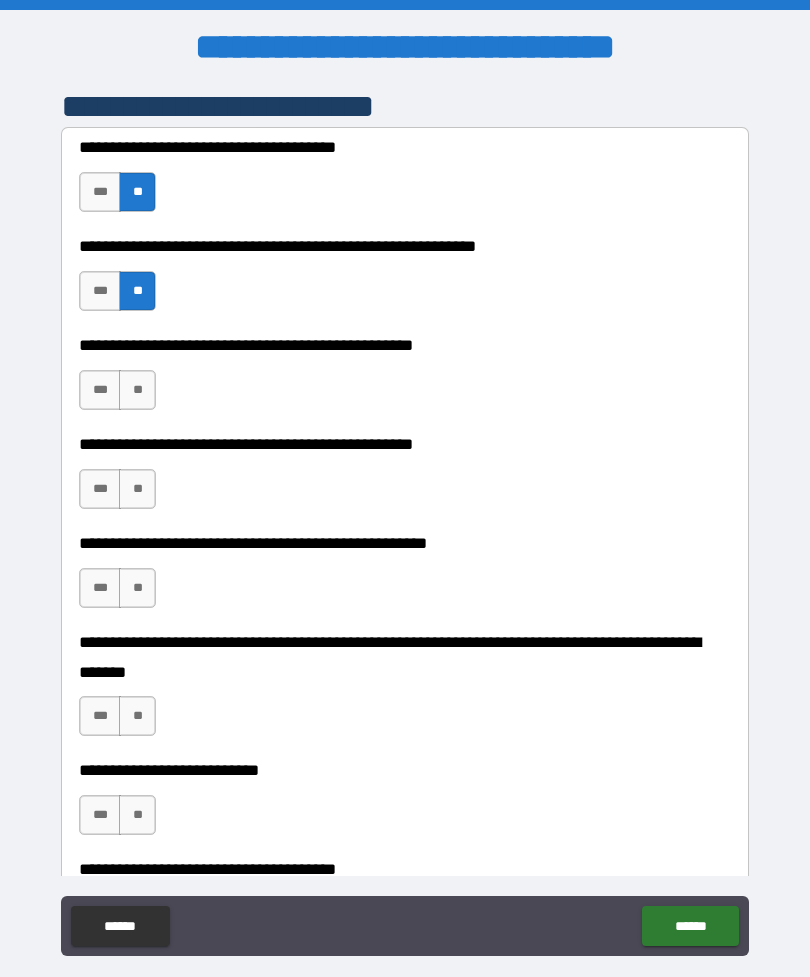 click on "**" at bounding box center [137, 390] 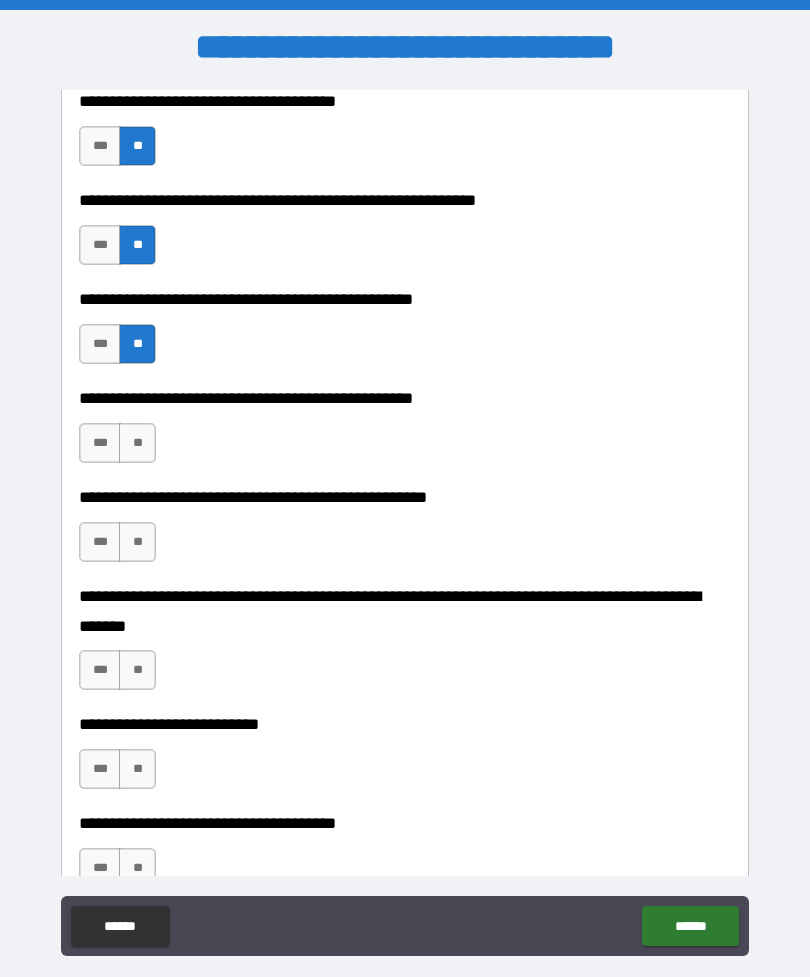 scroll, scrollTop: 498, scrollLeft: 0, axis: vertical 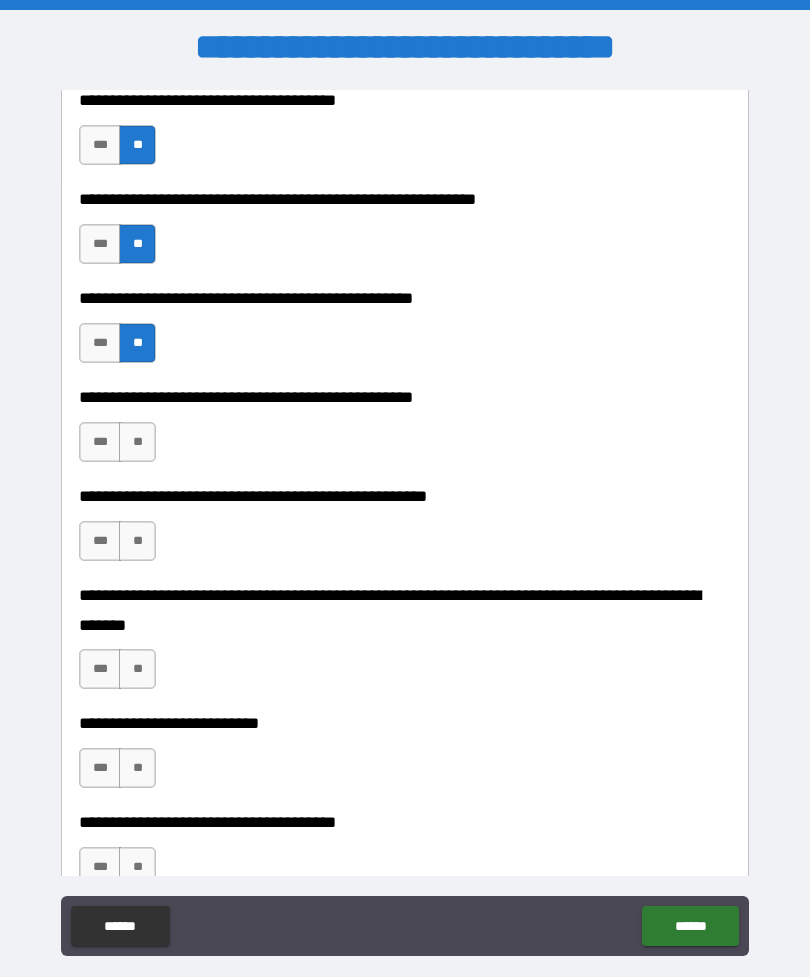 click on "**" at bounding box center [137, 442] 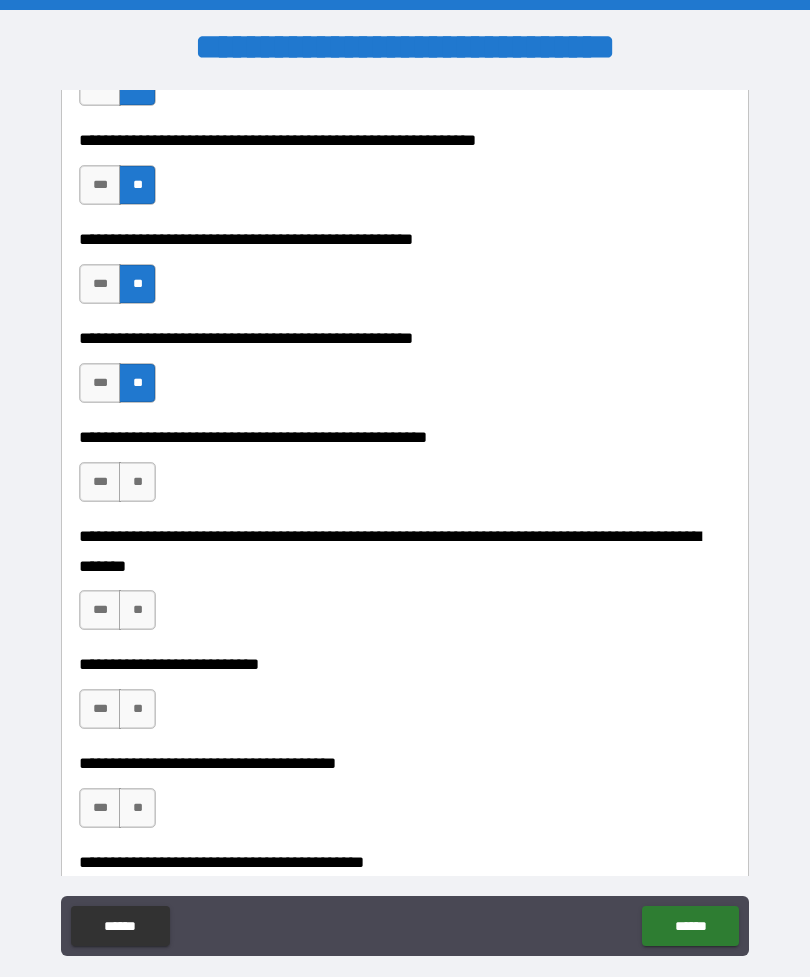scroll, scrollTop: 559, scrollLeft: 0, axis: vertical 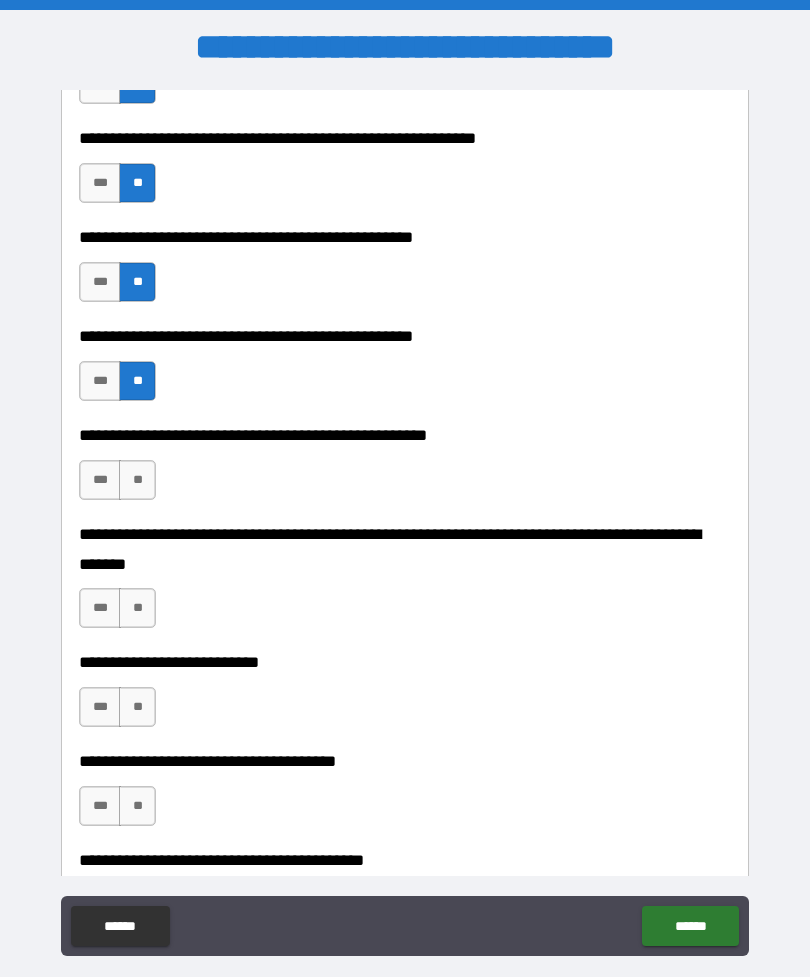click on "**" at bounding box center (137, 480) 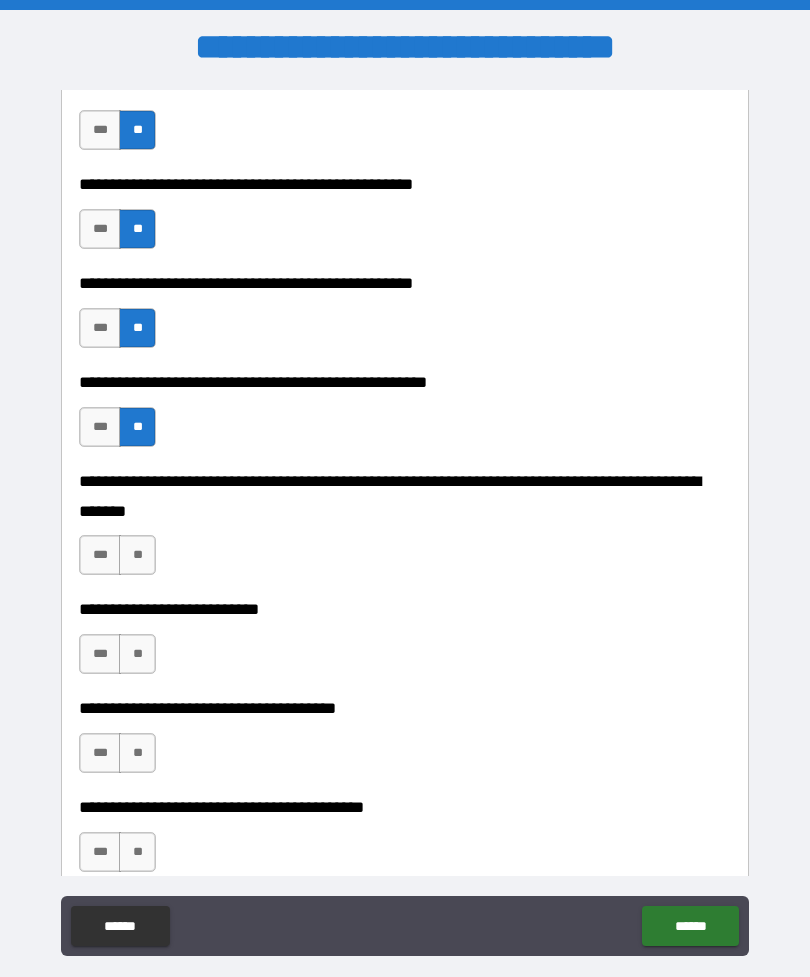 scroll, scrollTop: 616, scrollLeft: 0, axis: vertical 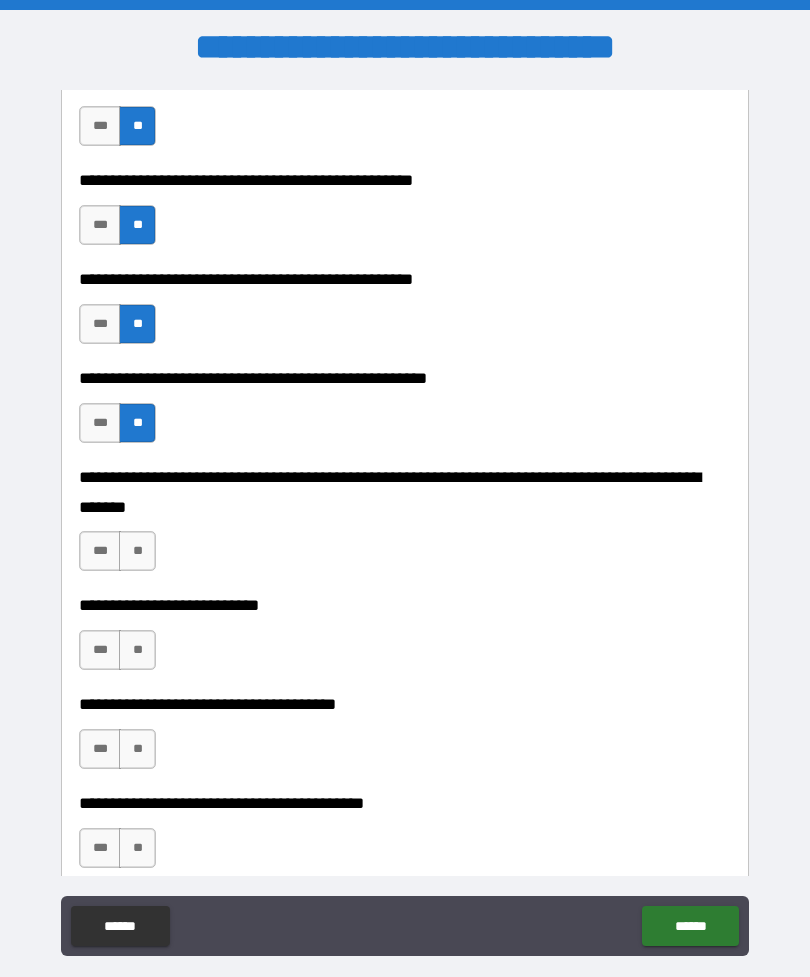 click on "**" at bounding box center (137, 551) 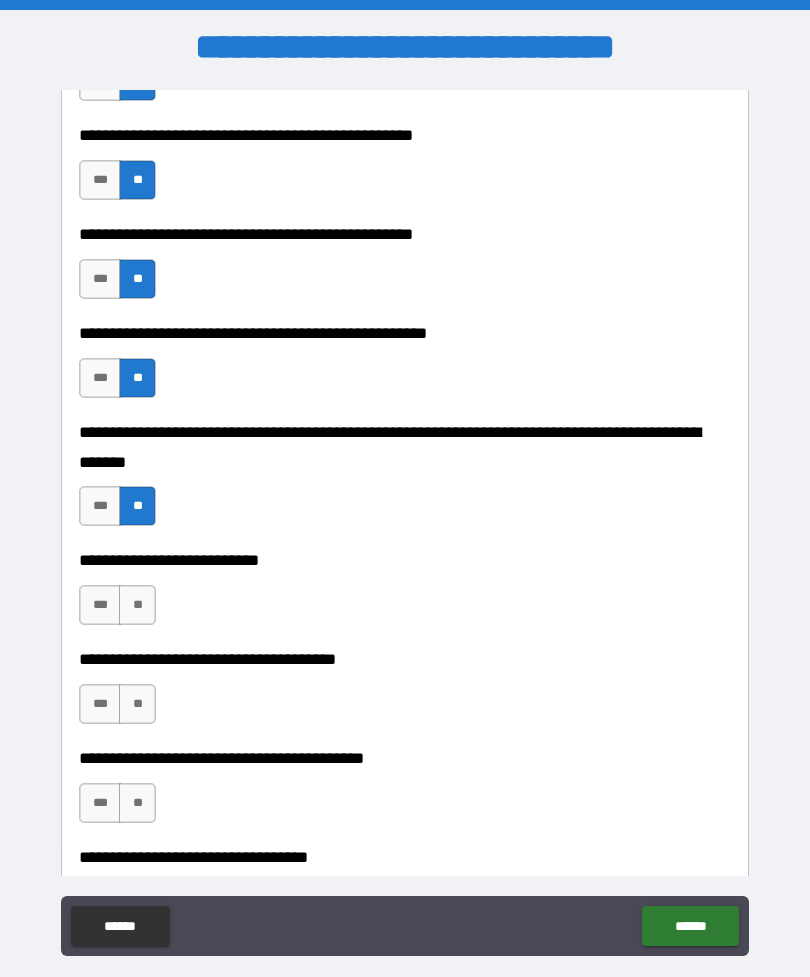 click on "**" at bounding box center [137, 605] 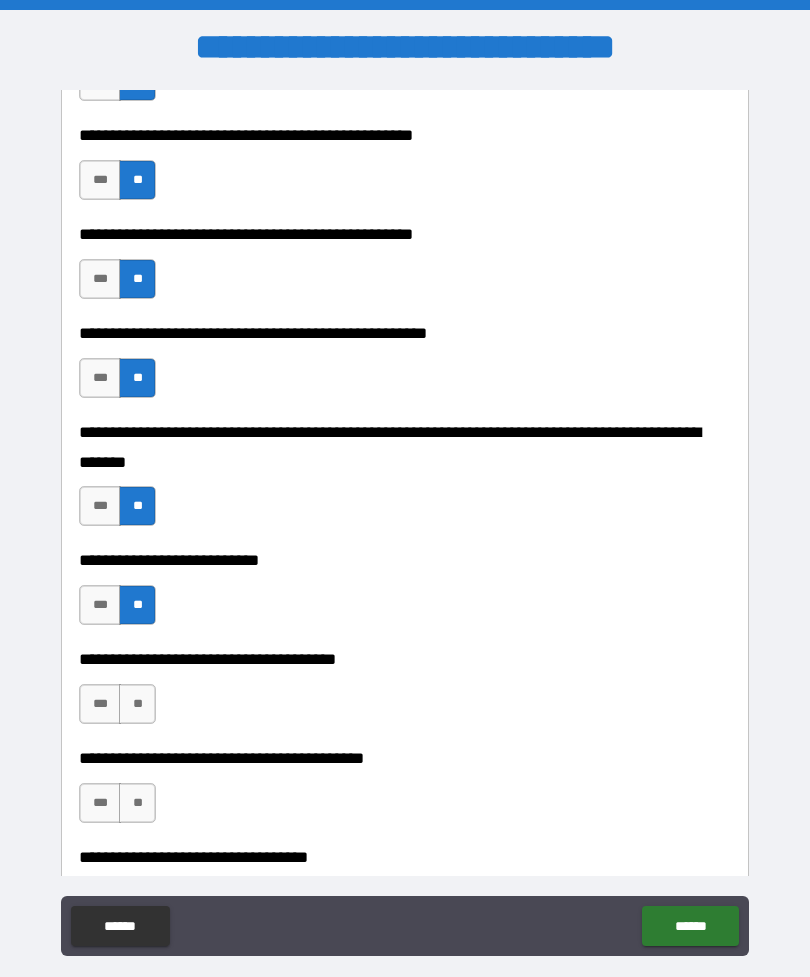 scroll, scrollTop: 699, scrollLeft: 0, axis: vertical 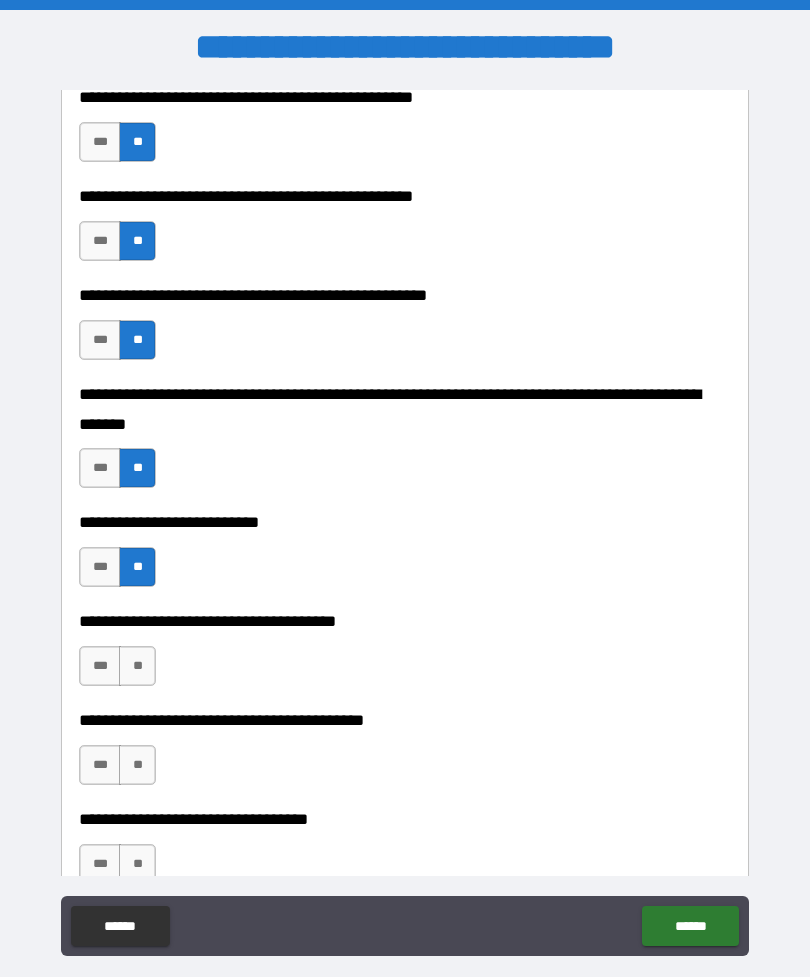 click on "***" at bounding box center (100, 666) 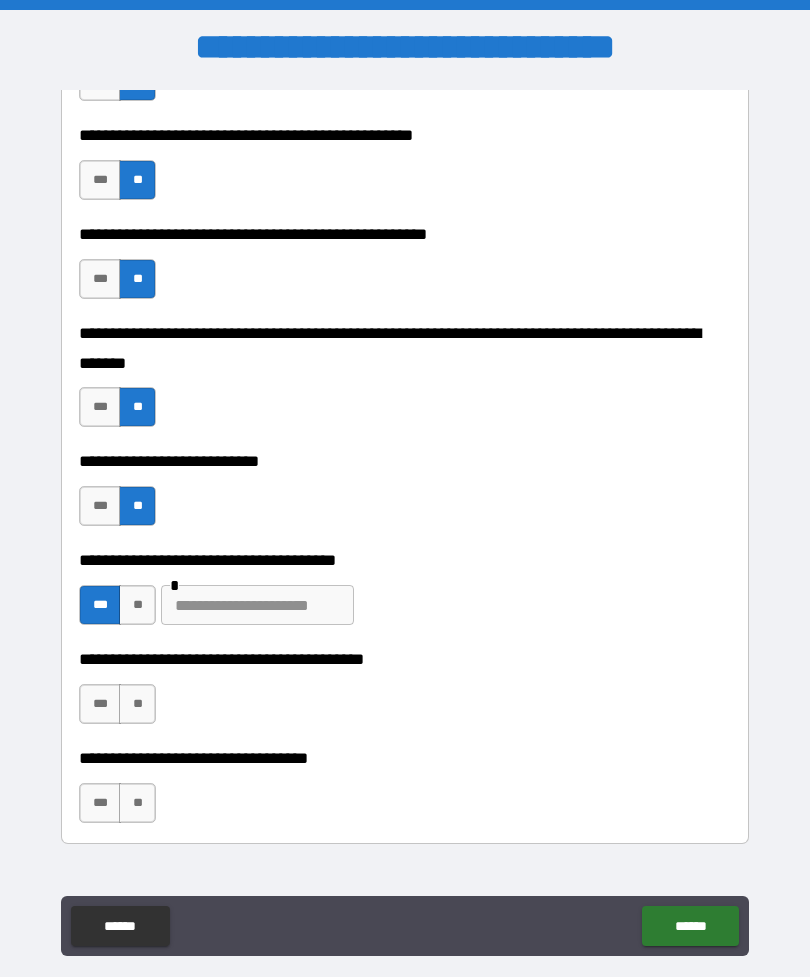 scroll, scrollTop: 759, scrollLeft: 0, axis: vertical 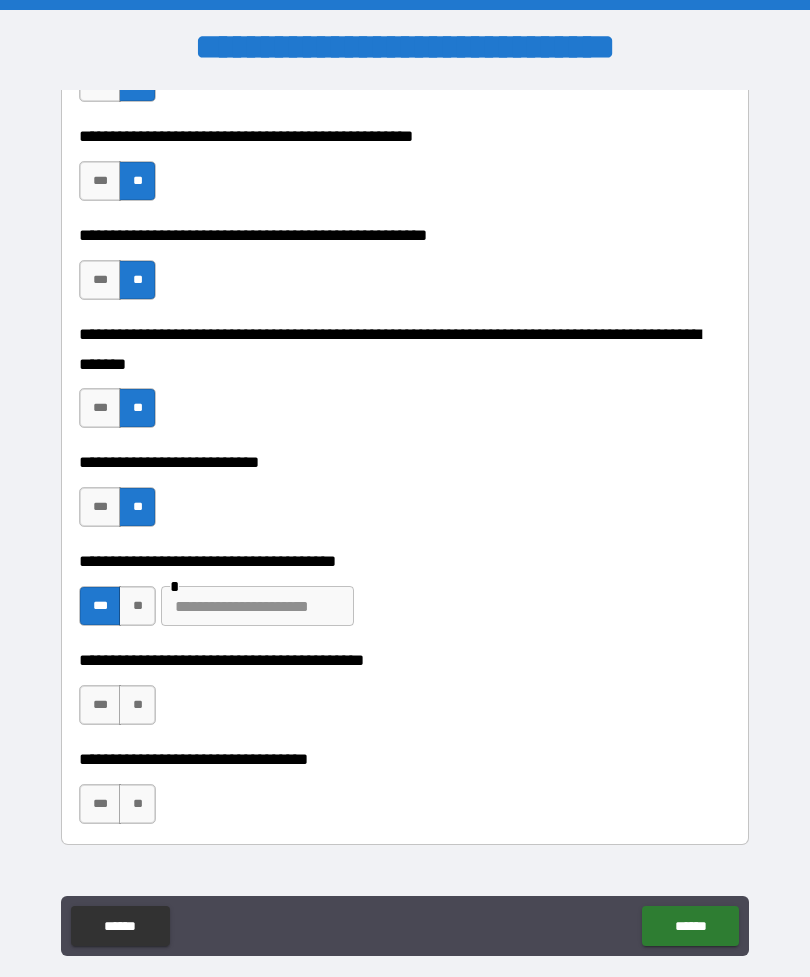 click at bounding box center [257, 606] 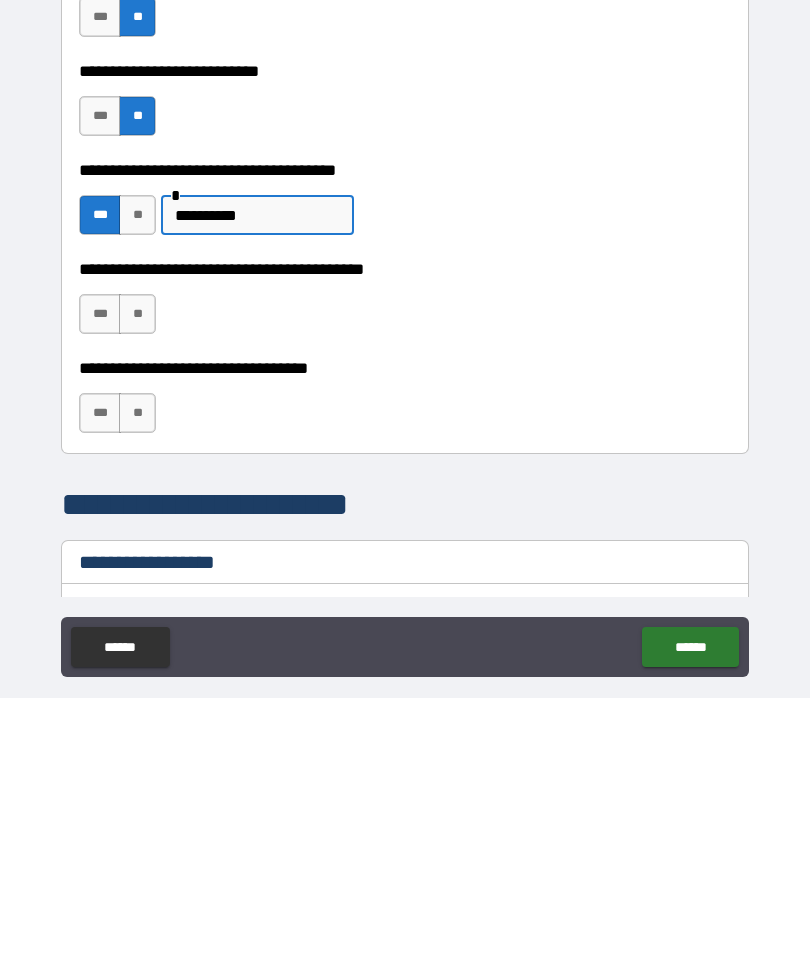 scroll, scrollTop: 869, scrollLeft: 0, axis: vertical 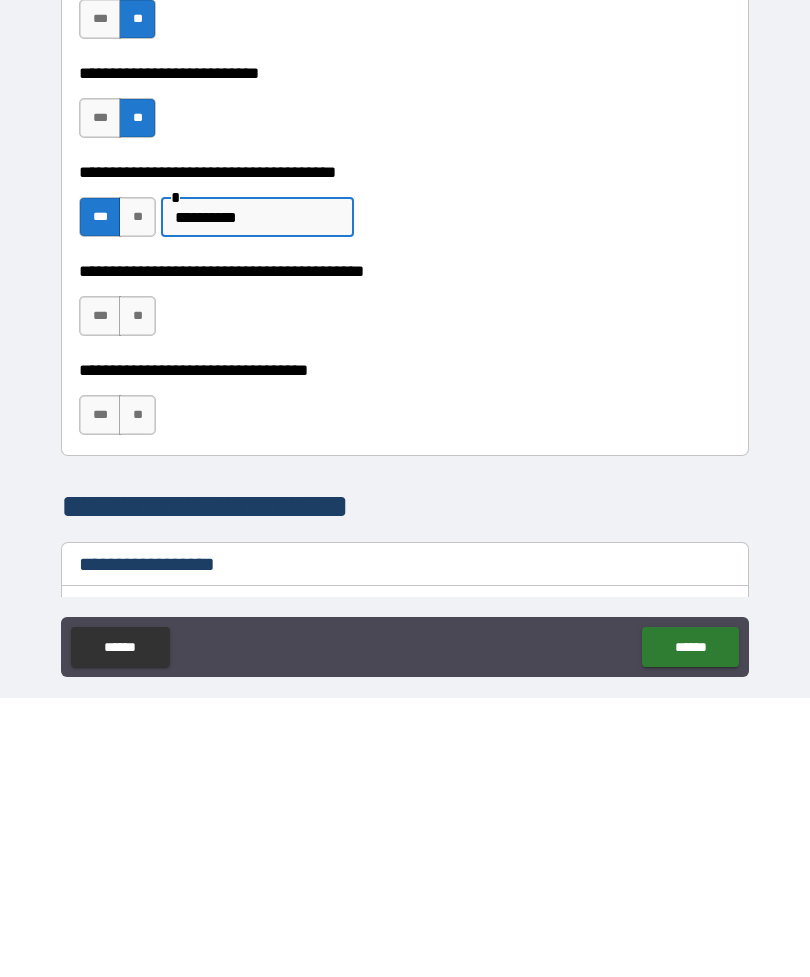 type on "**********" 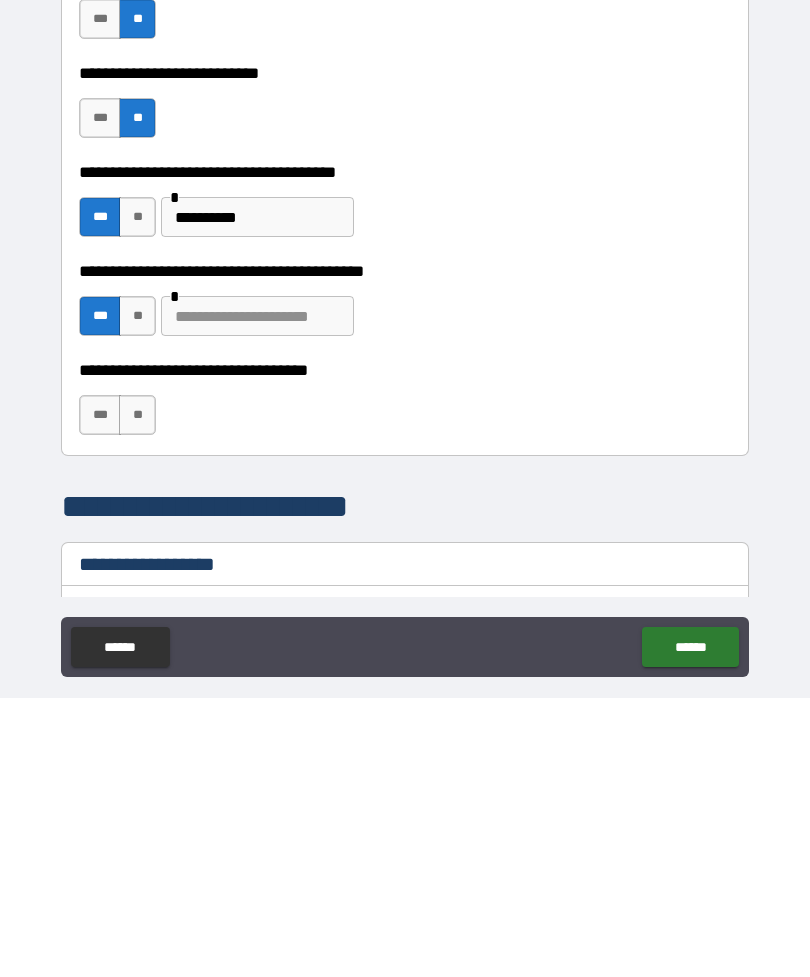 scroll, scrollTop: 64, scrollLeft: 0, axis: vertical 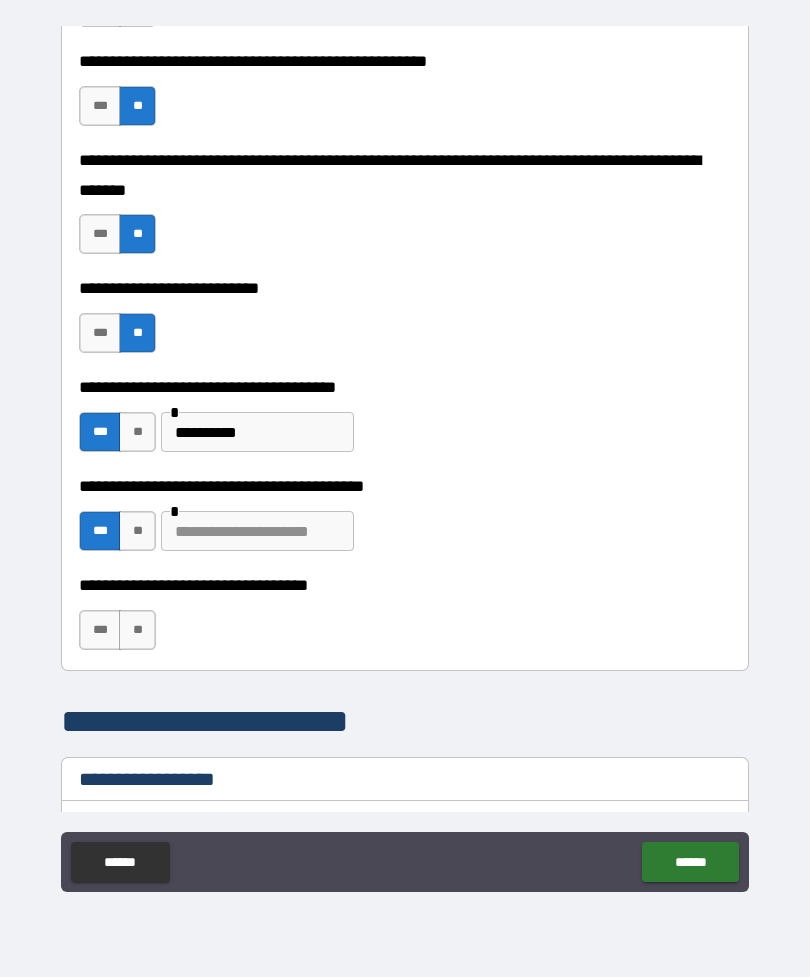 click at bounding box center [257, 531] 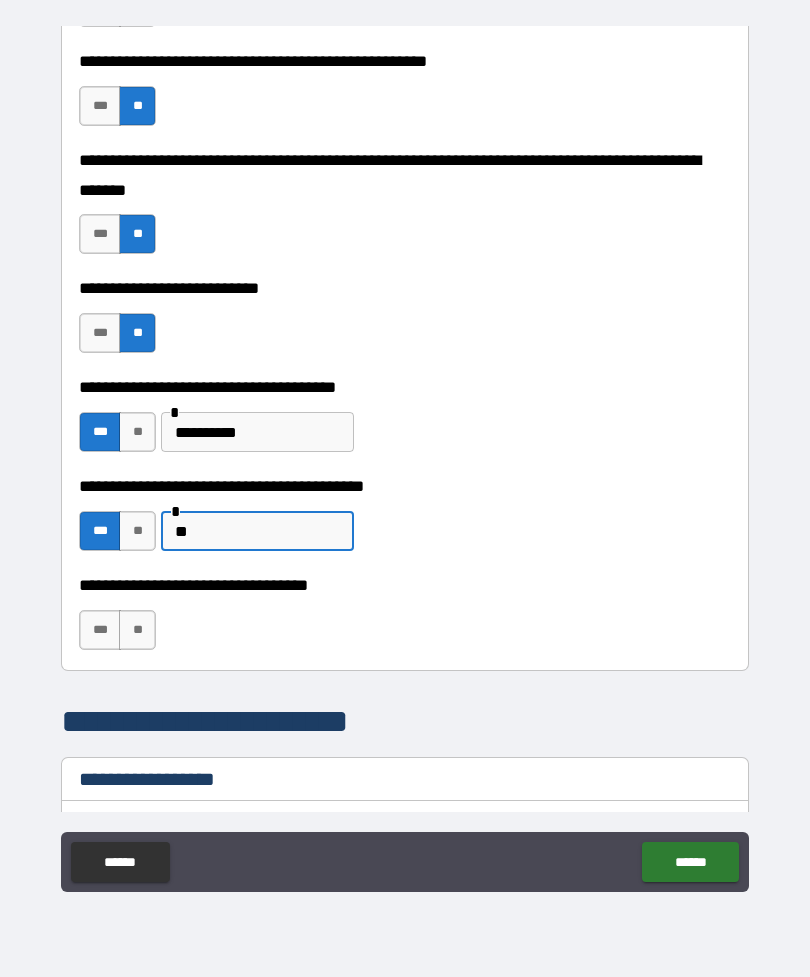 type on "*" 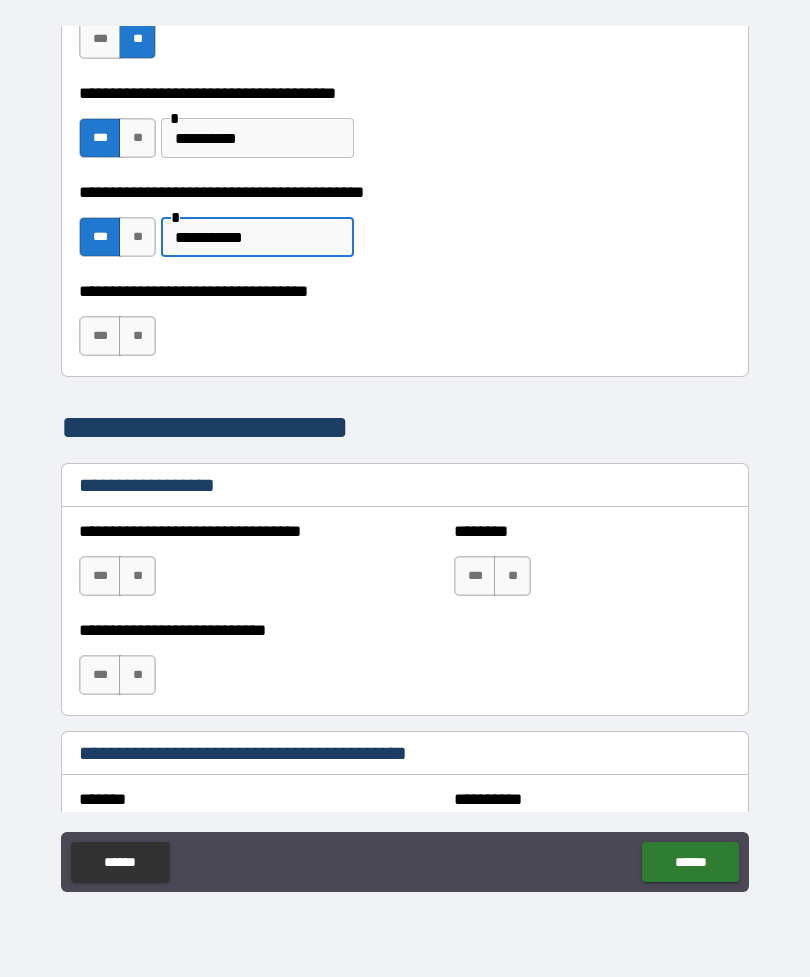 scroll, scrollTop: 1164, scrollLeft: 0, axis: vertical 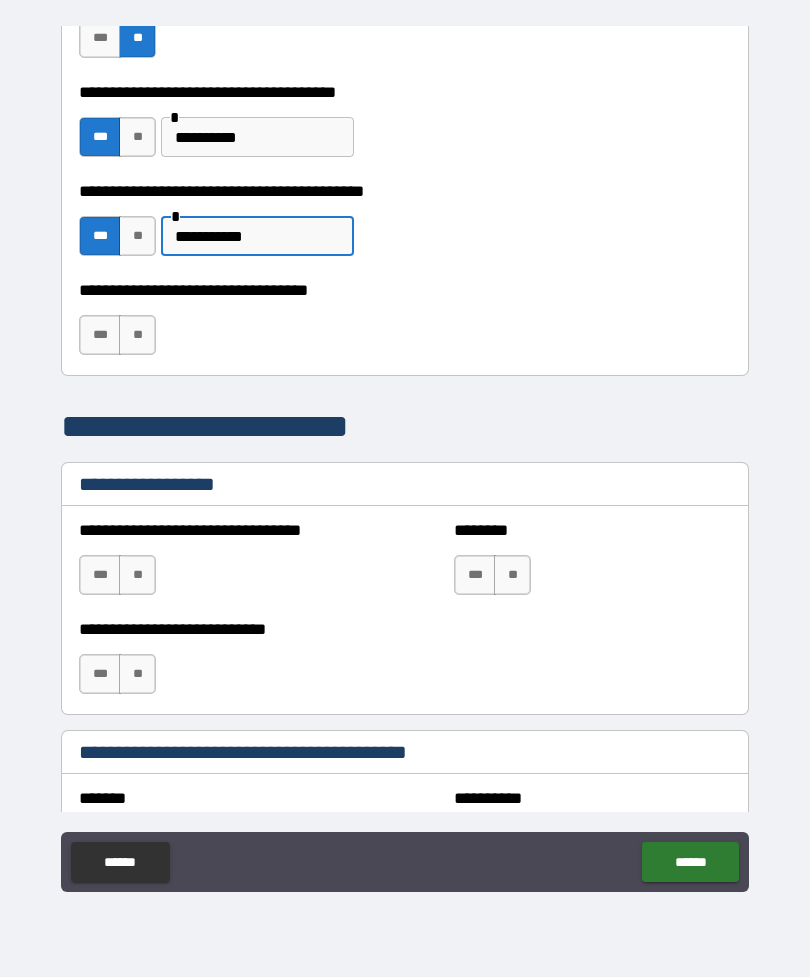 type on "**********" 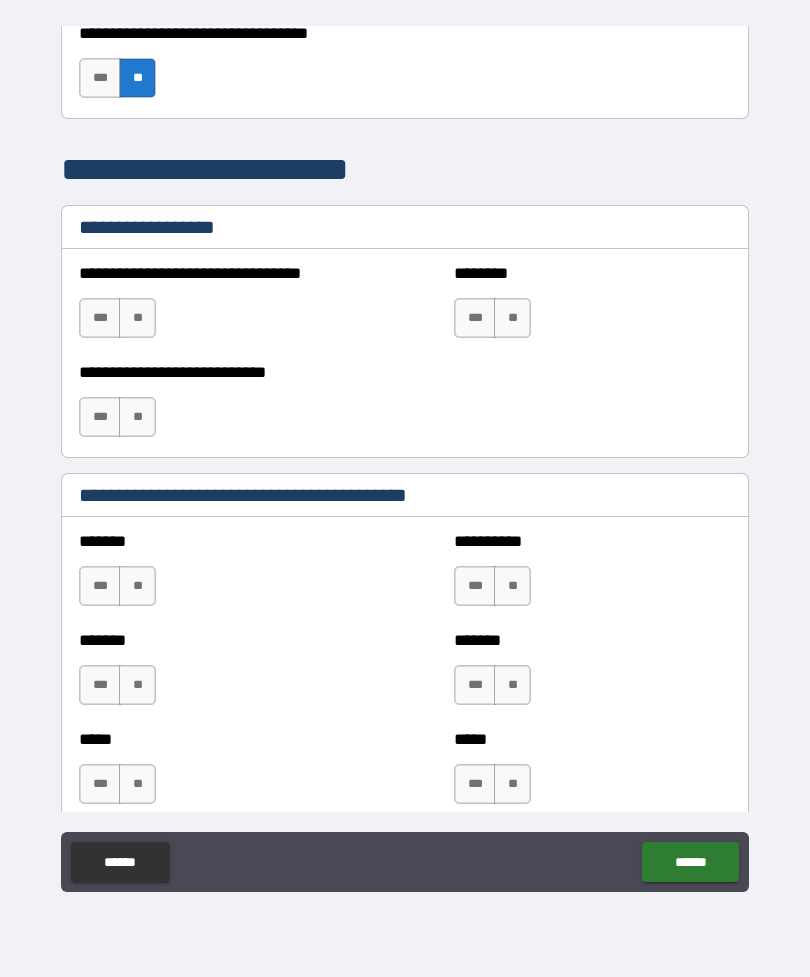scroll, scrollTop: 1428, scrollLeft: 0, axis: vertical 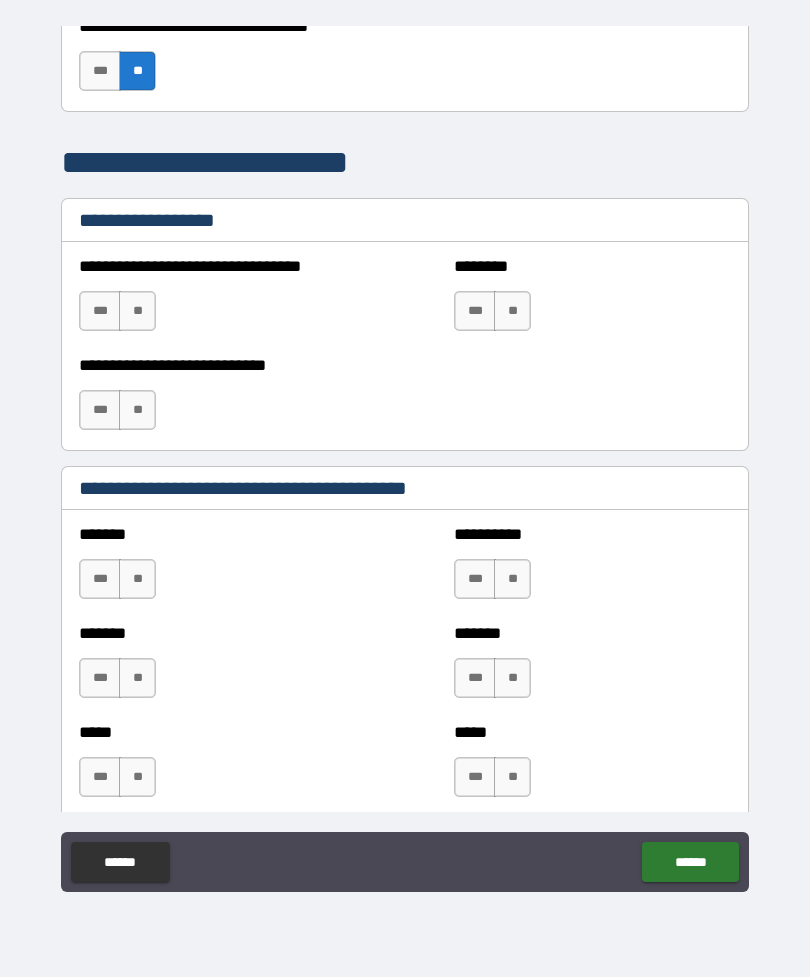 click on "**" at bounding box center (137, 311) 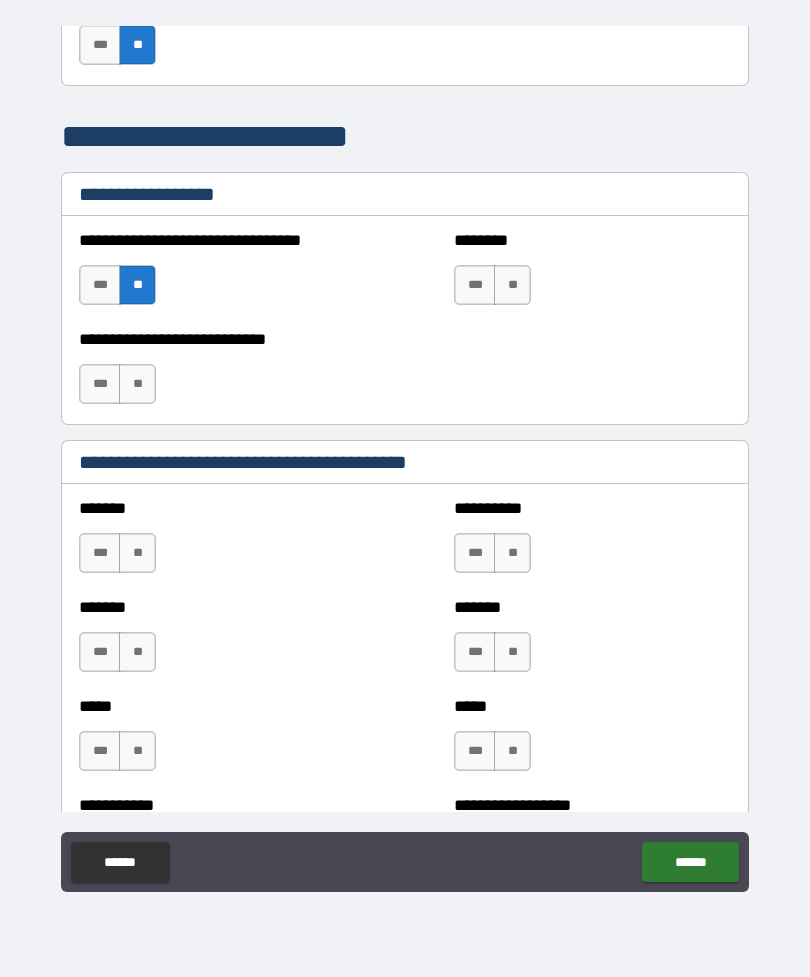 scroll, scrollTop: 1457, scrollLeft: 0, axis: vertical 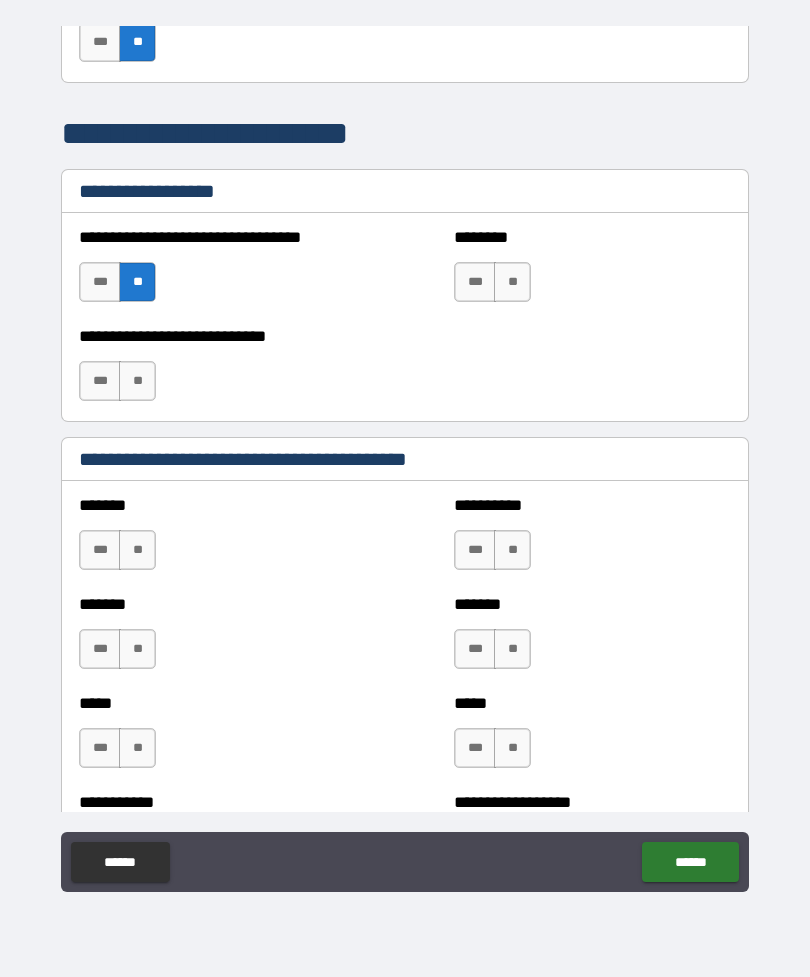 click on "**" at bounding box center [512, 282] 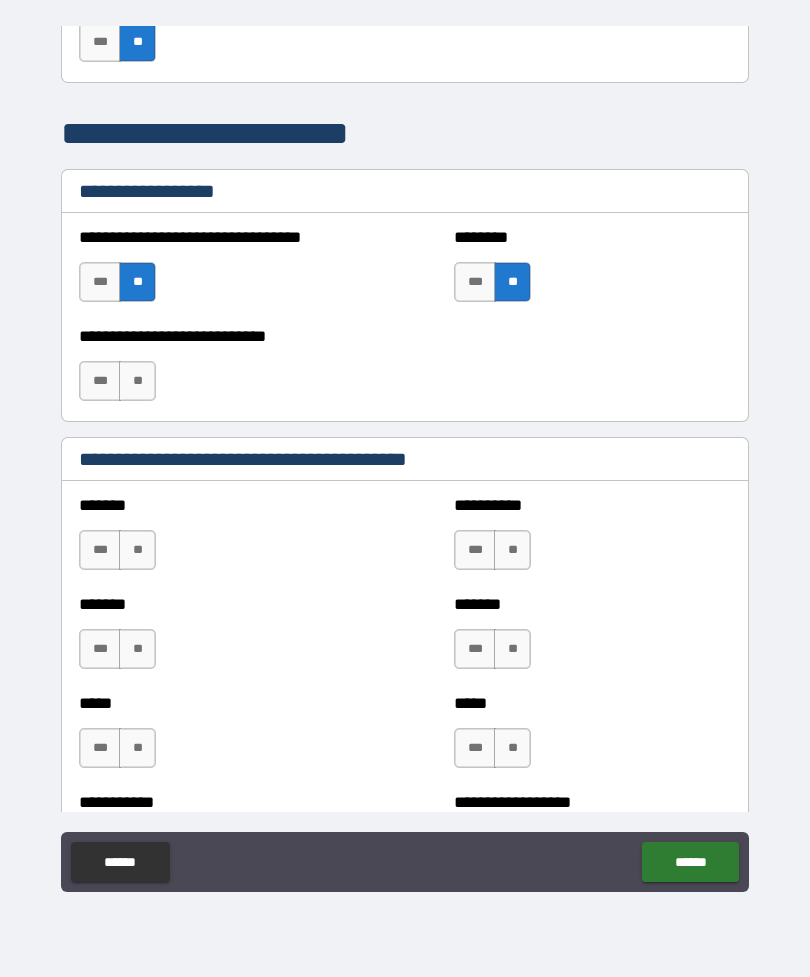 click on "**" at bounding box center [137, 381] 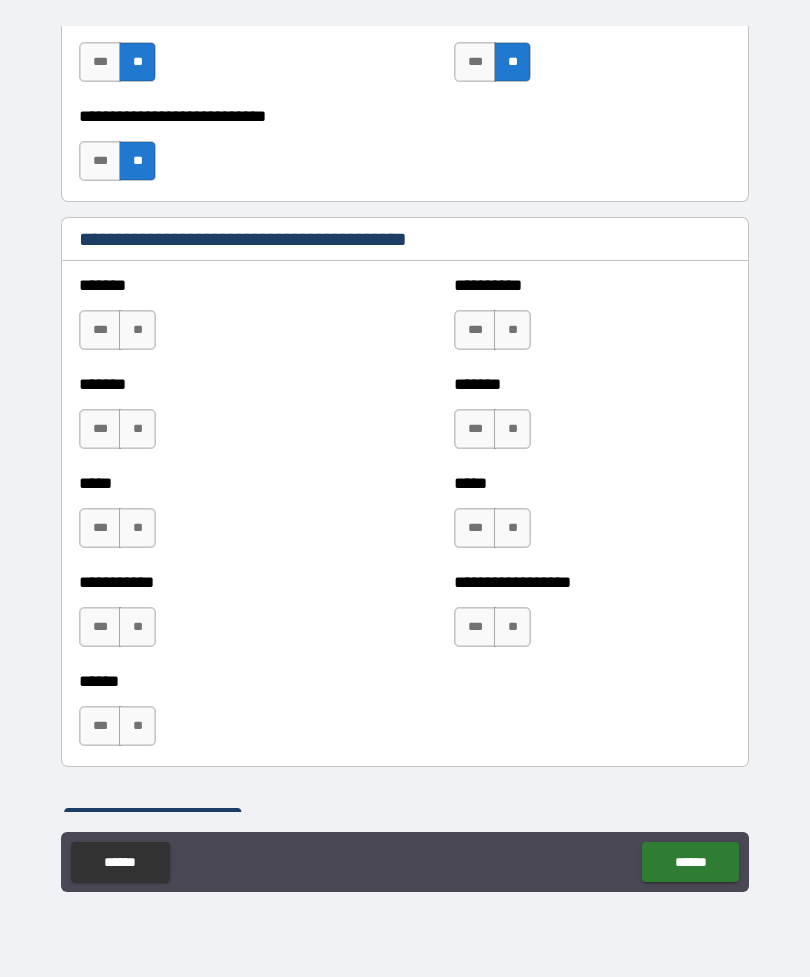scroll, scrollTop: 1681, scrollLeft: 0, axis: vertical 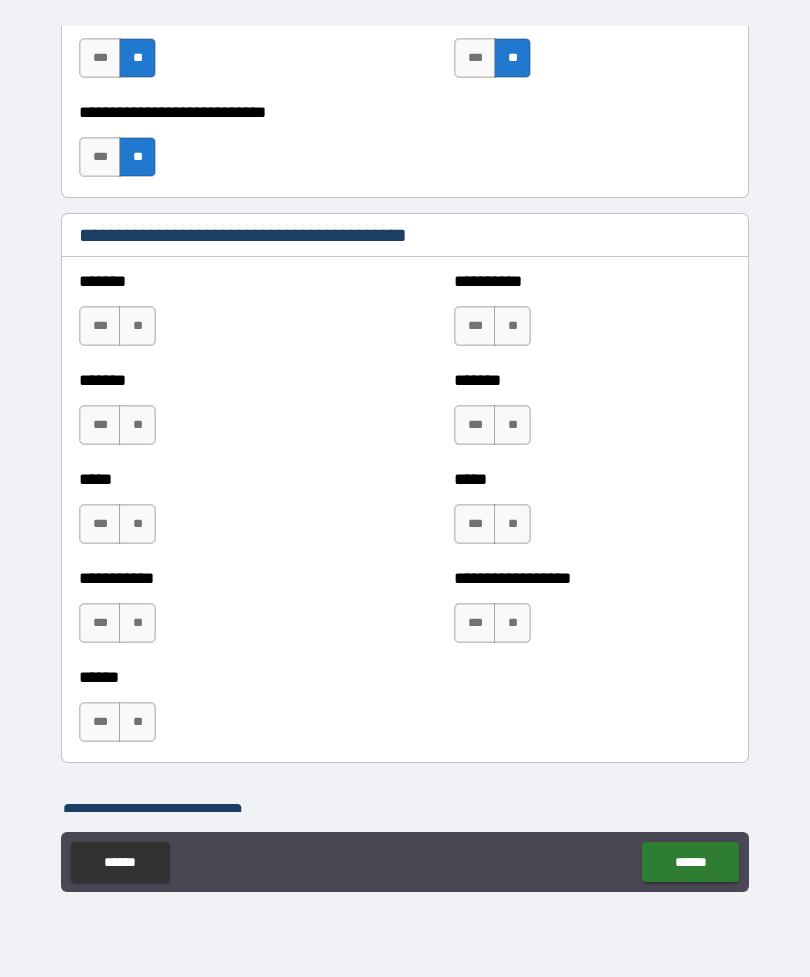 click on "**" at bounding box center [137, 326] 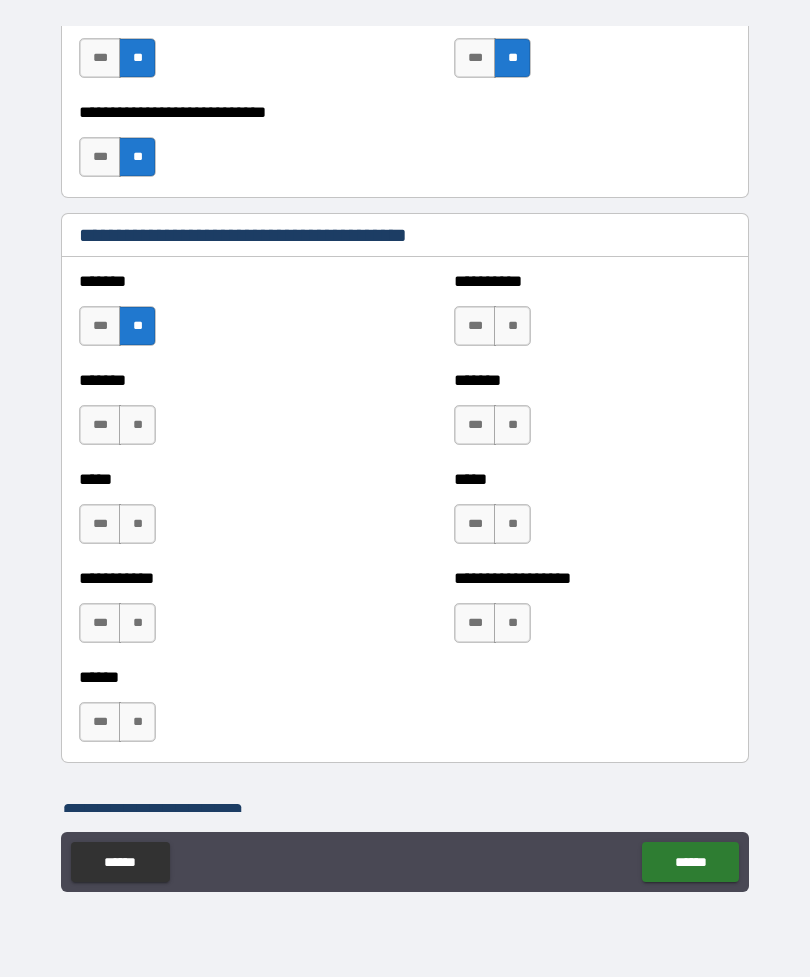 click on "**" at bounding box center [137, 425] 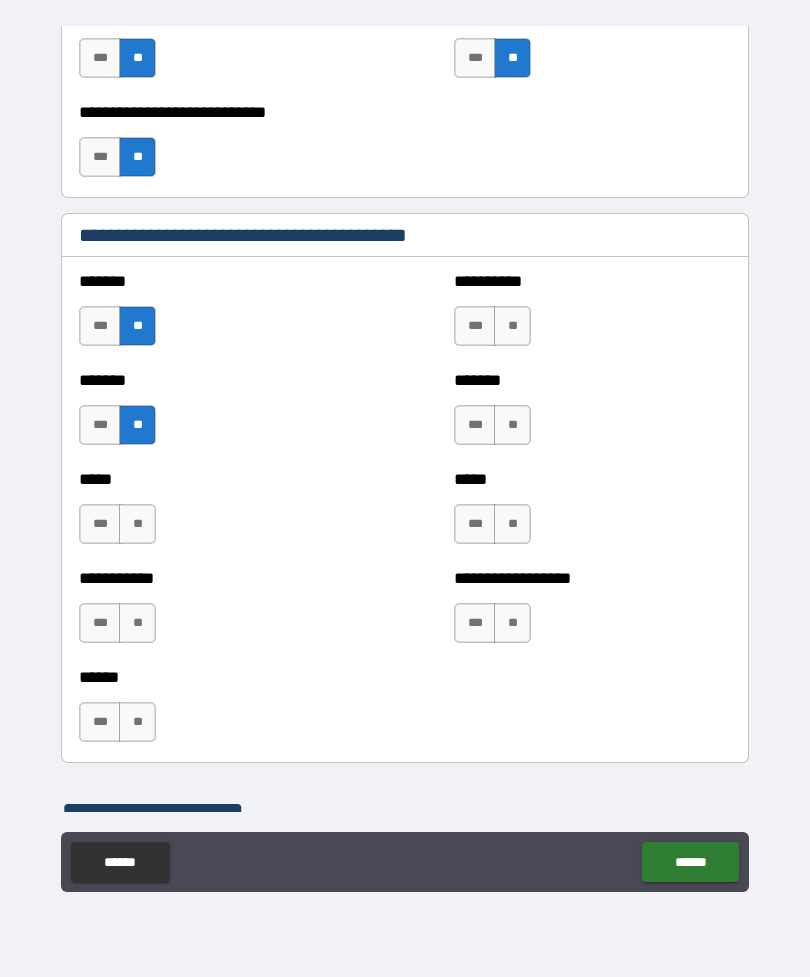 click on "**" at bounding box center [137, 524] 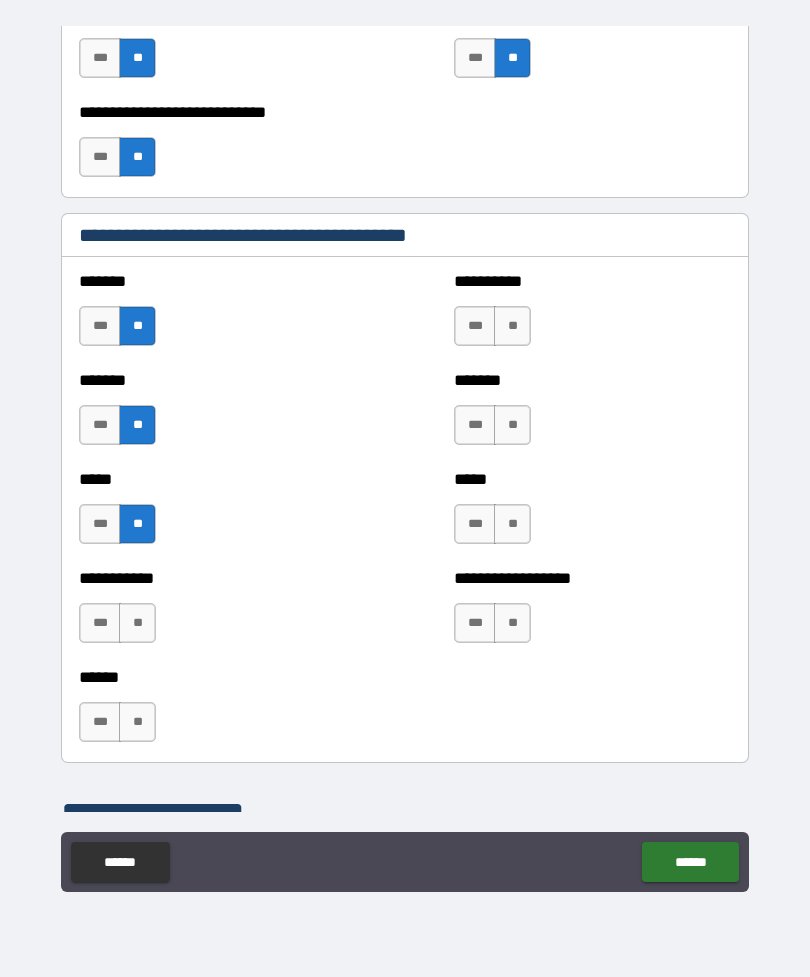 click on "**" at bounding box center [137, 623] 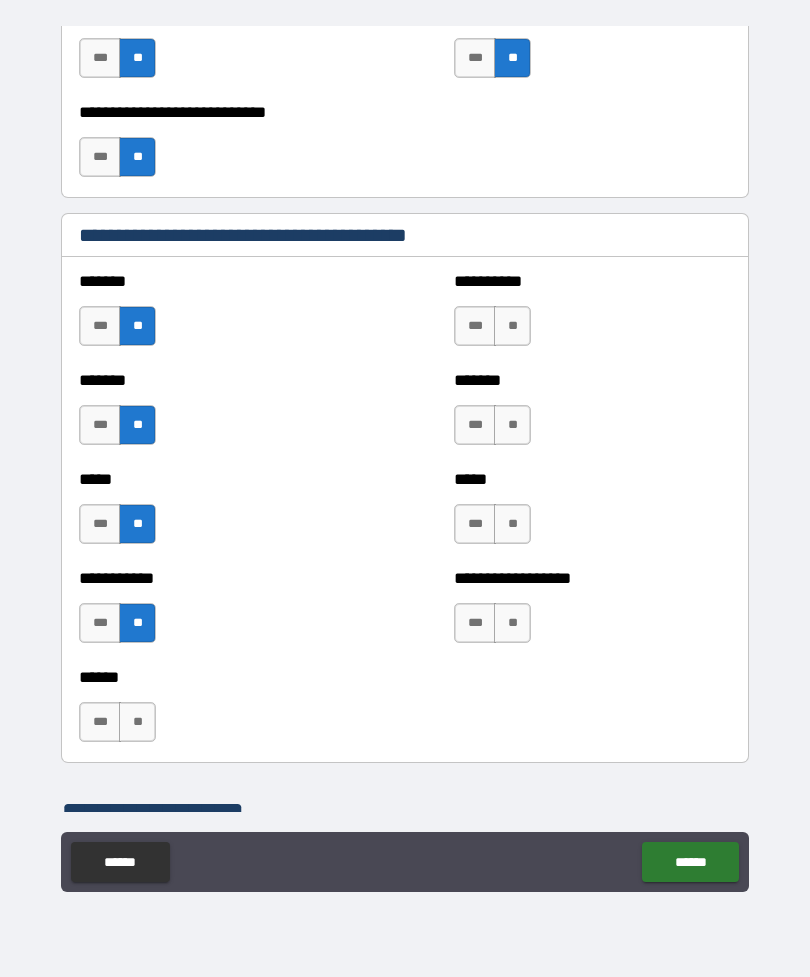 click on "**********" at bounding box center (592, 316) 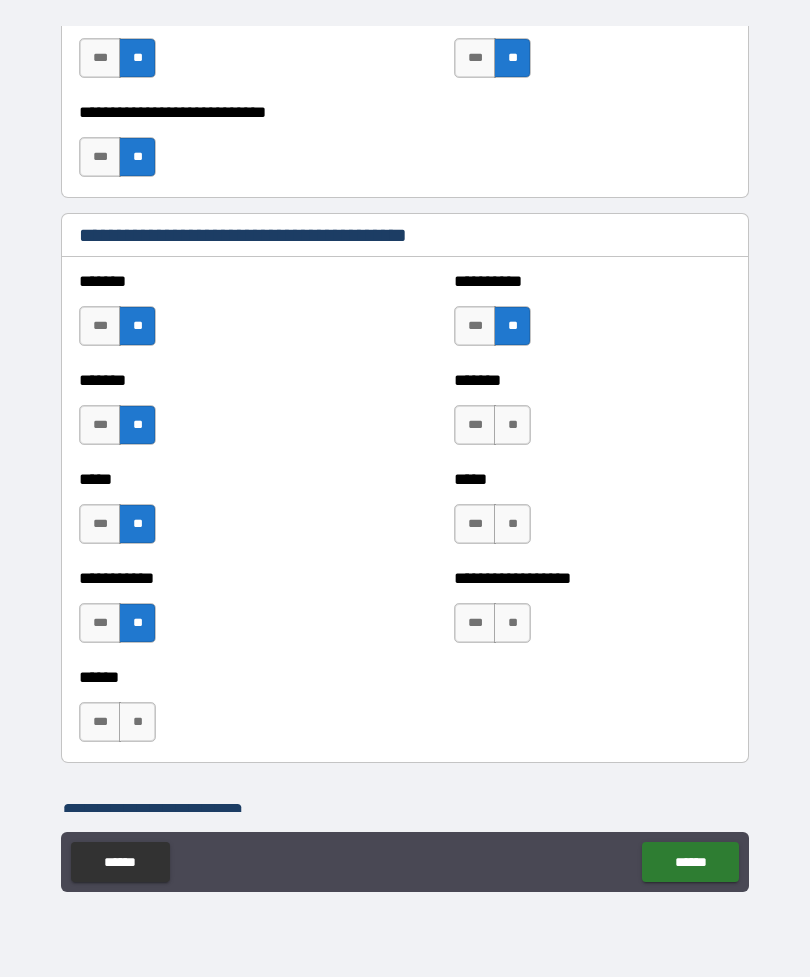 click on "**" at bounding box center [512, 425] 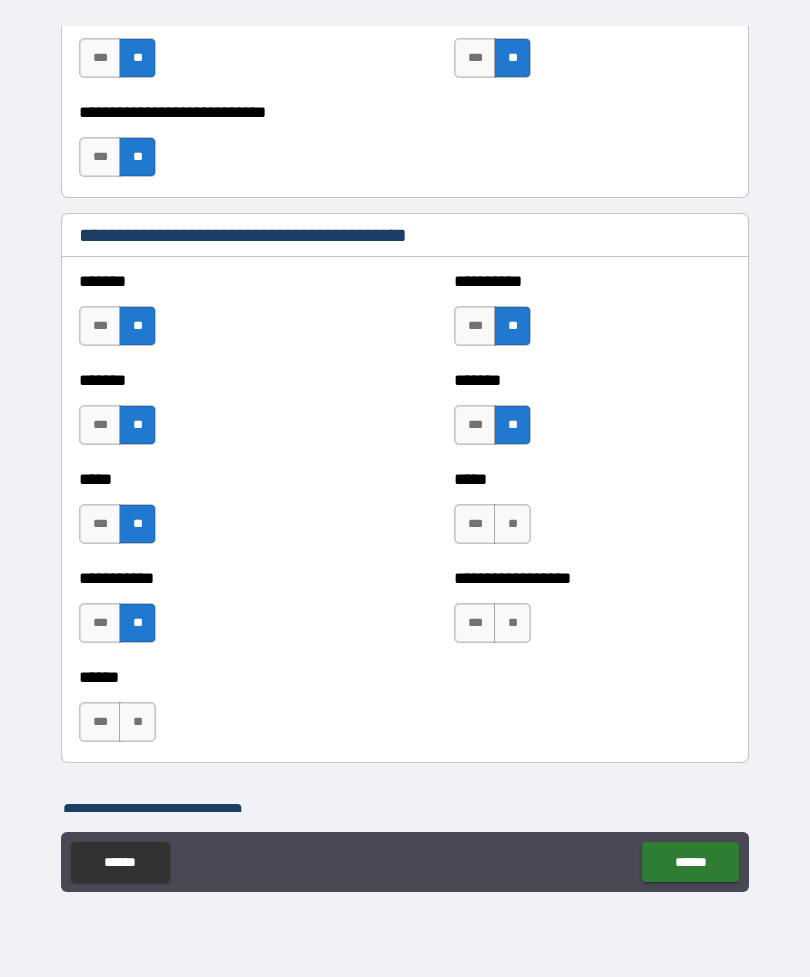 click on "**" at bounding box center (512, 524) 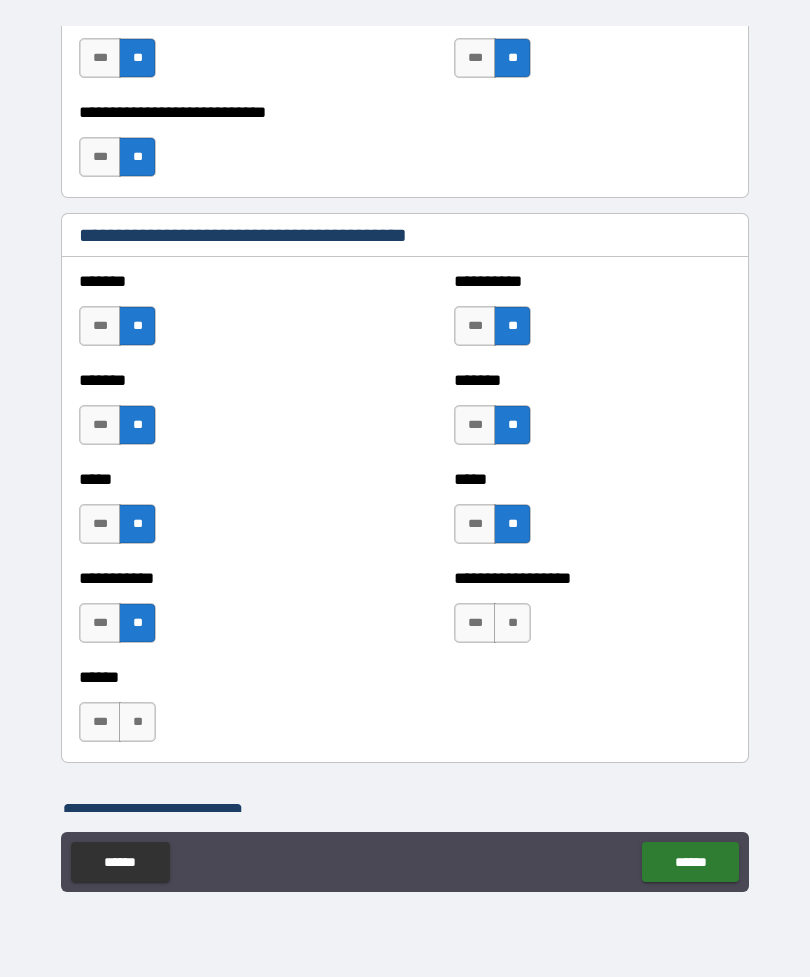 click on "**" at bounding box center [512, 623] 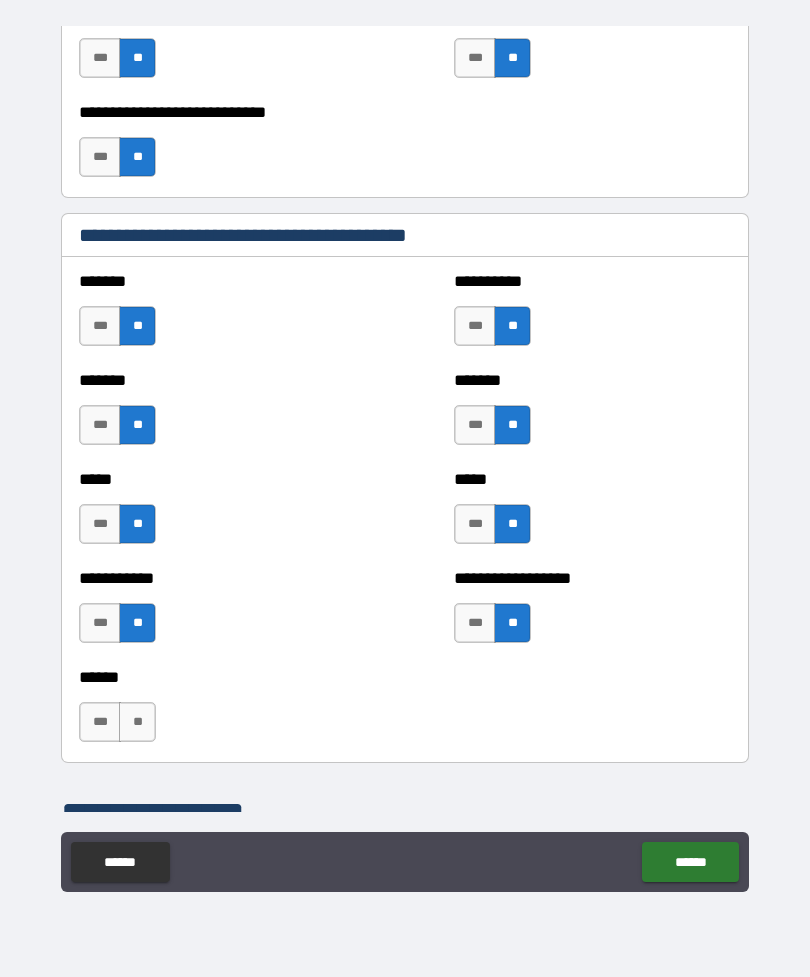 click on "**" at bounding box center (137, 722) 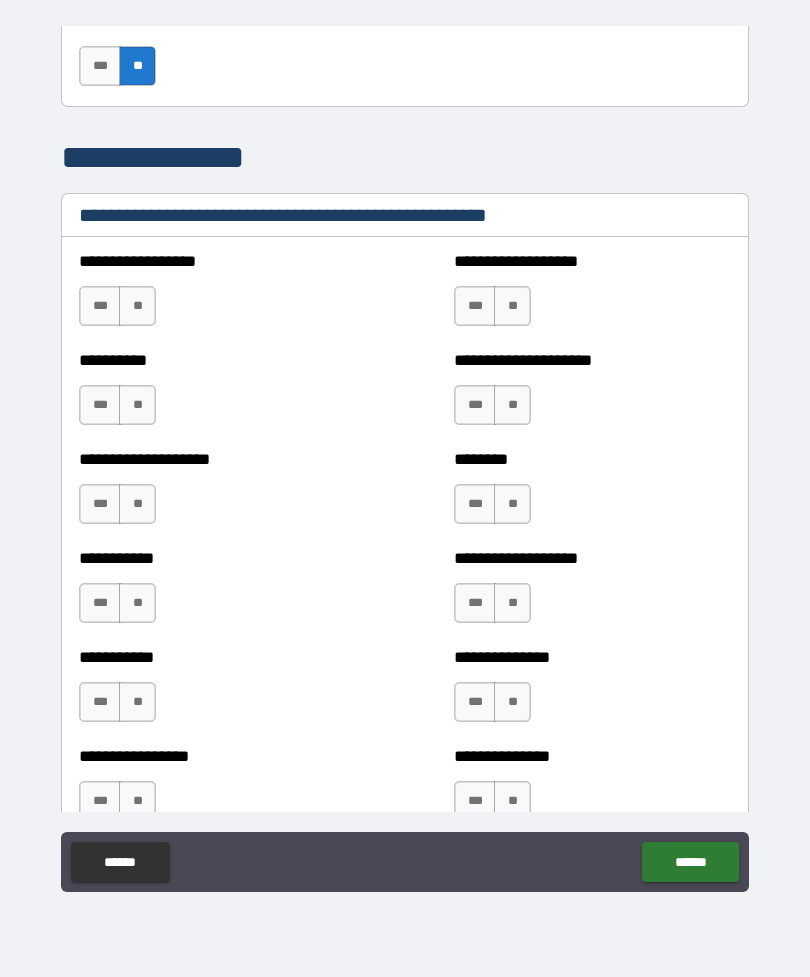 scroll, scrollTop: 2341, scrollLeft: 0, axis: vertical 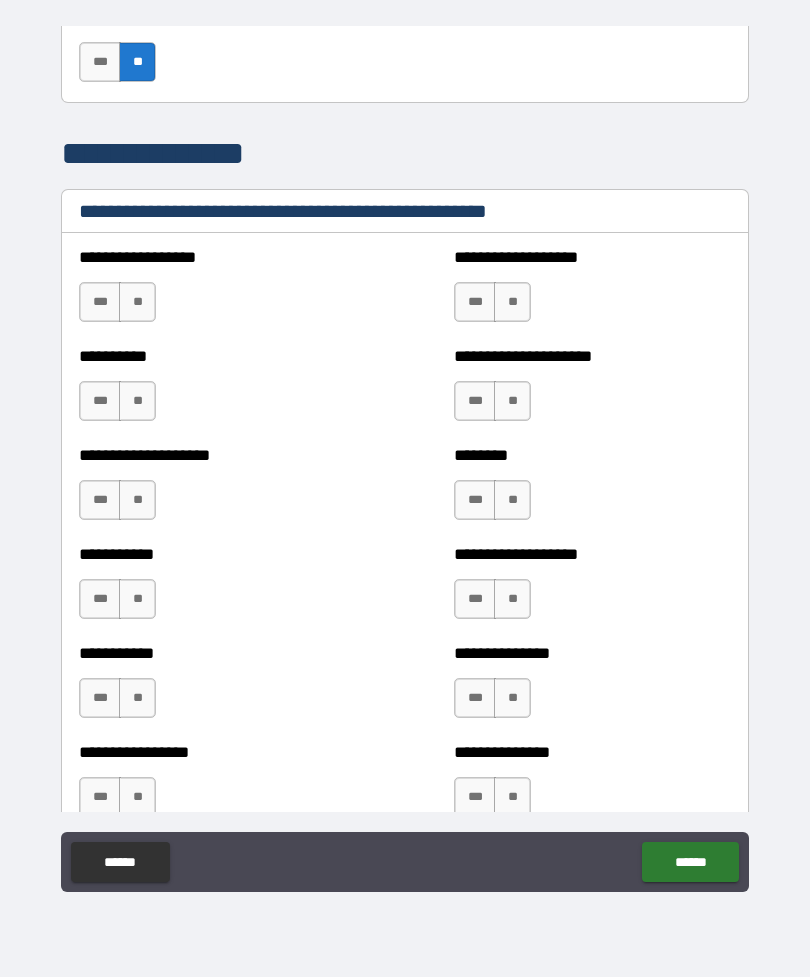 click on "**" at bounding box center [137, 302] 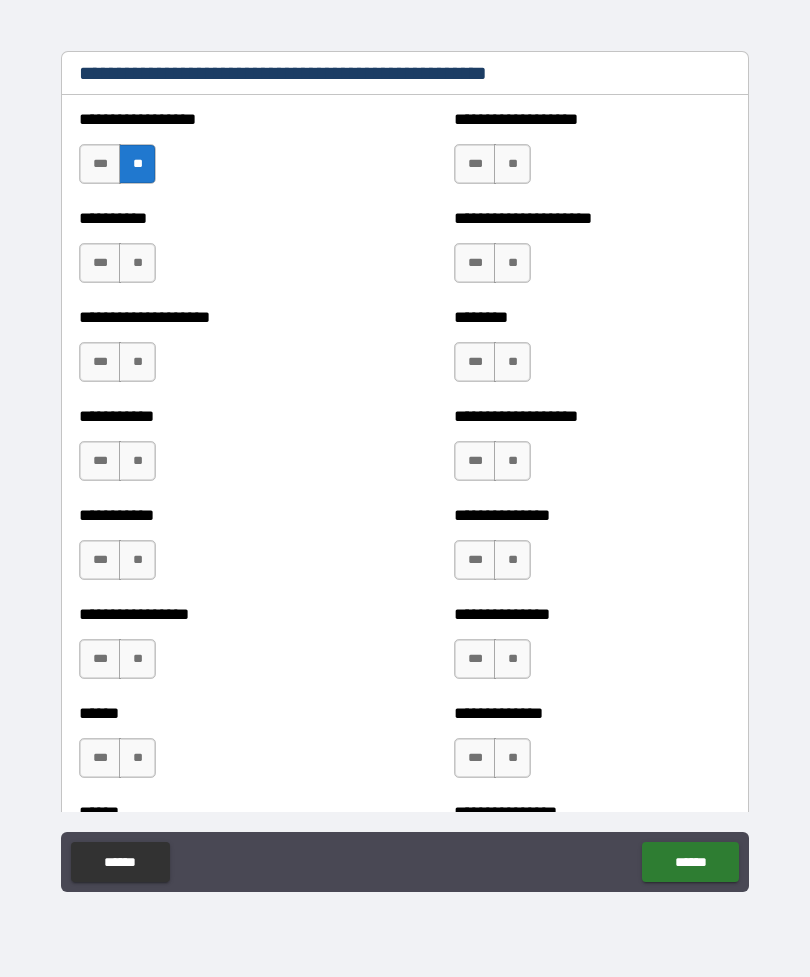 scroll, scrollTop: 2469, scrollLeft: 0, axis: vertical 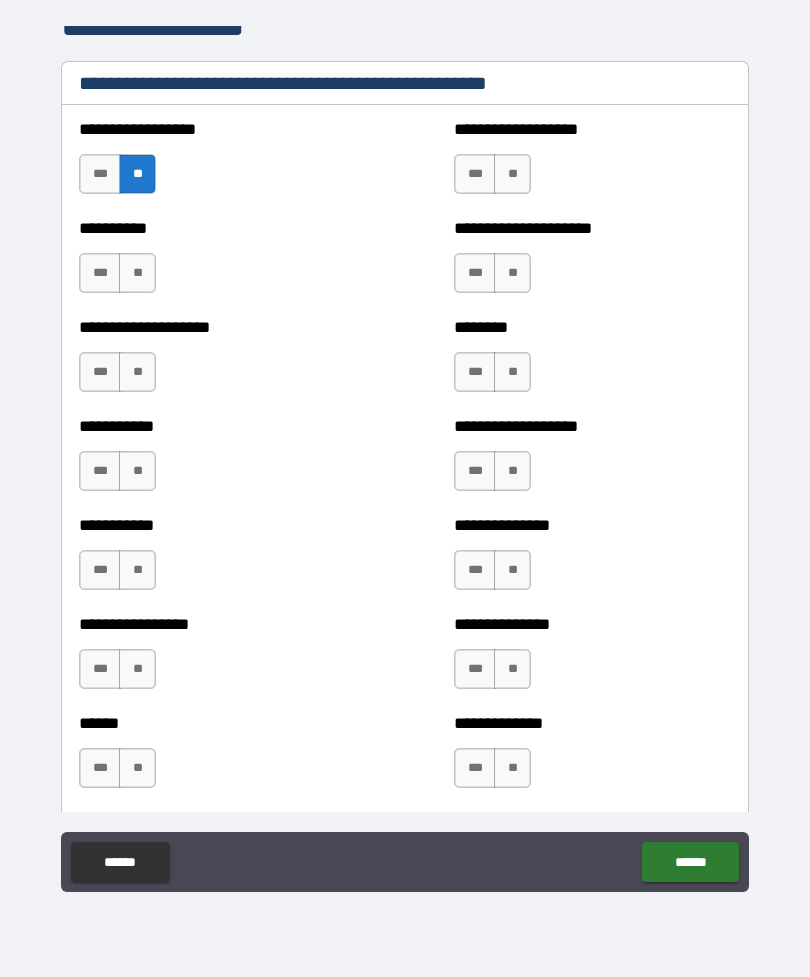 click on "**" at bounding box center (512, 174) 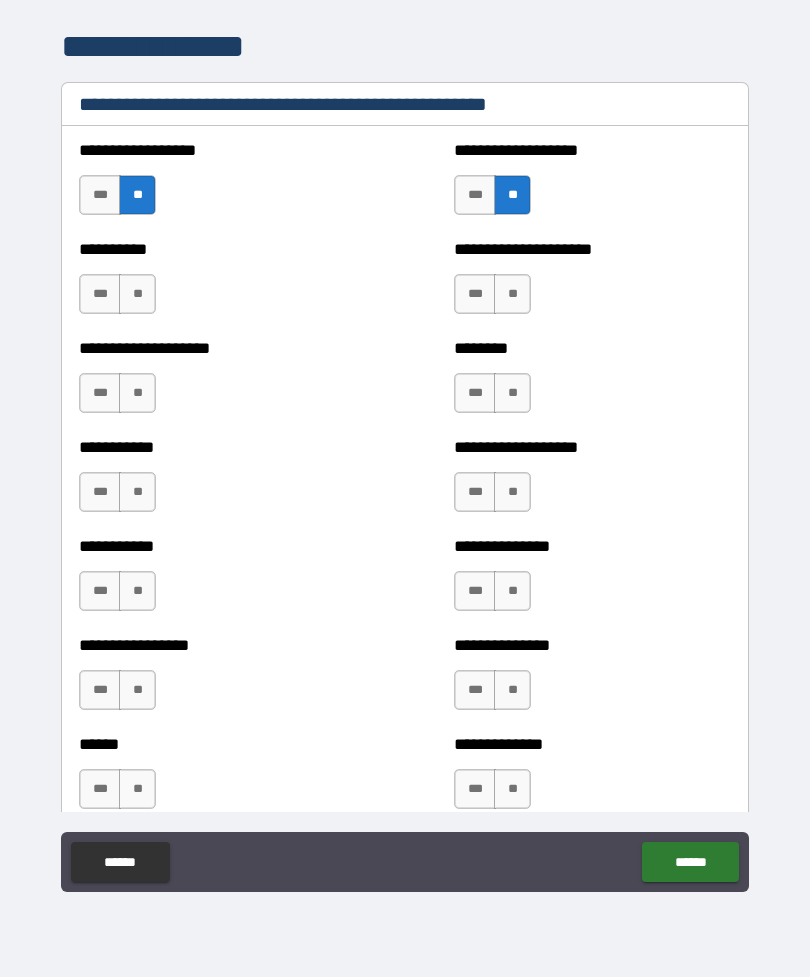 scroll, scrollTop: 2447, scrollLeft: 0, axis: vertical 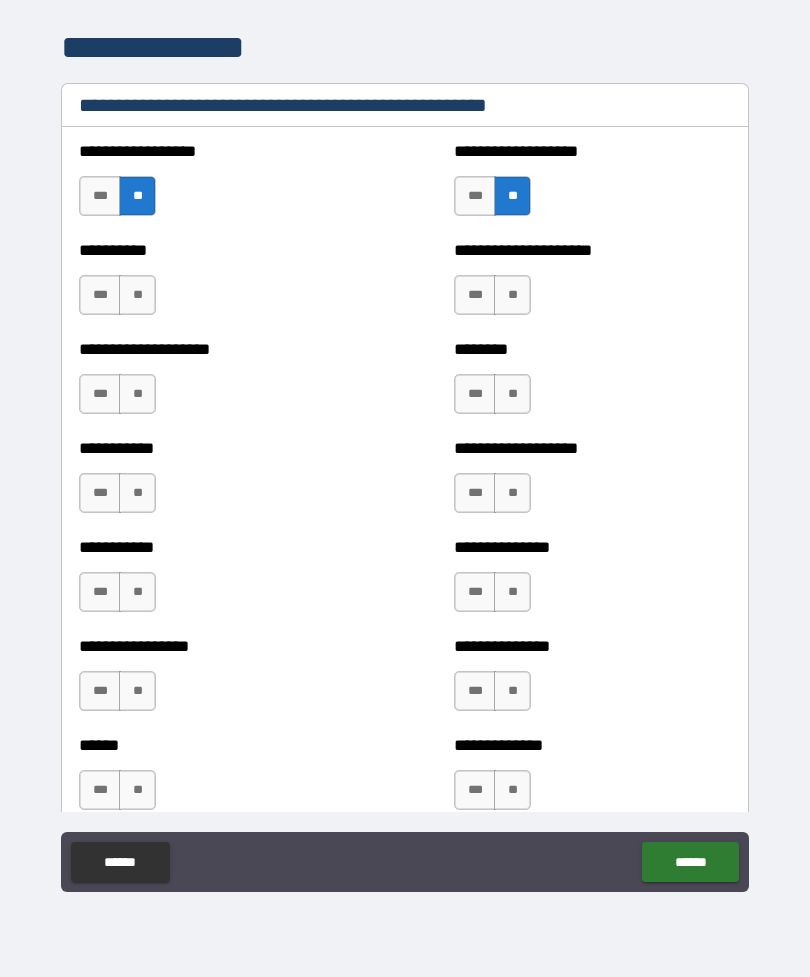 click on "**" at bounding box center (137, 295) 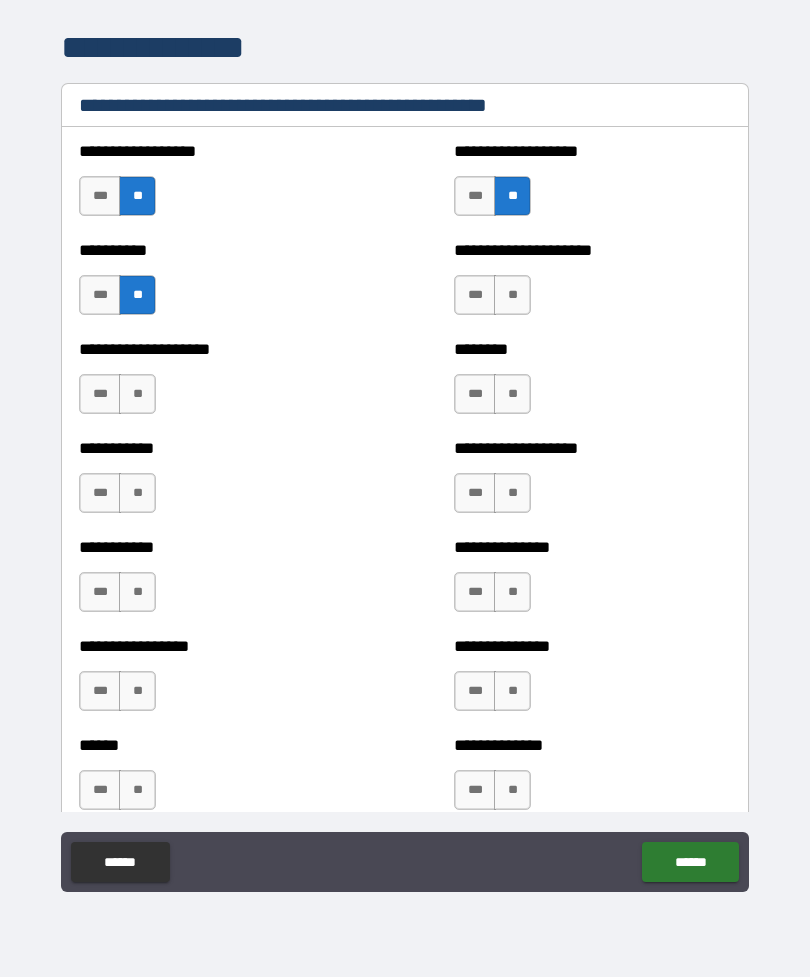 click on "**" at bounding box center (512, 295) 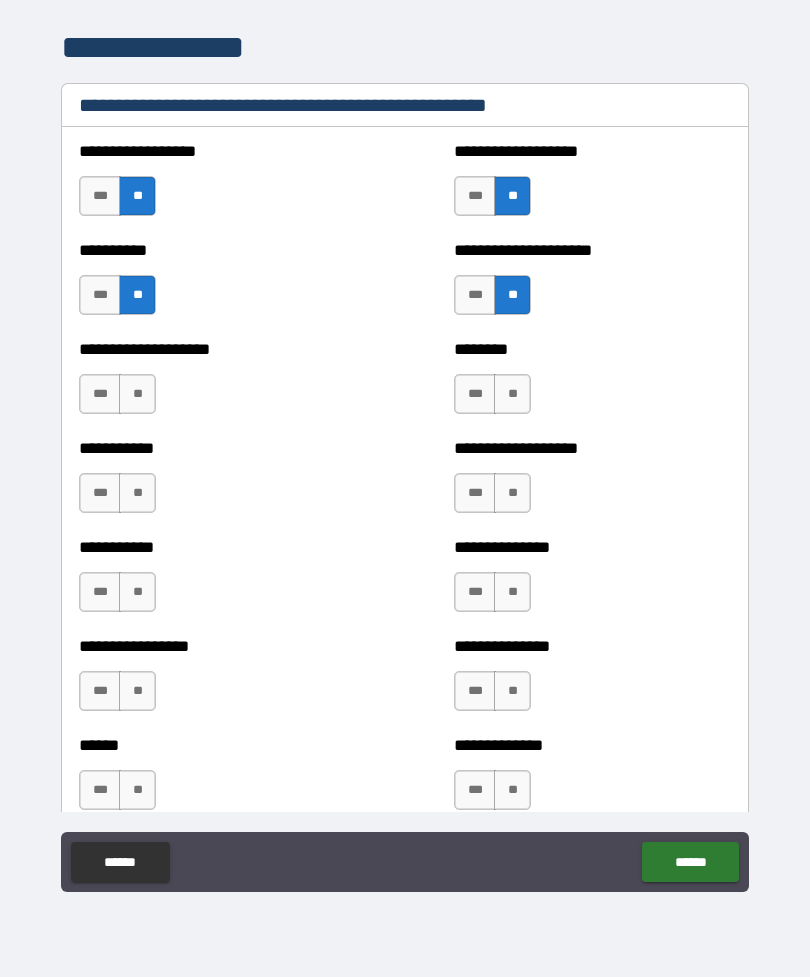 click on "**" at bounding box center (137, 394) 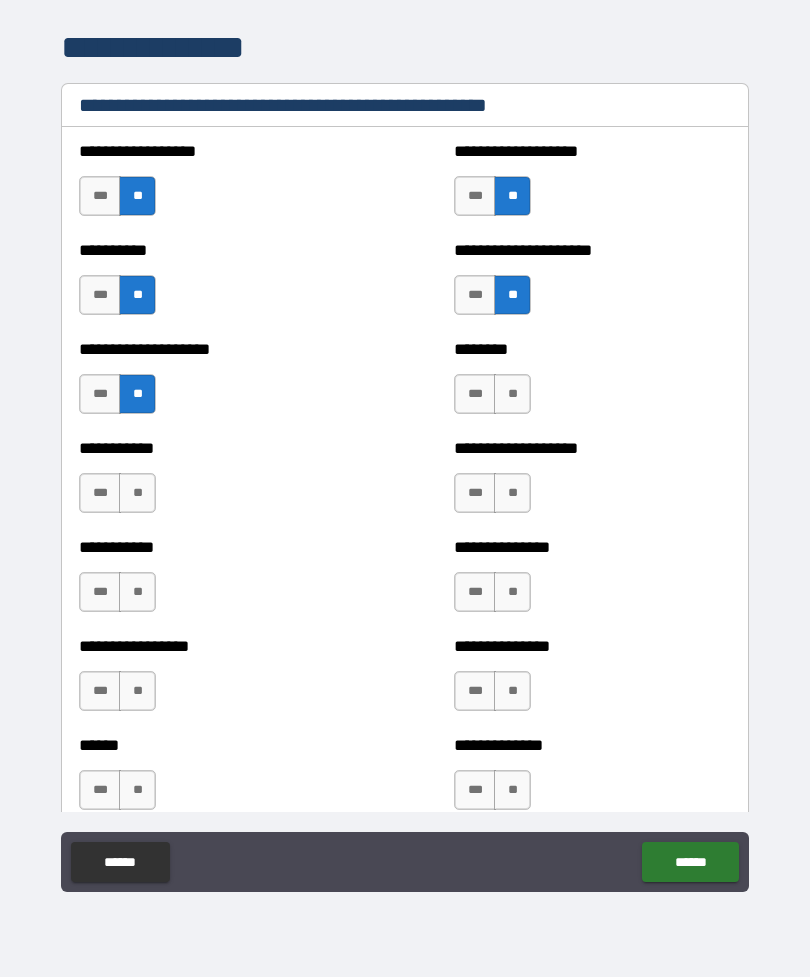click on "**" at bounding box center (512, 394) 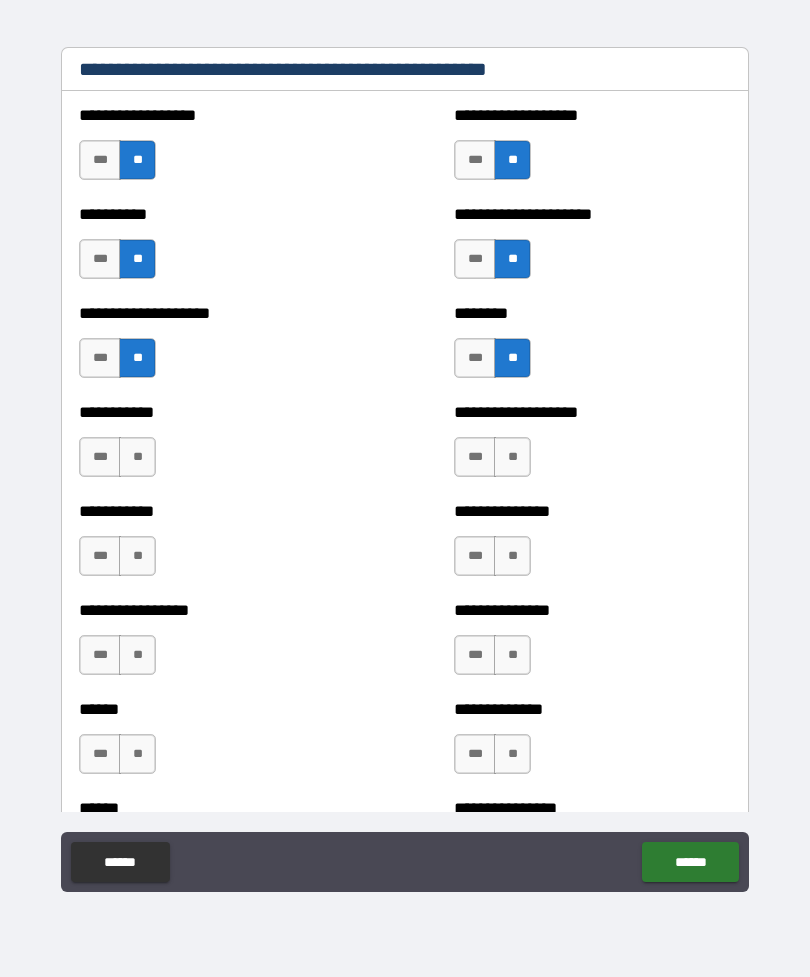 scroll, scrollTop: 2490, scrollLeft: 0, axis: vertical 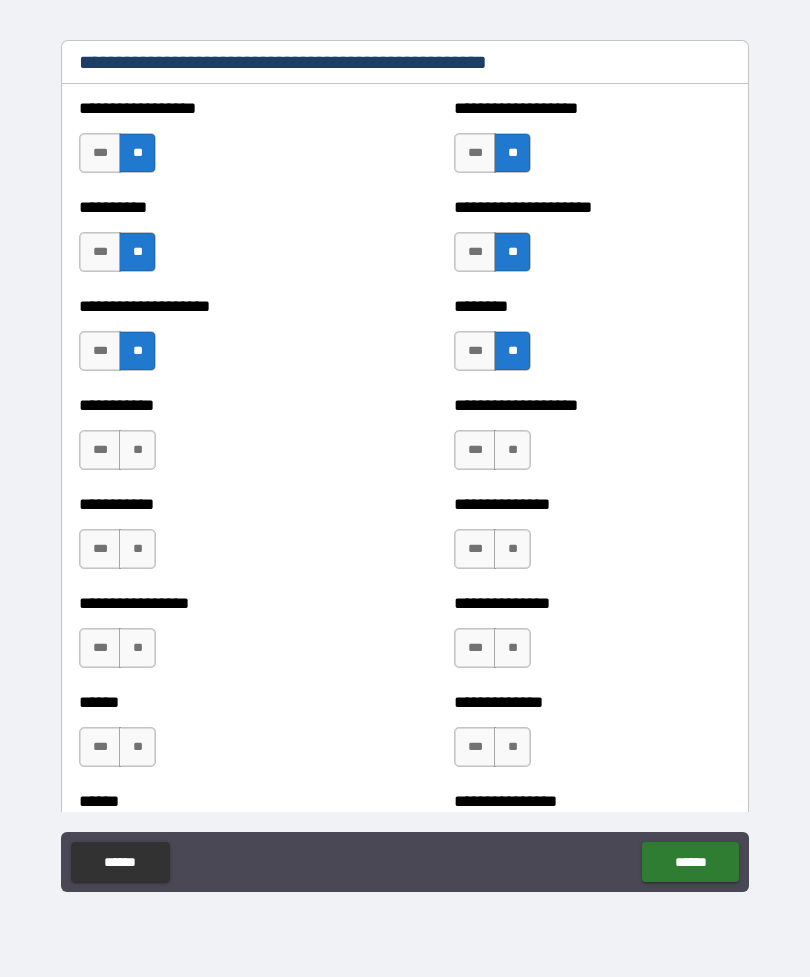 click on "**" at bounding box center (137, 450) 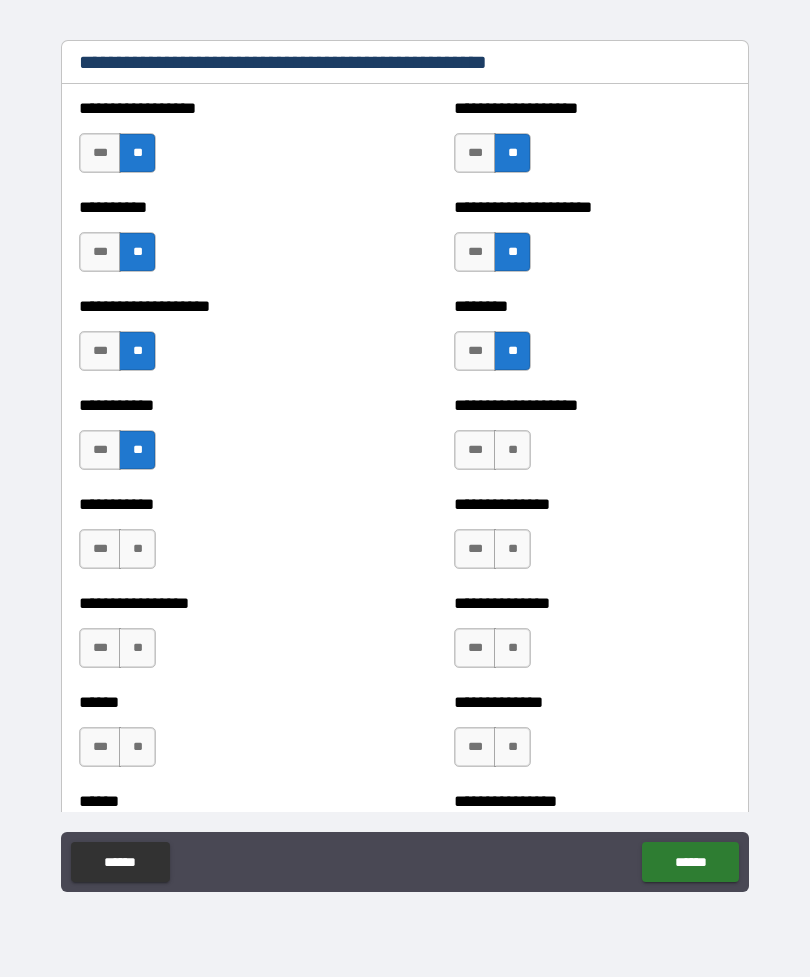 click on "**" at bounding box center (512, 450) 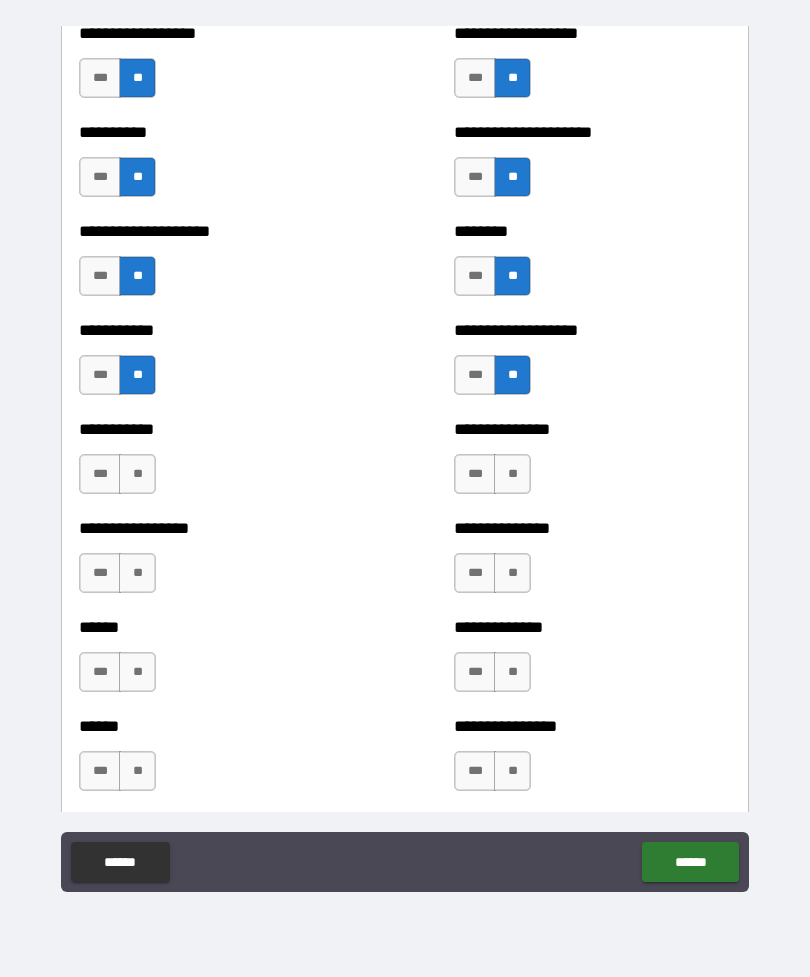 scroll, scrollTop: 2568, scrollLeft: 0, axis: vertical 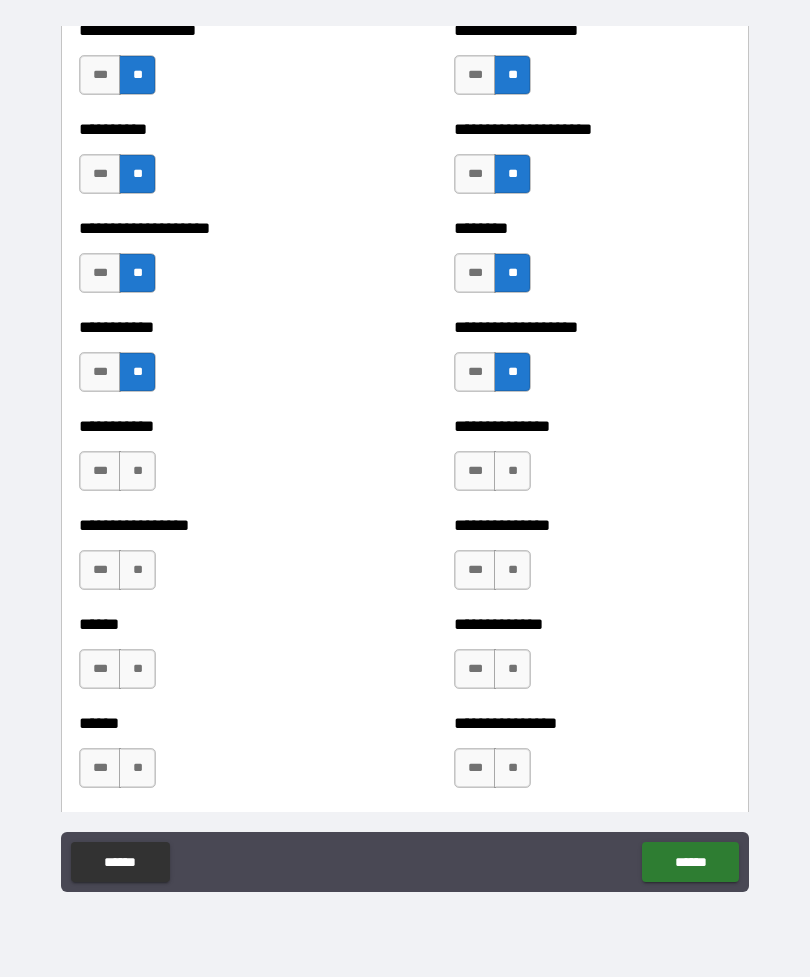 click on "**" at bounding box center [137, 471] 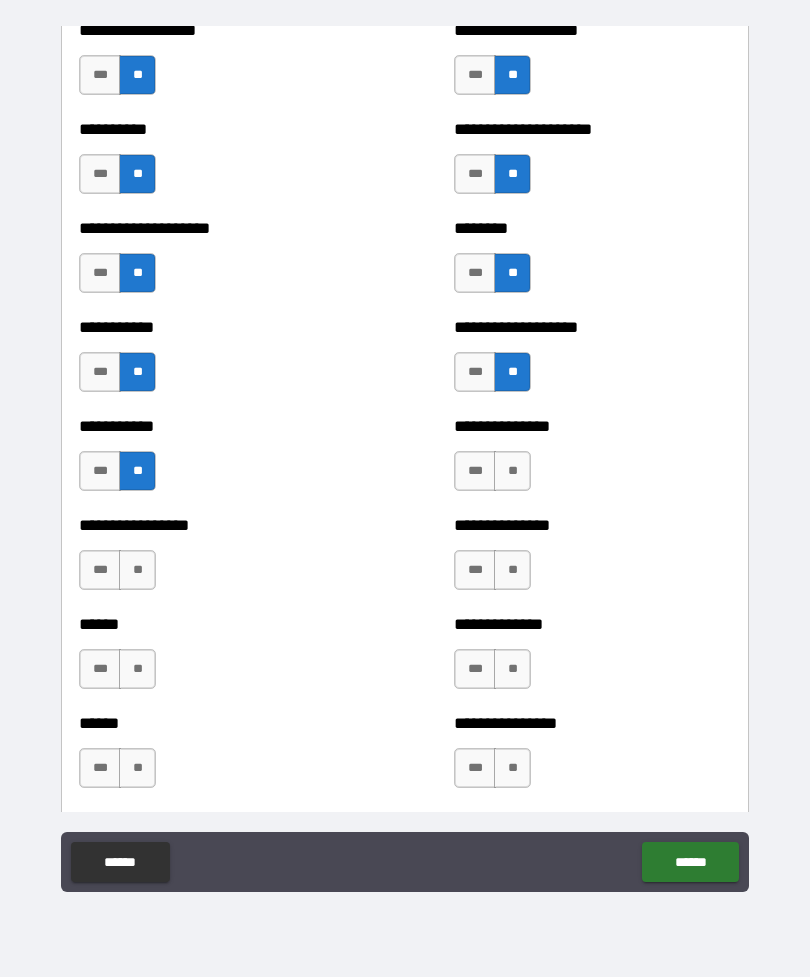 click on "**" at bounding box center (512, 471) 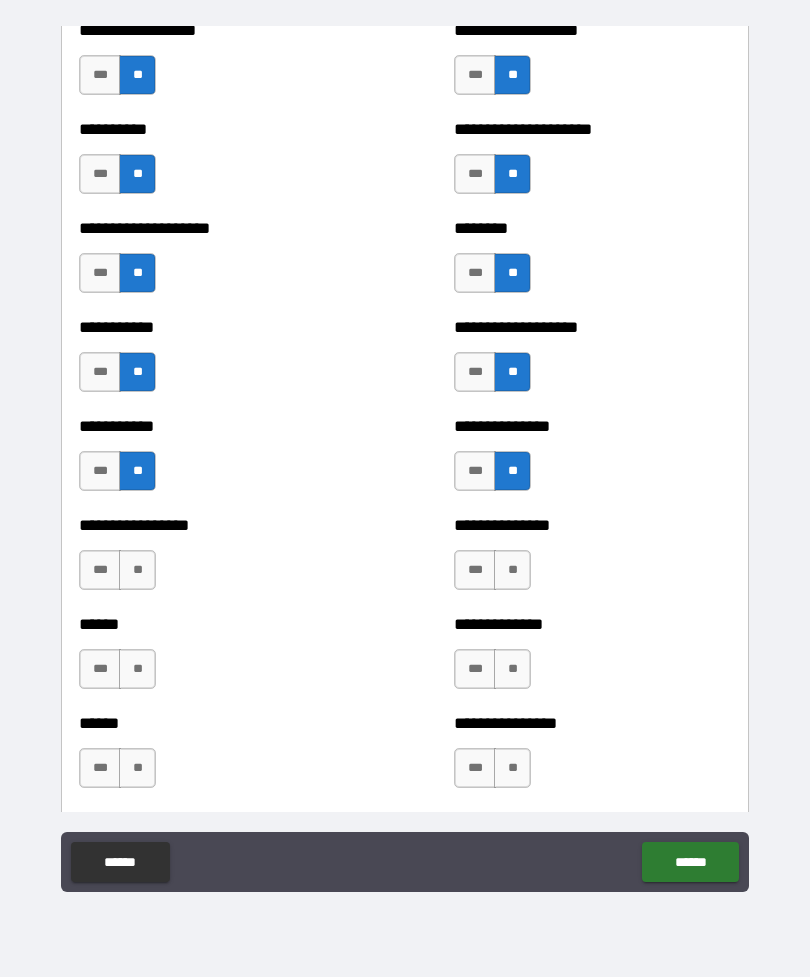 click on "**" at bounding box center (137, 570) 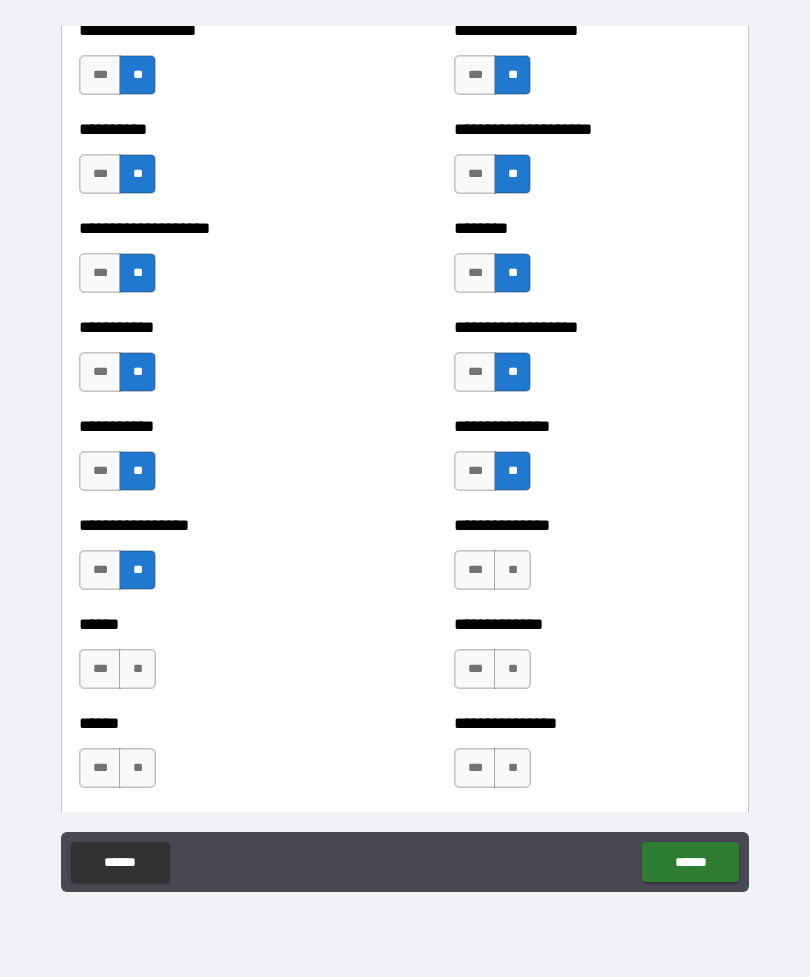 click on "**" at bounding box center (512, 570) 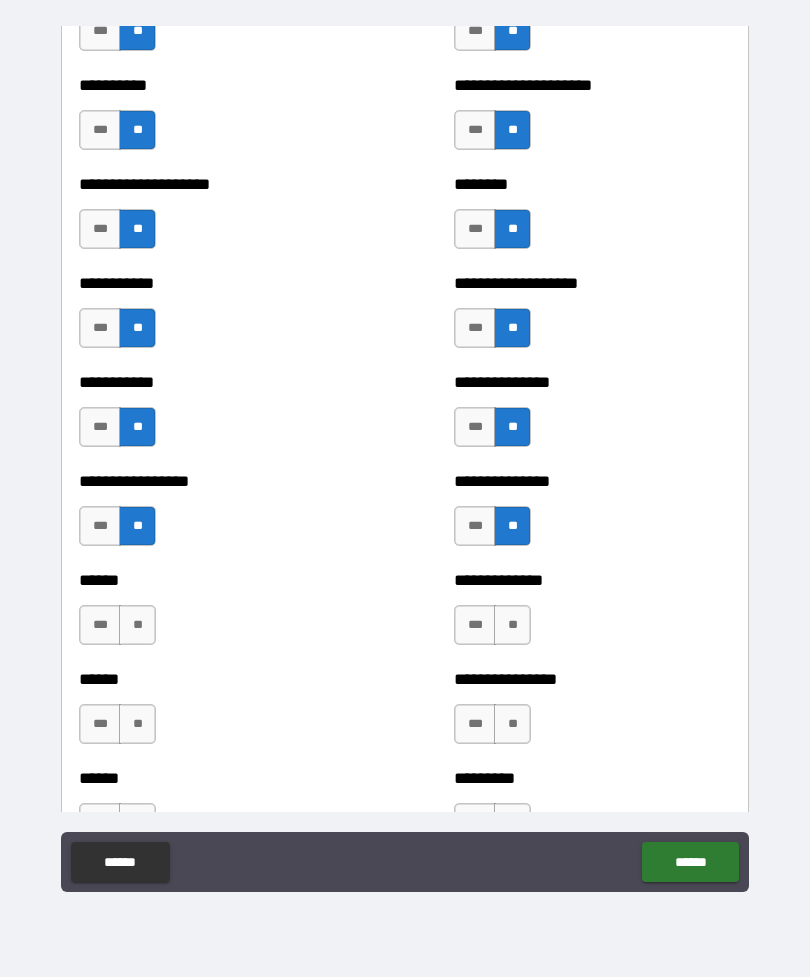 scroll, scrollTop: 2622, scrollLeft: 0, axis: vertical 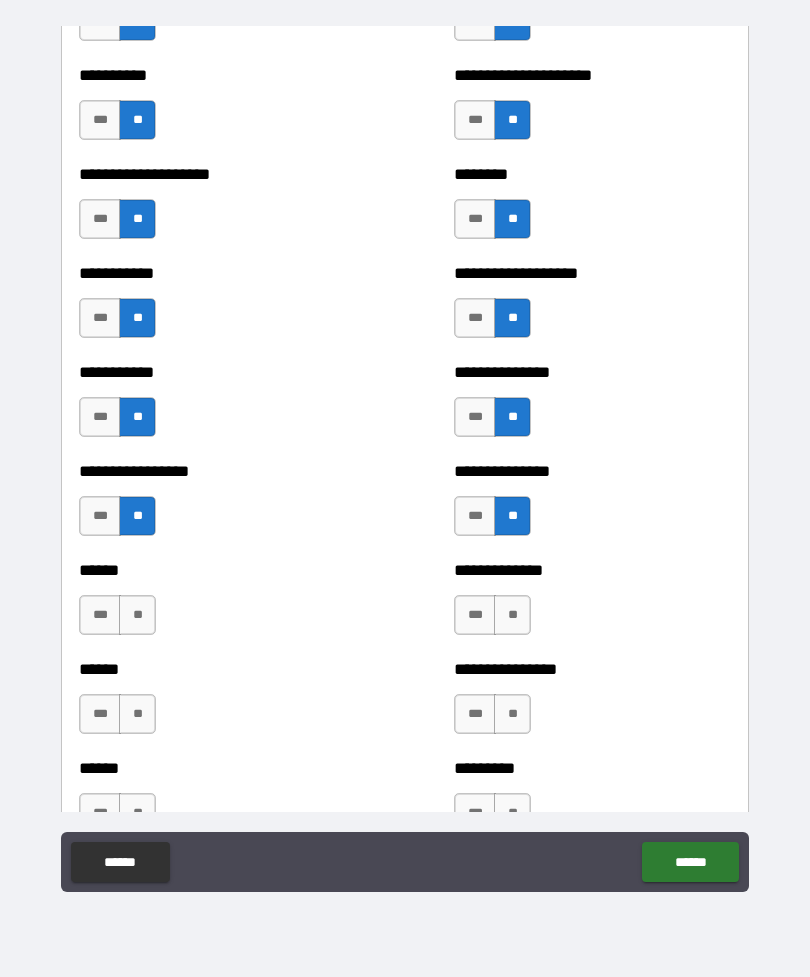click on "**" at bounding box center (137, 615) 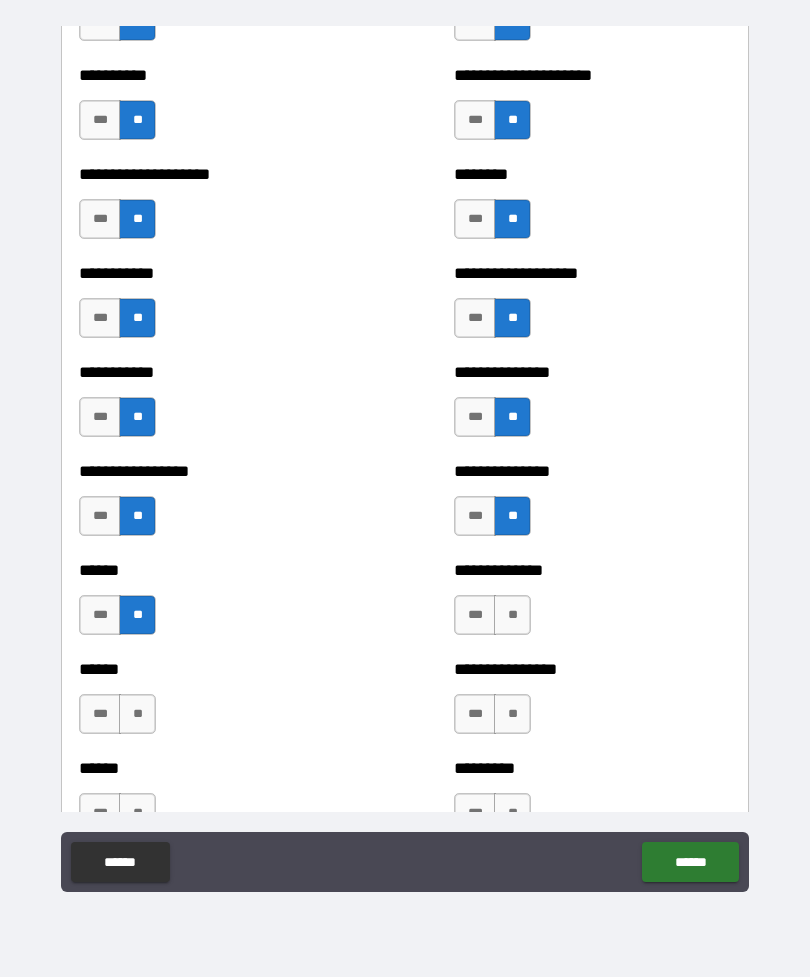 click on "**" at bounding box center [512, 615] 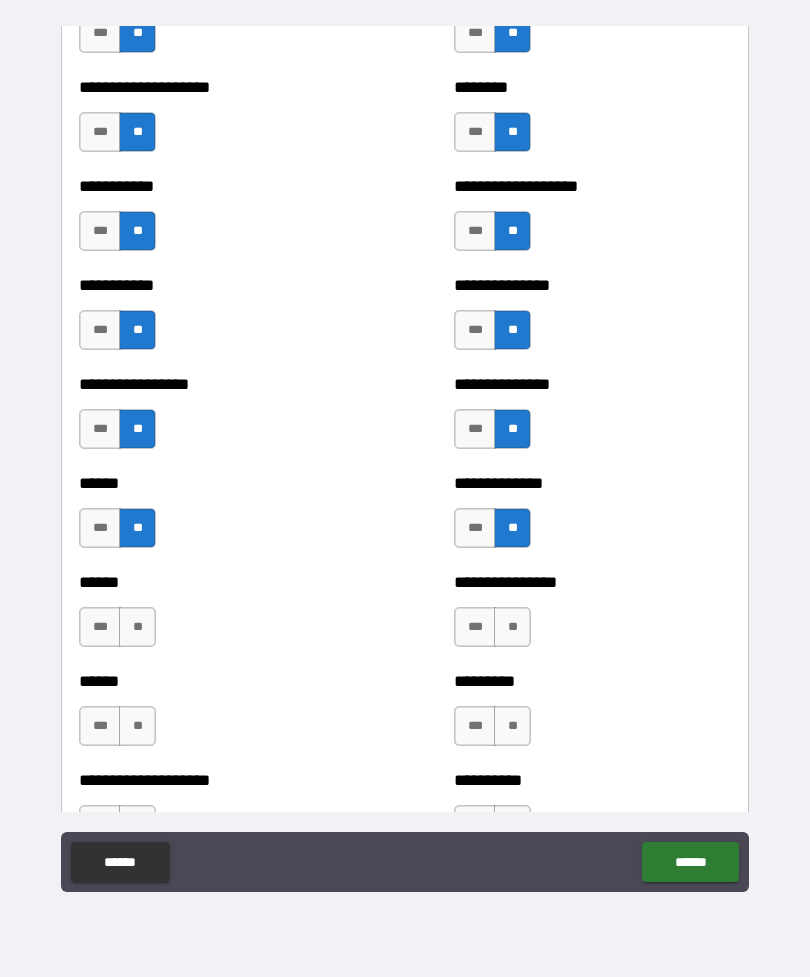 scroll, scrollTop: 2714, scrollLeft: 0, axis: vertical 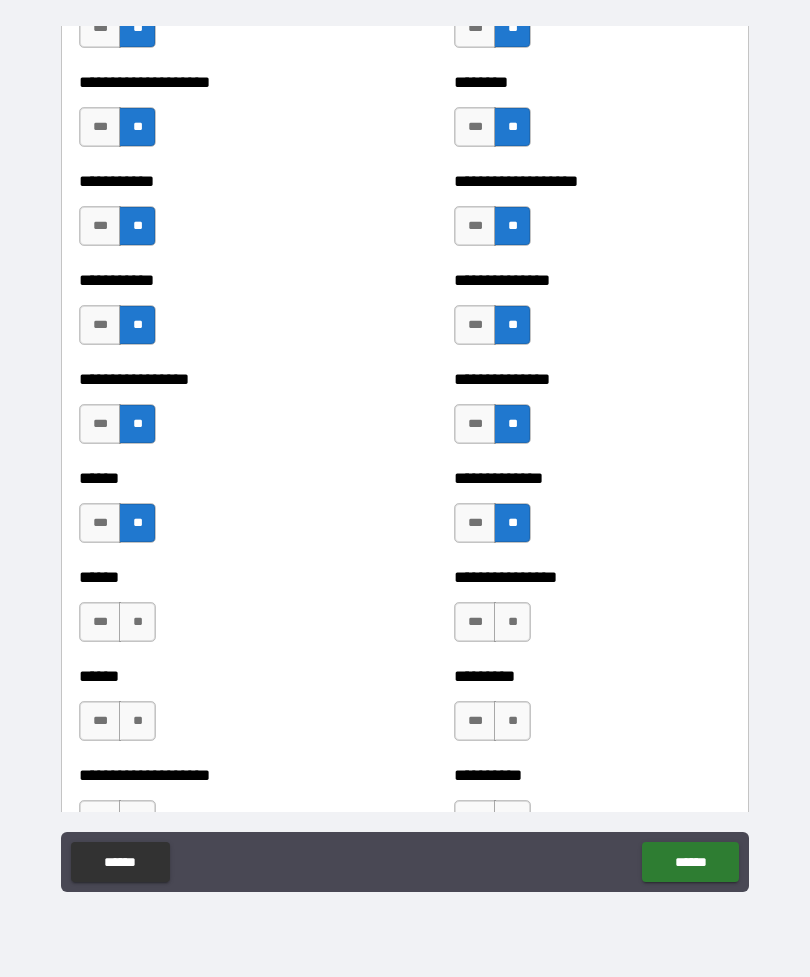 click on "**" at bounding box center [137, 622] 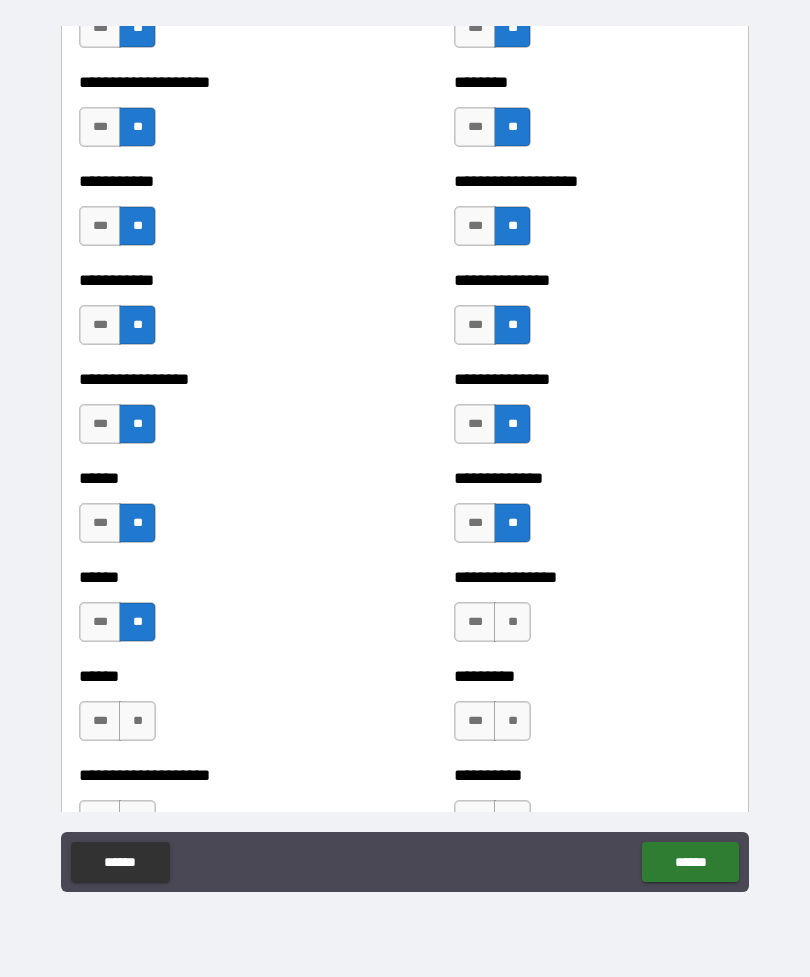 click on "**" at bounding box center [512, 622] 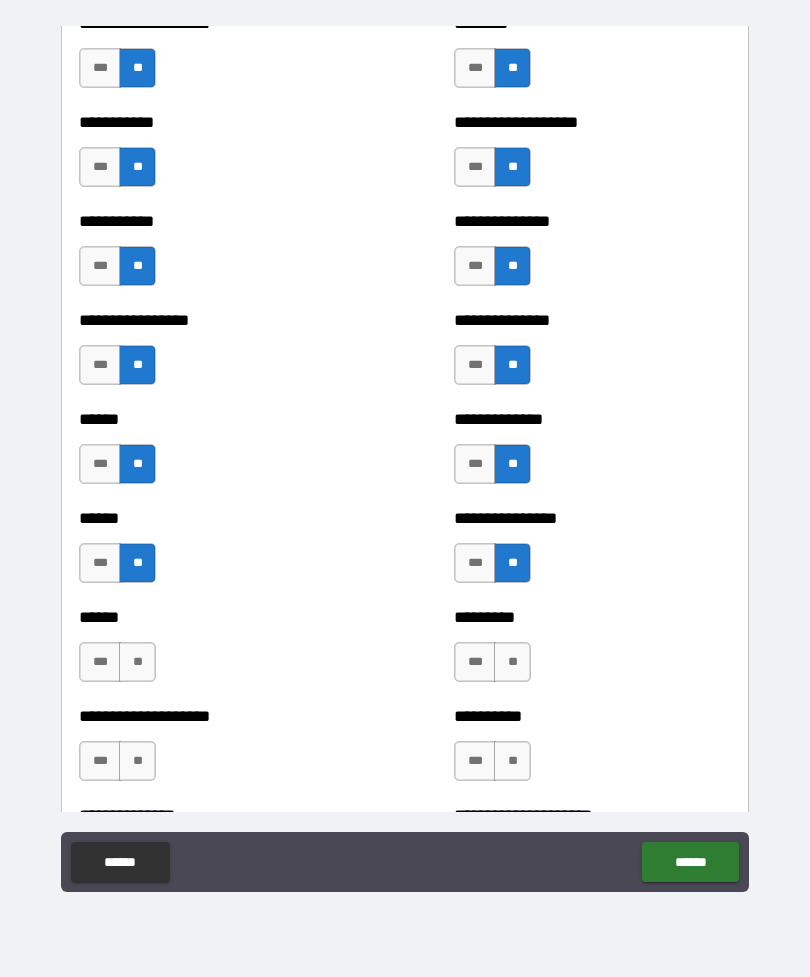 scroll, scrollTop: 2775, scrollLeft: 0, axis: vertical 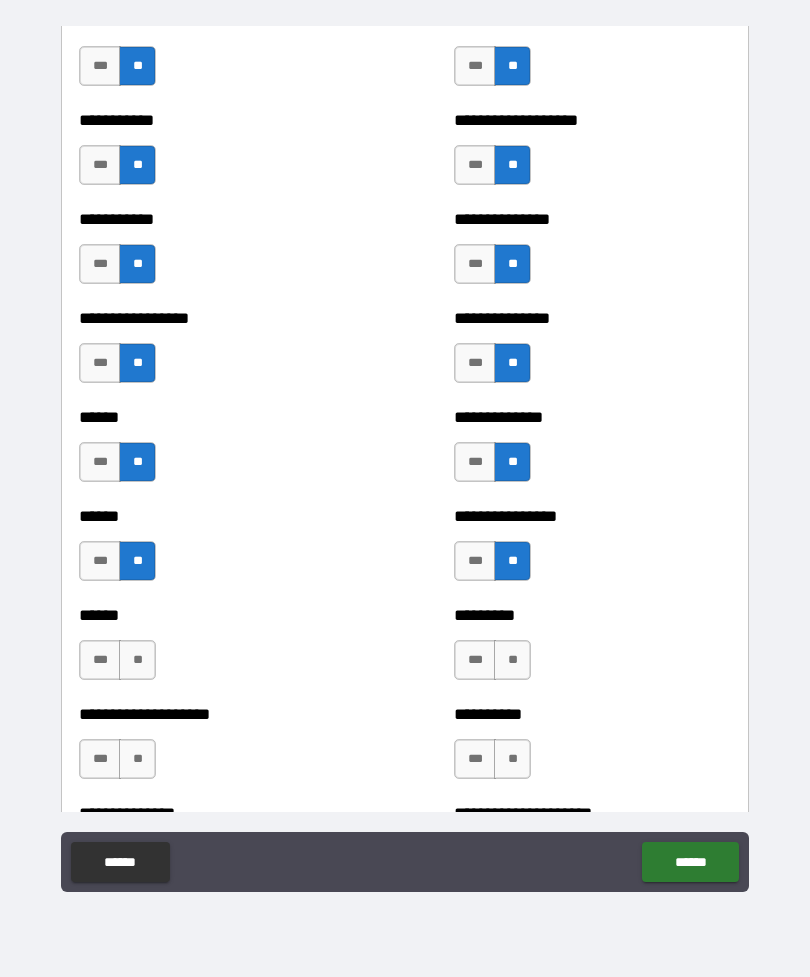 click on "**" at bounding box center (137, 660) 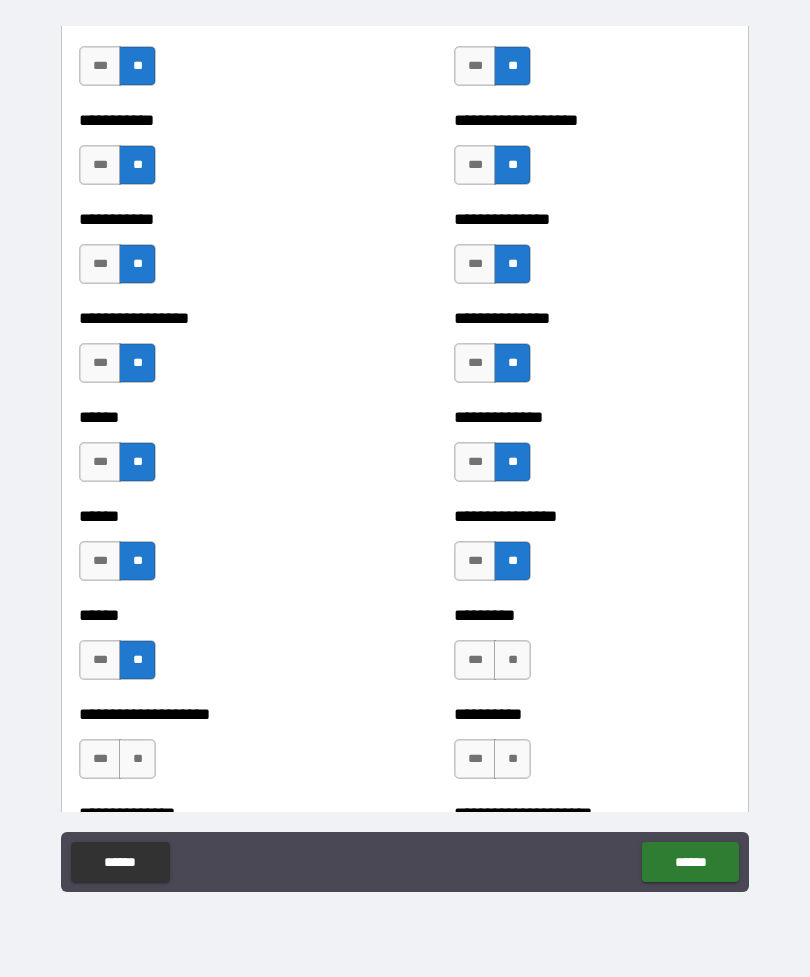 click on "**" at bounding box center [512, 660] 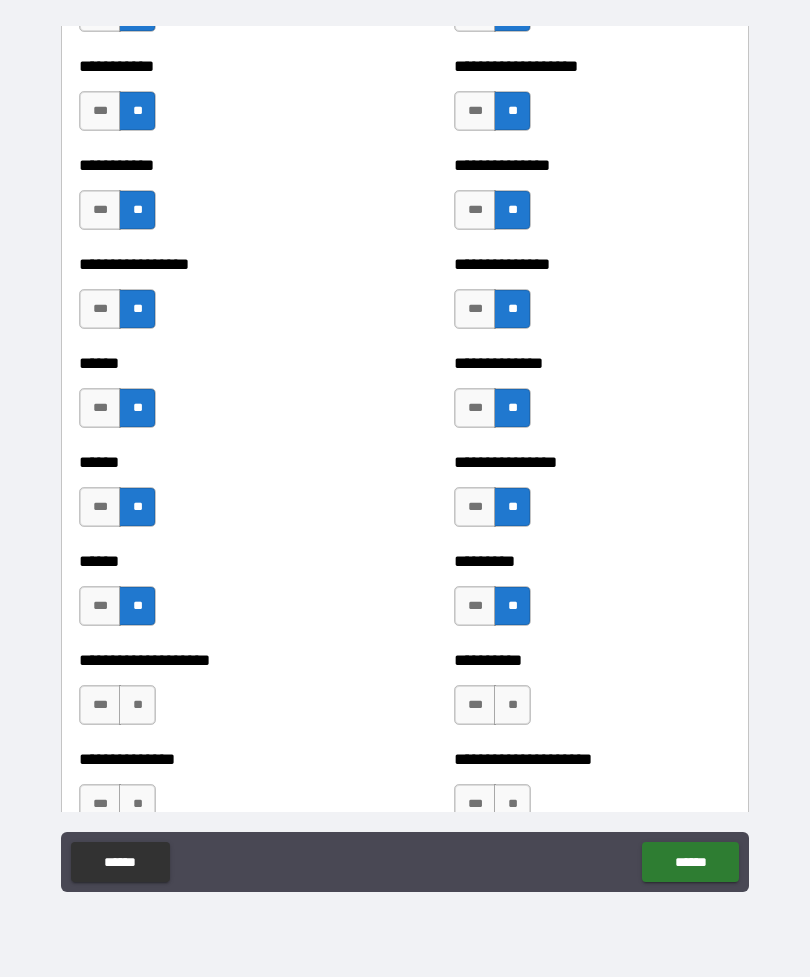 scroll, scrollTop: 2849, scrollLeft: 0, axis: vertical 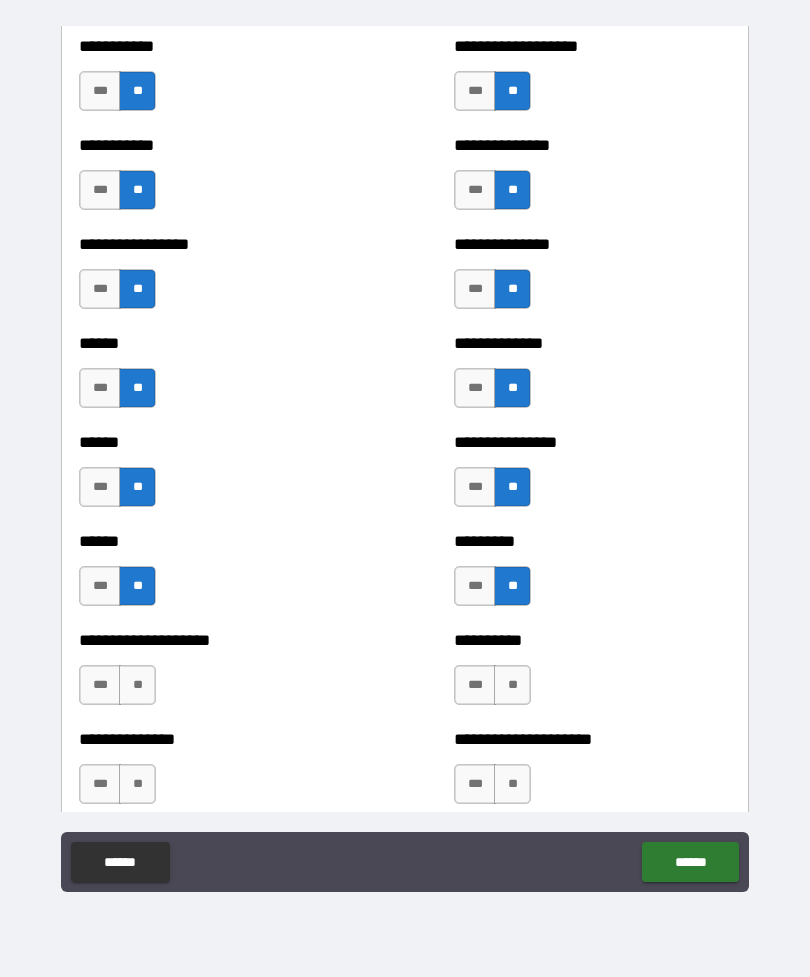 click on "**" at bounding box center [137, 685] 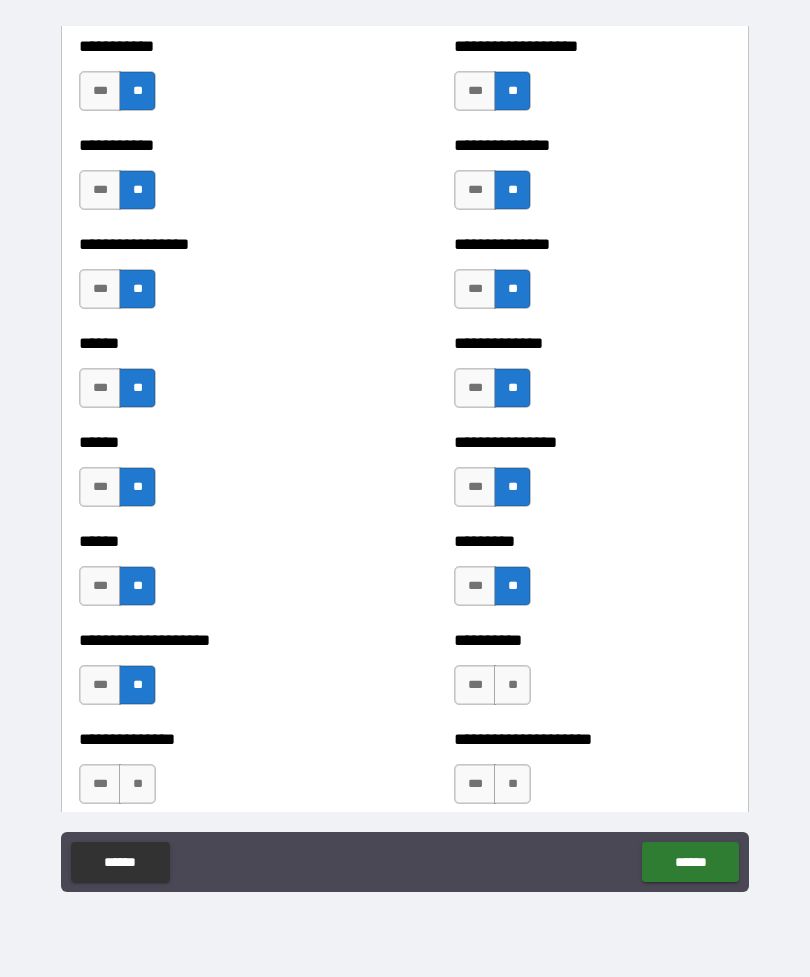 click on "**" at bounding box center (512, 685) 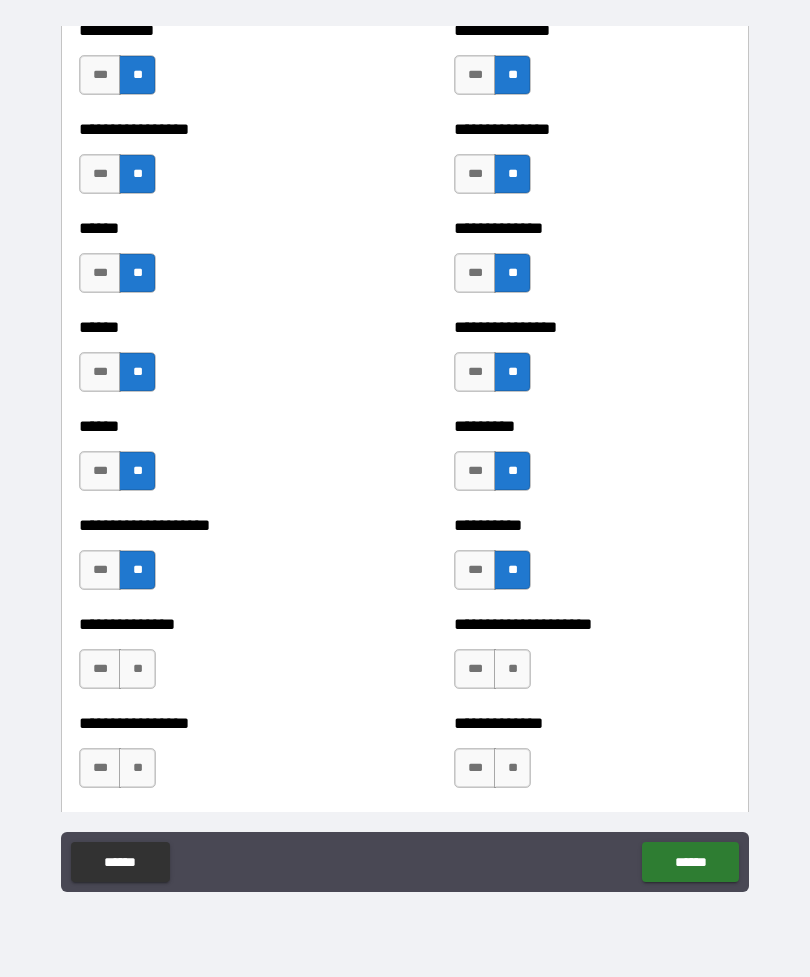scroll, scrollTop: 2982, scrollLeft: 0, axis: vertical 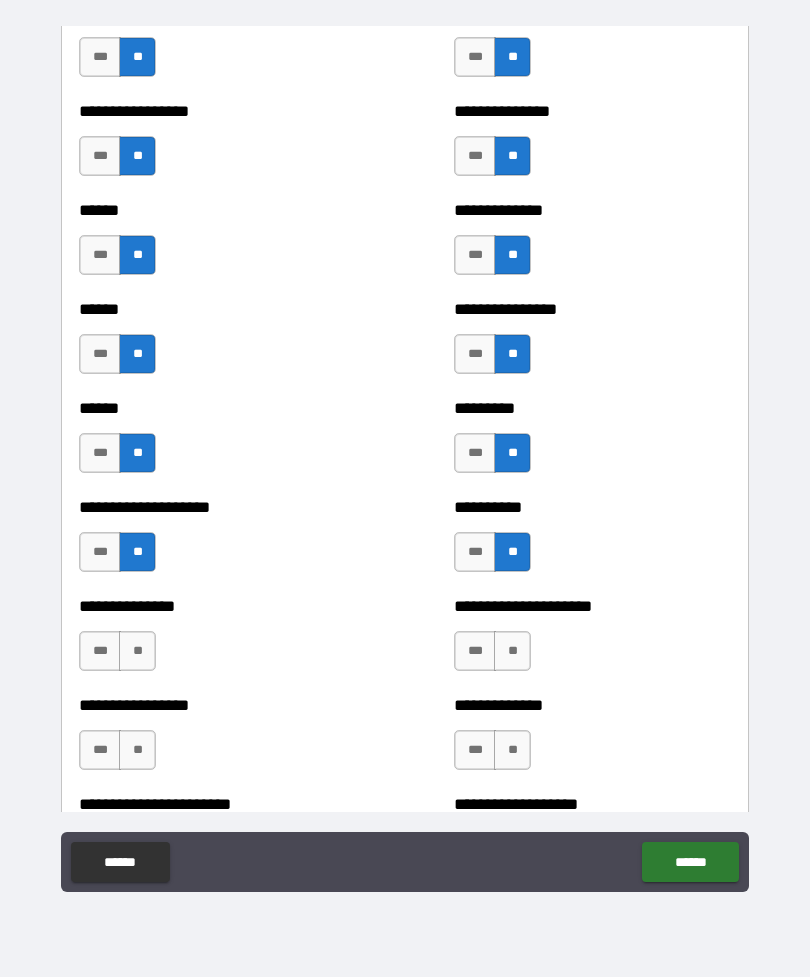click on "**" at bounding box center (137, 651) 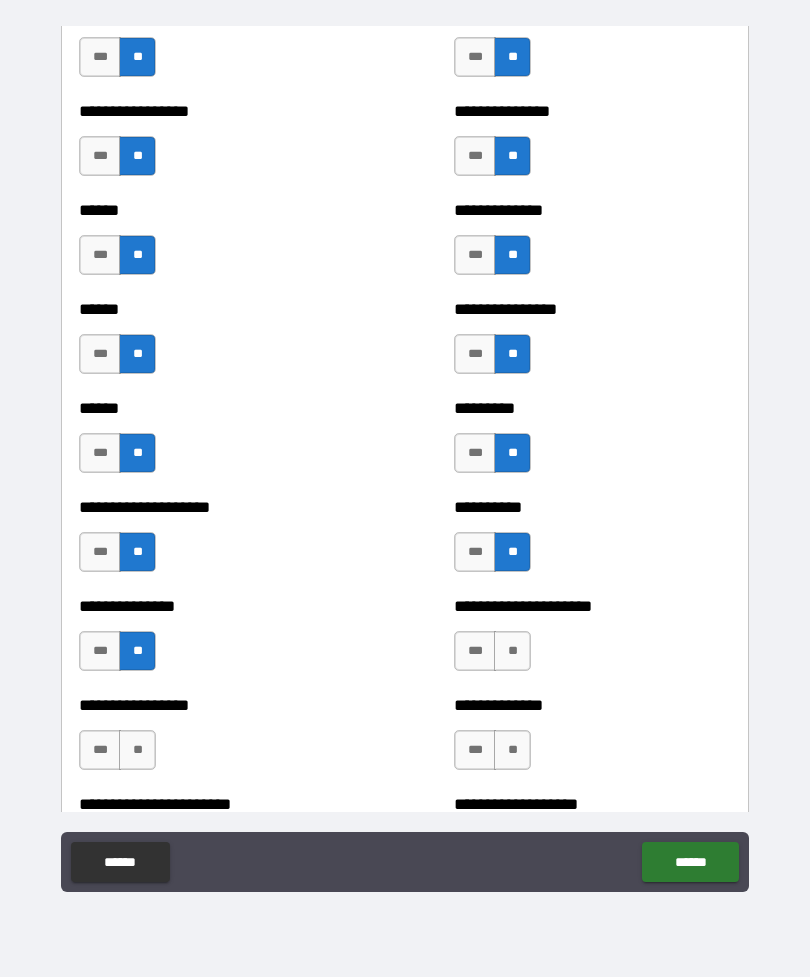 click on "**" at bounding box center (512, 651) 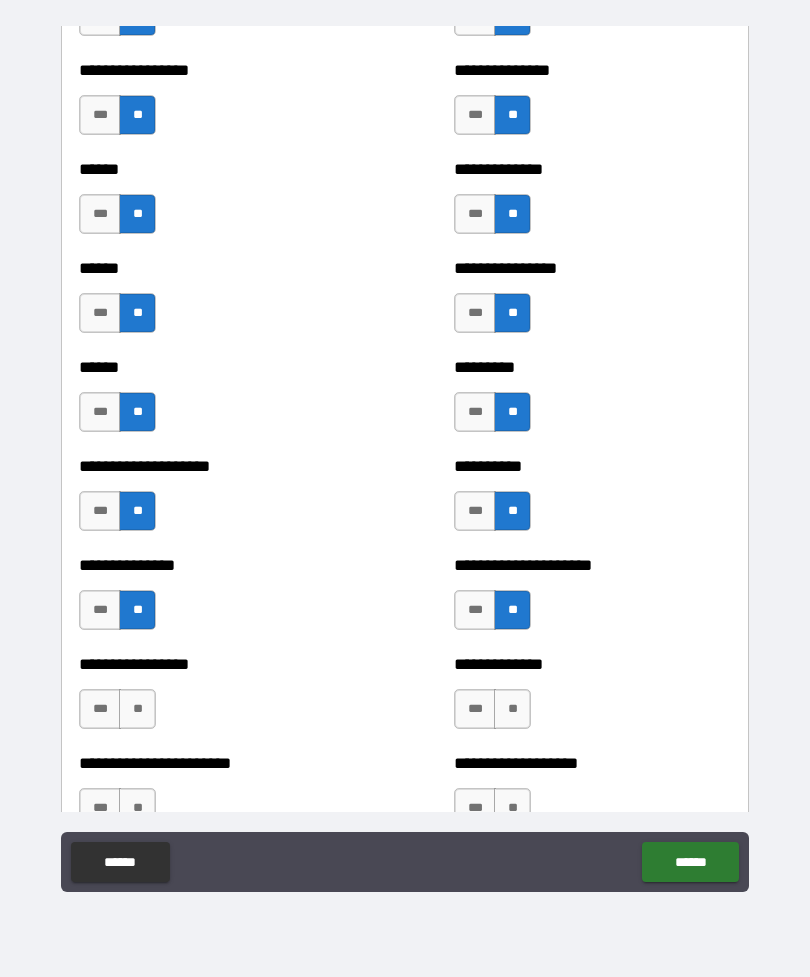 scroll, scrollTop: 3058, scrollLeft: 0, axis: vertical 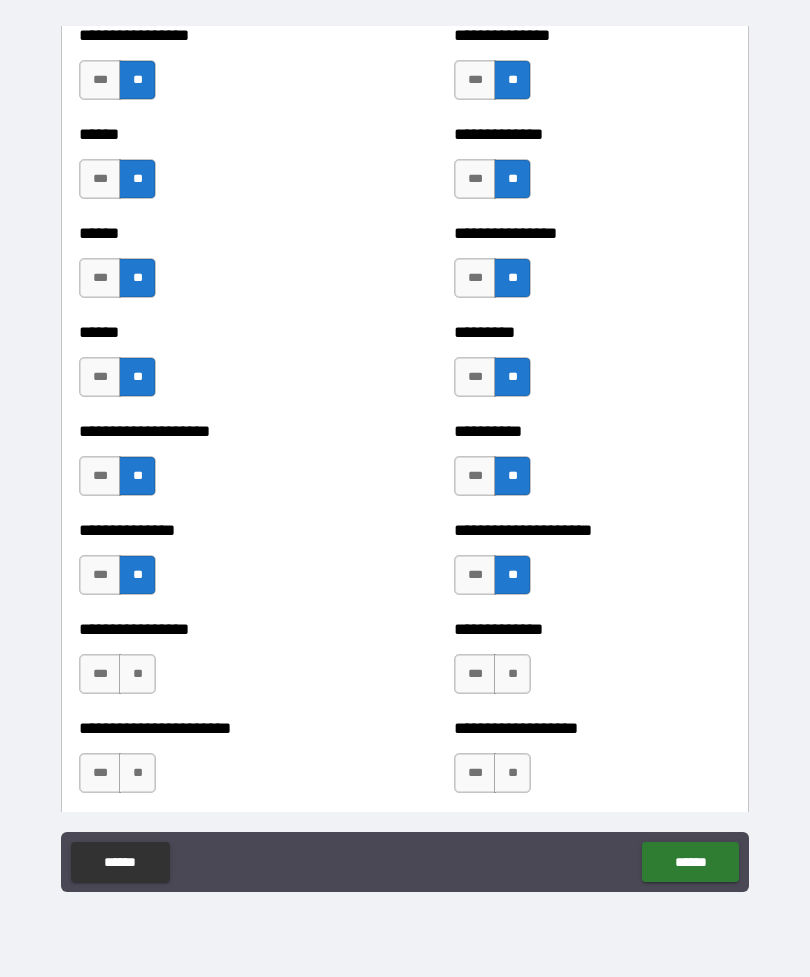 click on "**" at bounding box center [137, 674] 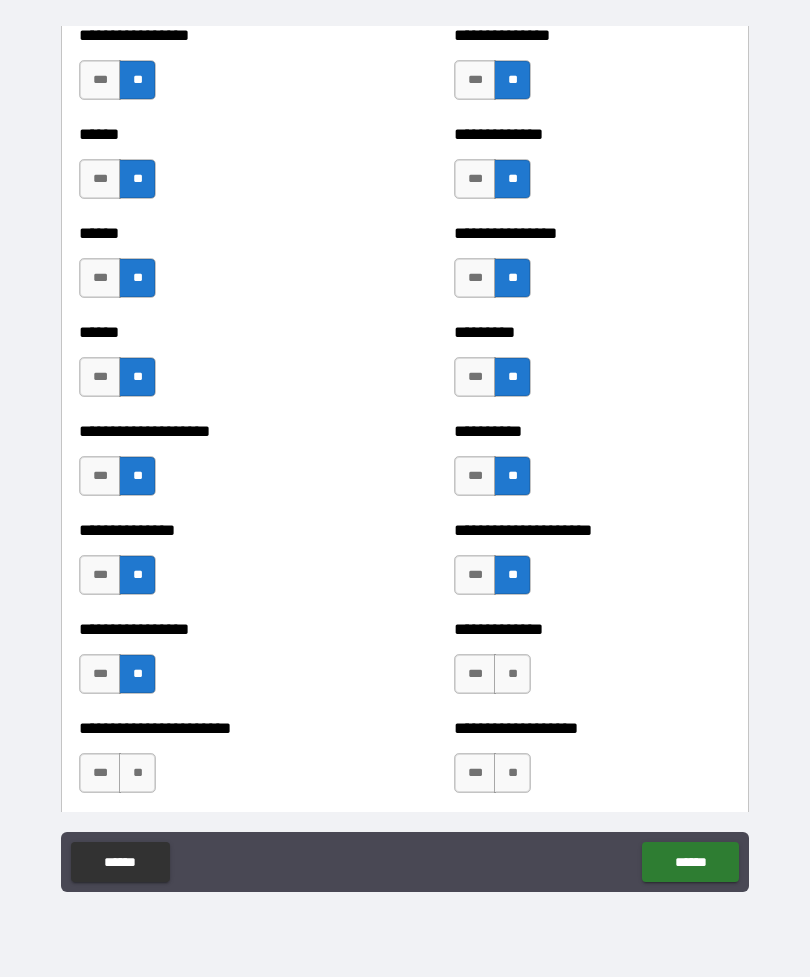 click on "**" at bounding box center [512, 674] 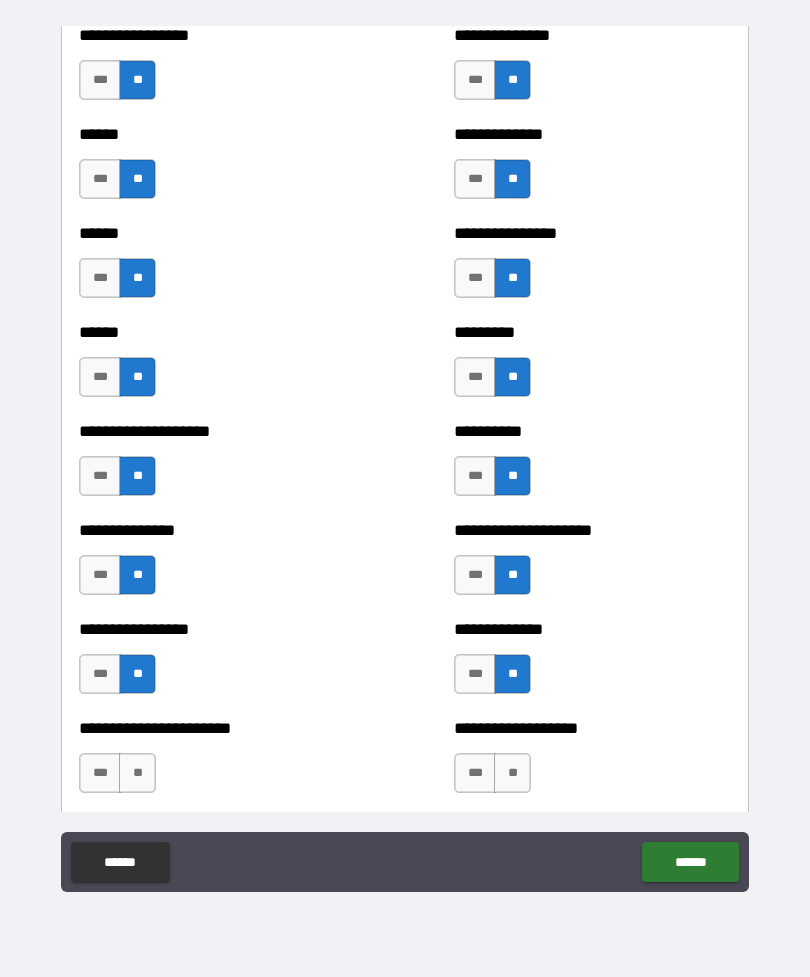 scroll, scrollTop: 3148, scrollLeft: 0, axis: vertical 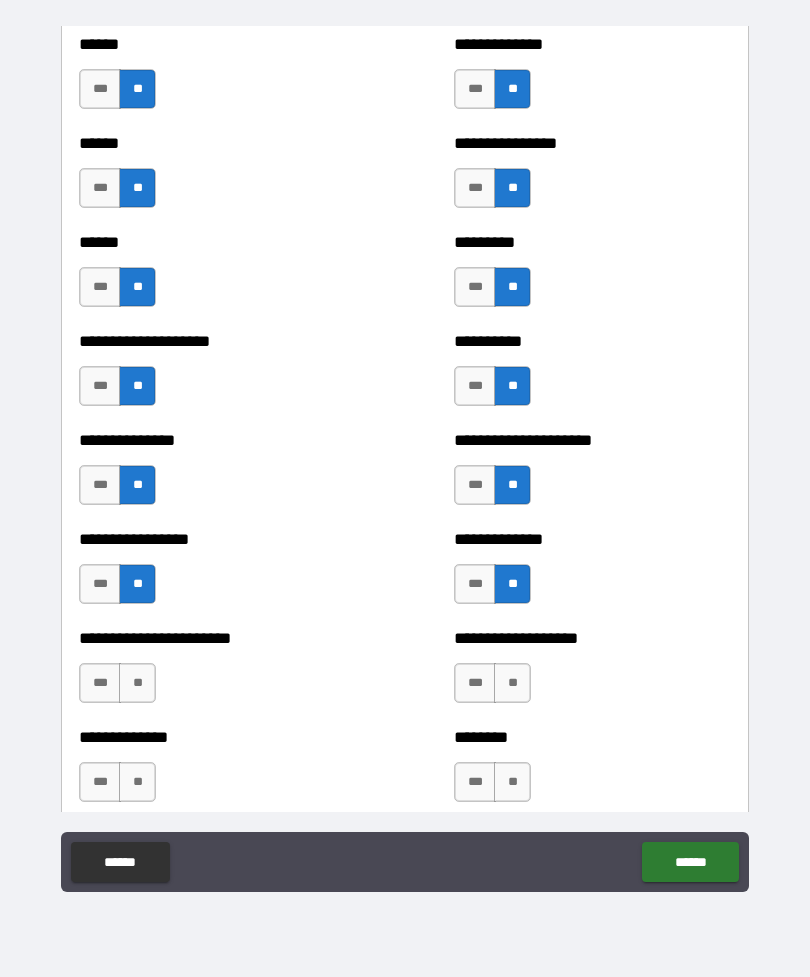click on "**" at bounding box center [137, 683] 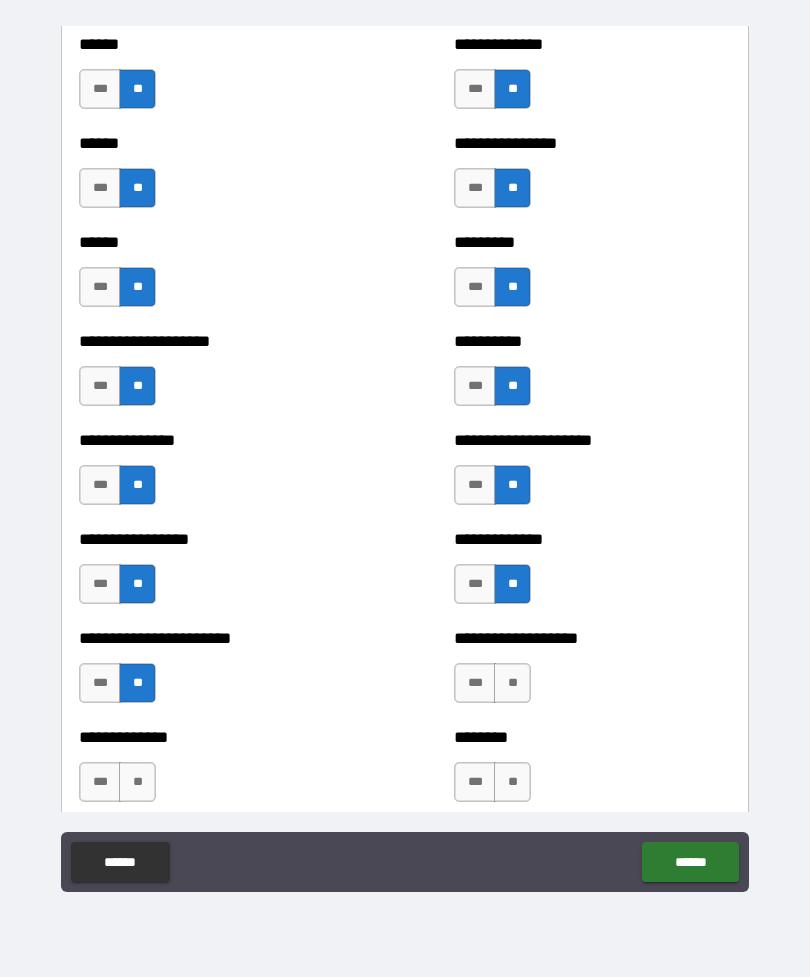 click on "**" at bounding box center (512, 683) 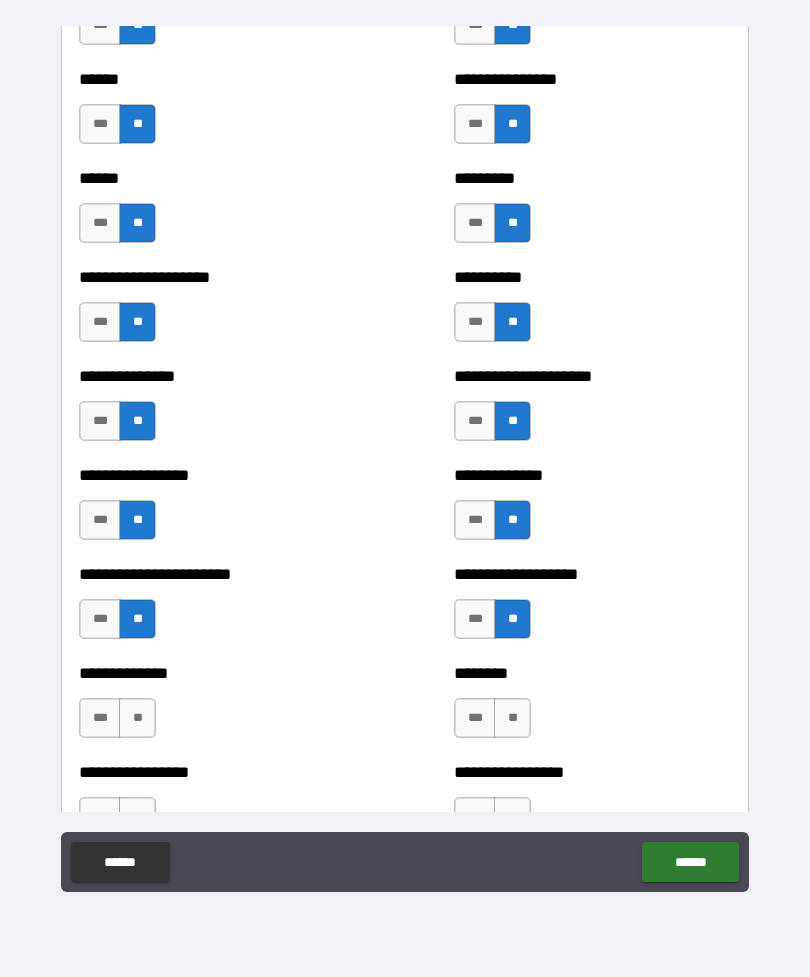 scroll, scrollTop: 3218, scrollLeft: 0, axis: vertical 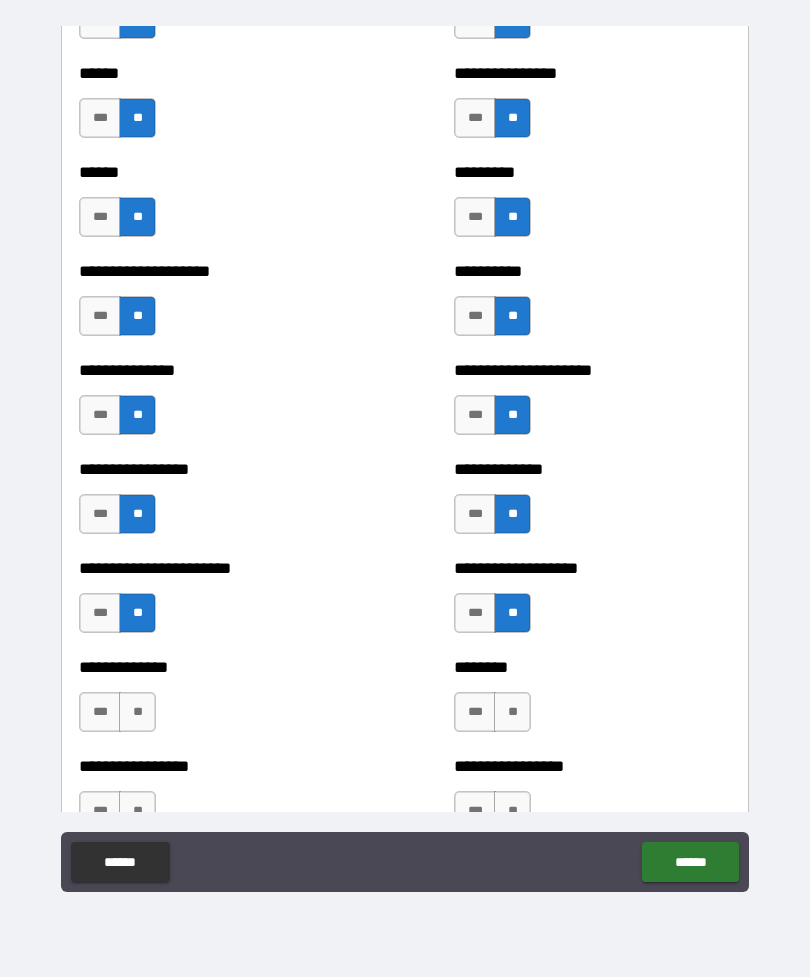 click on "**" at bounding box center (137, 712) 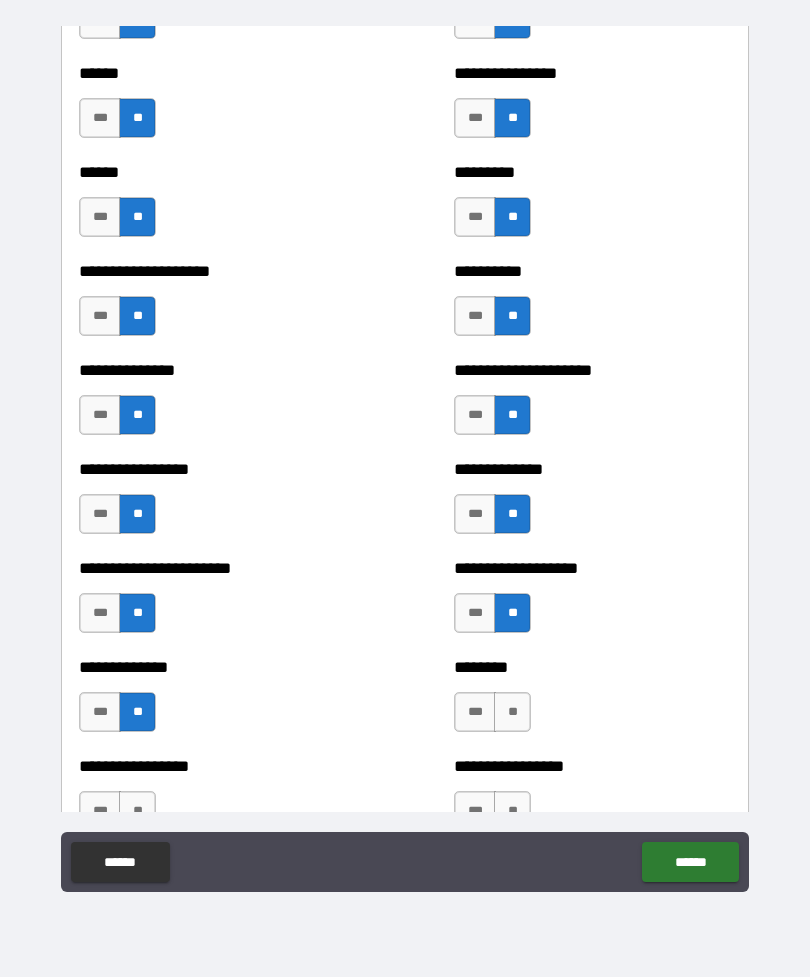 click on "**" at bounding box center [512, 712] 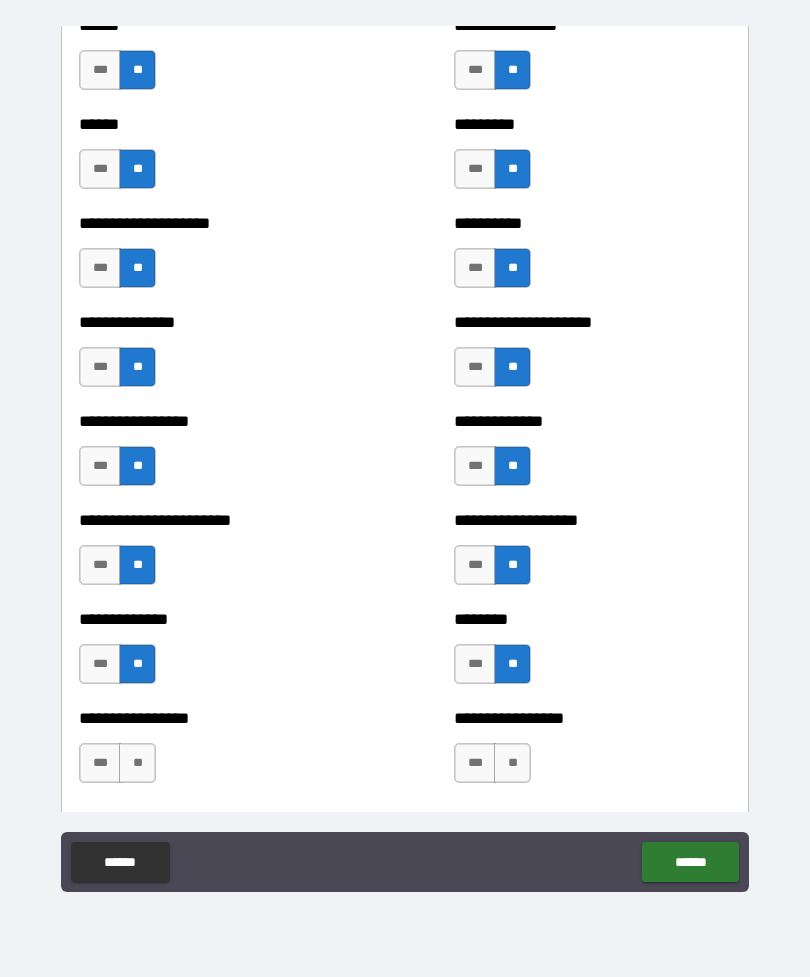scroll, scrollTop: 3317, scrollLeft: 0, axis: vertical 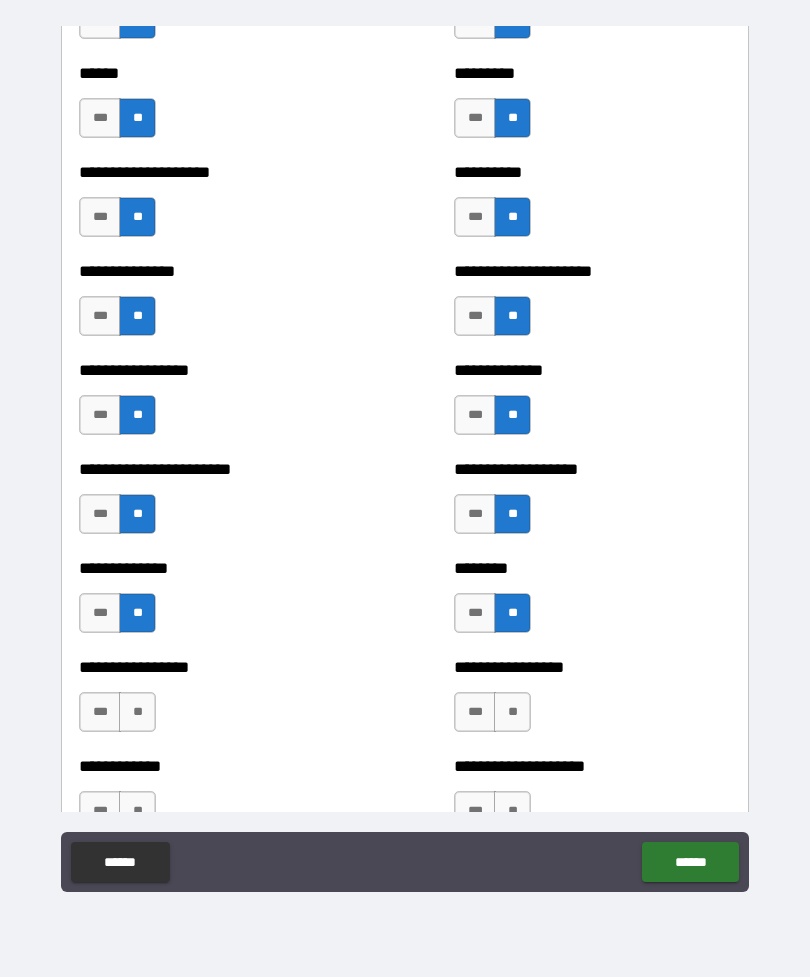 click on "**" at bounding box center (137, 712) 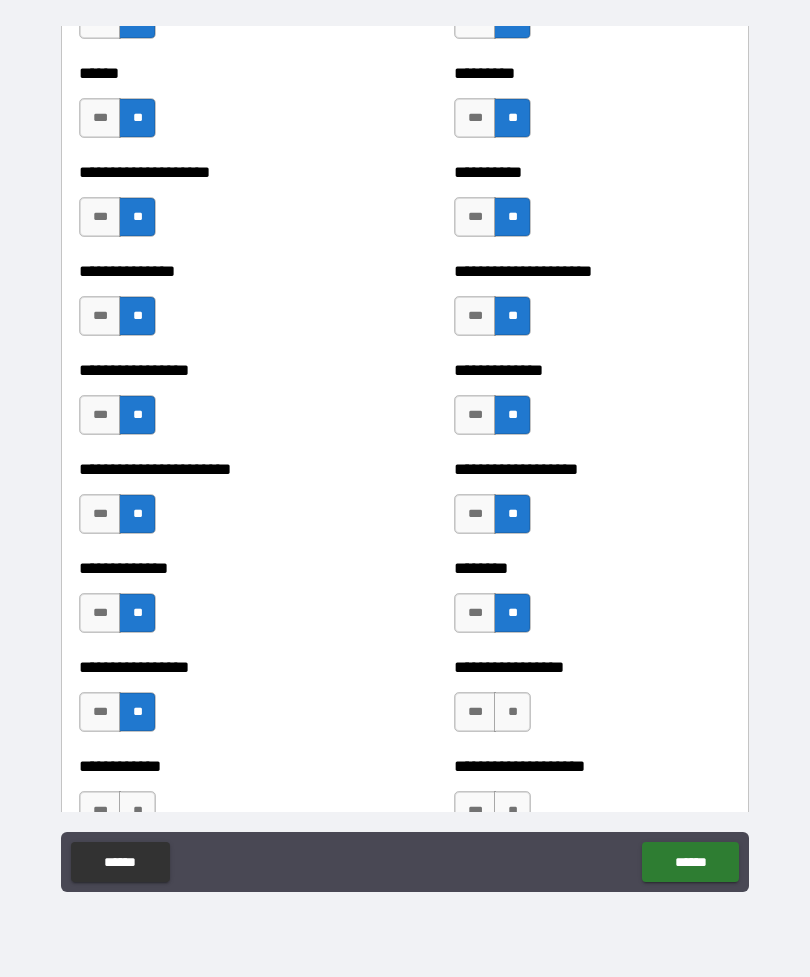 click on "**" at bounding box center (512, 712) 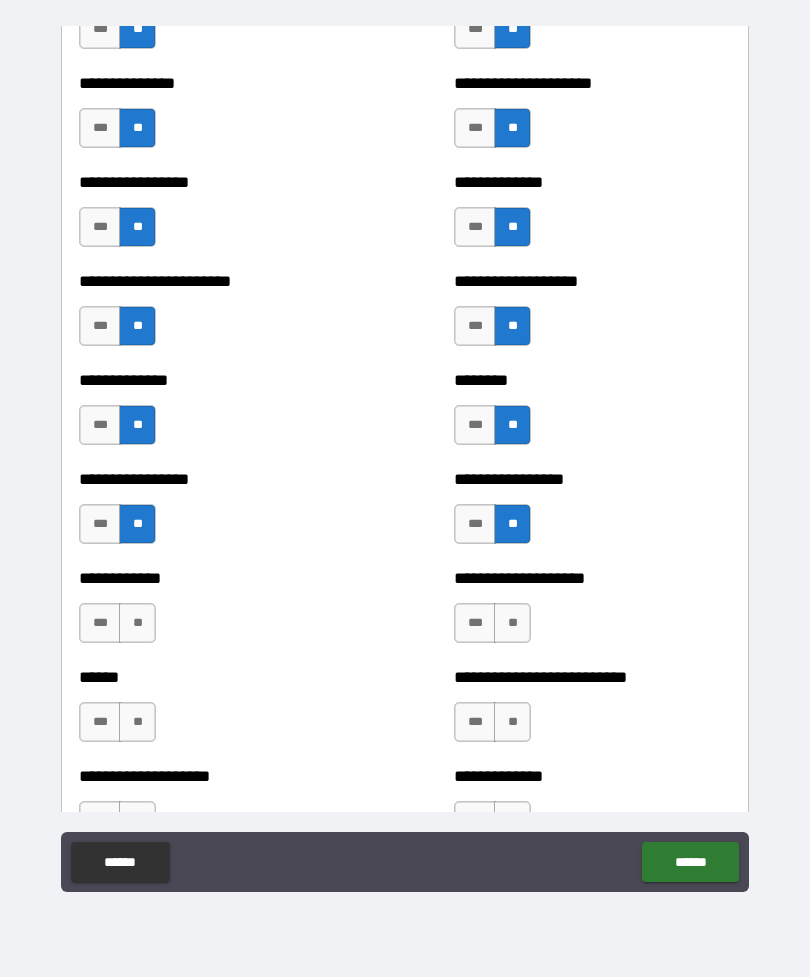scroll, scrollTop: 3507, scrollLeft: 0, axis: vertical 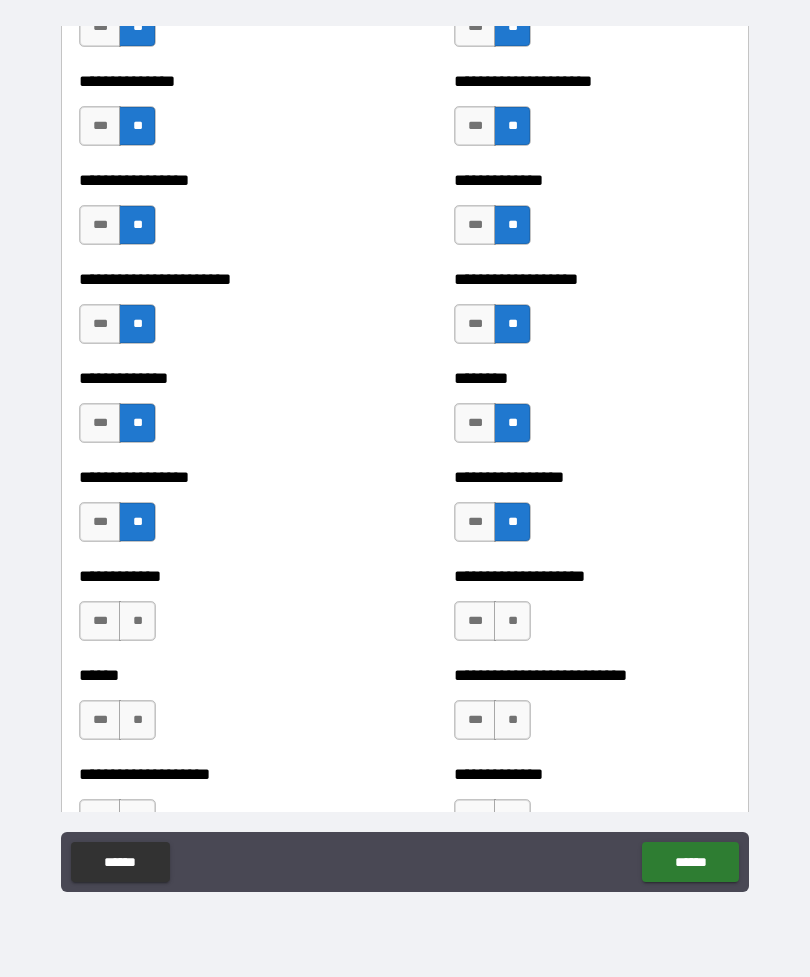 click on "**" at bounding box center (137, 621) 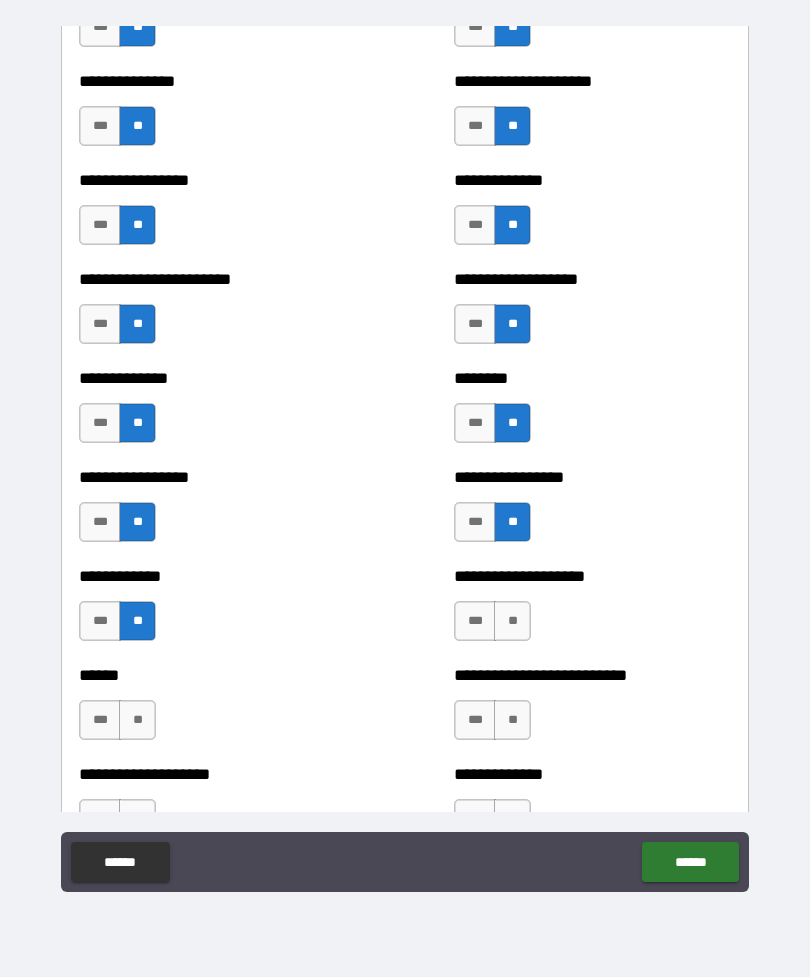 click on "**" at bounding box center [512, 621] 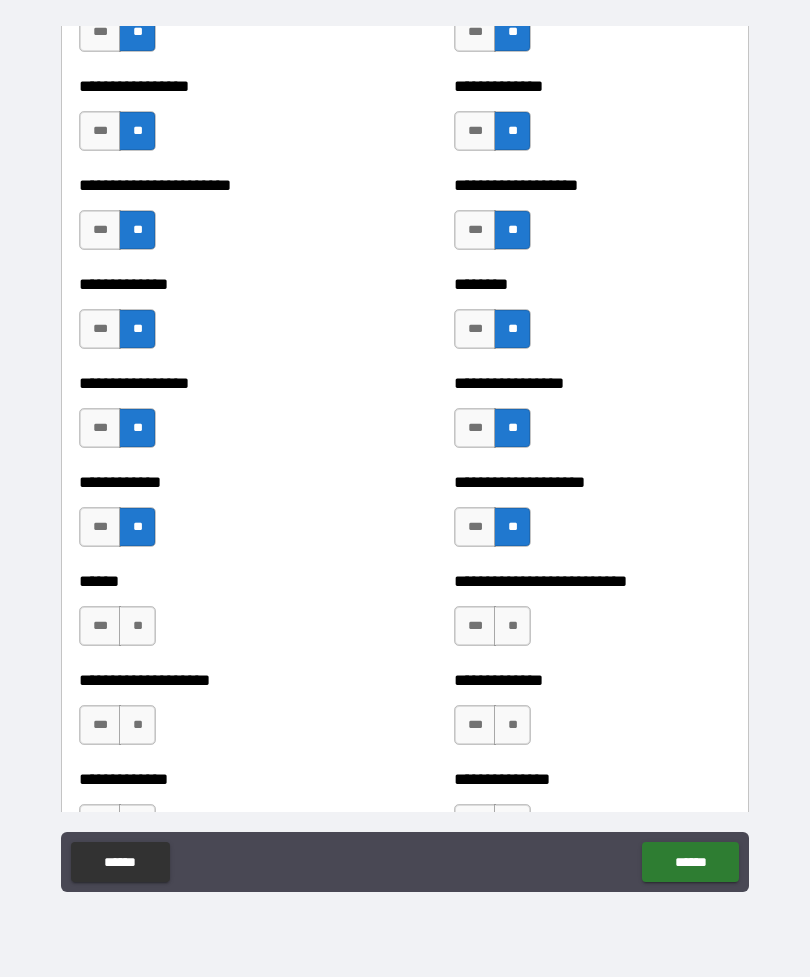 scroll, scrollTop: 3629, scrollLeft: 0, axis: vertical 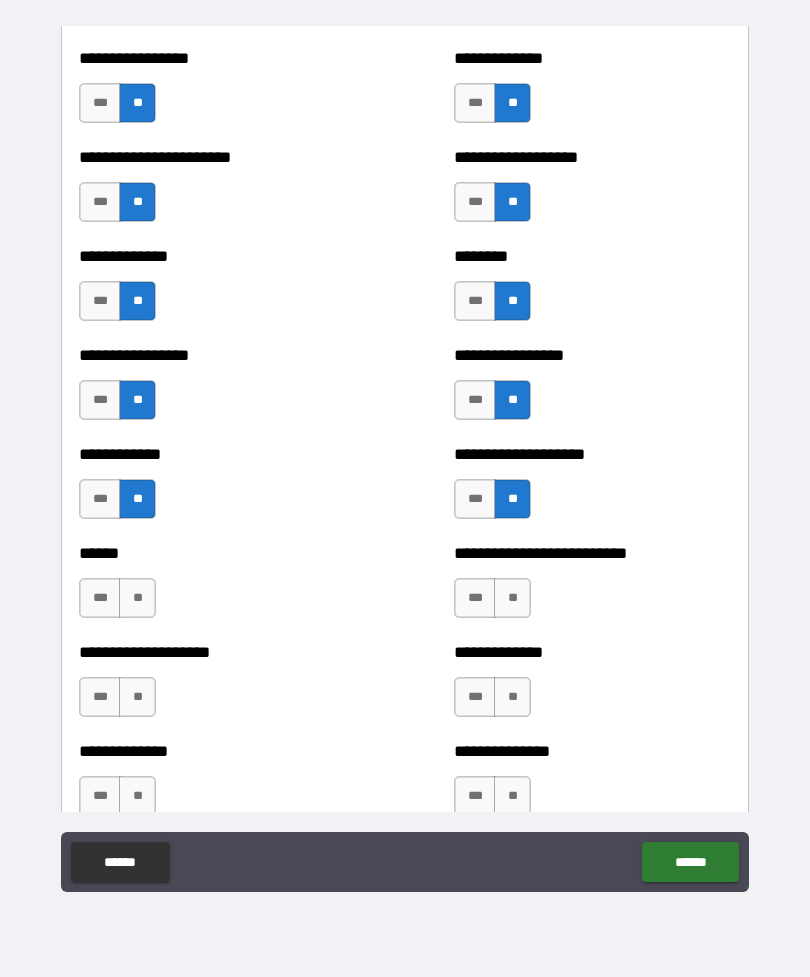 click on "**" at bounding box center (137, 598) 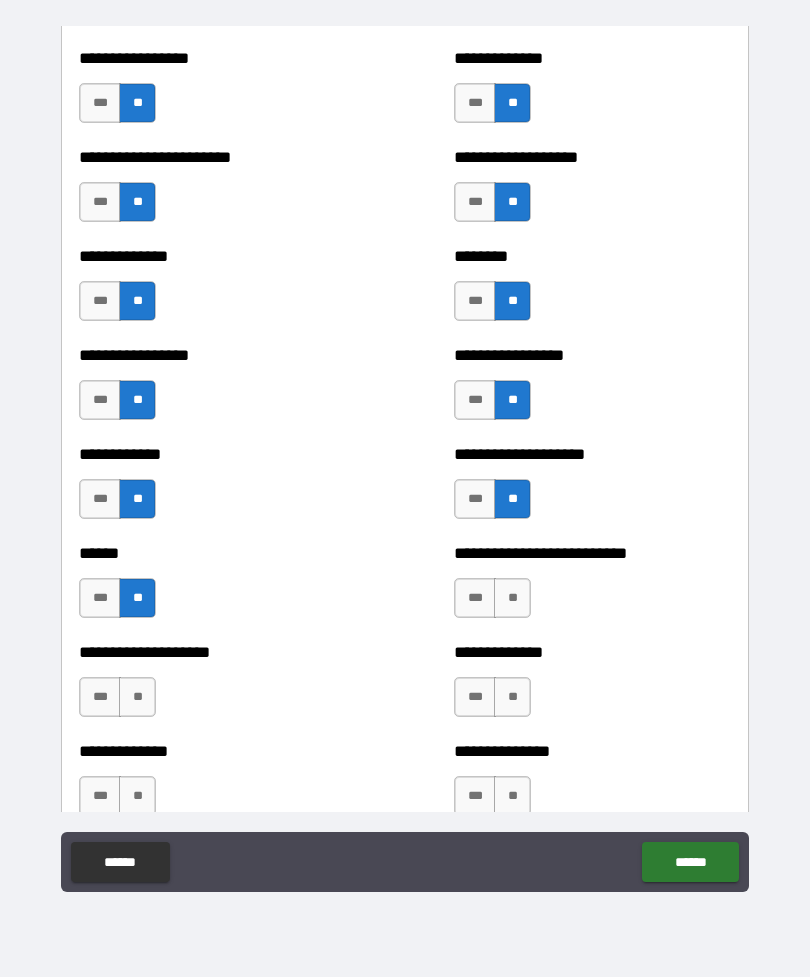 click on "**" at bounding box center [512, 598] 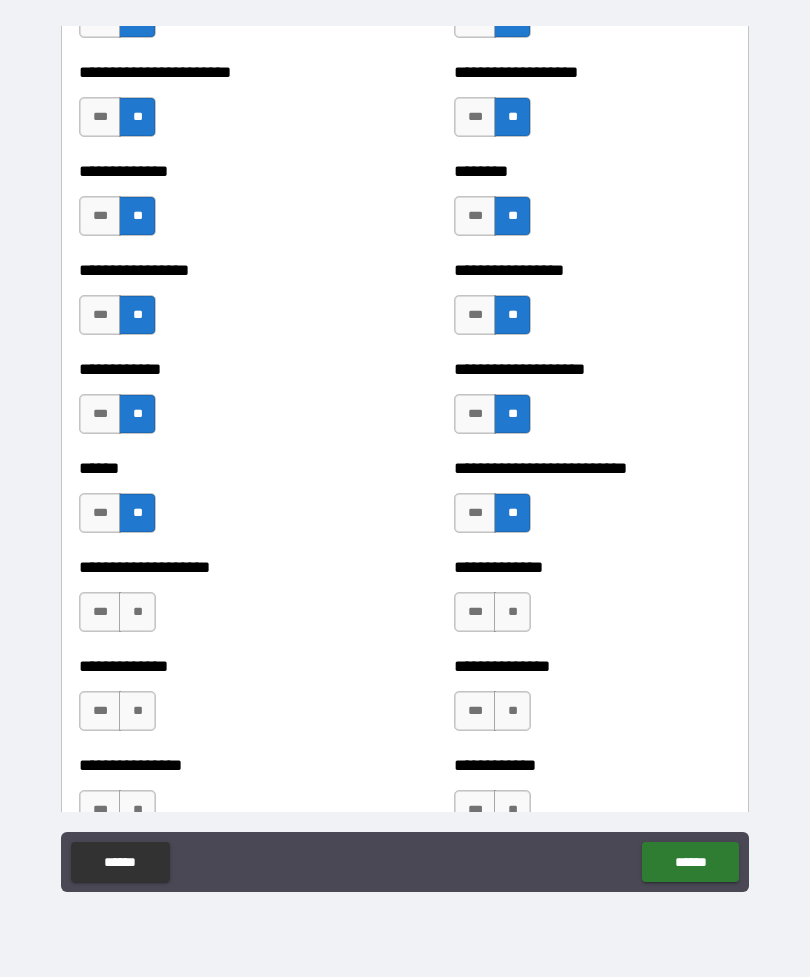 scroll, scrollTop: 3719, scrollLeft: 0, axis: vertical 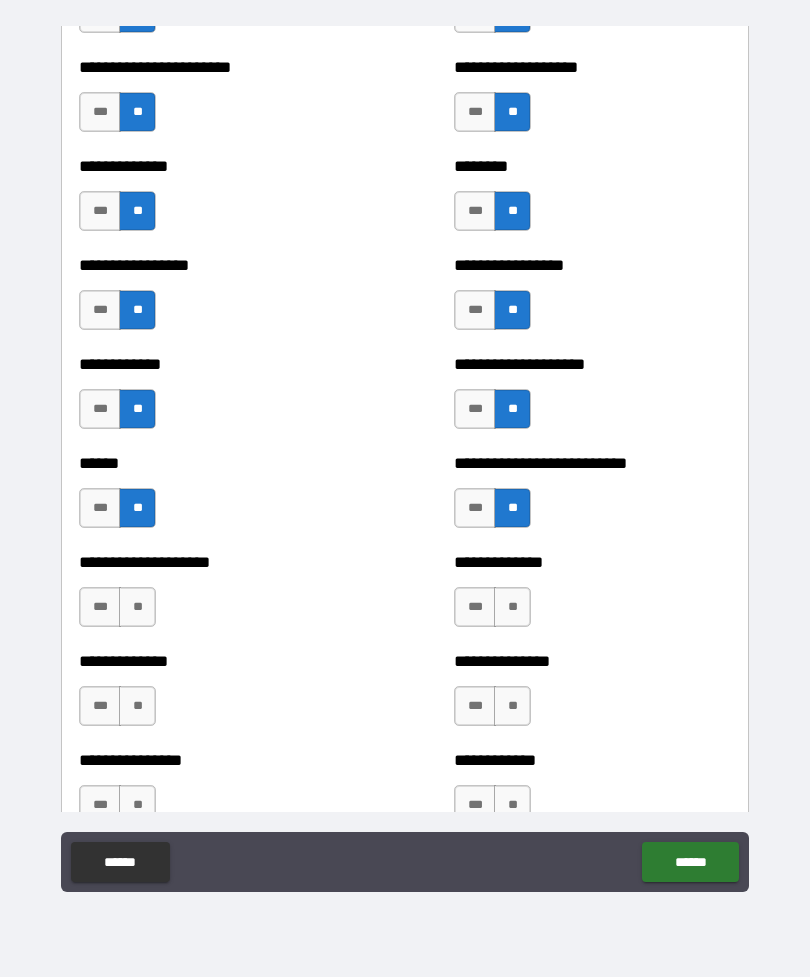 click on "**" at bounding box center [137, 607] 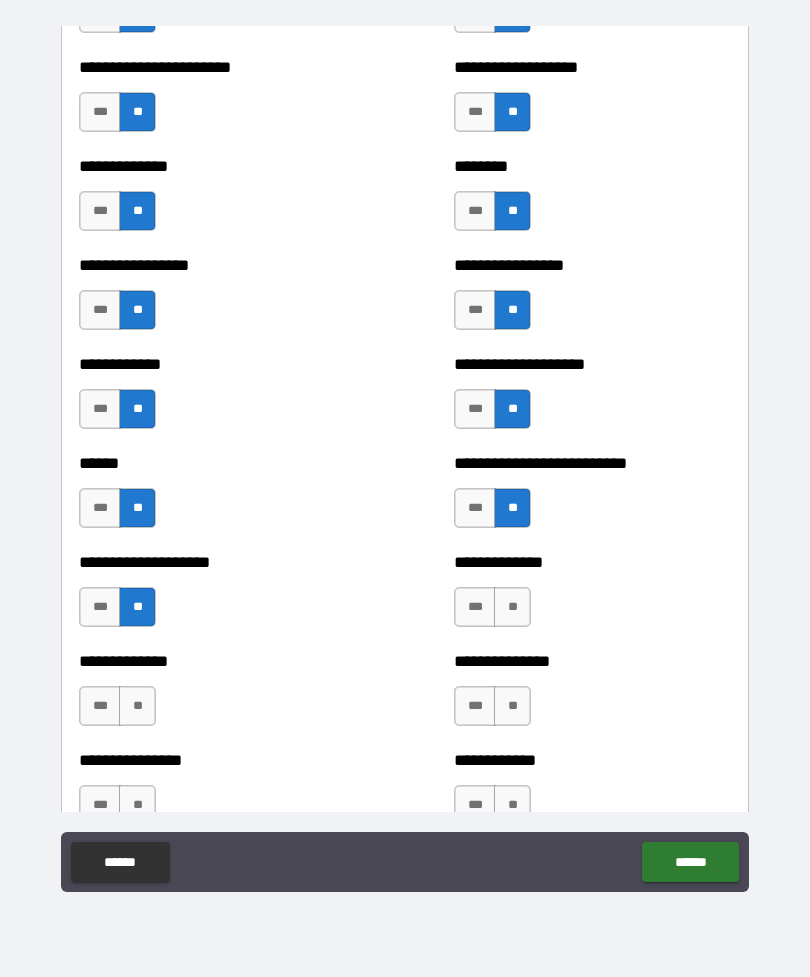 click on "**" at bounding box center (512, 607) 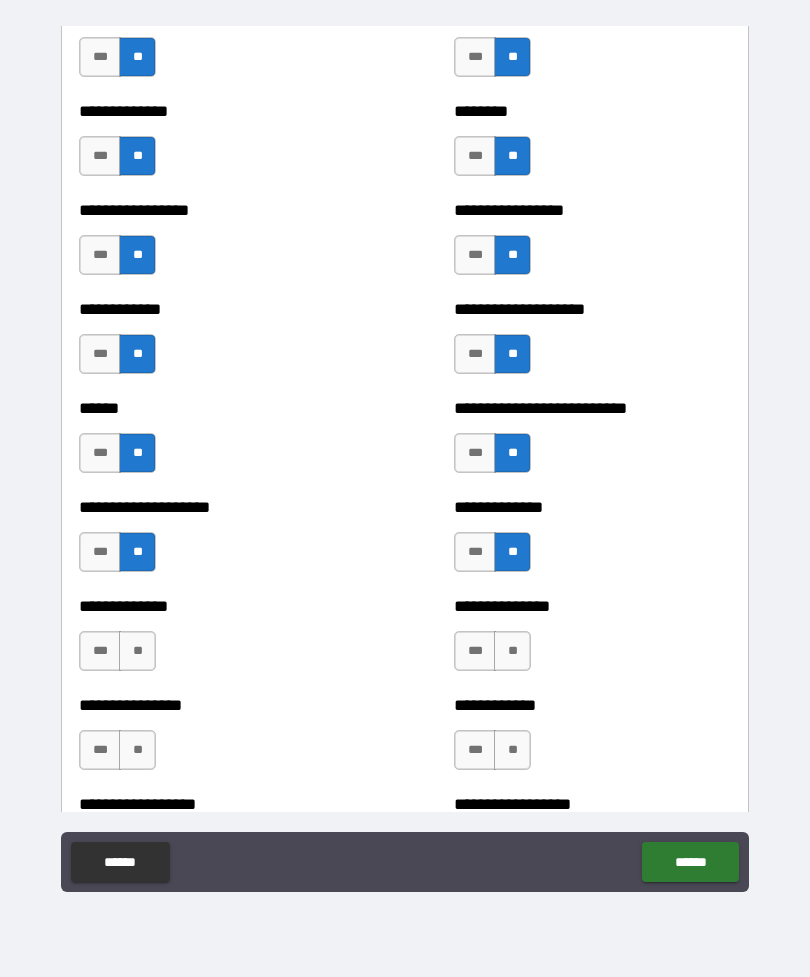 scroll, scrollTop: 3793, scrollLeft: 0, axis: vertical 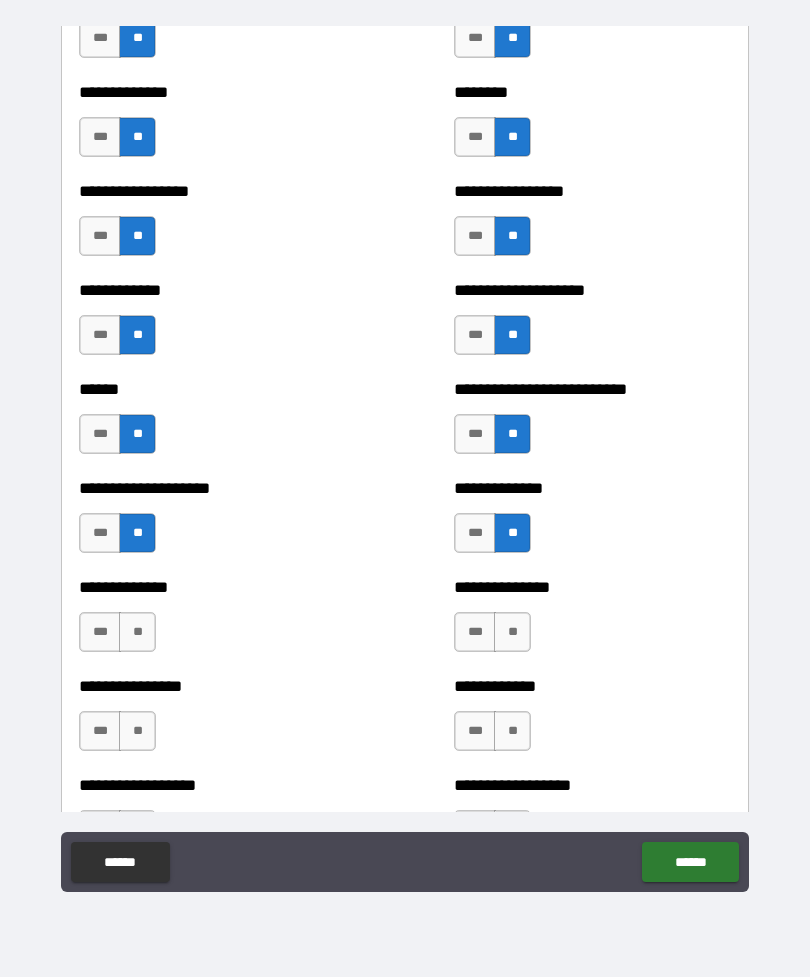 click on "**********" at bounding box center [217, 622] 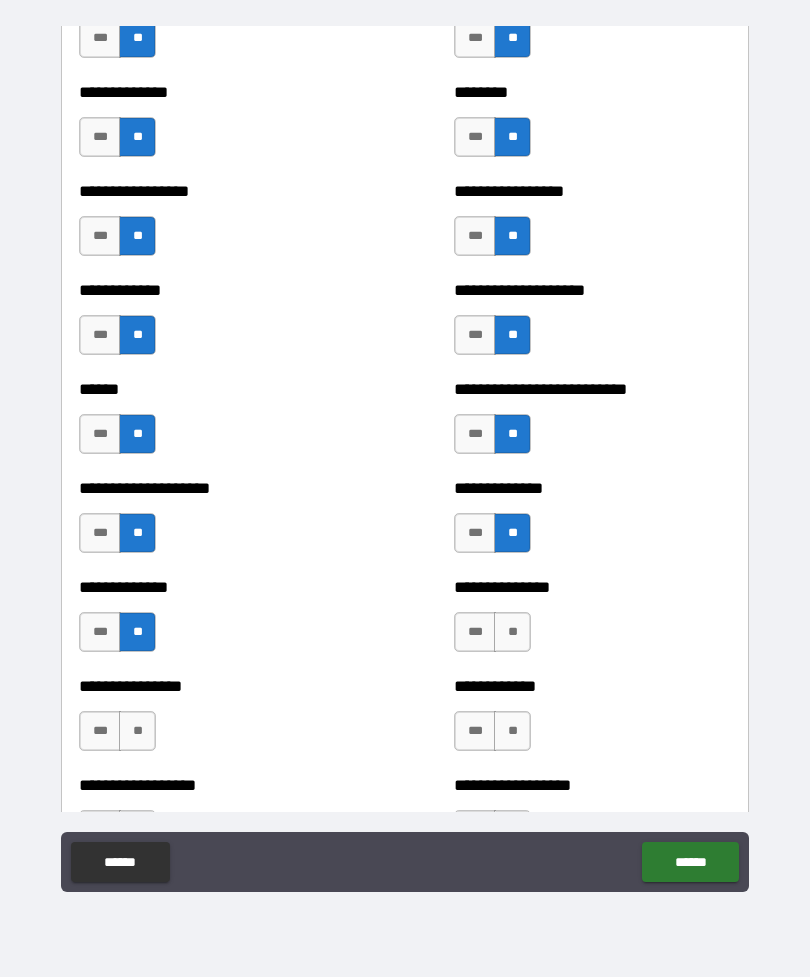 click on "**" at bounding box center (512, 632) 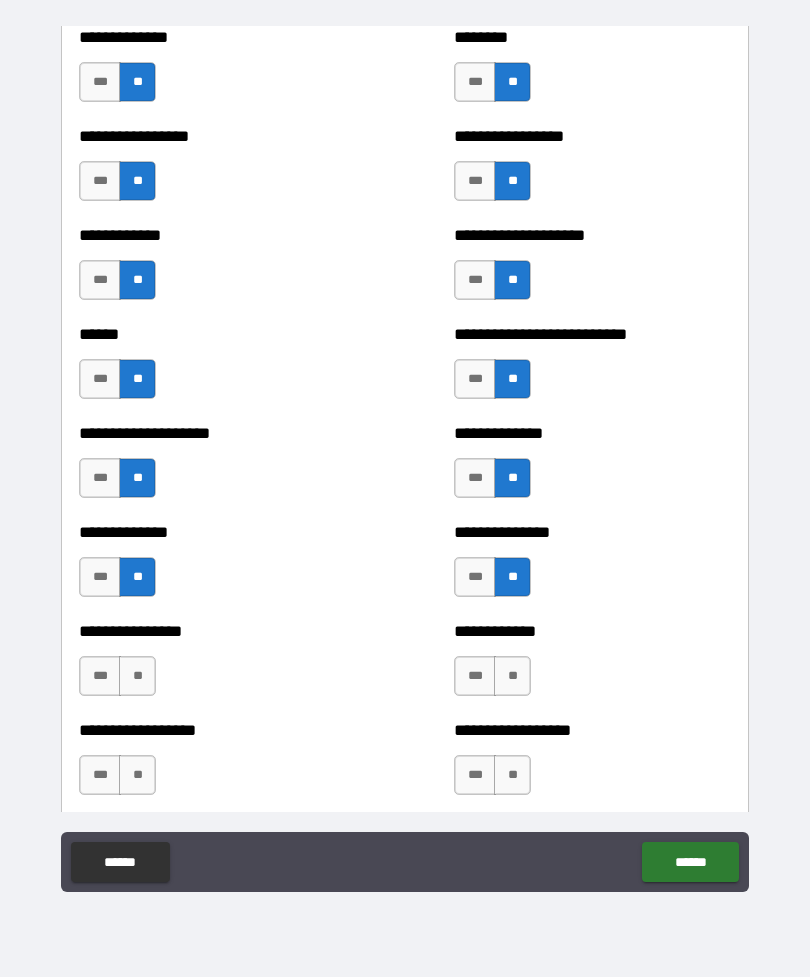 scroll, scrollTop: 3858, scrollLeft: 0, axis: vertical 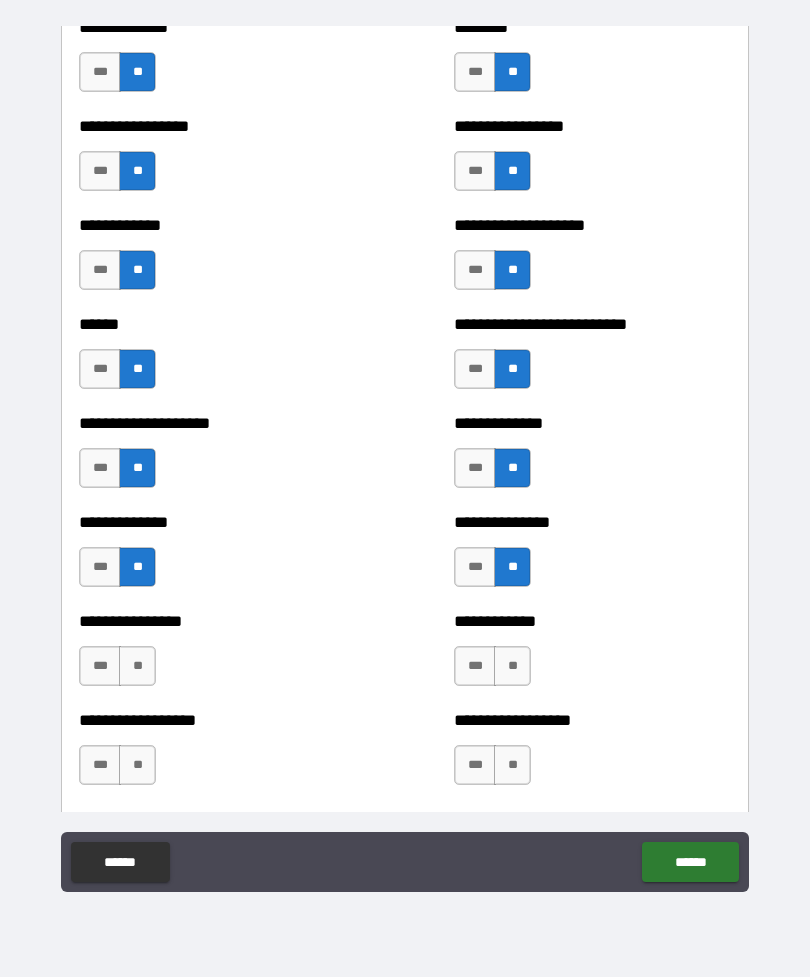 click on "**" at bounding box center (137, 666) 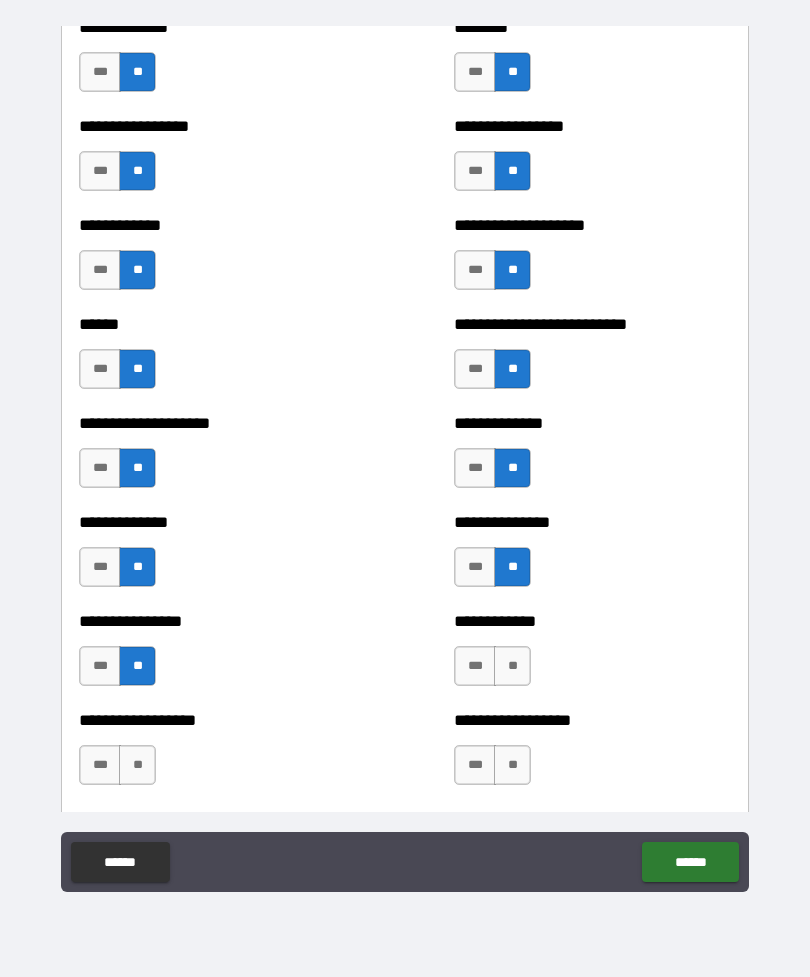 click on "**" at bounding box center (512, 666) 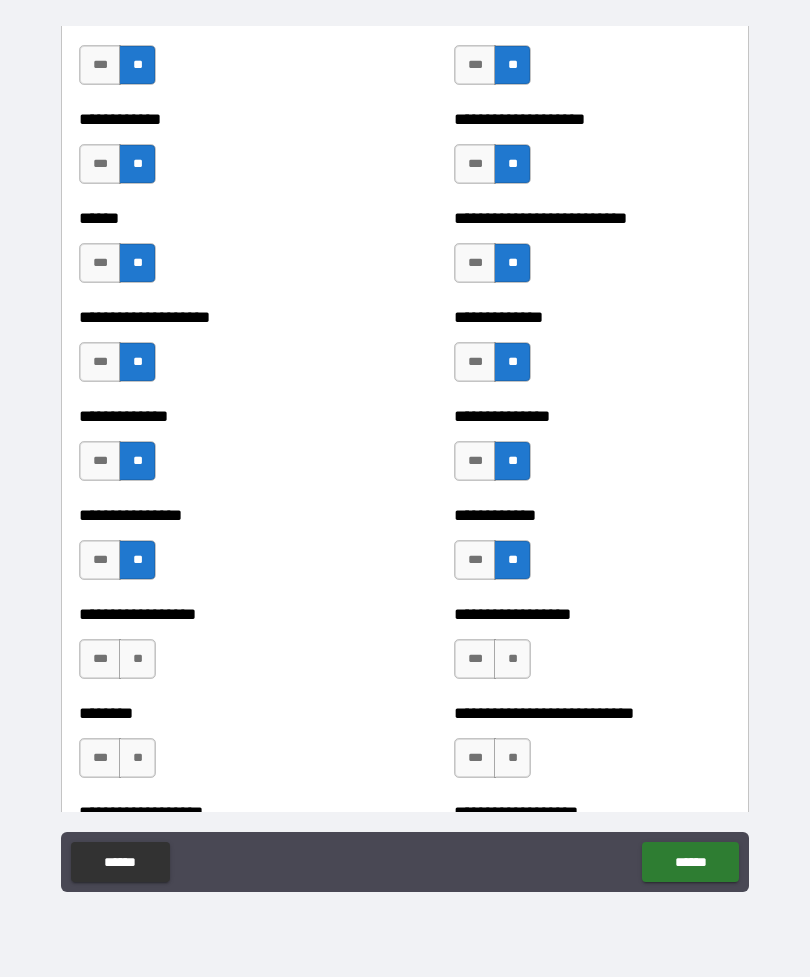 scroll, scrollTop: 3962, scrollLeft: 0, axis: vertical 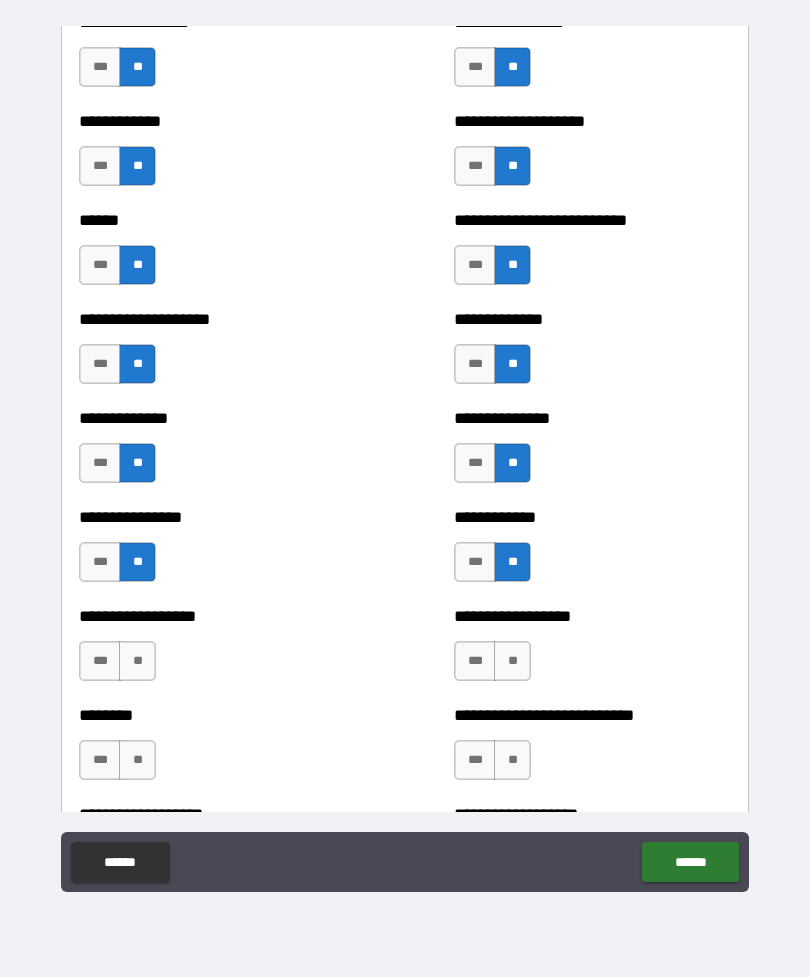 click on "**" at bounding box center [137, 661] 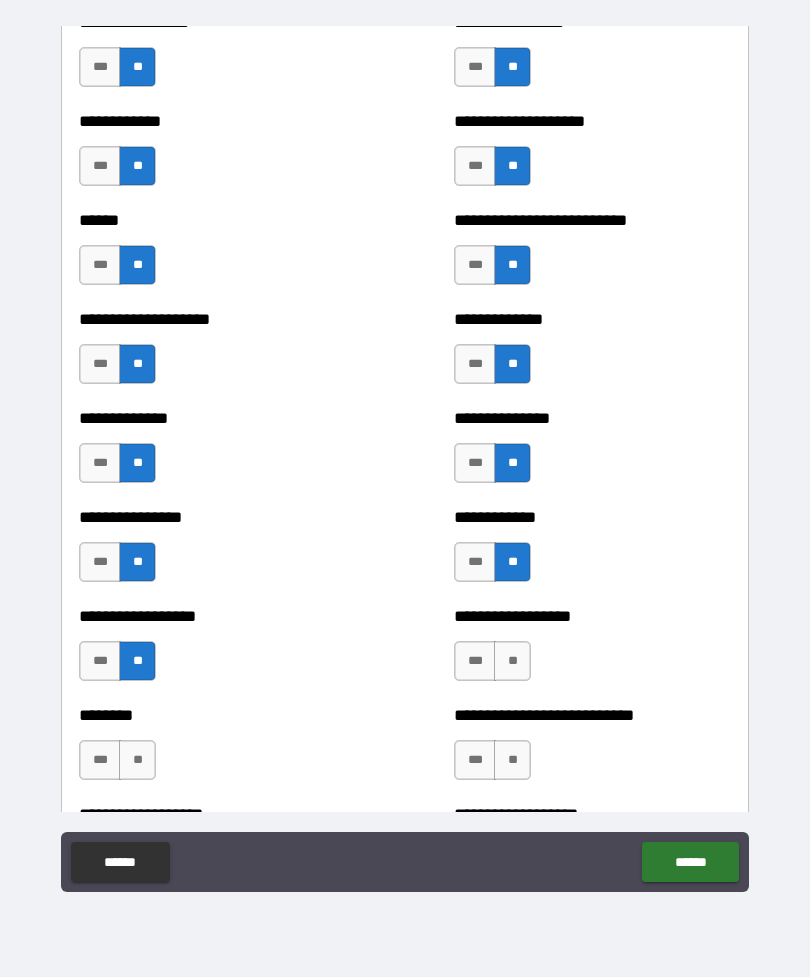 click on "**" at bounding box center (512, 661) 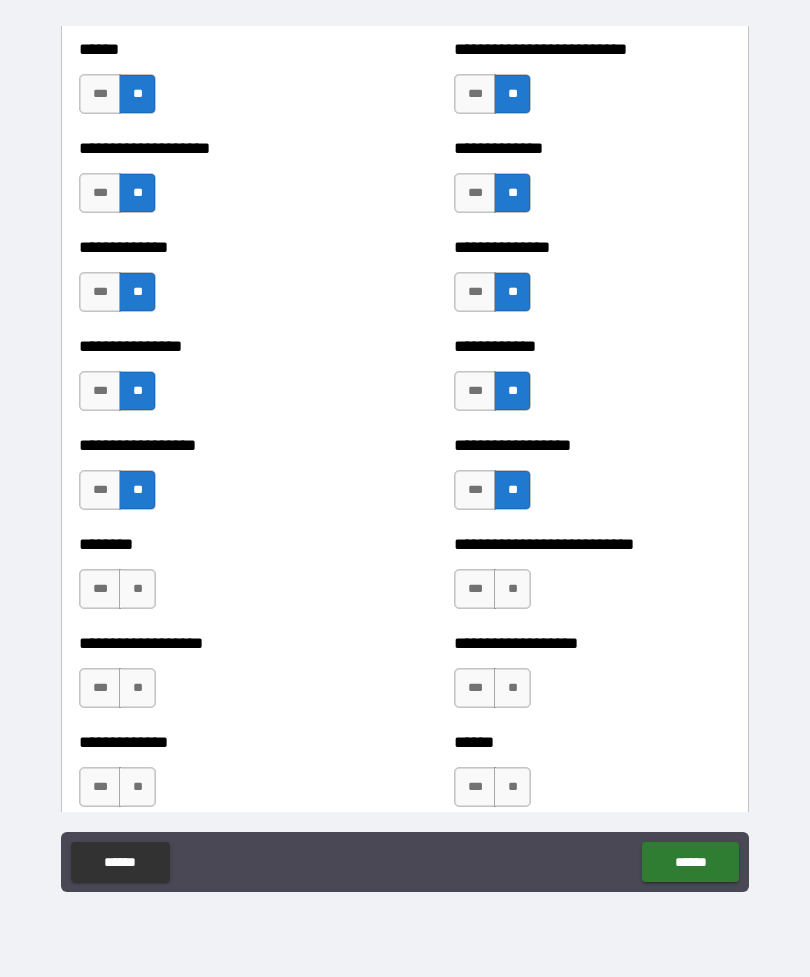 scroll, scrollTop: 4133, scrollLeft: 0, axis: vertical 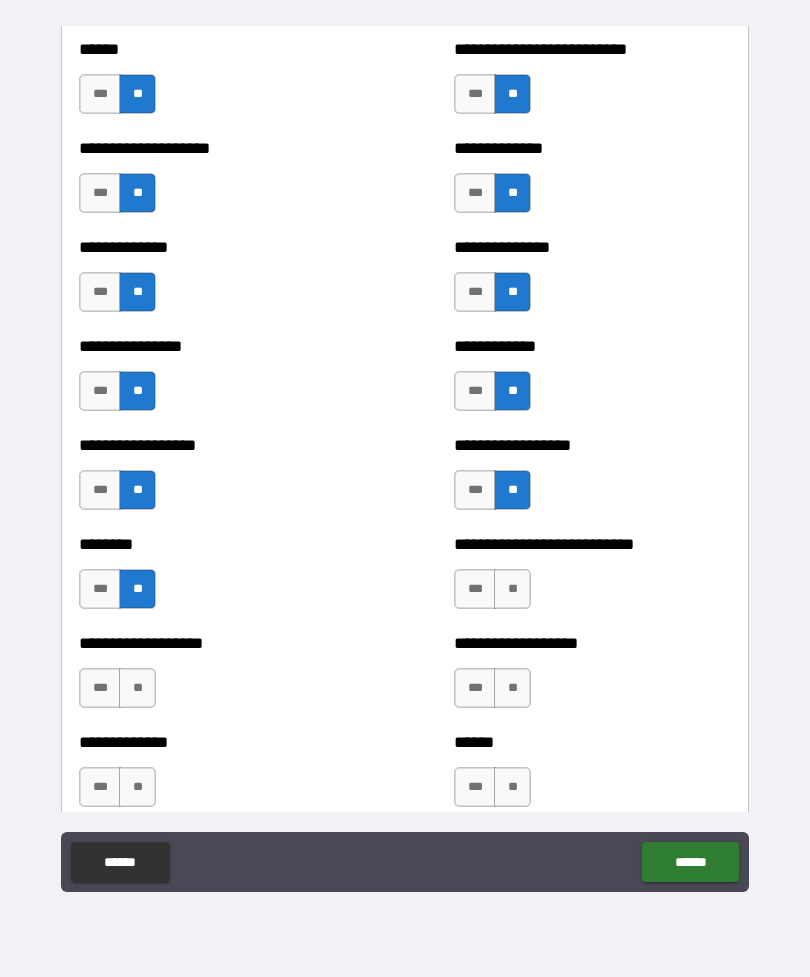 click on "**" at bounding box center [512, 589] 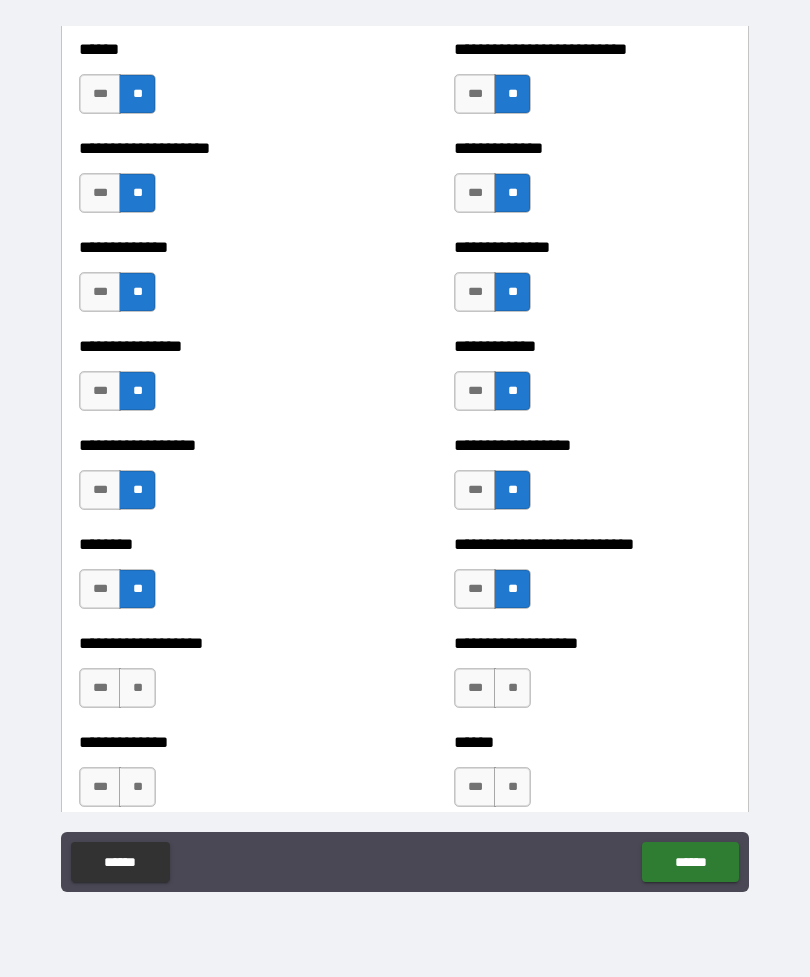 click on "**" at bounding box center (137, 688) 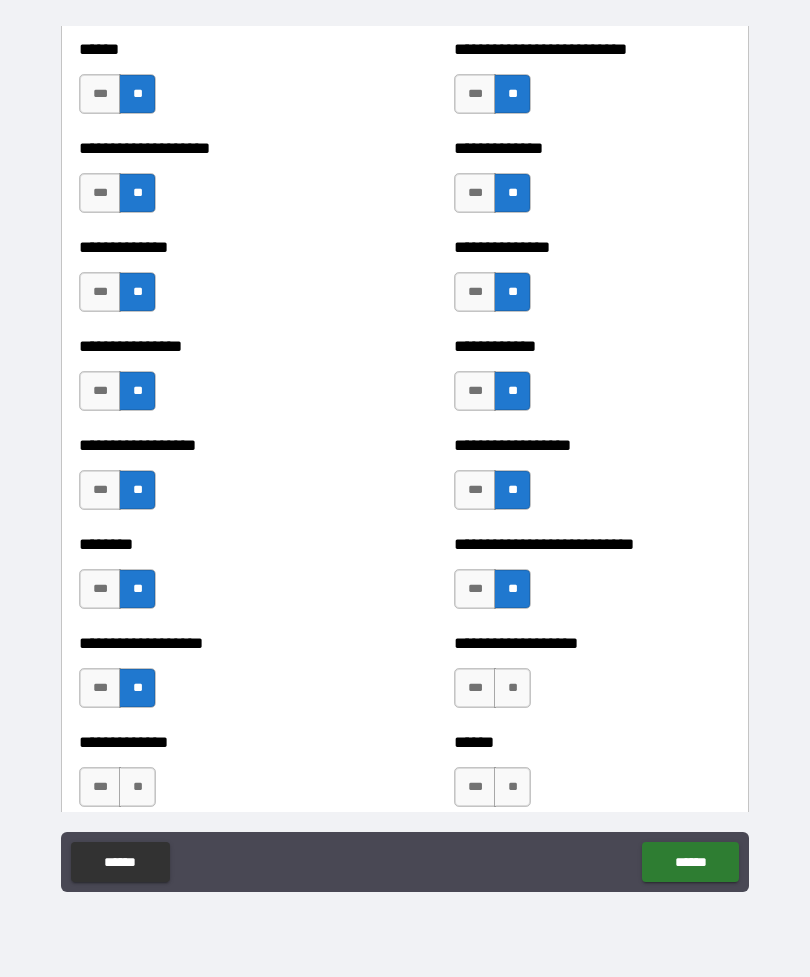 click on "**" at bounding box center (512, 688) 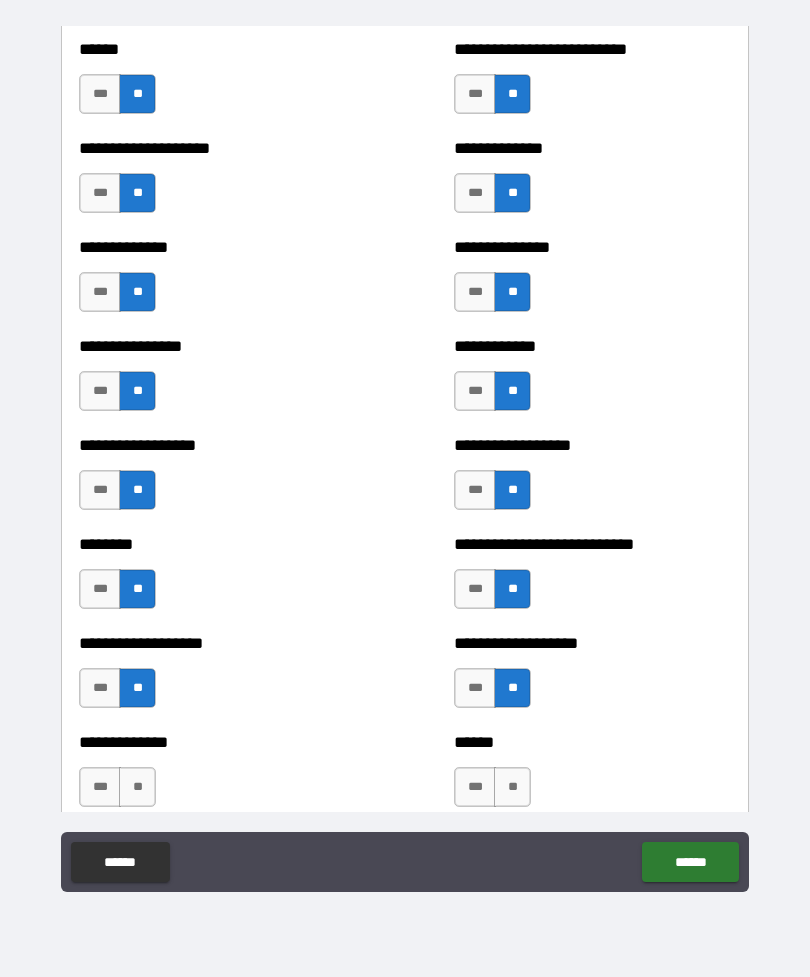 click on "**" at bounding box center [137, 787] 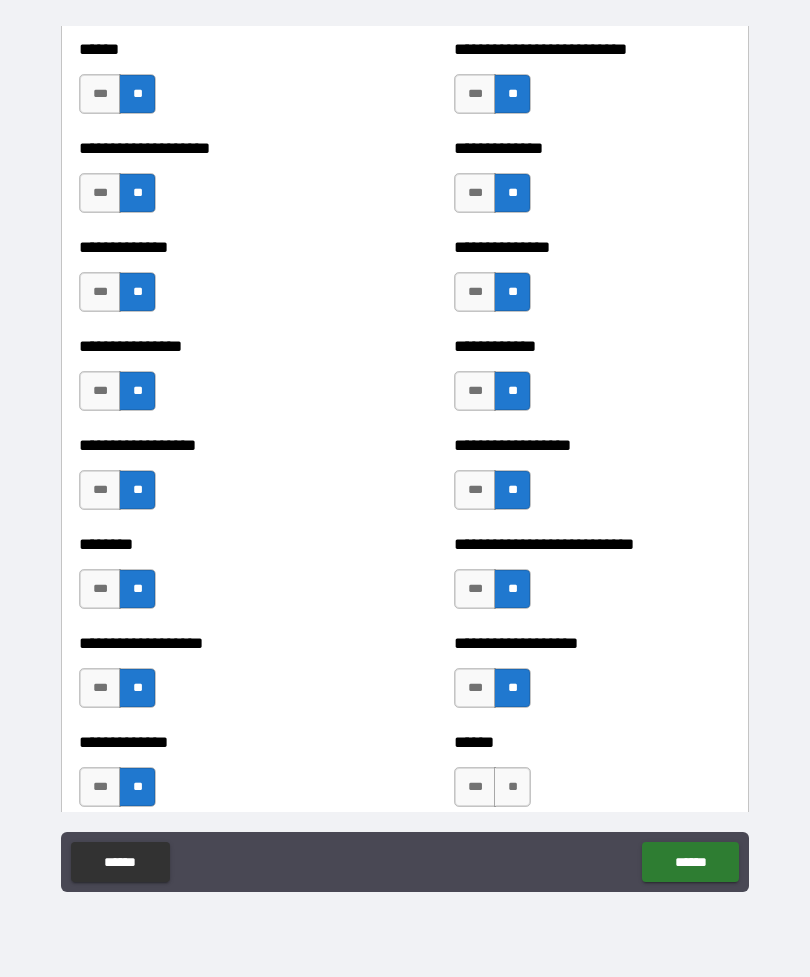 click on "**" at bounding box center (512, 787) 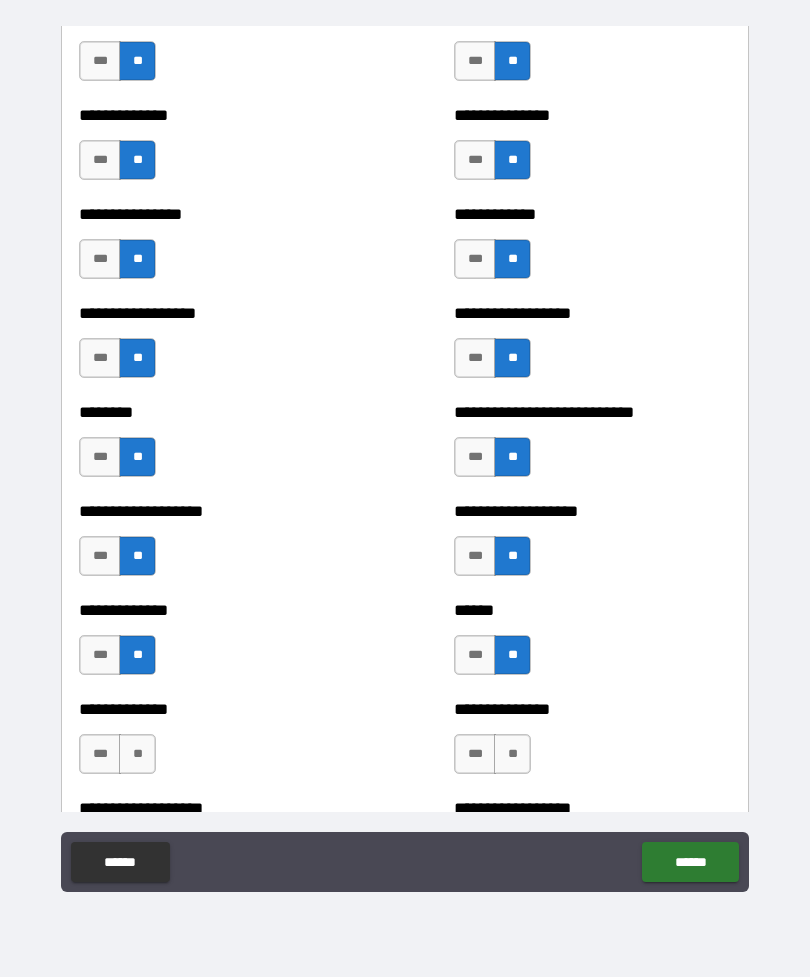 scroll, scrollTop: 4367, scrollLeft: 0, axis: vertical 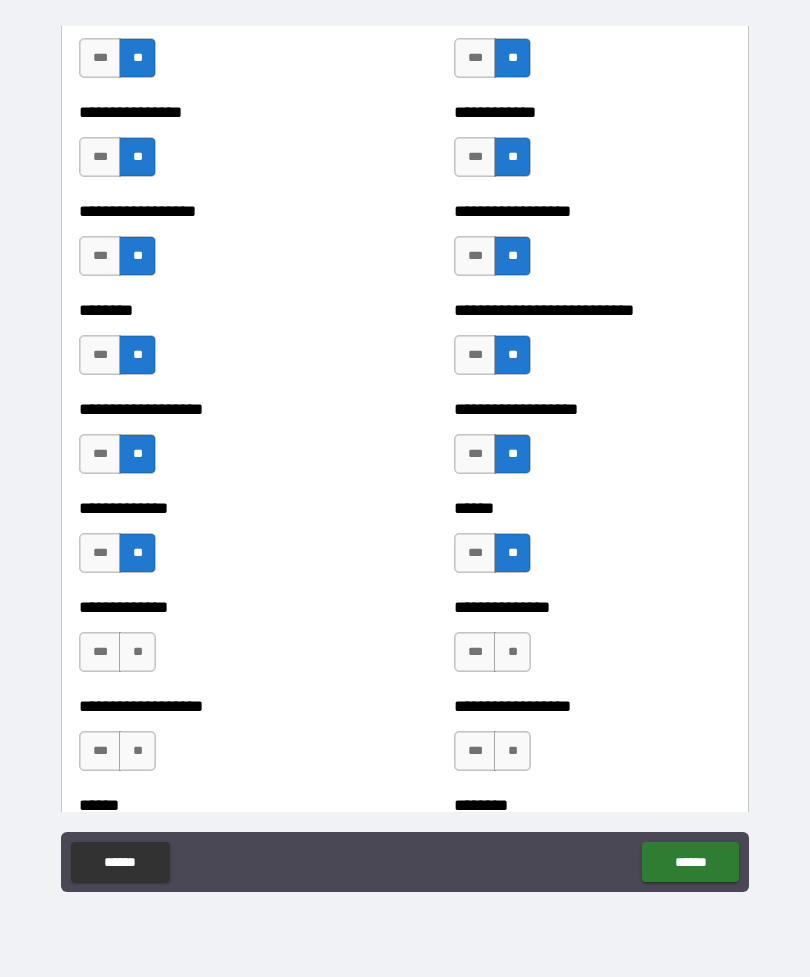click on "**" at bounding box center [137, 652] 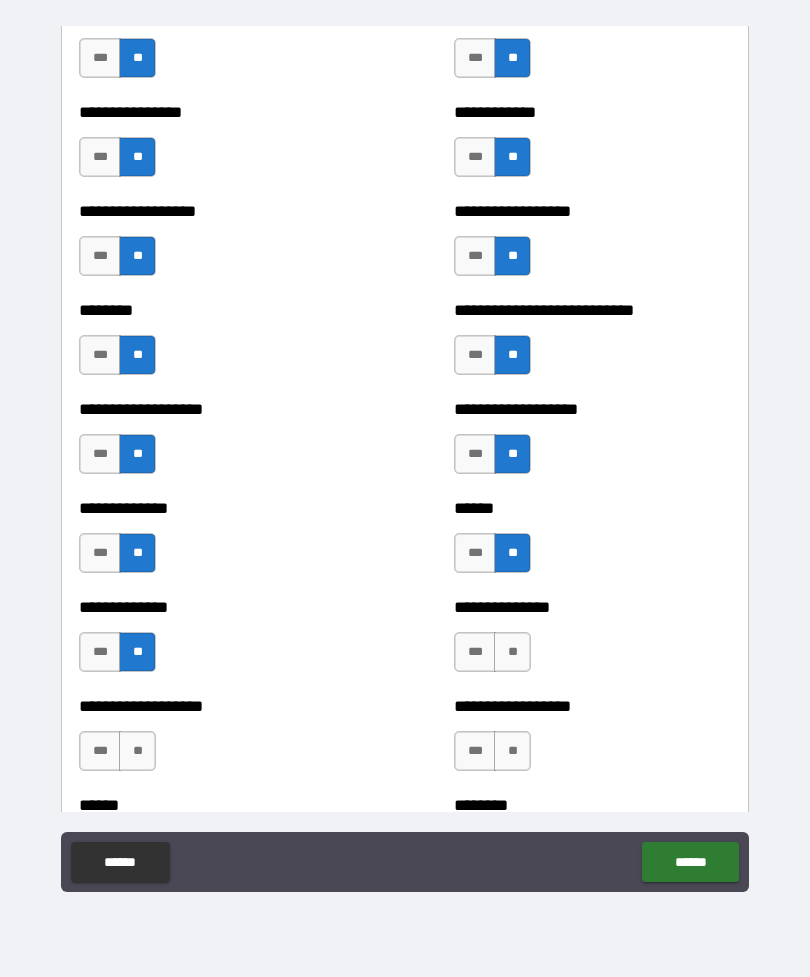 click on "**" at bounding box center [512, 652] 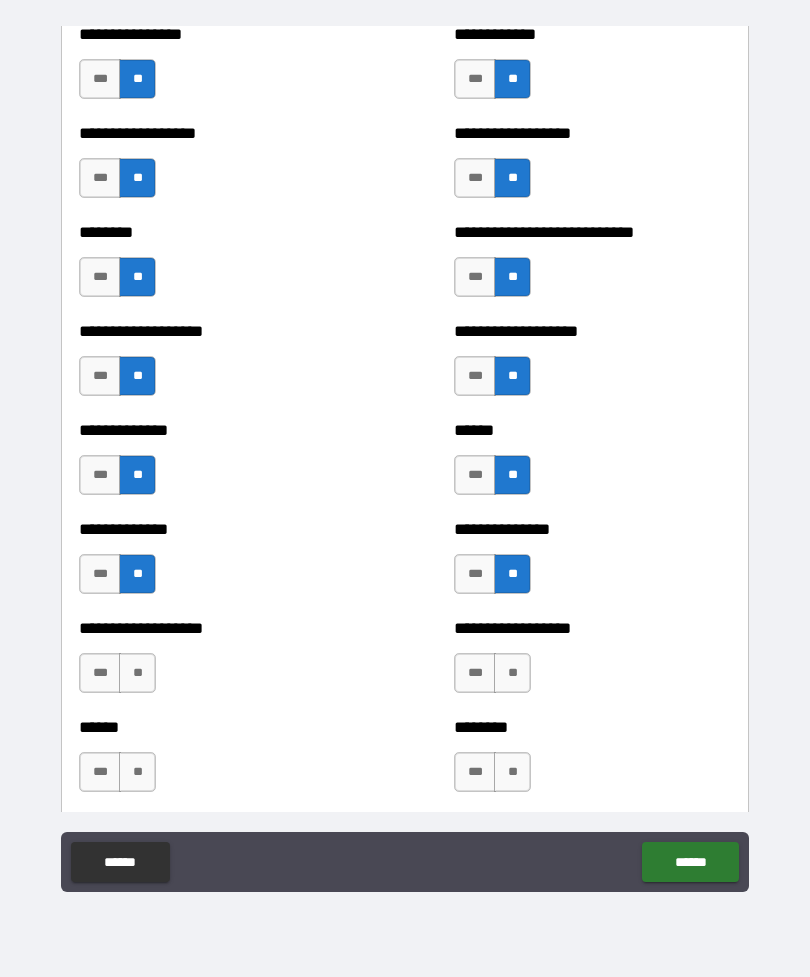 scroll, scrollTop: 4447, scrollLeft: 0, axis: vertical 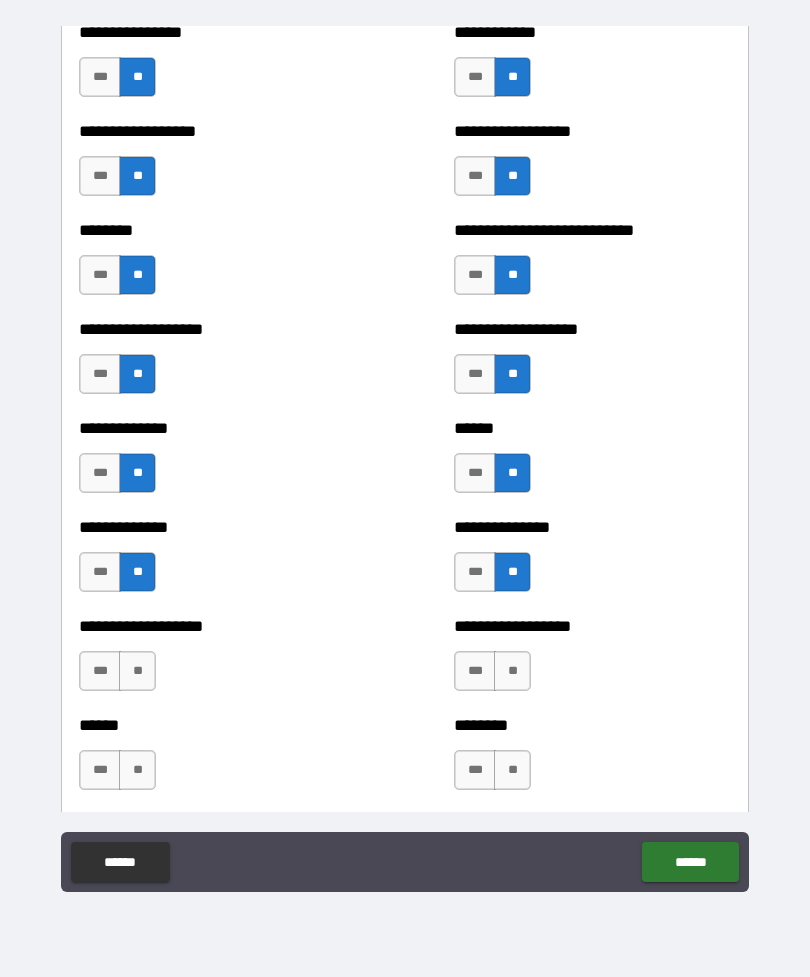click on "**" at bounding box center (137, 671) 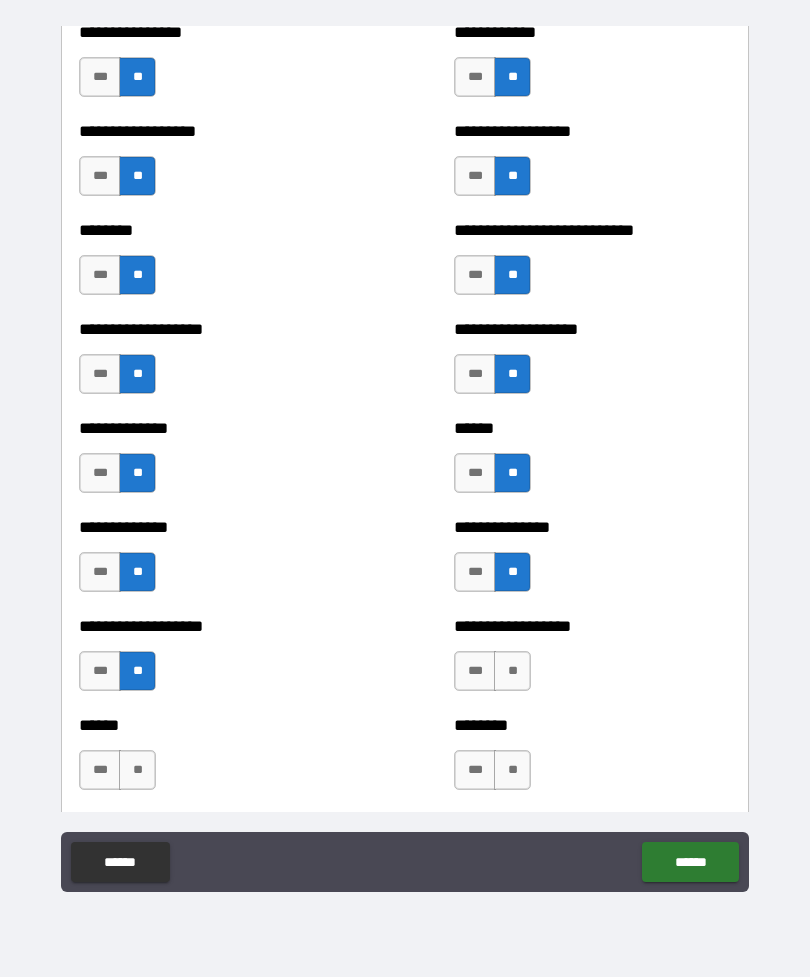 click on "**" at bounding box center (512, 671) 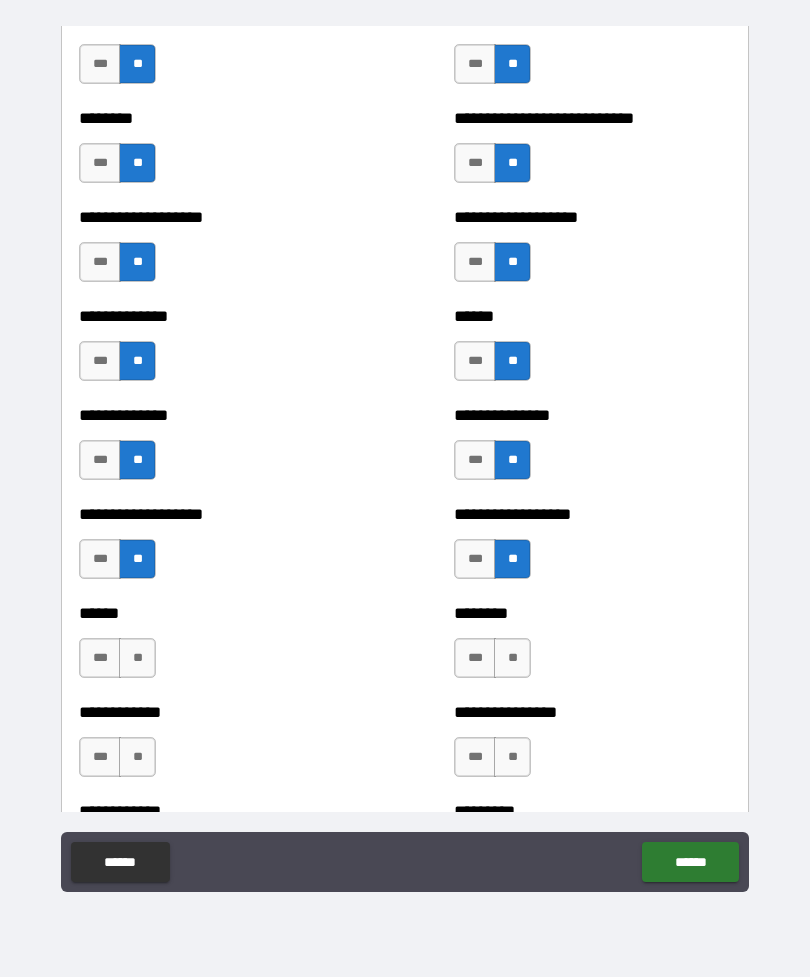 scroll, scrollTop: 4580, scrollLeft: 0, axis: vertical 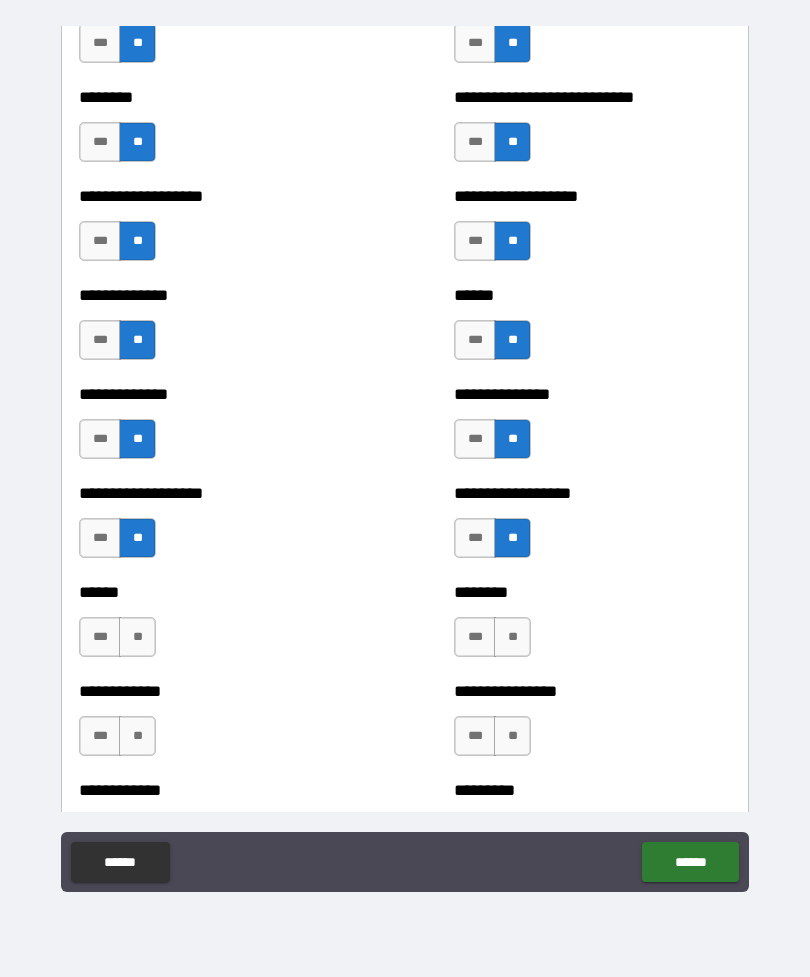 click on "**" at bounding box center (137, 637) 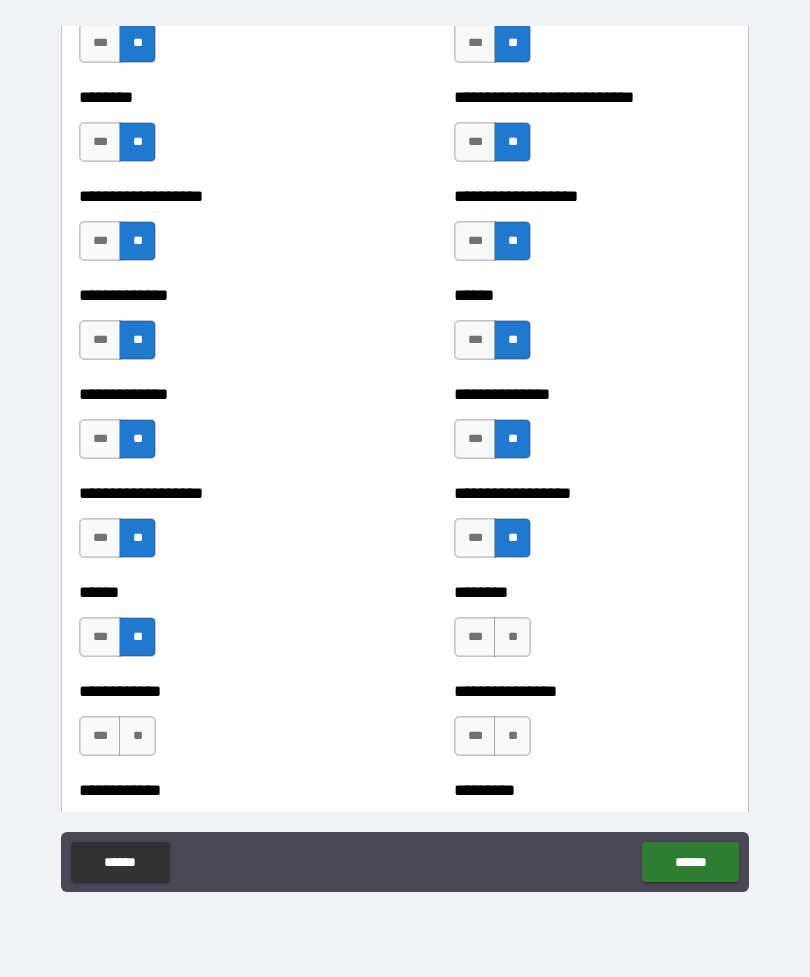 click on "******** *** **" at bounding box center [592, 627] 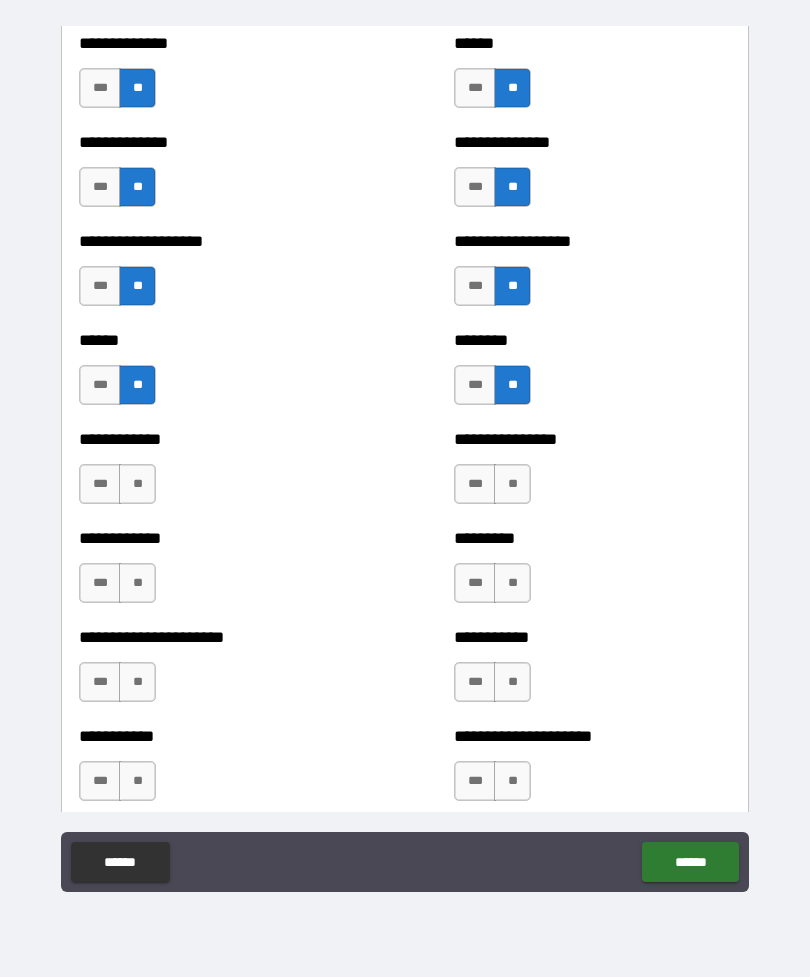 scroll, scrollTop: 4831, scrollLeft: 0, axis: vertical 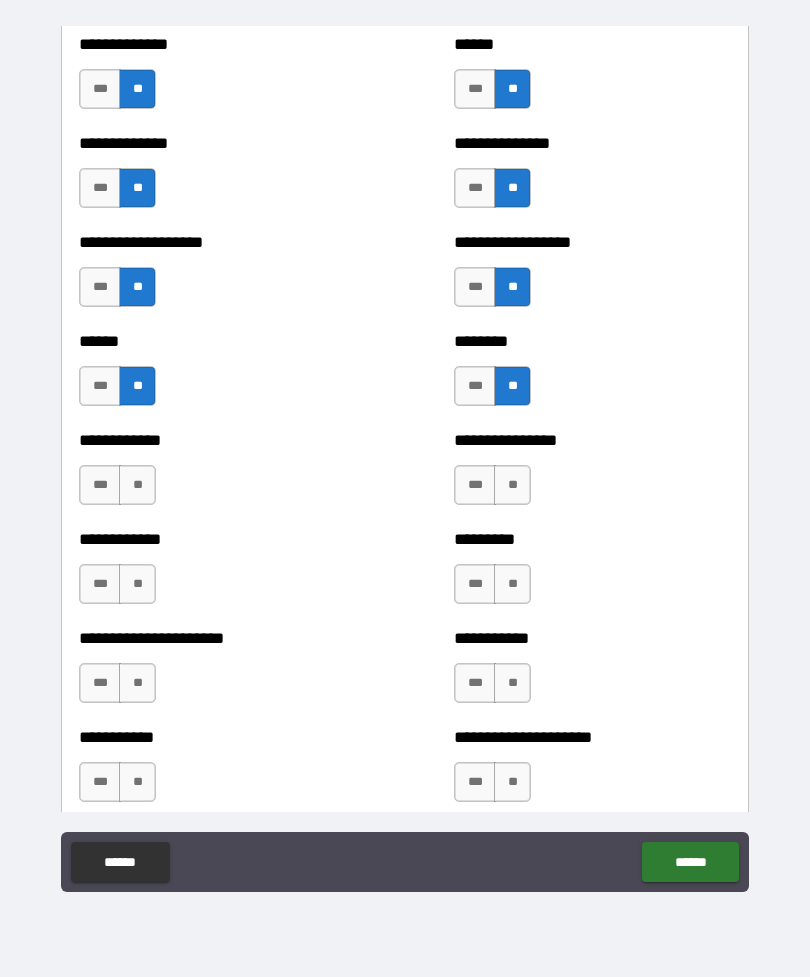 click on "**" at bounding box center (137, 485) 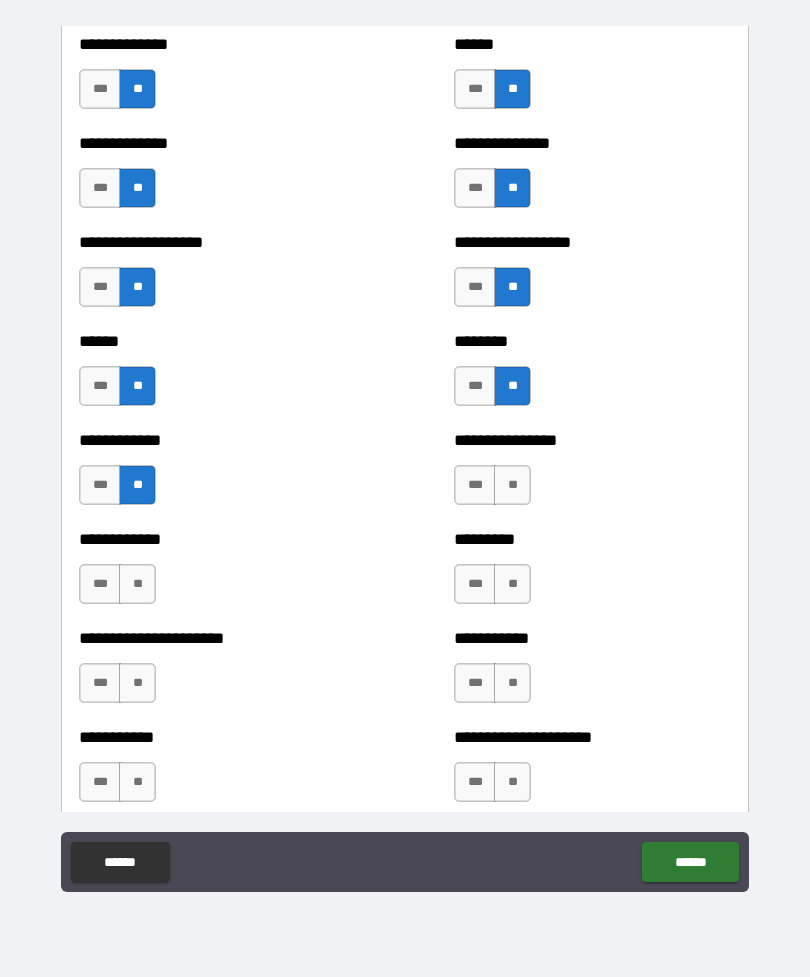 click on "**" at bounding box center (512, 485) 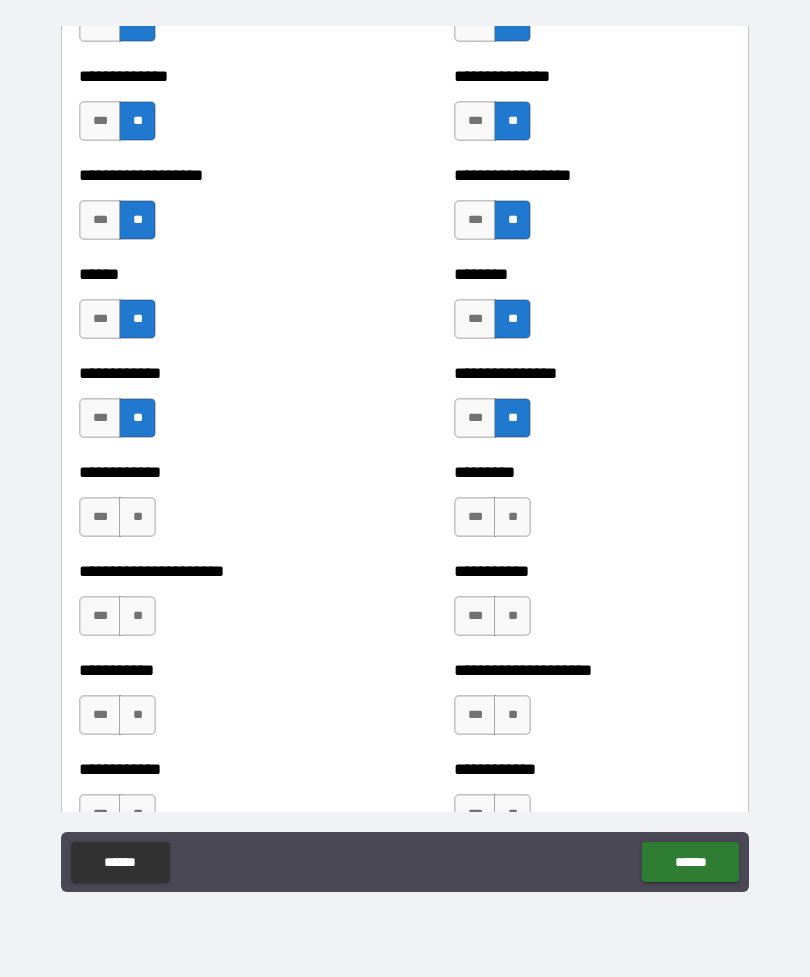 scroll, scrollTop: 4896, scrollLeft: 0, axis: vertical 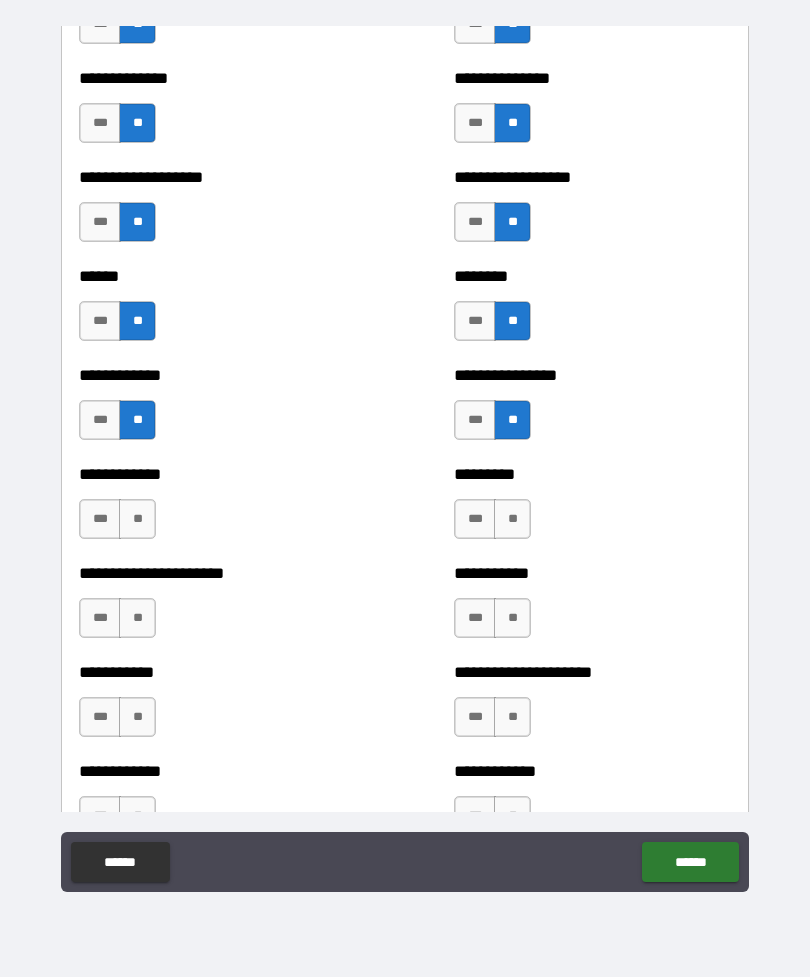 click on "**" at bounding box center [137, 519] 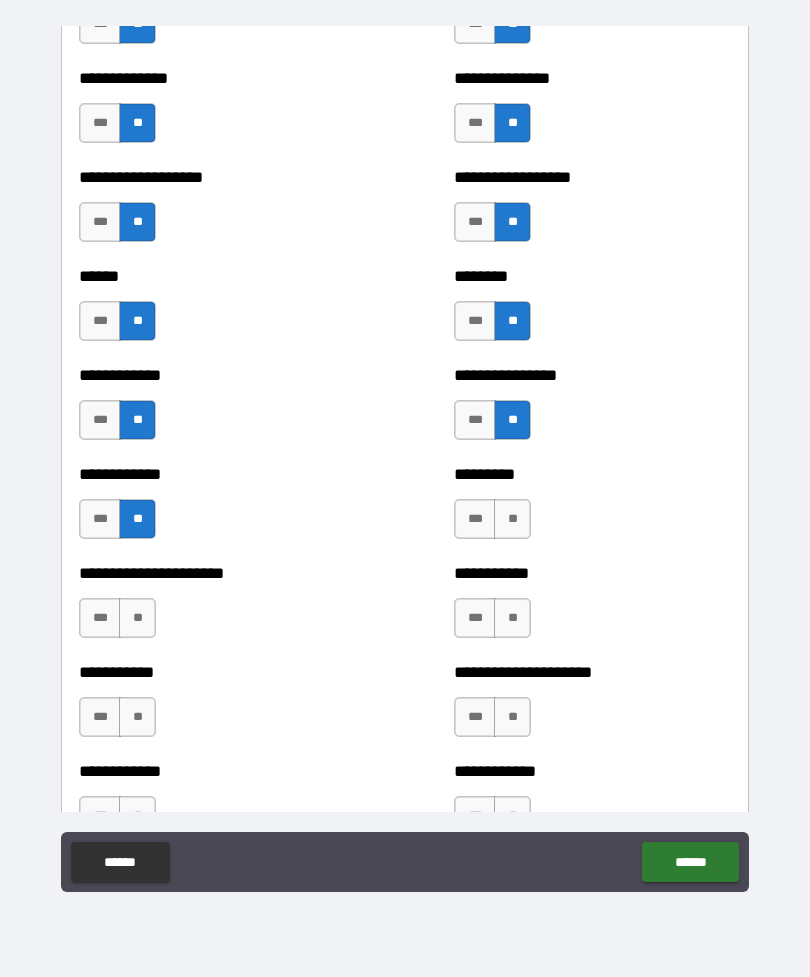 click on "**" at bounding box center (512, 519) 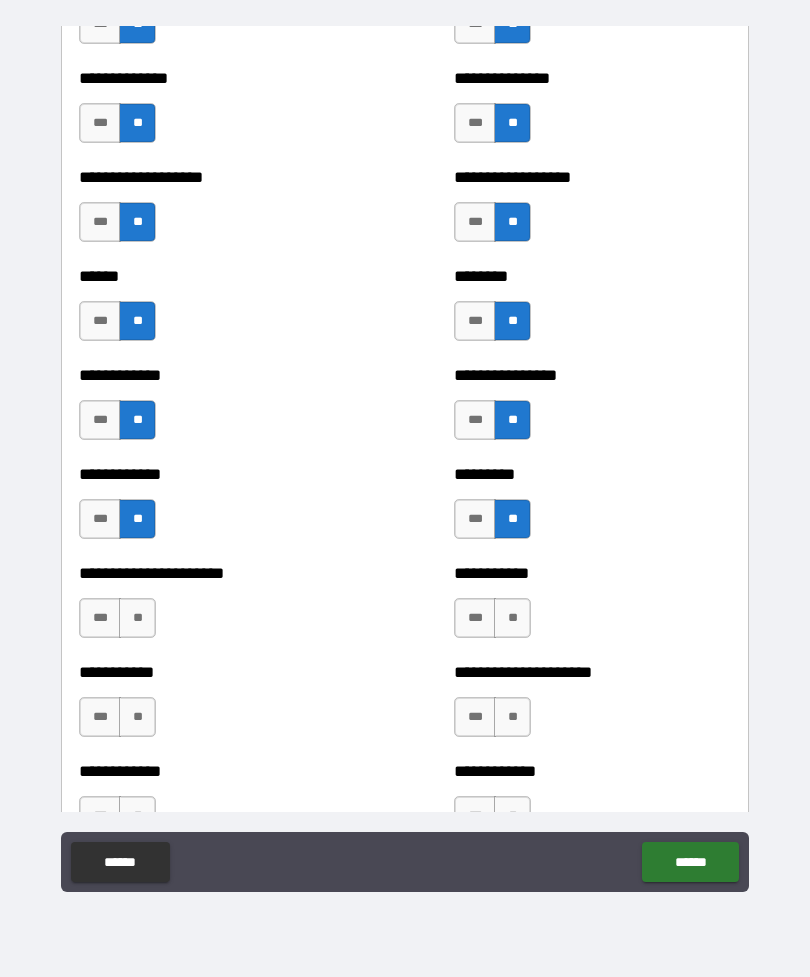 click on "**" at bounding box center [137, 618] 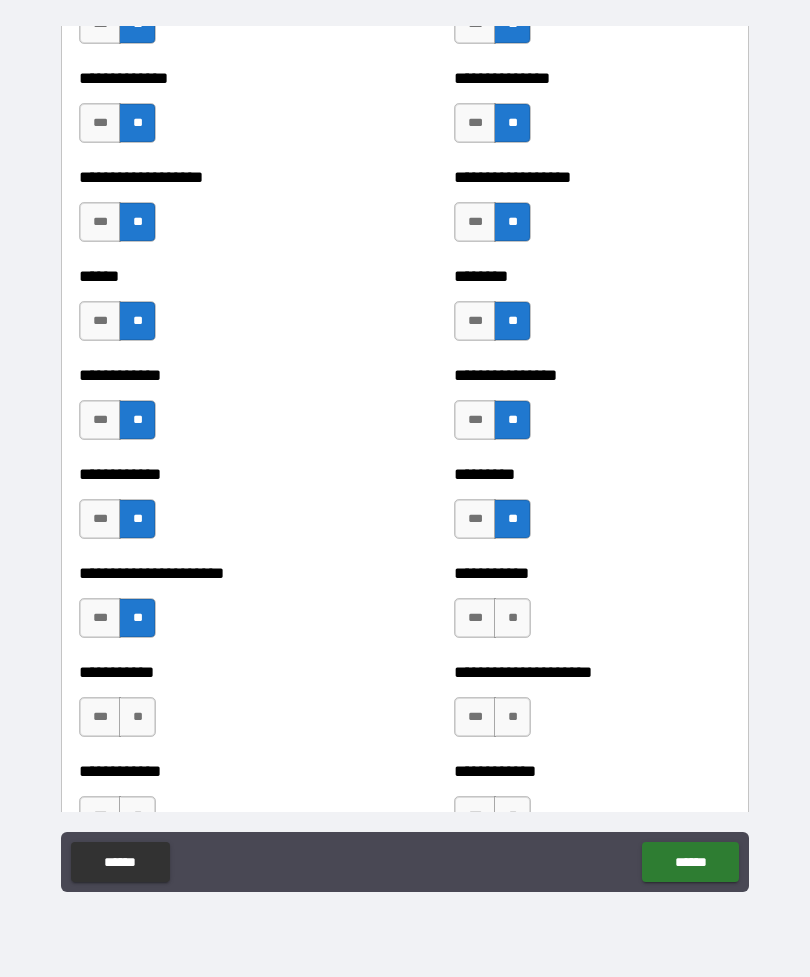 click on "**" at bounding box center (512, 618) 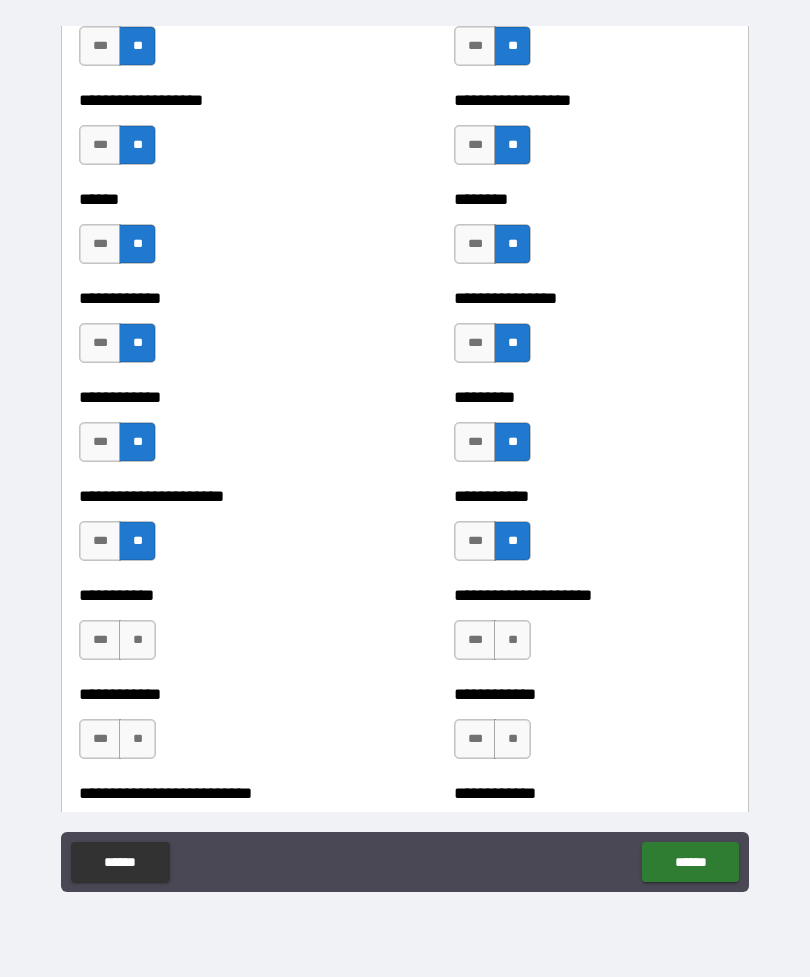 scroll, scrollTop: 4988, scrollLeft: 0, axis: vertical 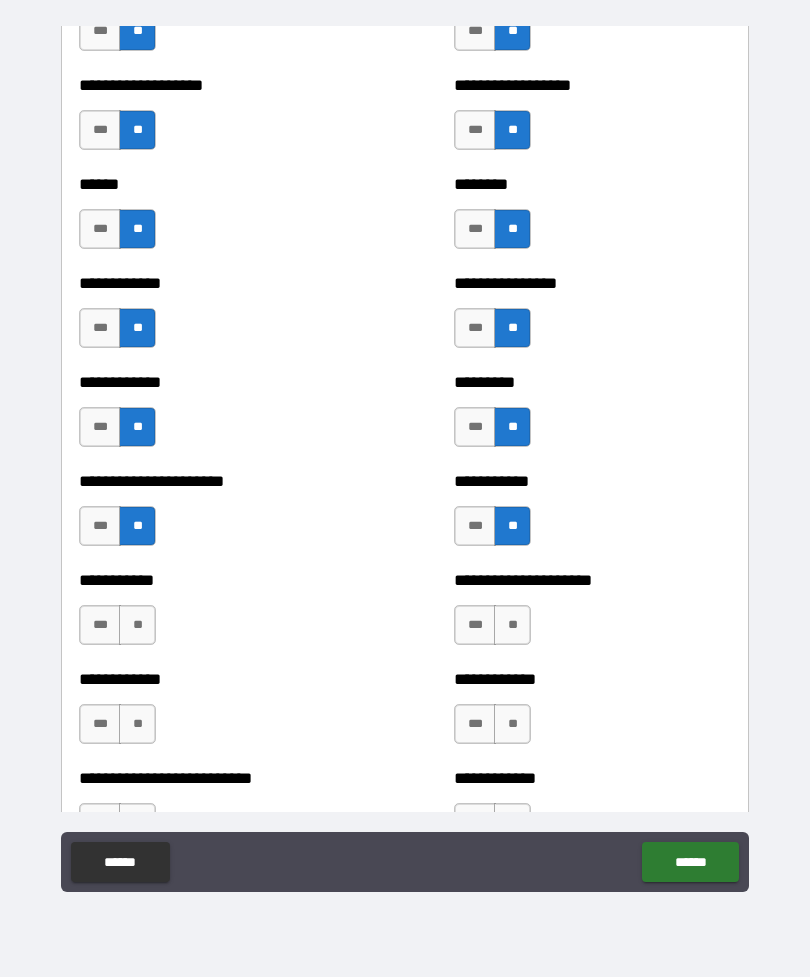 click on "**" at bounding box center [137, 625] 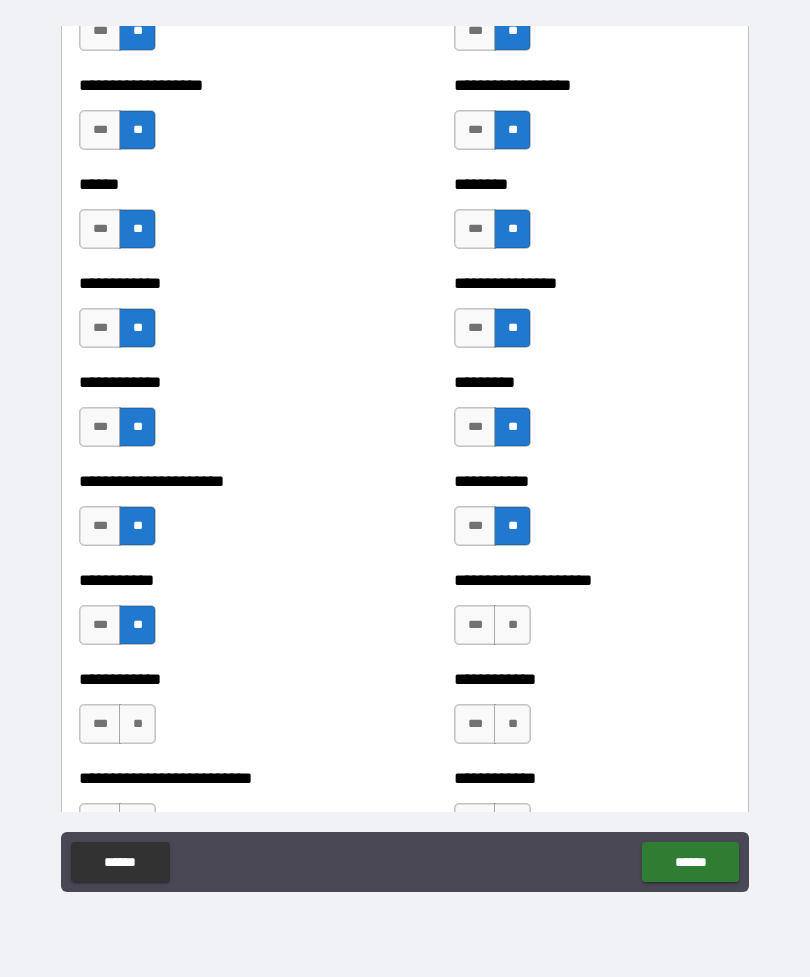 click on "**" at bounding box center [512, 625] 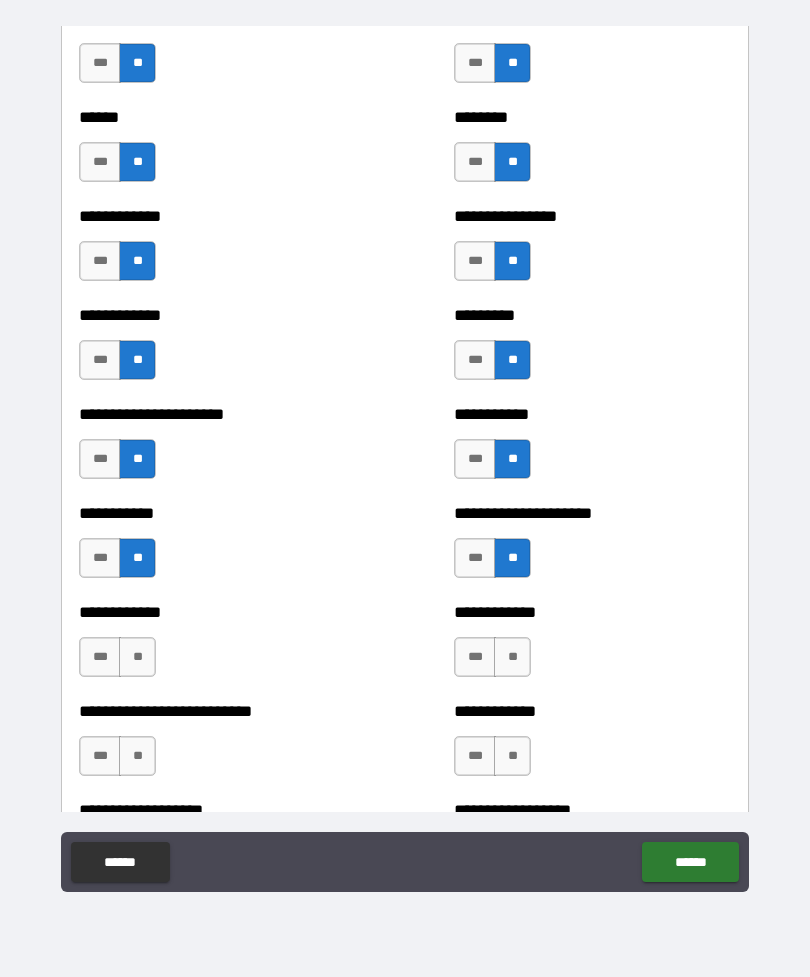 scroll, scrollTop: 5068, scrollLeft: 0, axis: vertical 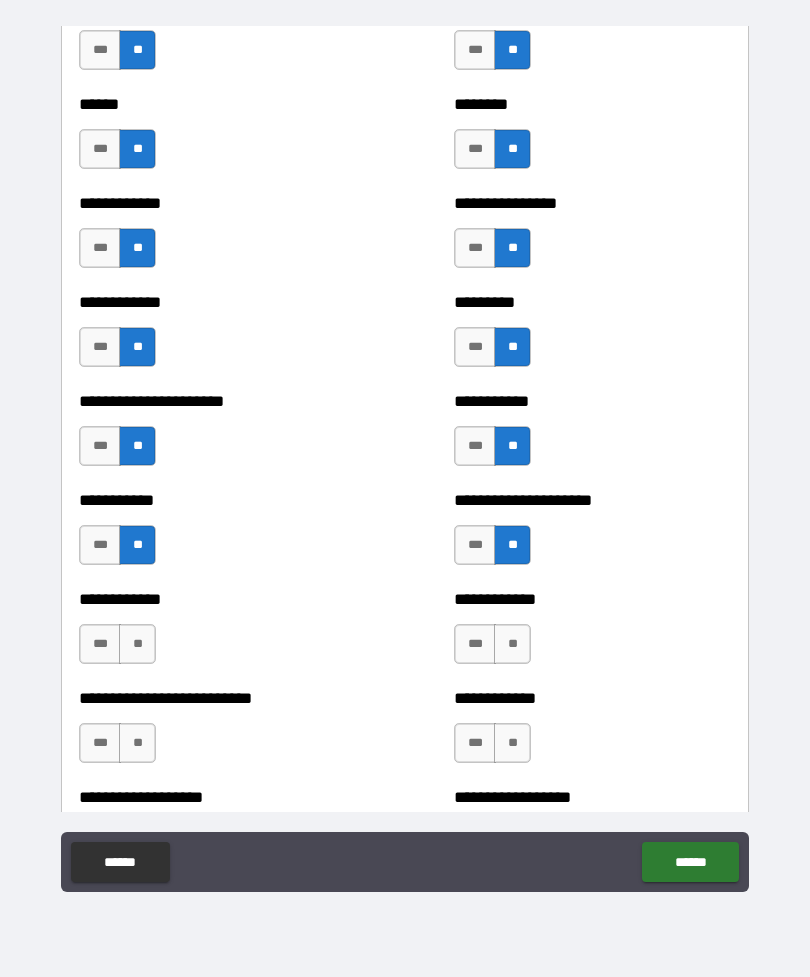 click on "**" at bounding box center (137, 644) 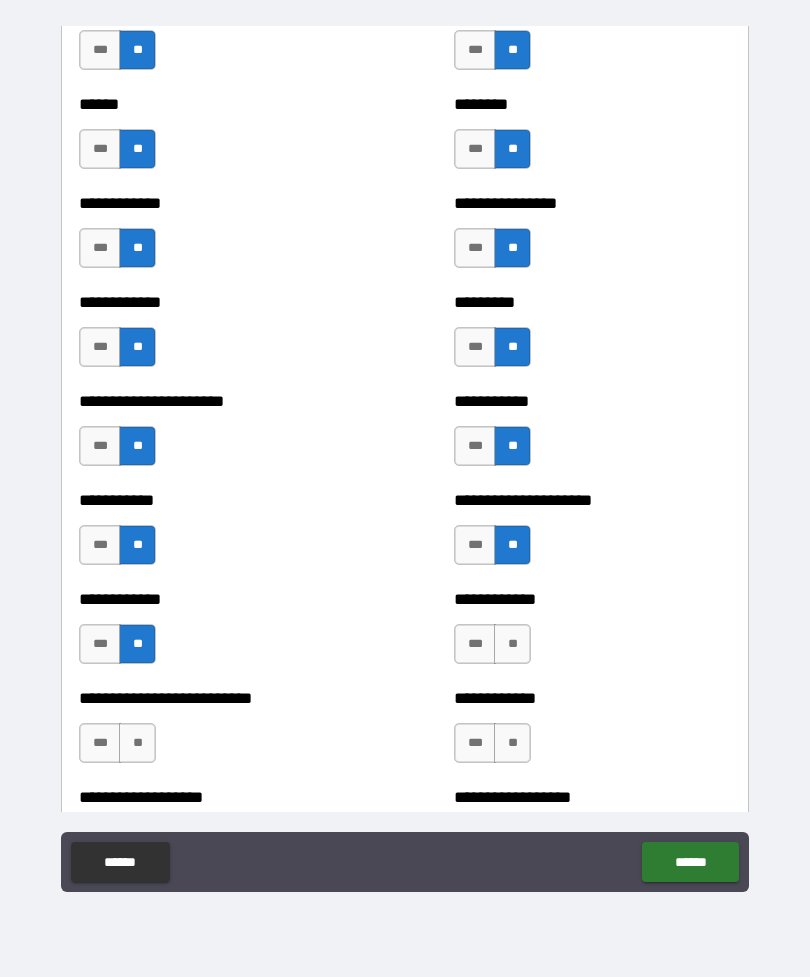click on "**" at bounding box center [512, 644] 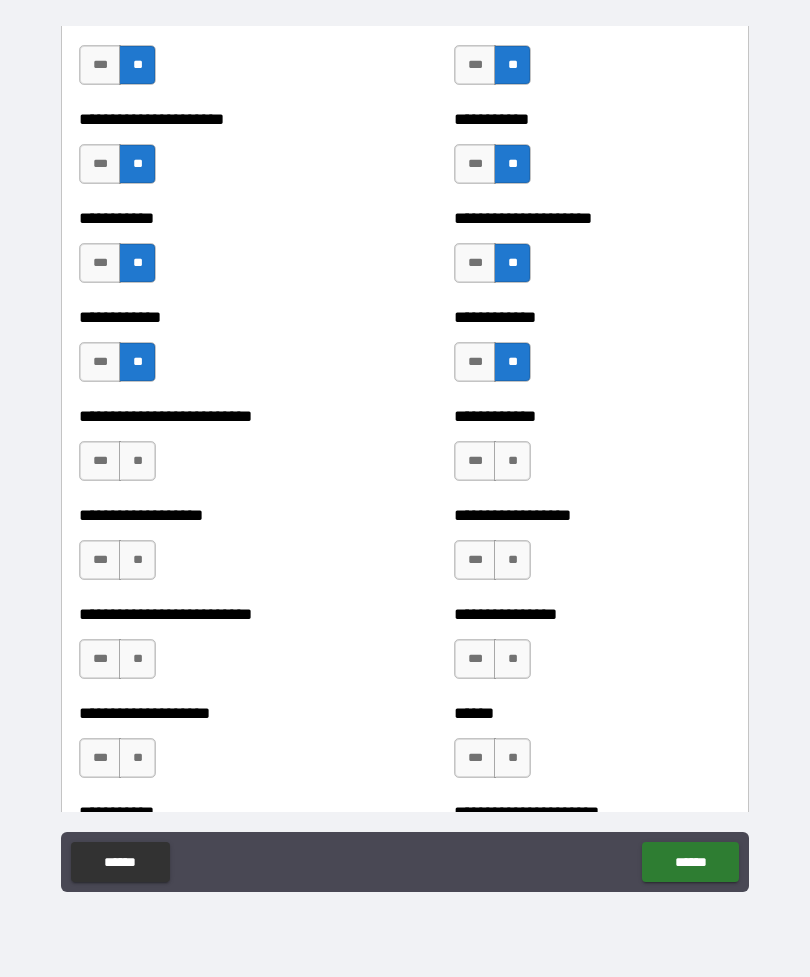 scroll, scrollTop: 5351, scrollLeft: 0, axis: vertical 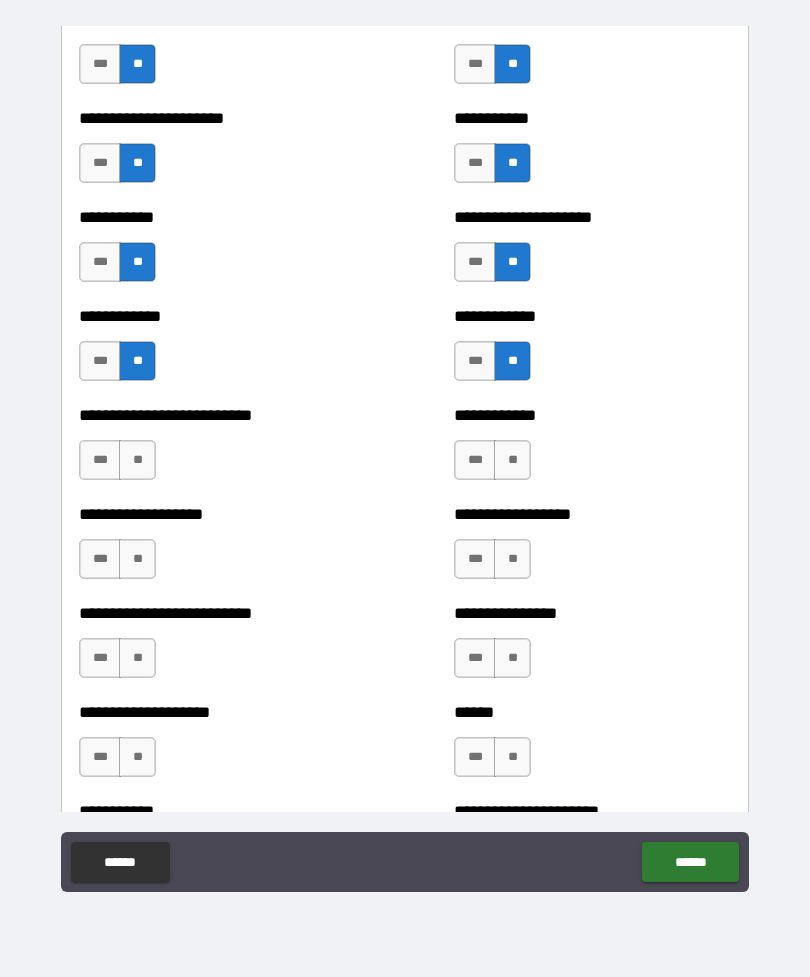 click on "**" at bounding box center (137, 460) 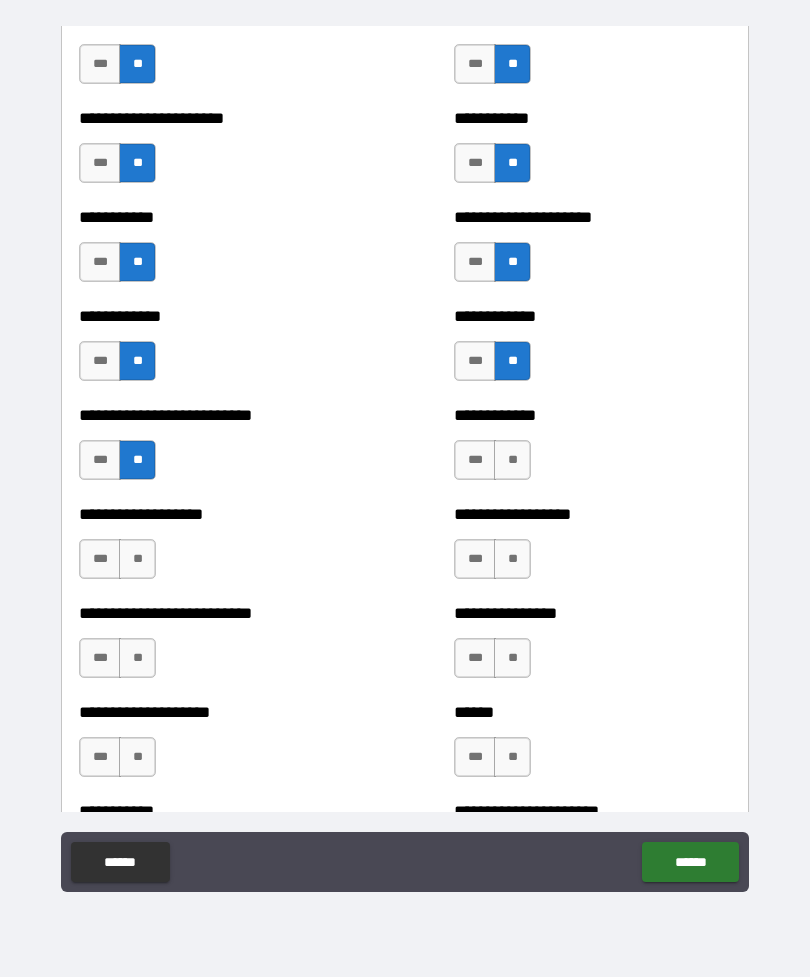 click on "**" at bounding box center [512, 460] 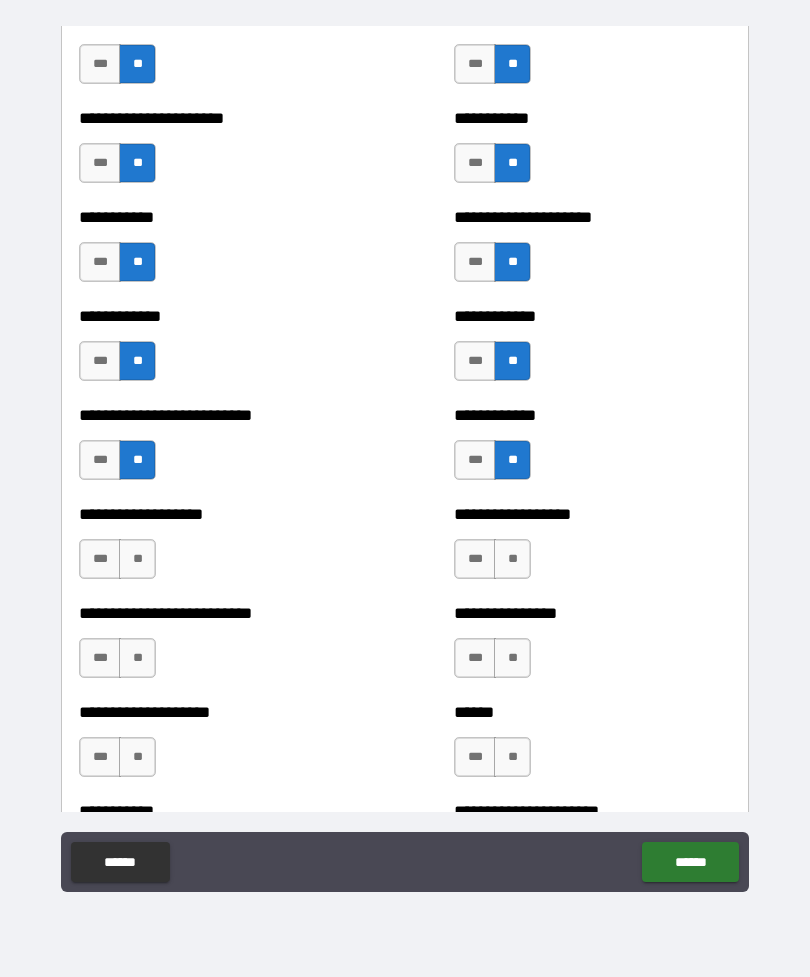 click on "**" at bounding box center (137, 559) 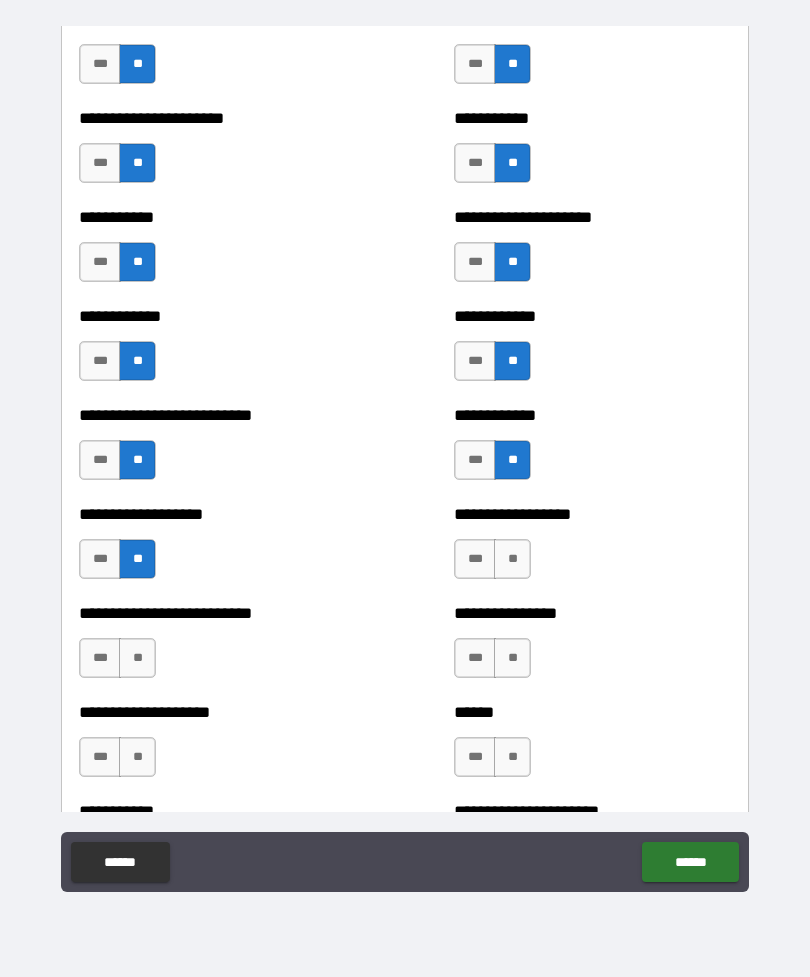 click on "**" at bounding box center [512, 559] 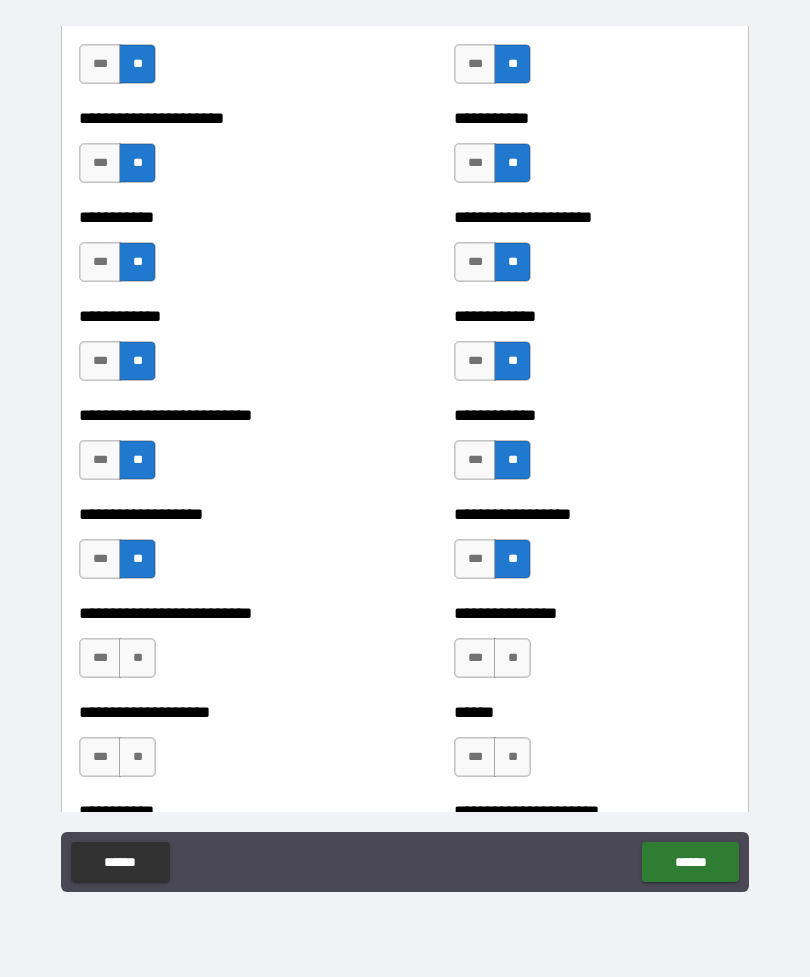 click on "**" at bounding box center [137, 658] 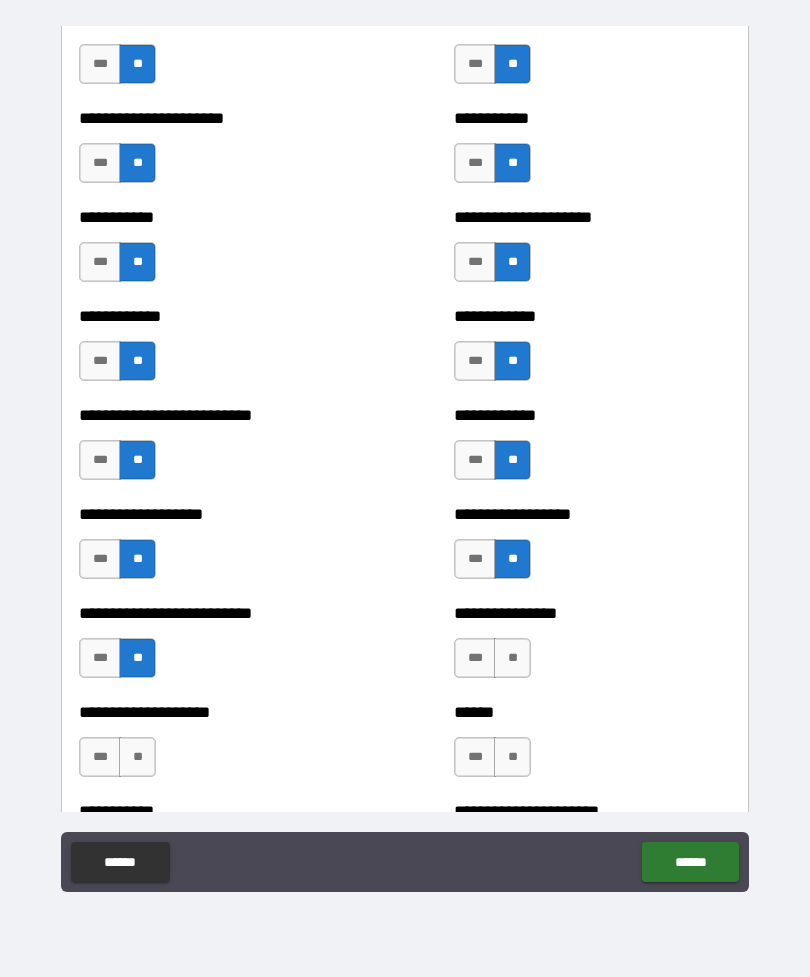 click on "**" at bounding box center (512, 658) 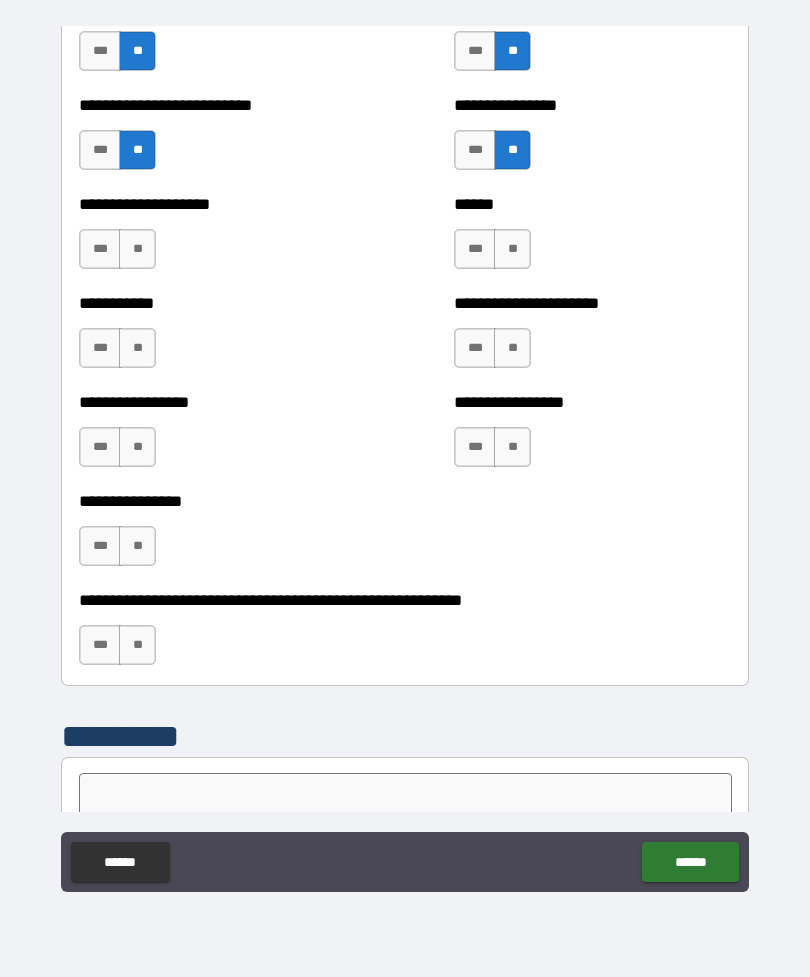 scroll, scrollTop: 5853, scrollLeft: 0, axis: vertical 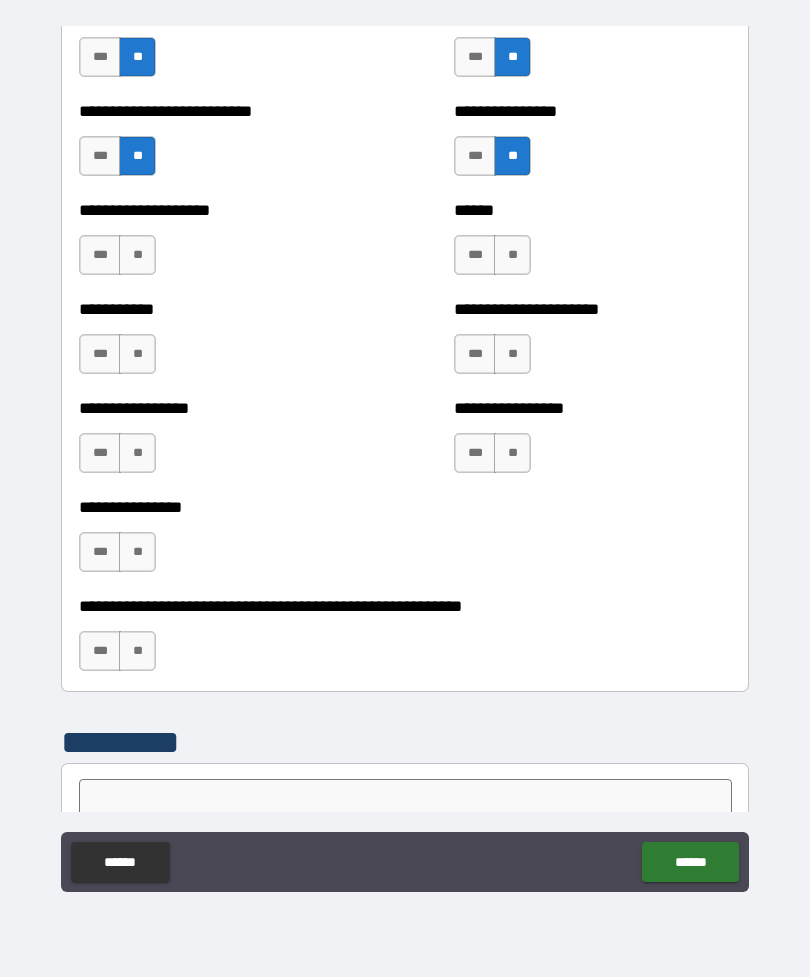 click on "**" at bounding box center [137, 255] 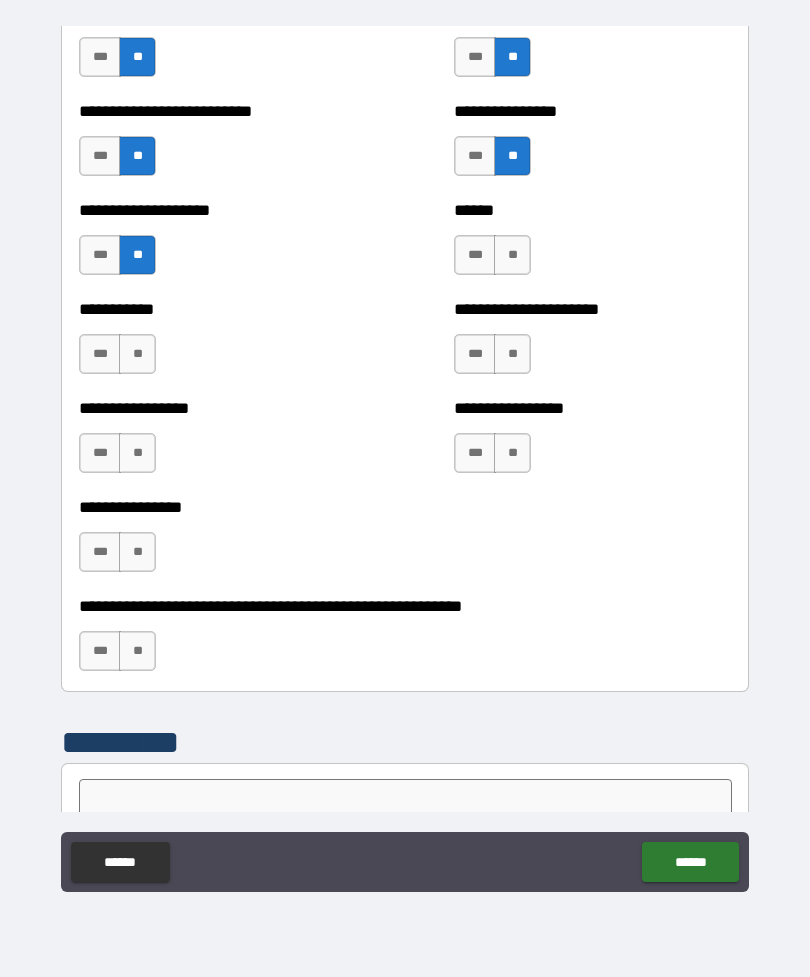 click on "**" at bounding box center [512, 255] 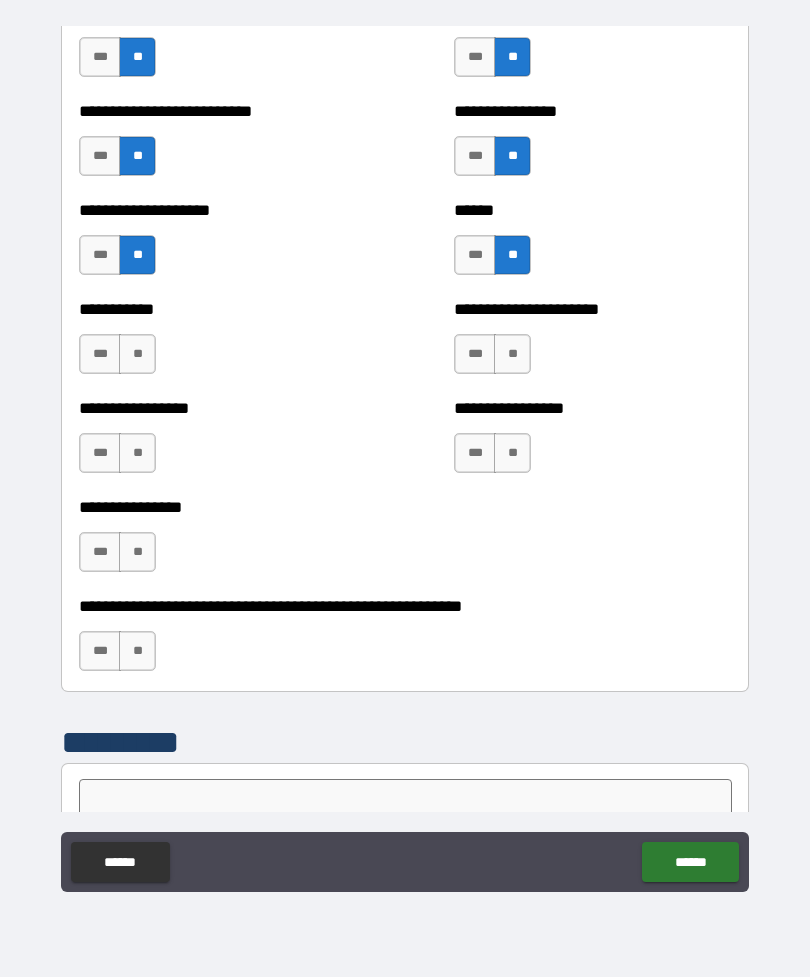 click on "**" at bounding box center (137, 354) 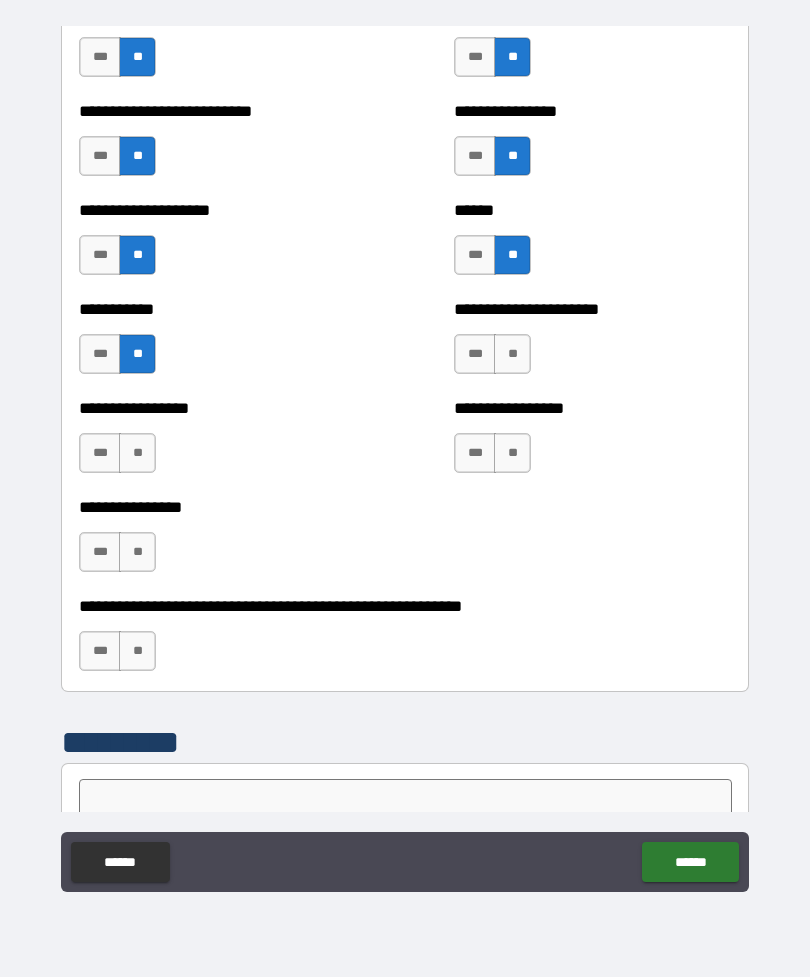 click on "**" at bounding box center (512, 354) 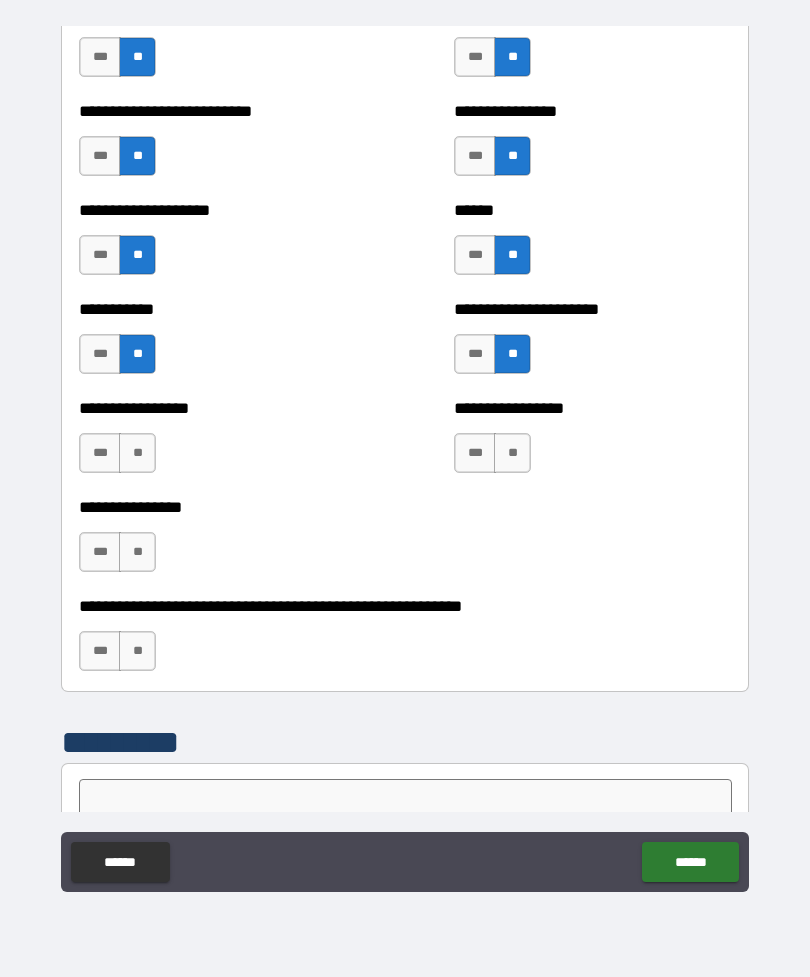 click on "**" at bounding box center (137, 453) 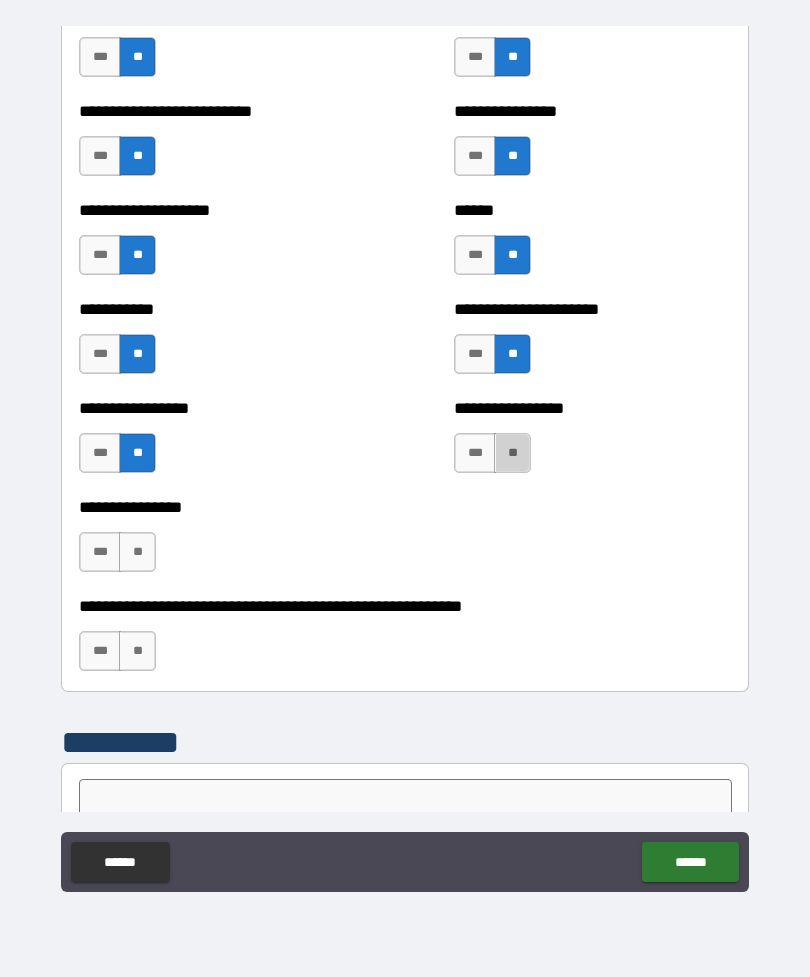 click on "**" at bounding box center (512, 453) 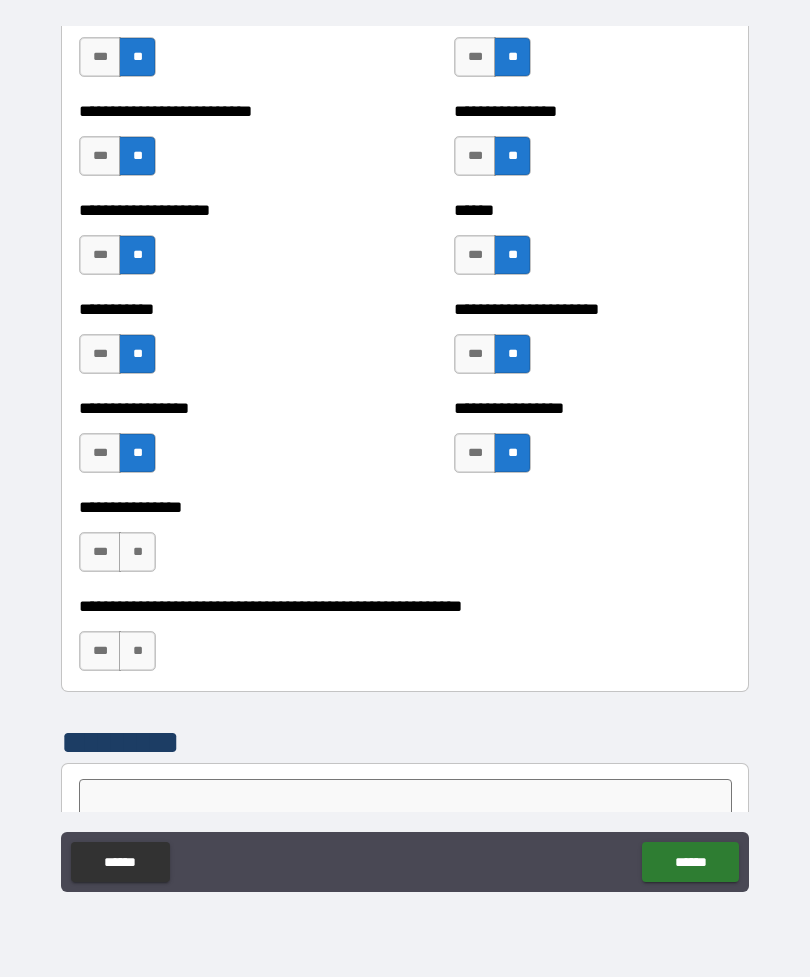 click on "**" at bounding box center (137, 552) 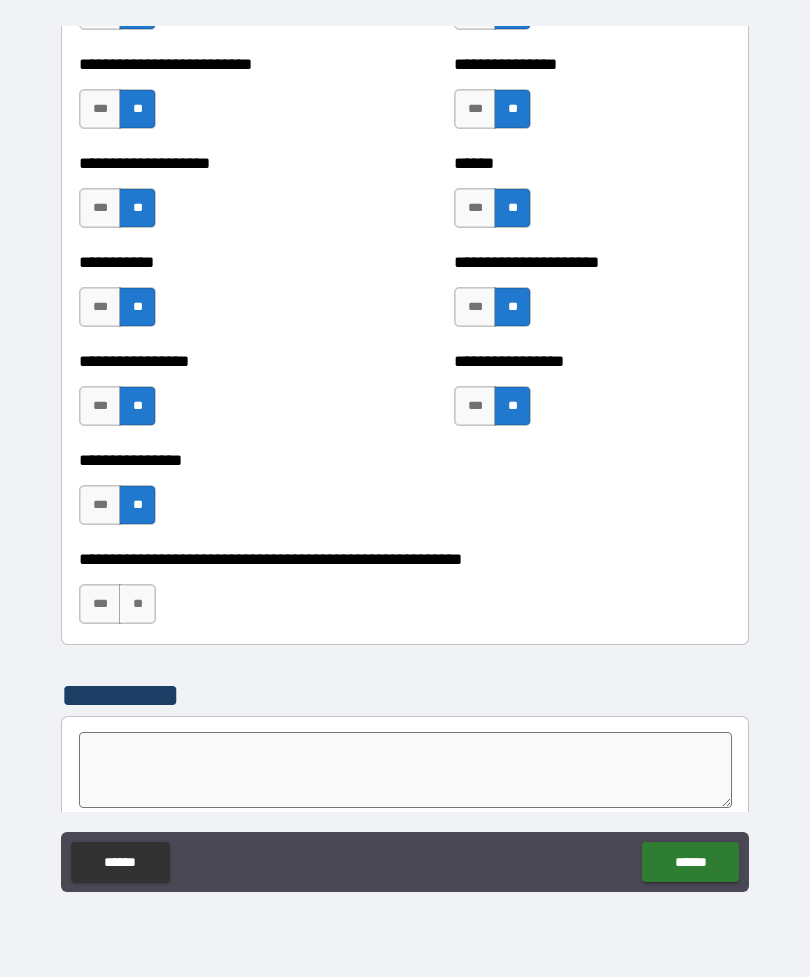 scroll, scrollTop: 5905, scrollLeft: 0, axis: vertical 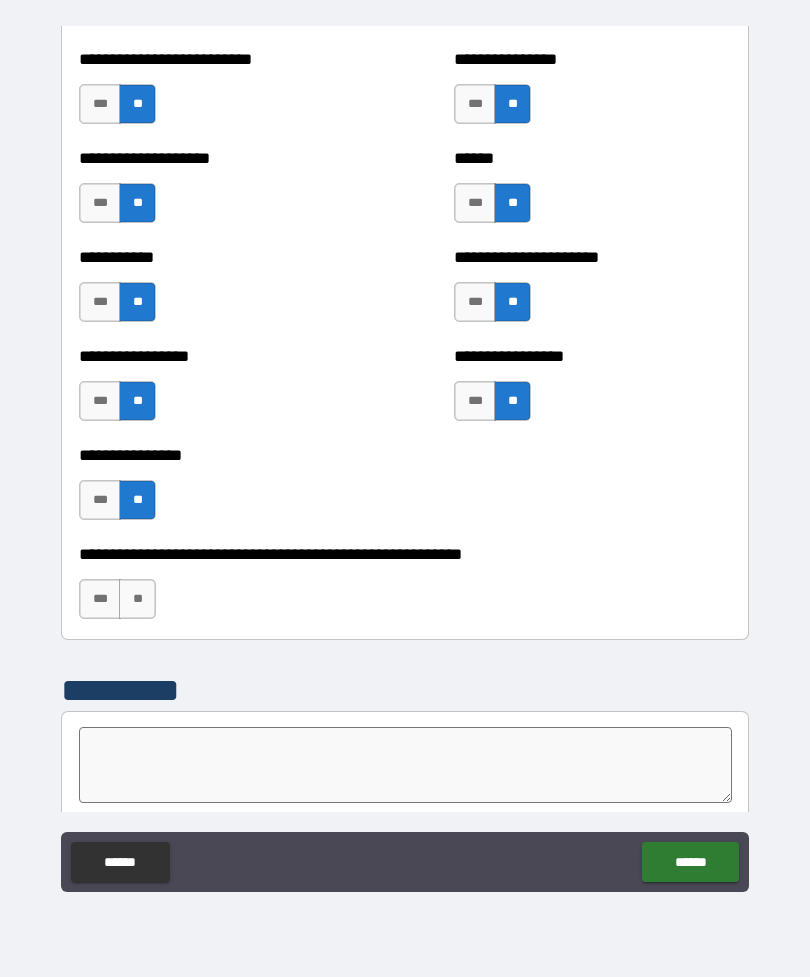 click on "**" at bounding box center [137, 599] 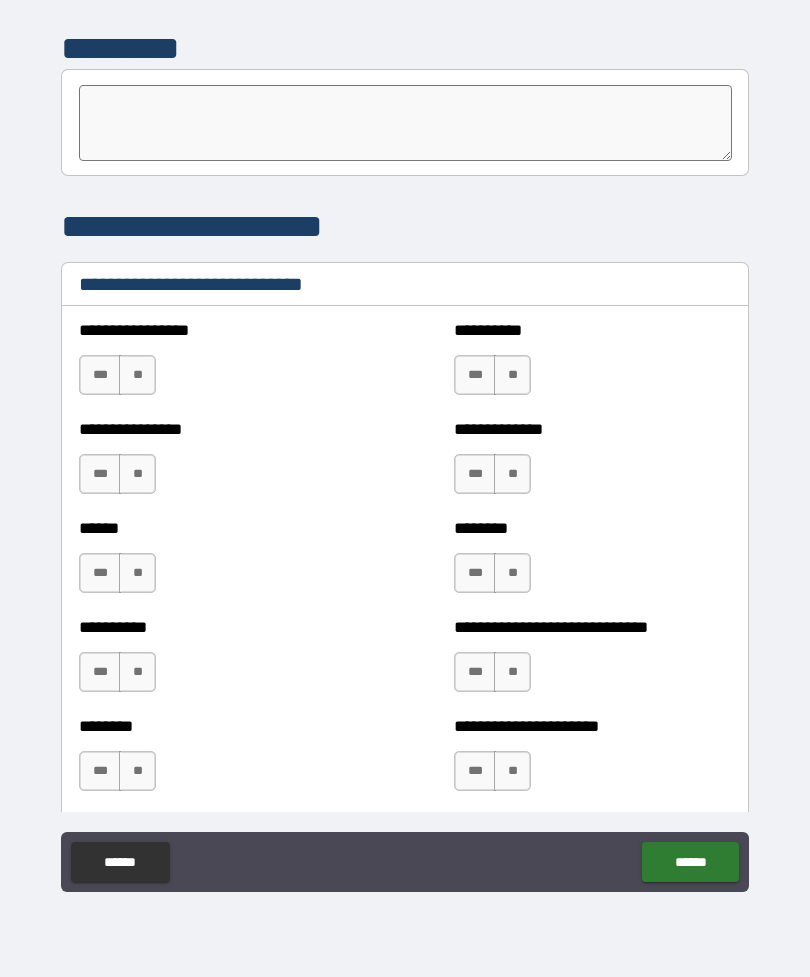 scroll, scrollTop: 6558, scrollLeft: 0, axis: vertical 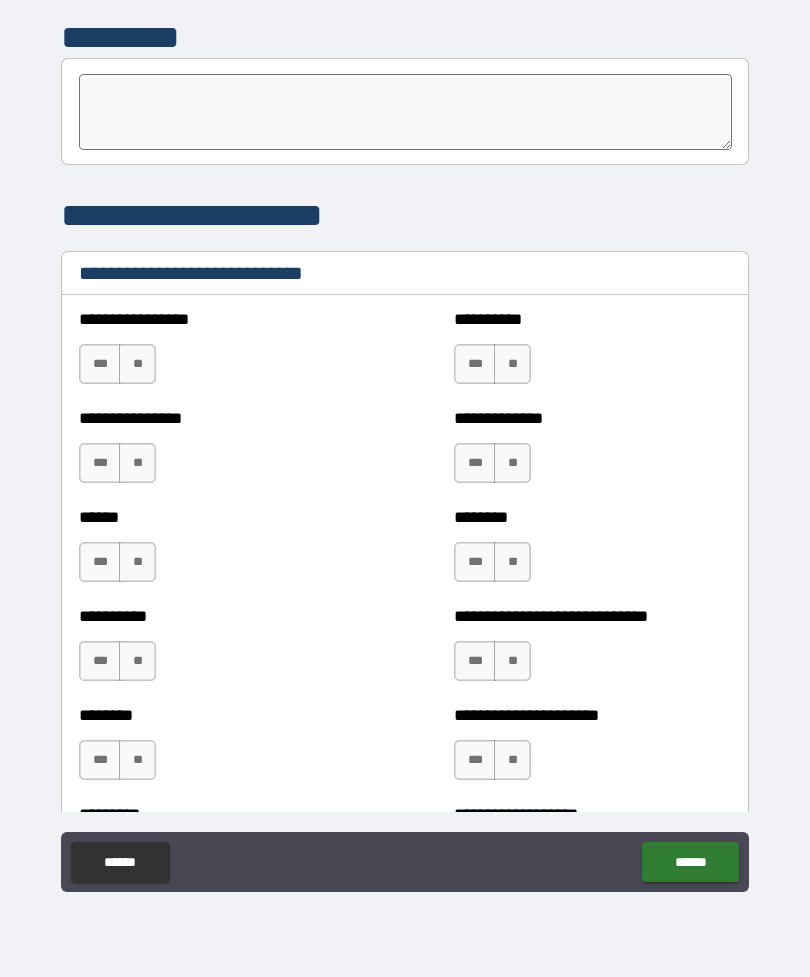 click on "**" at bounding box center (137, 364) 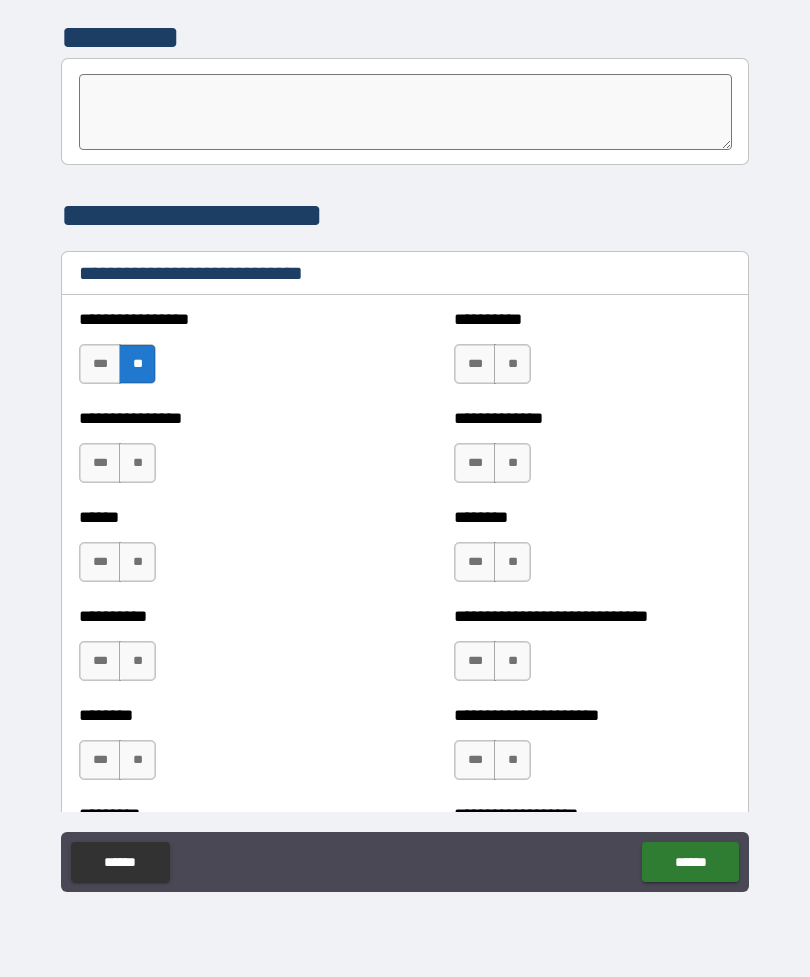 click on "**" at bounding box center (512, 364) 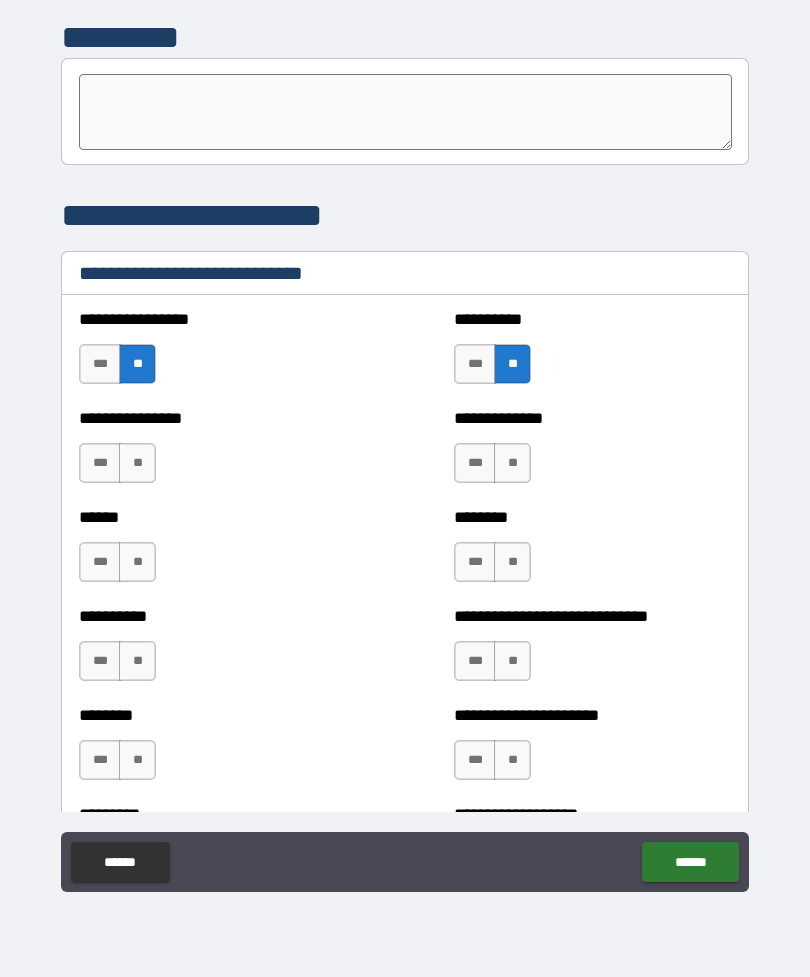 click on "**" at bounding box center [137, 463] 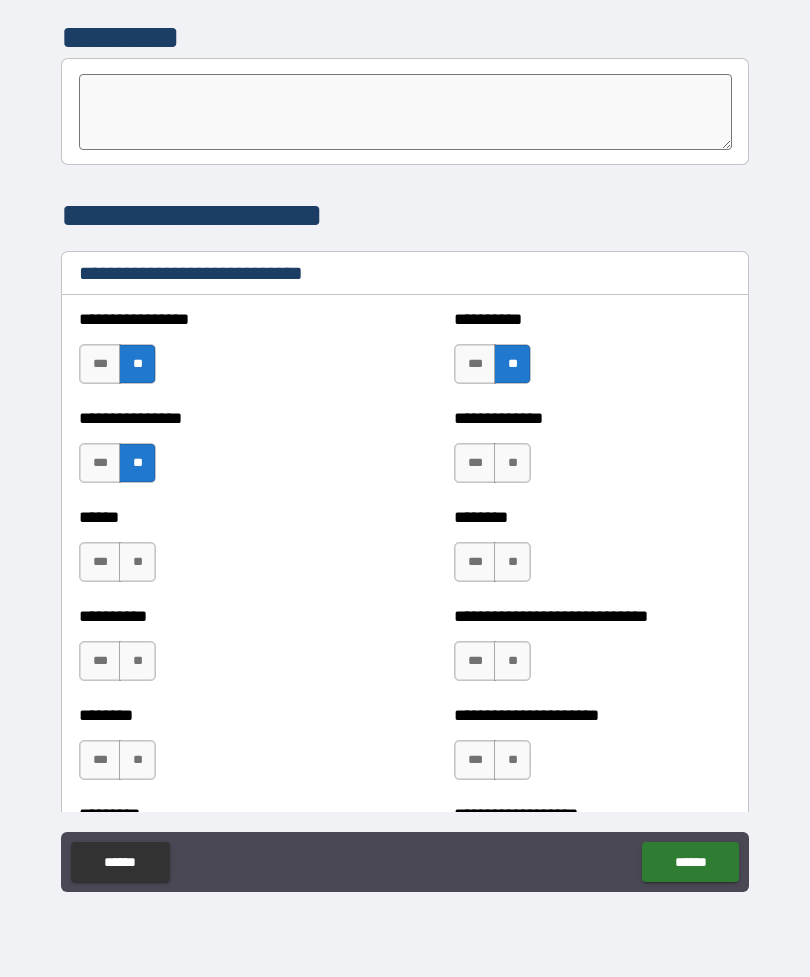 click on "**" at bounding box center (512, 463) 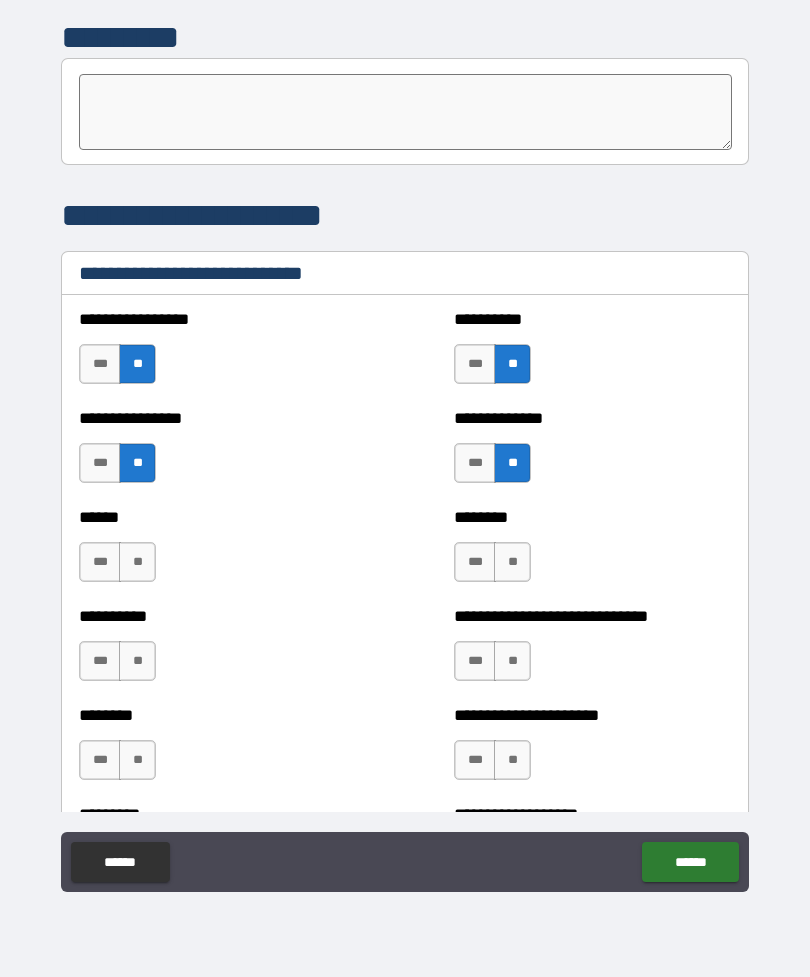 click on "***" at bounding box center (475, 562) 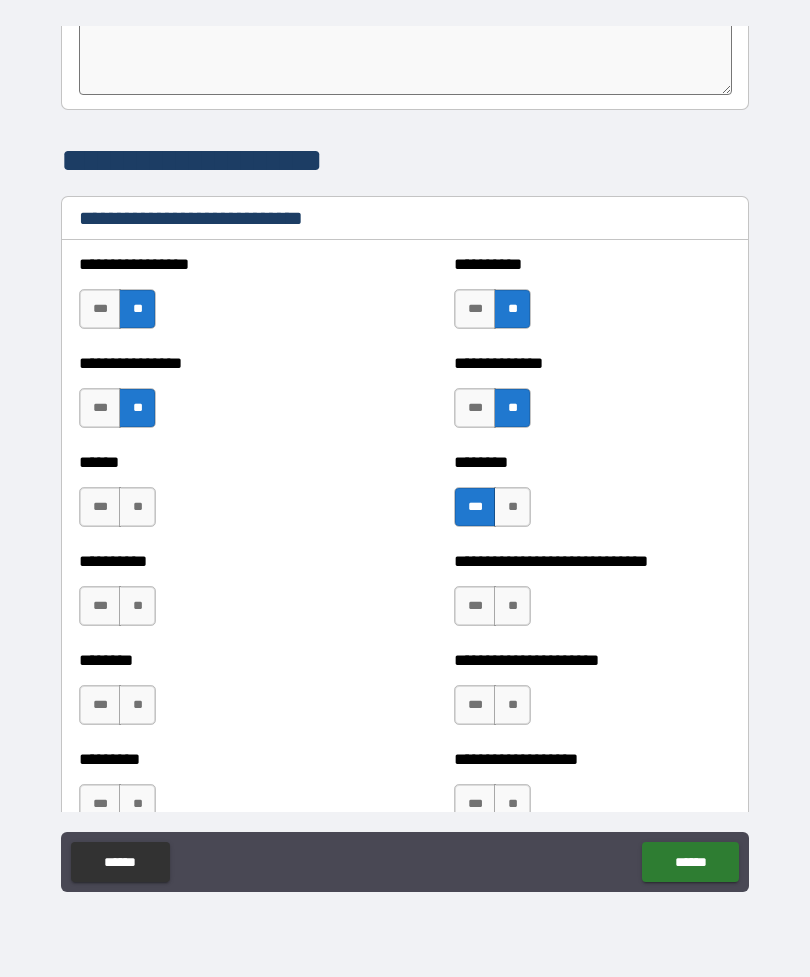 click on "**" at bounding box center [137, 507] 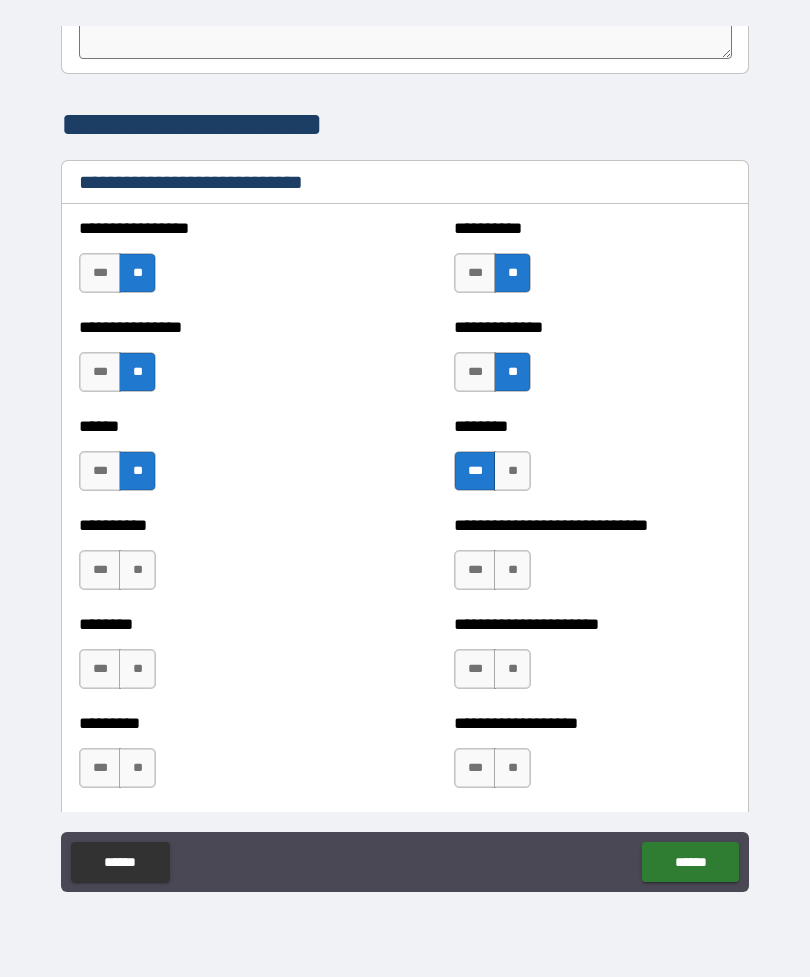 scroll, scrollTop: 6654, scrollLeft: 0, axis: vertical 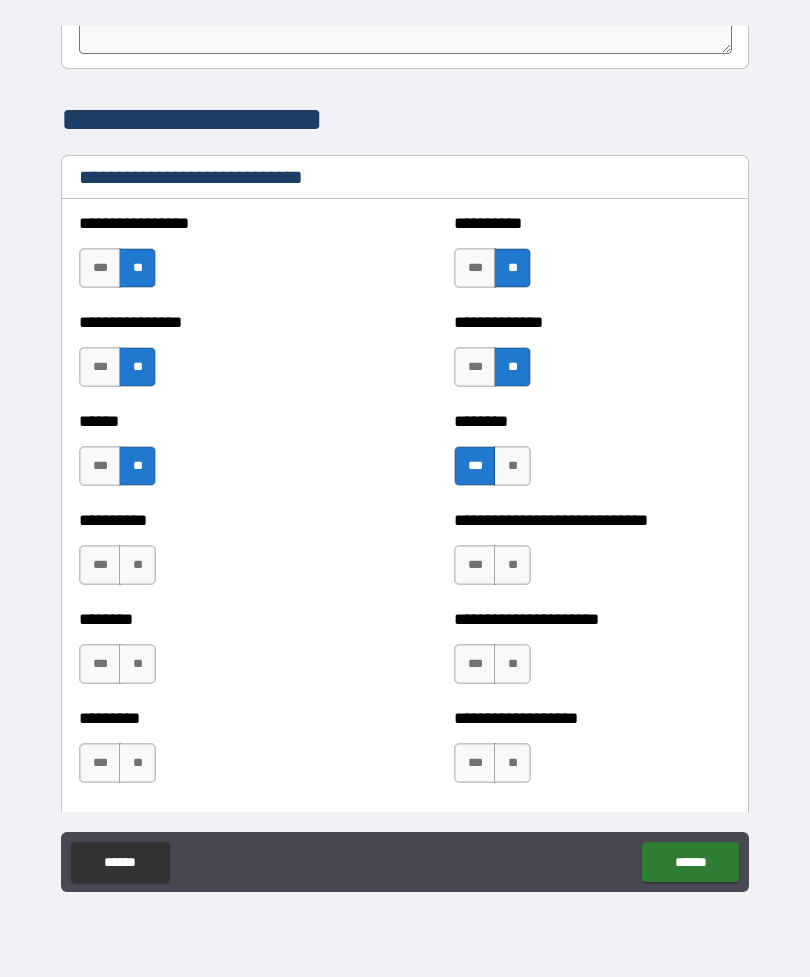 click on "***" at bounding box center [475, 565] 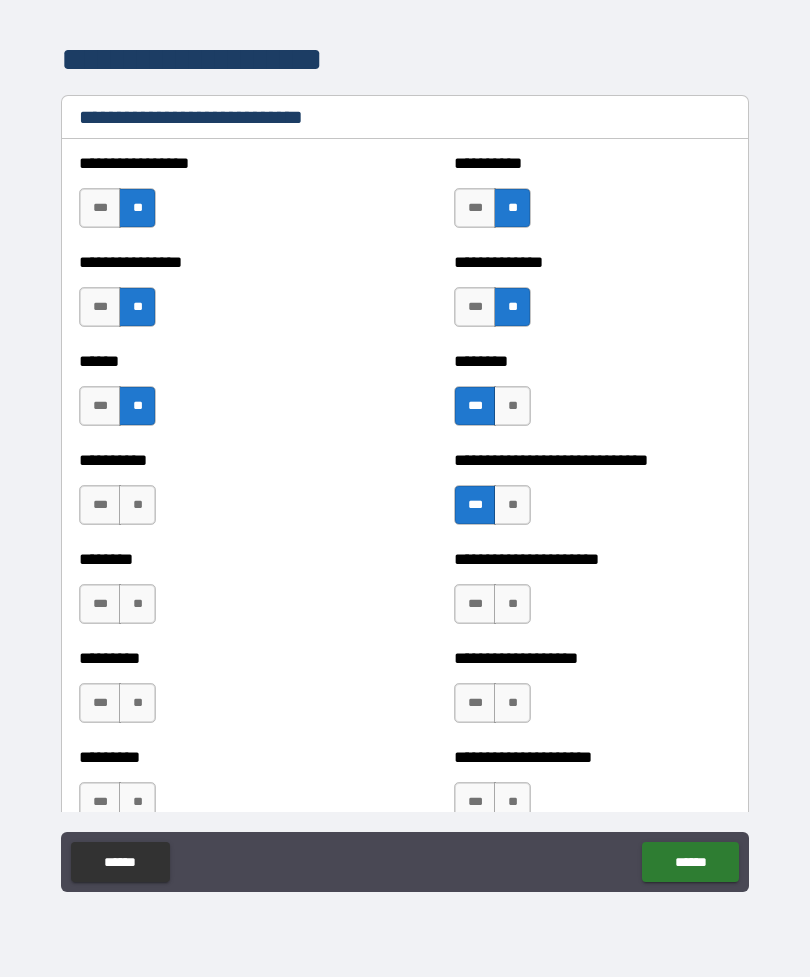 click on "***" at bounding box center [100, 604] 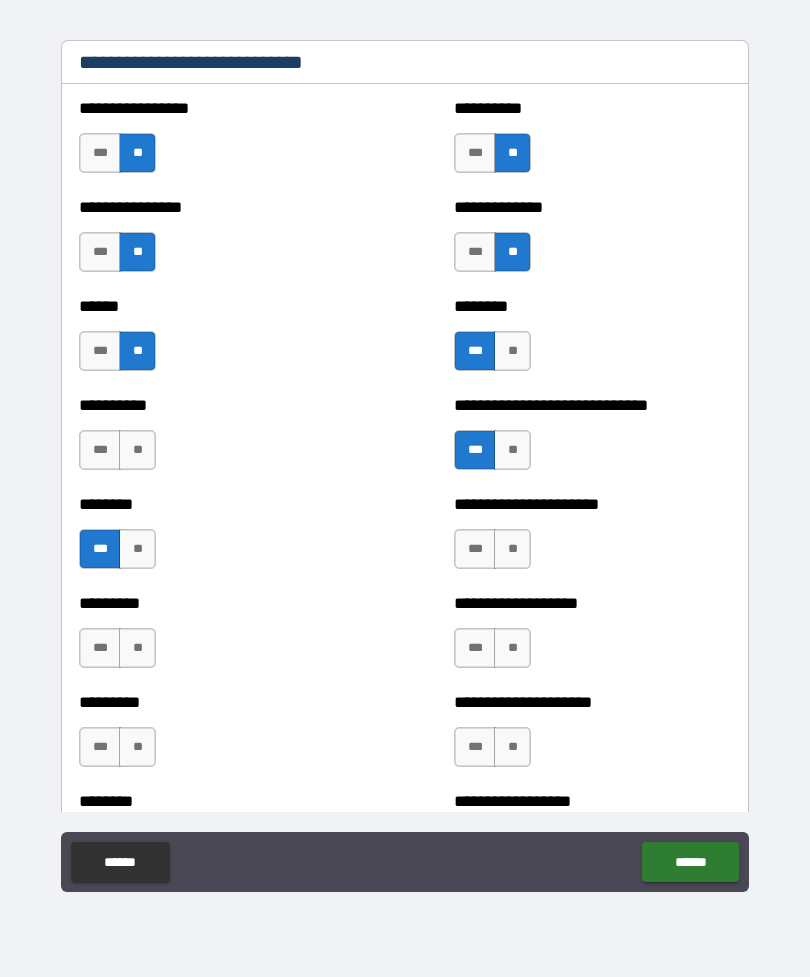 scroll, scrollTop: 6776, scrollLeft: 0, axis: vertical 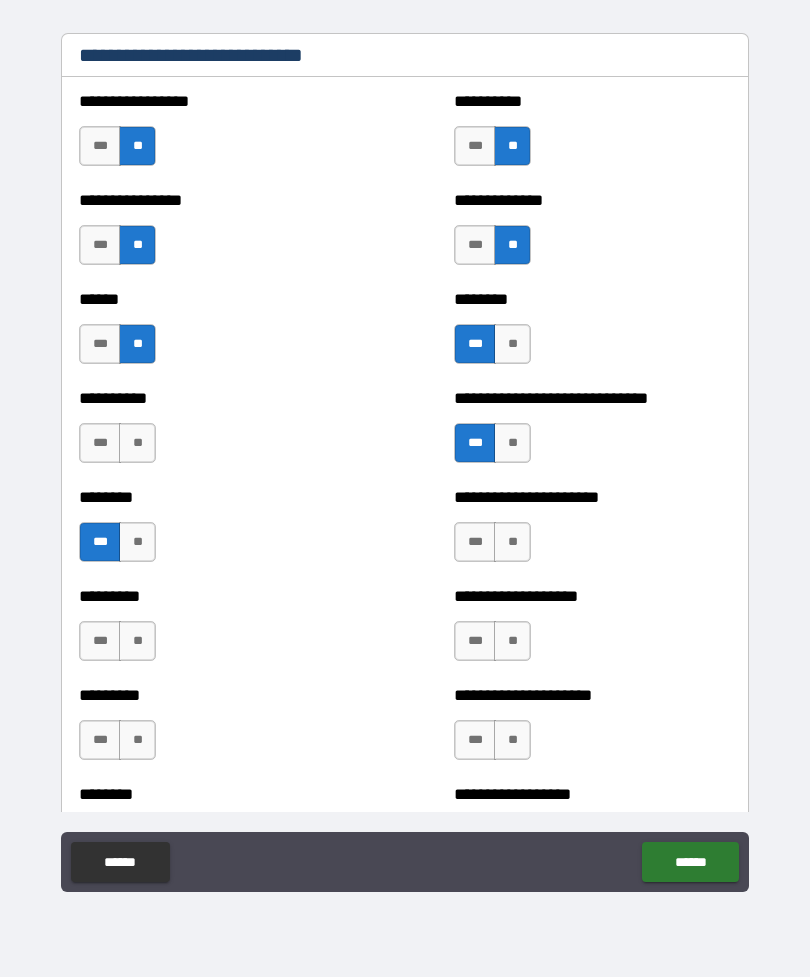 click on "***" at bounding box center (475, 542) 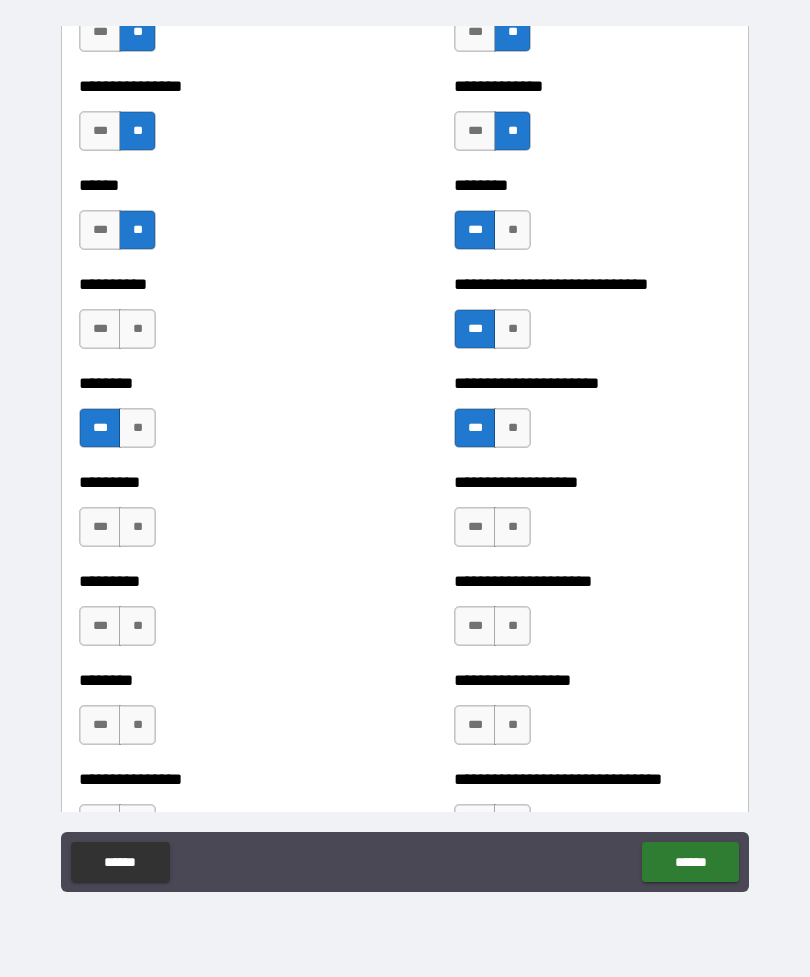 scroll, scrollTop: 6895, scrollLeft: 0, axis: vertical 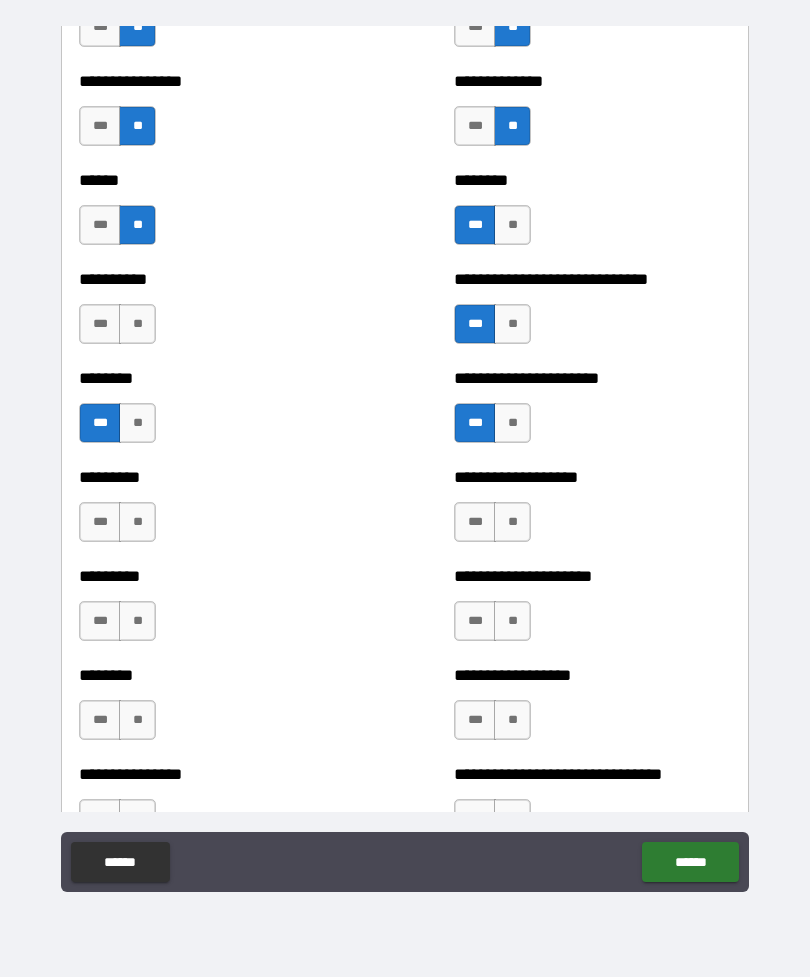 click on "***" at bounding box center (100, 621) 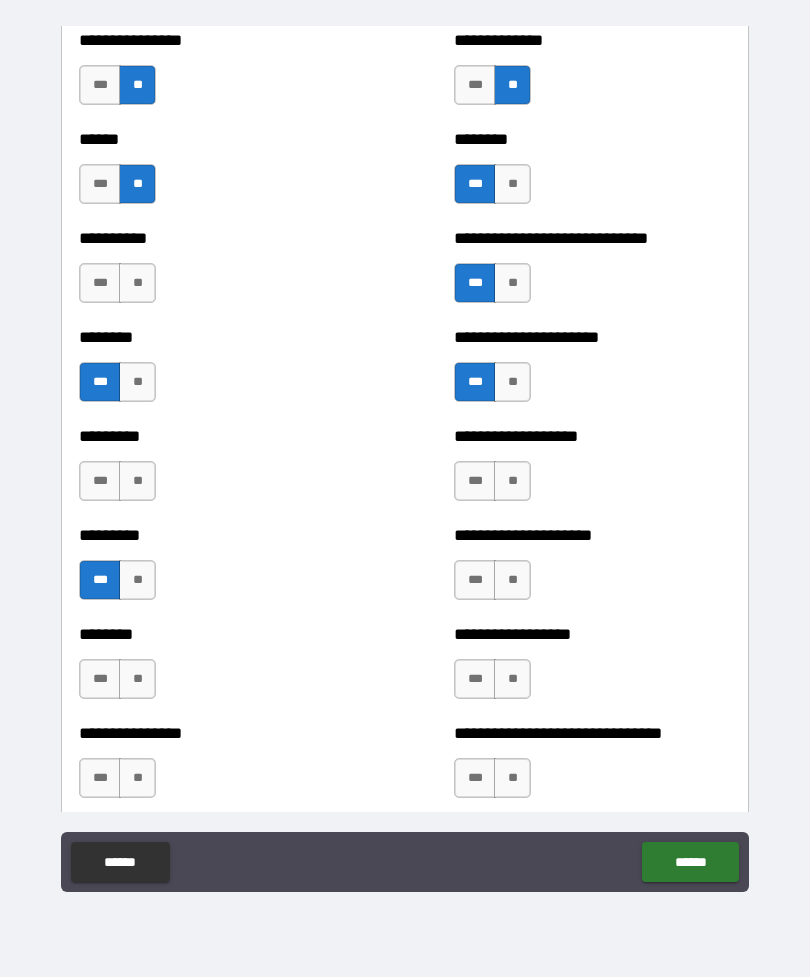 scroll, scrollTop: 6949, scrollLeft: 0, axis: vertical 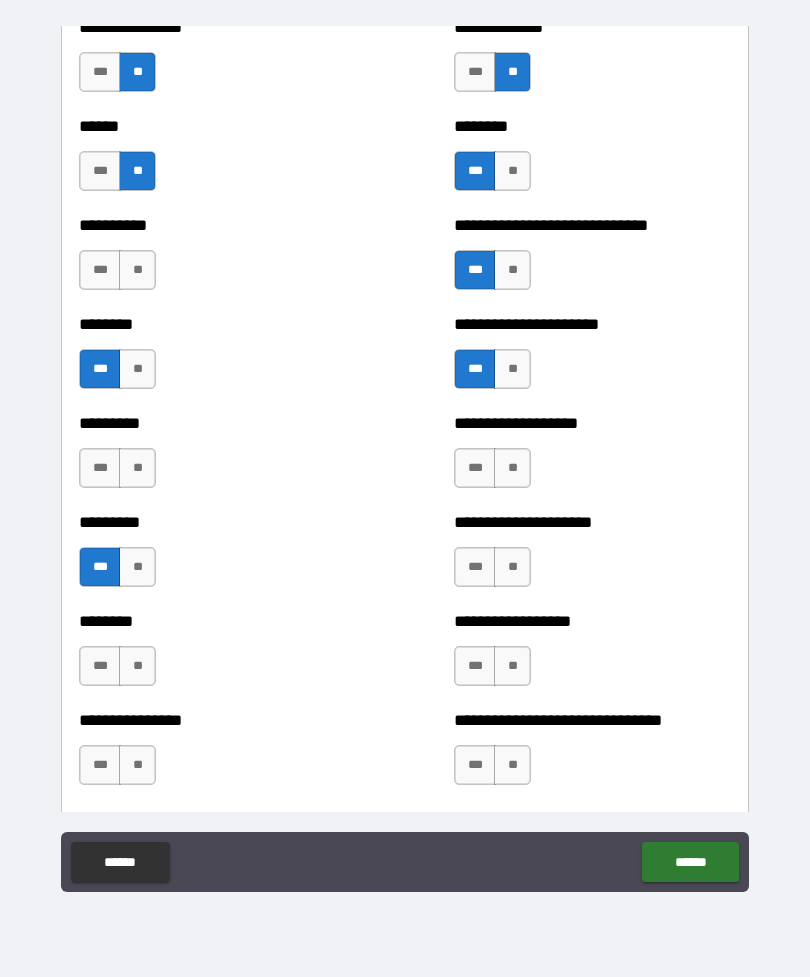 click on "***" at bounding box center [100, 666] 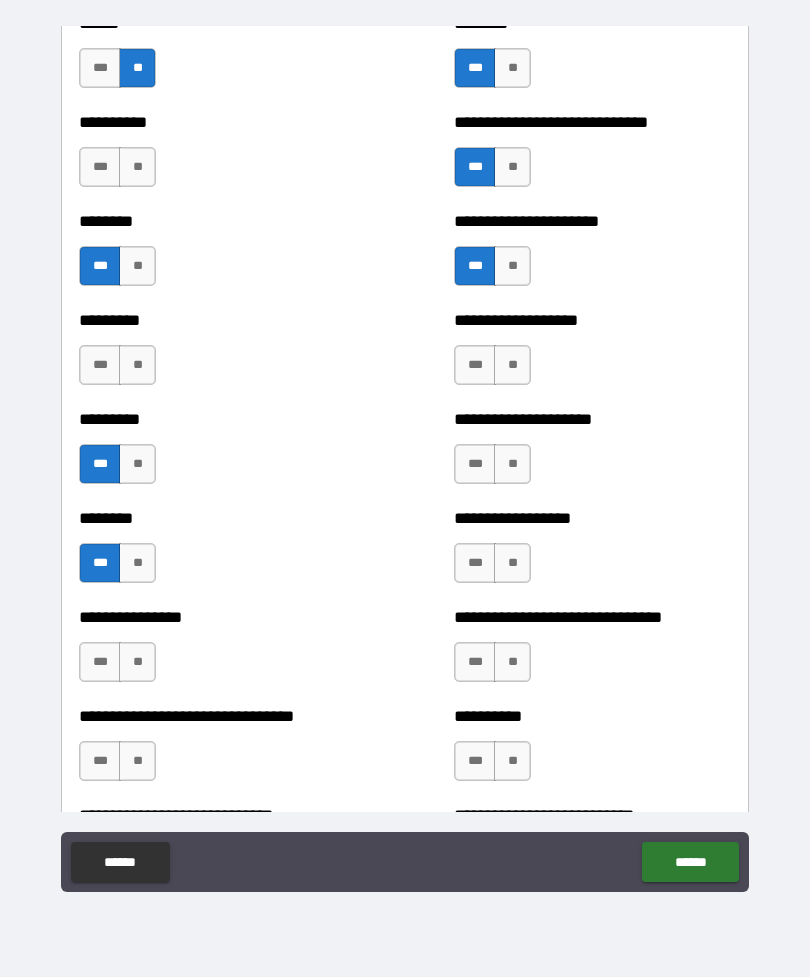 scroll, scrollTop: 7051, scrollLeft: 0, axis: vertical 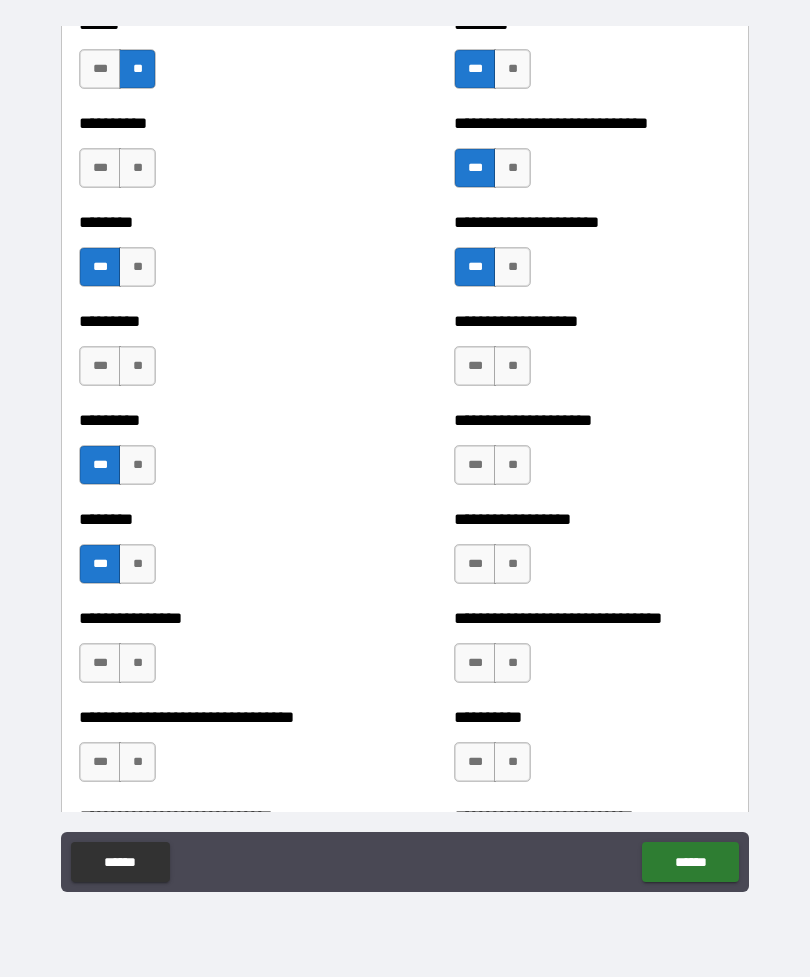 click on "**" at bounding box center [512, 366] 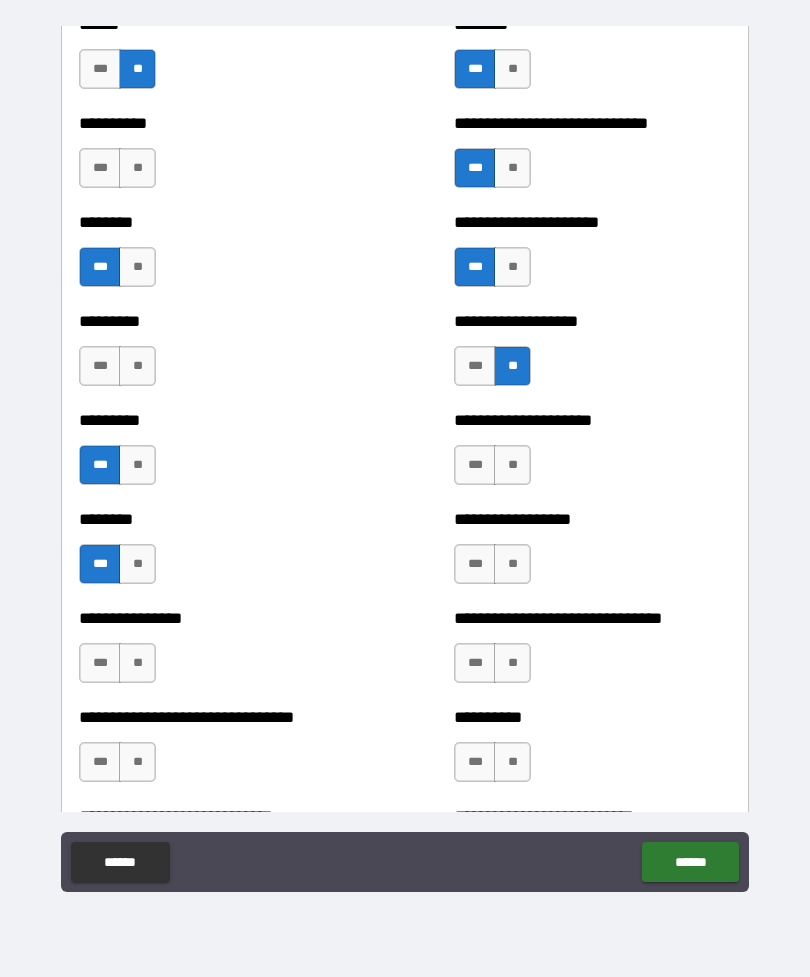 click on "**" at bounding box center (137, 366) 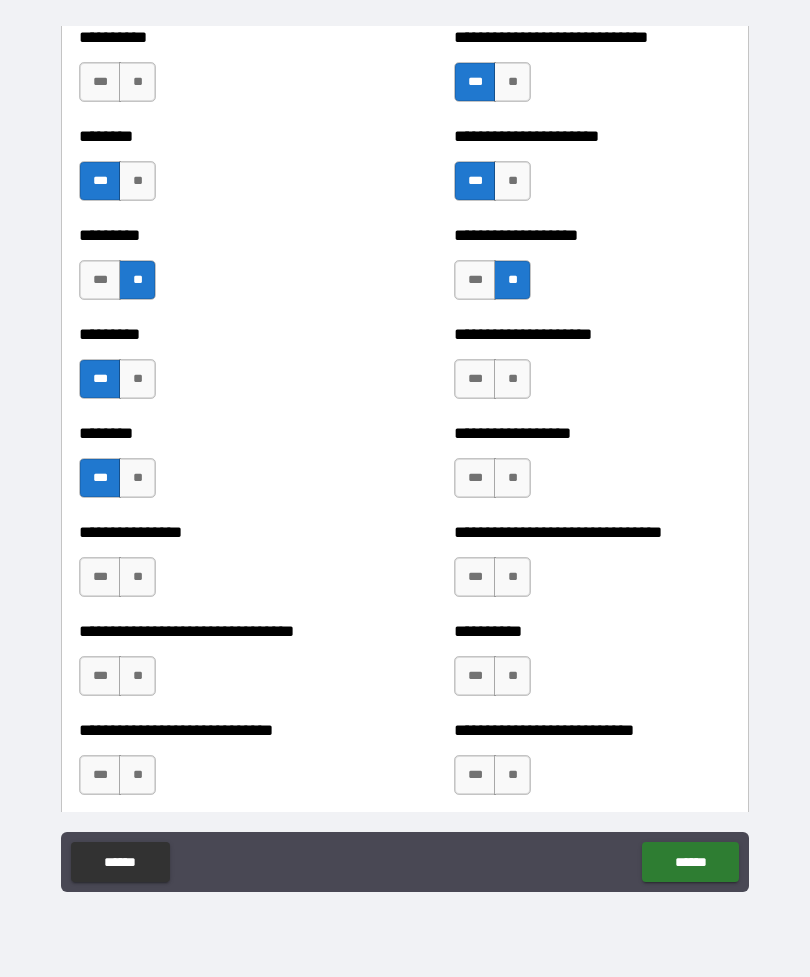 scroll, scrollTop: 7139, scrollLeft: 0, axis: vertical 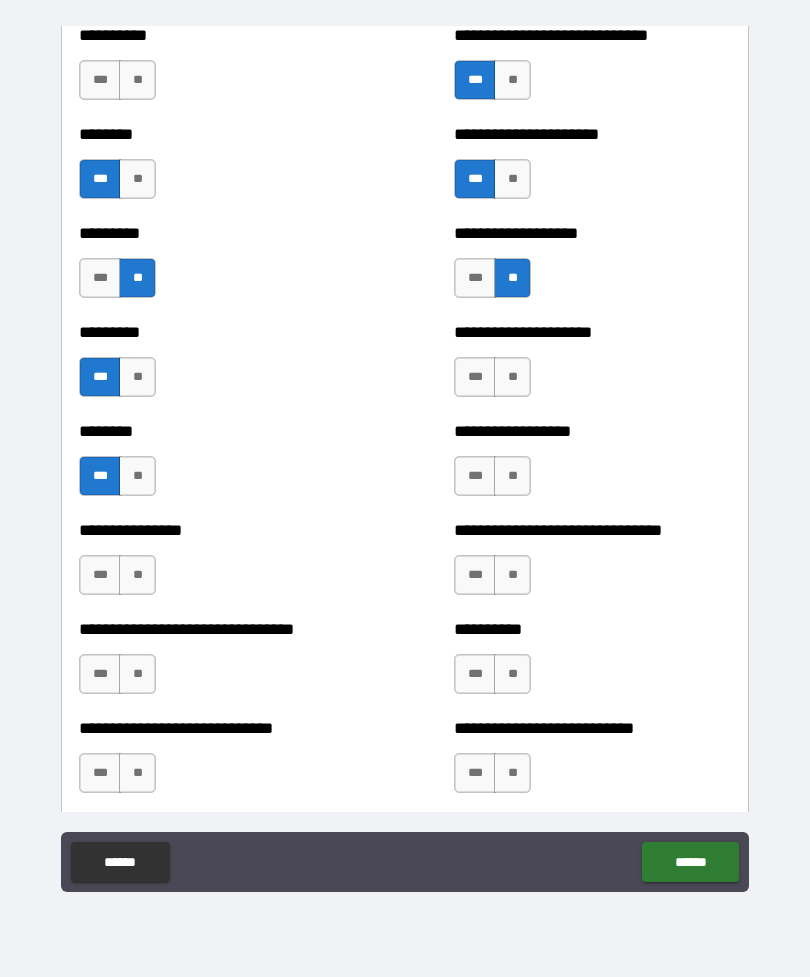click on "**" at bounding box center [512, 377] 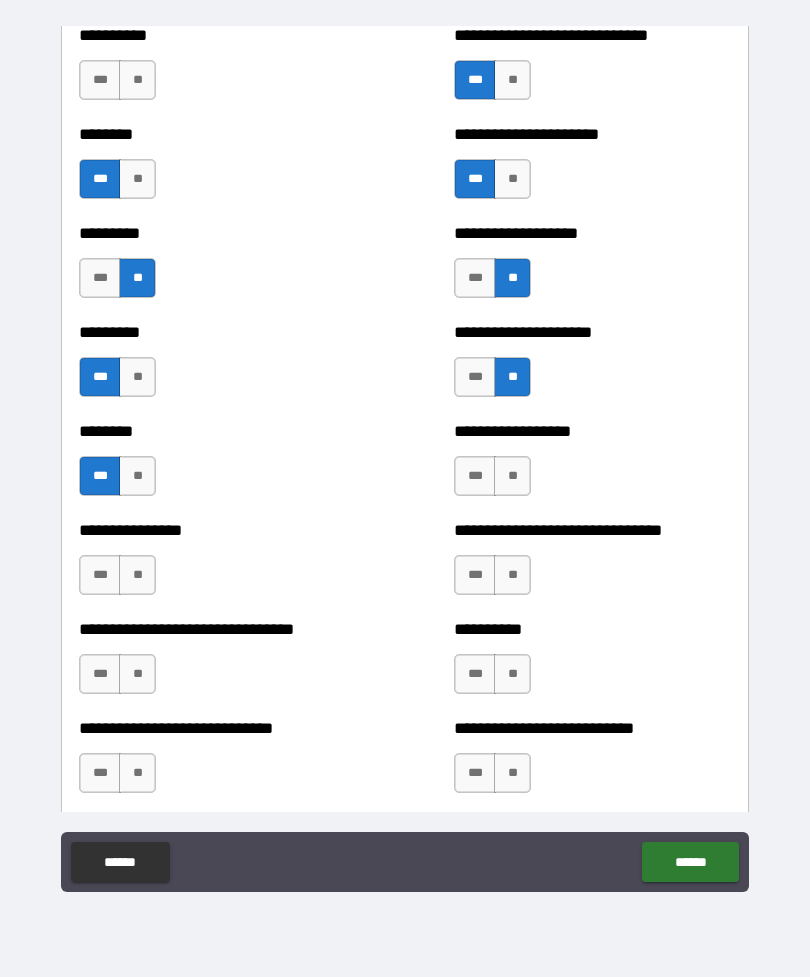 click on "***" at bounding box center [475, 377] 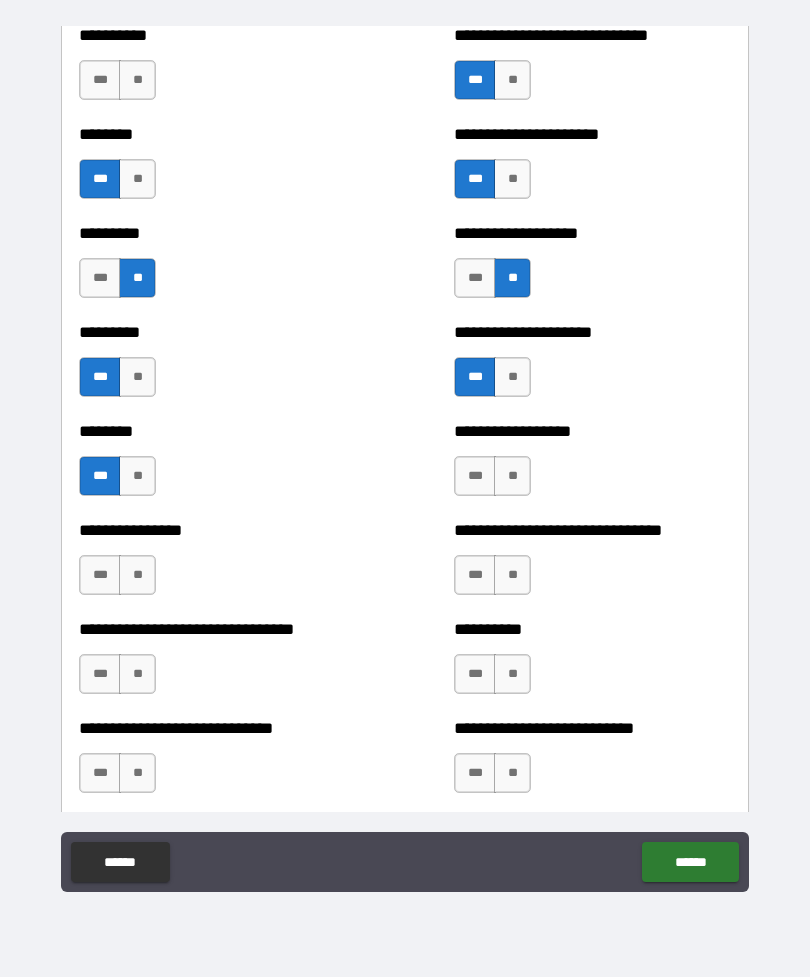 click on "**" at bounding box center [512, 476] 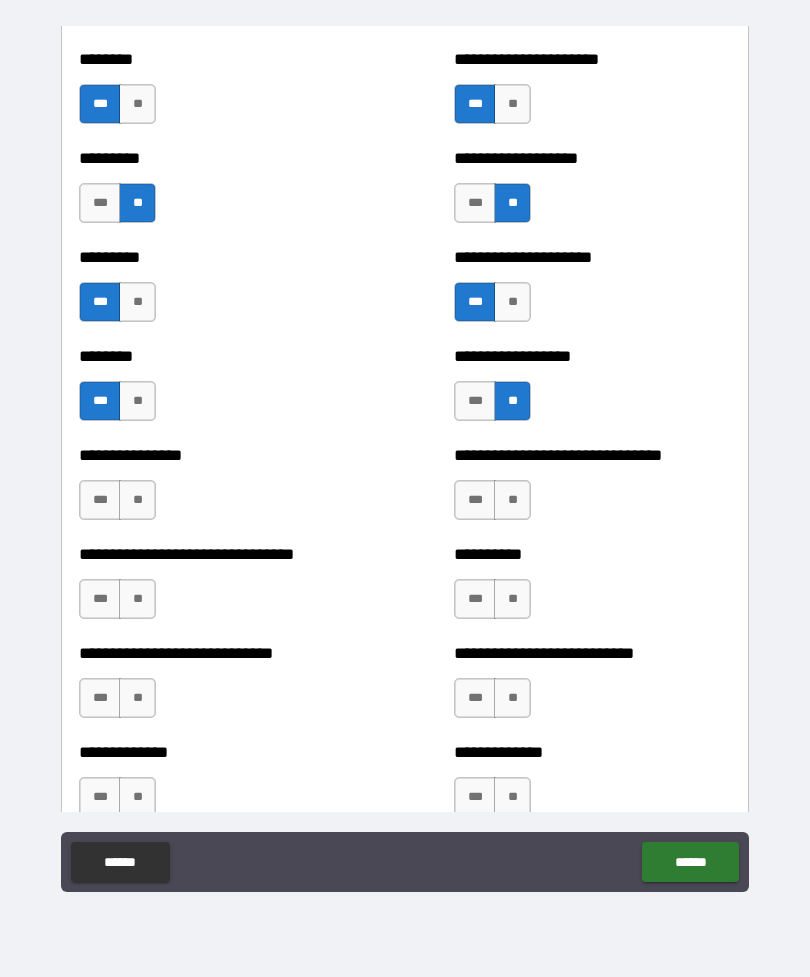 scroll, scrollTop: 7215, scrollLeft: 0, axis: vertical 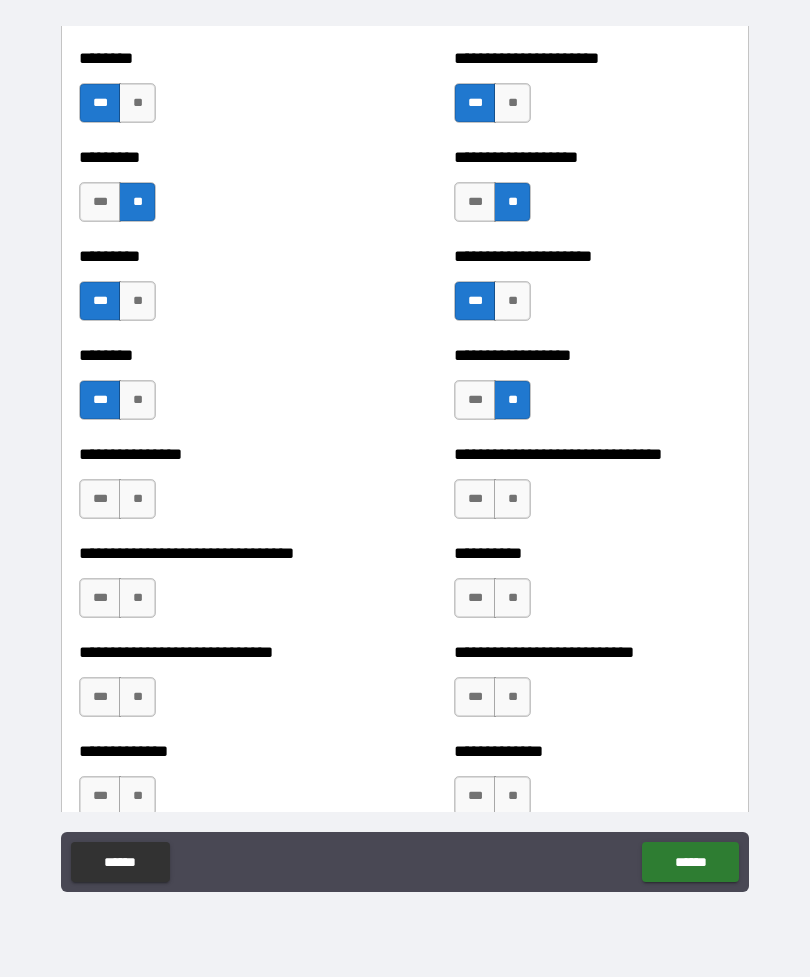 click on "**" at bounding box center (137, 499) 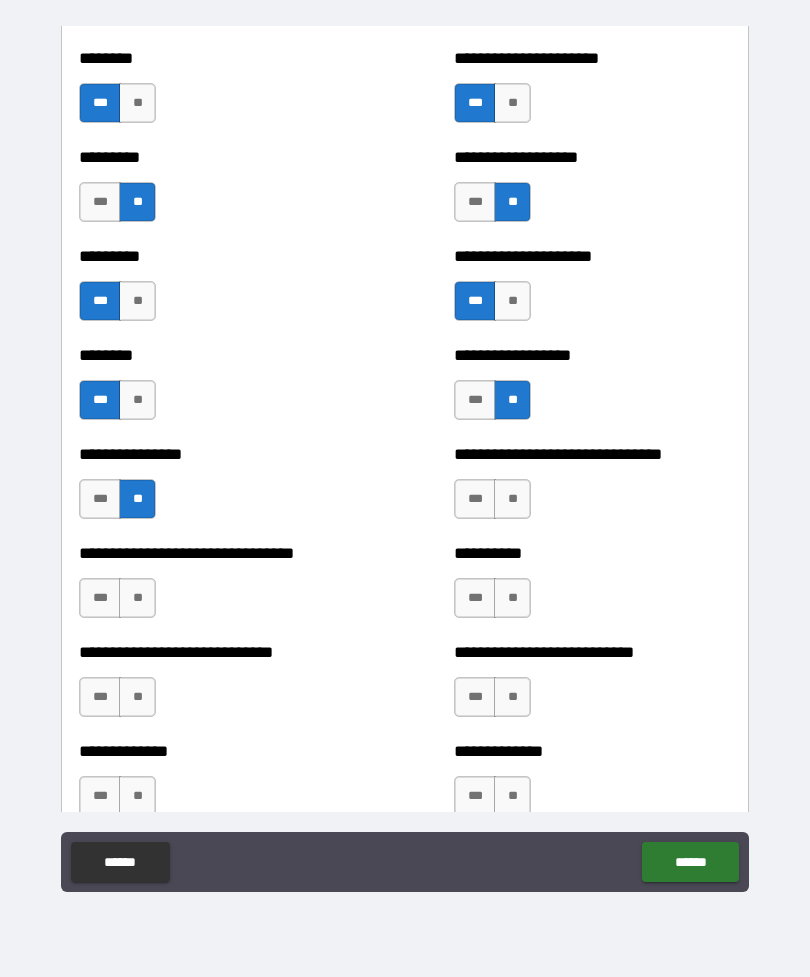 click on "**" at bounding box center [512, 499] 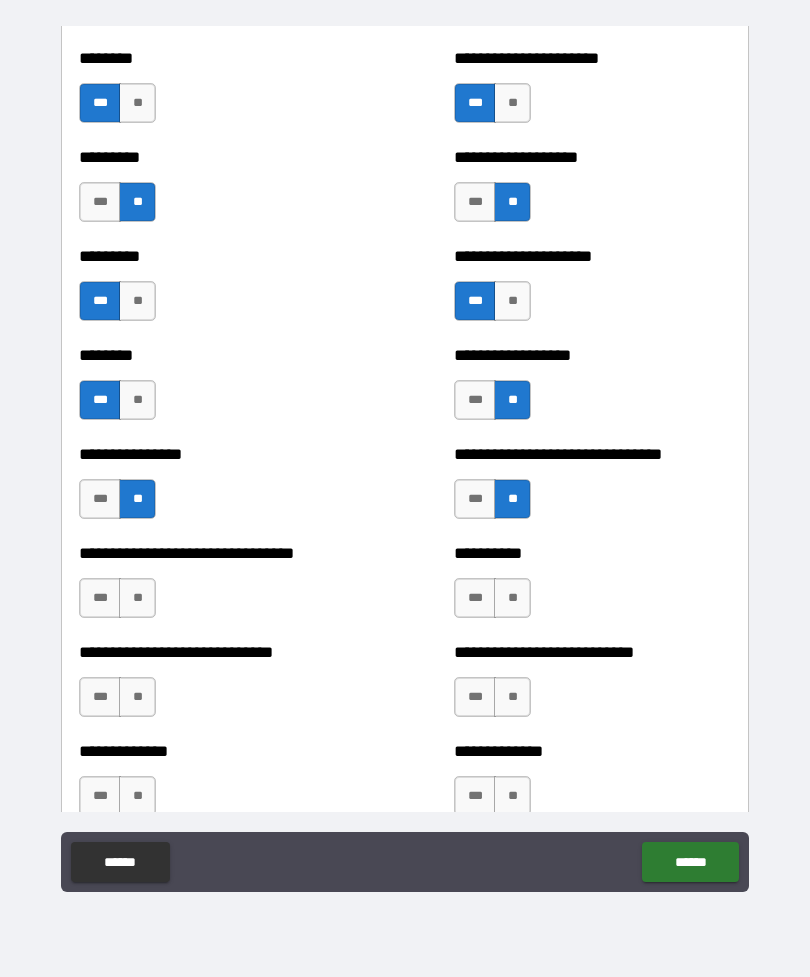 scroll, scrollTop: 7245, scrollLeft: 0, axis: vertical 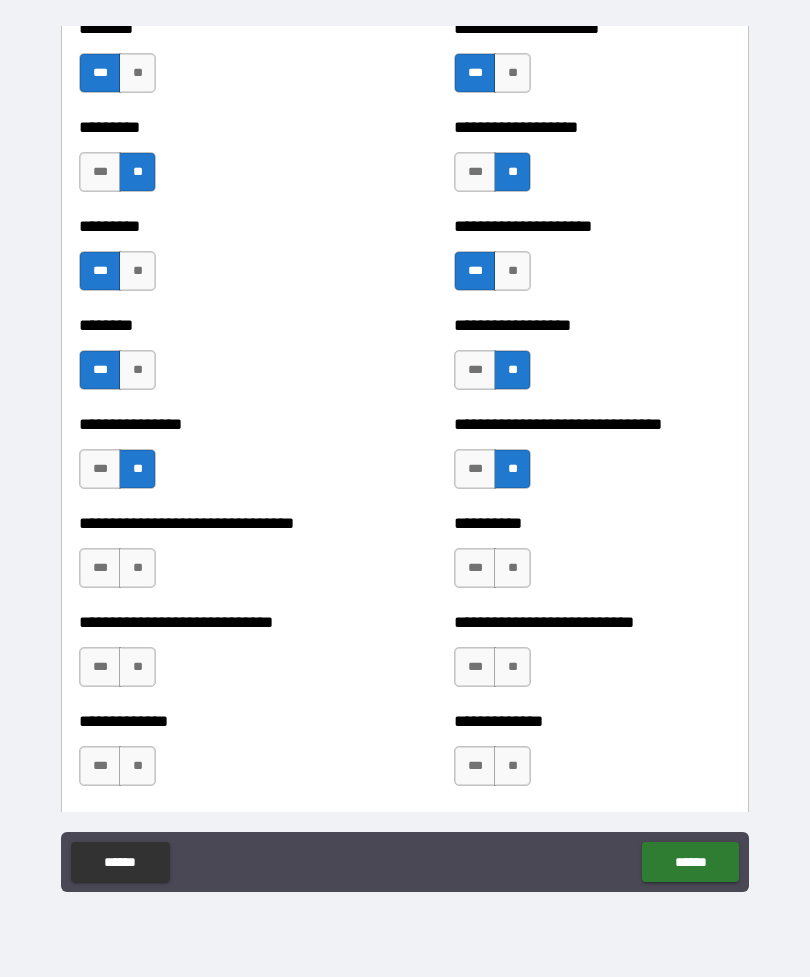 click on "***" at bounding box center (475, 568) 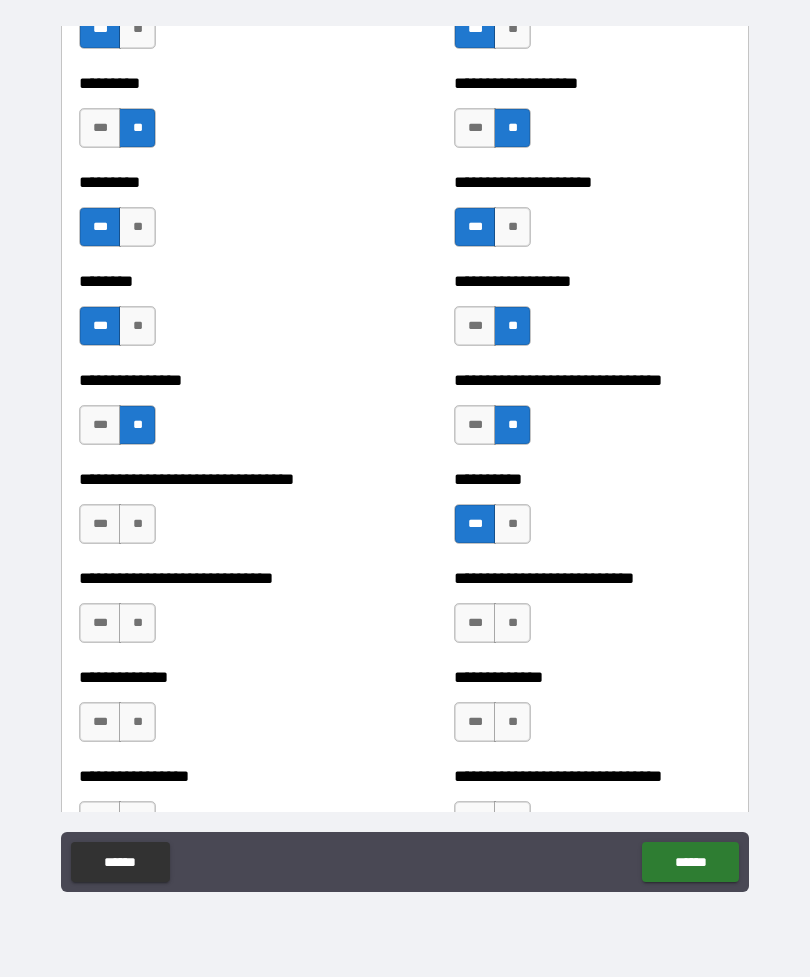 click on "***" at bounding box center [100, 524] 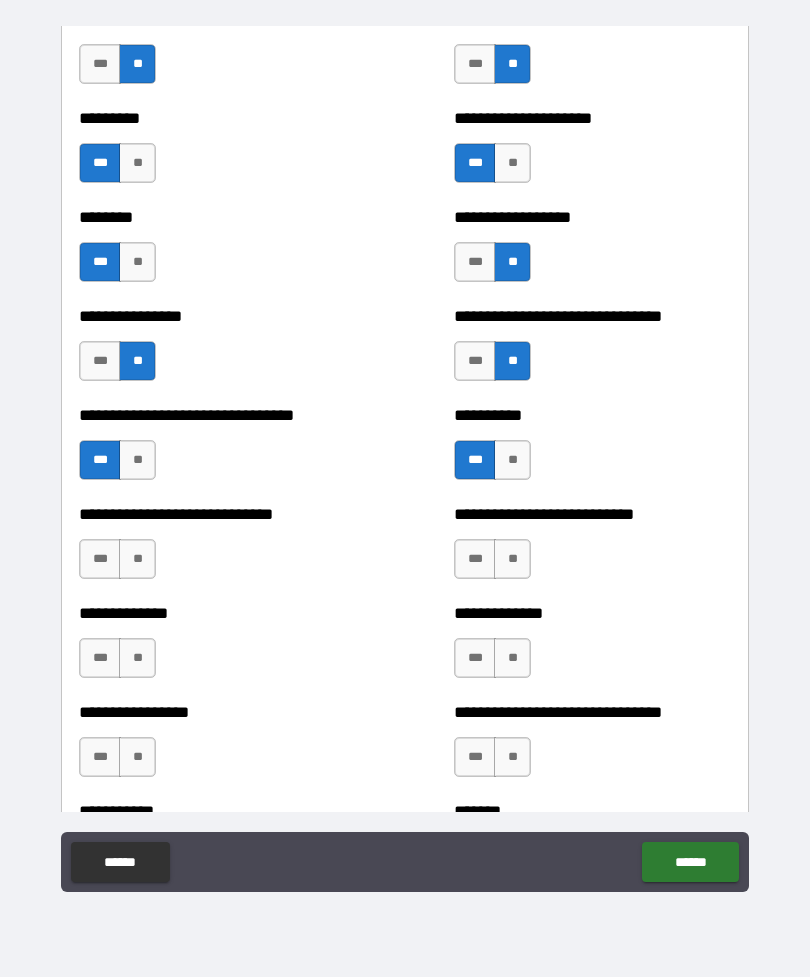 scroll, scrollTop: 7354, scrollLeft: 0, axis: vertical 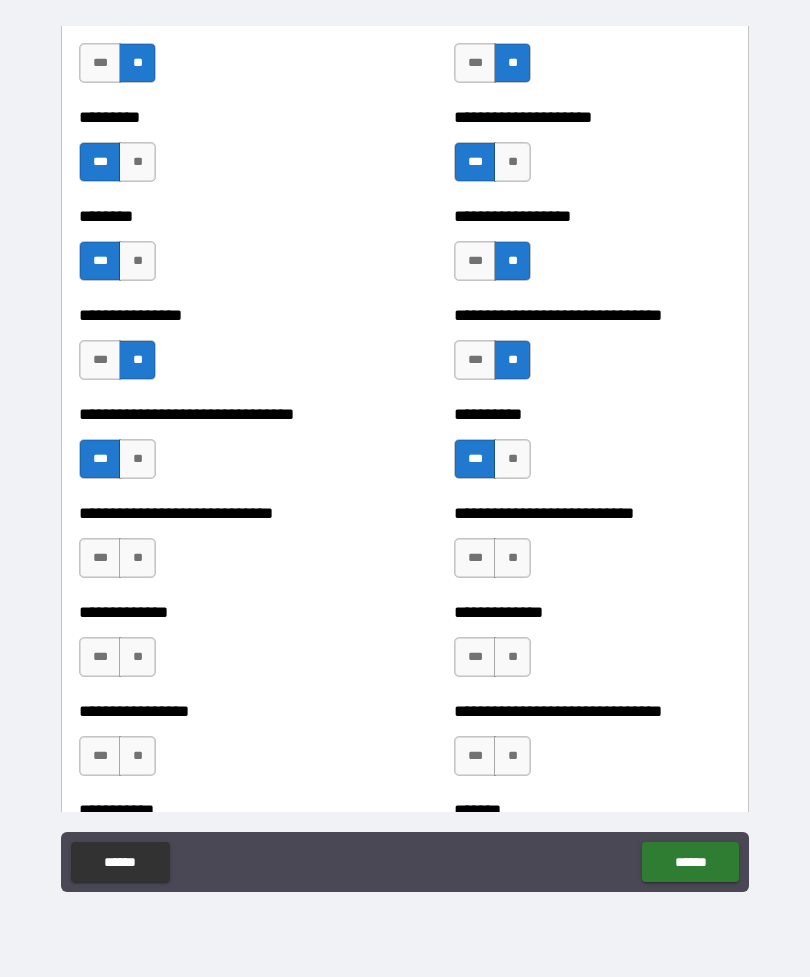 click on "***" at bounding box center (100, 558) 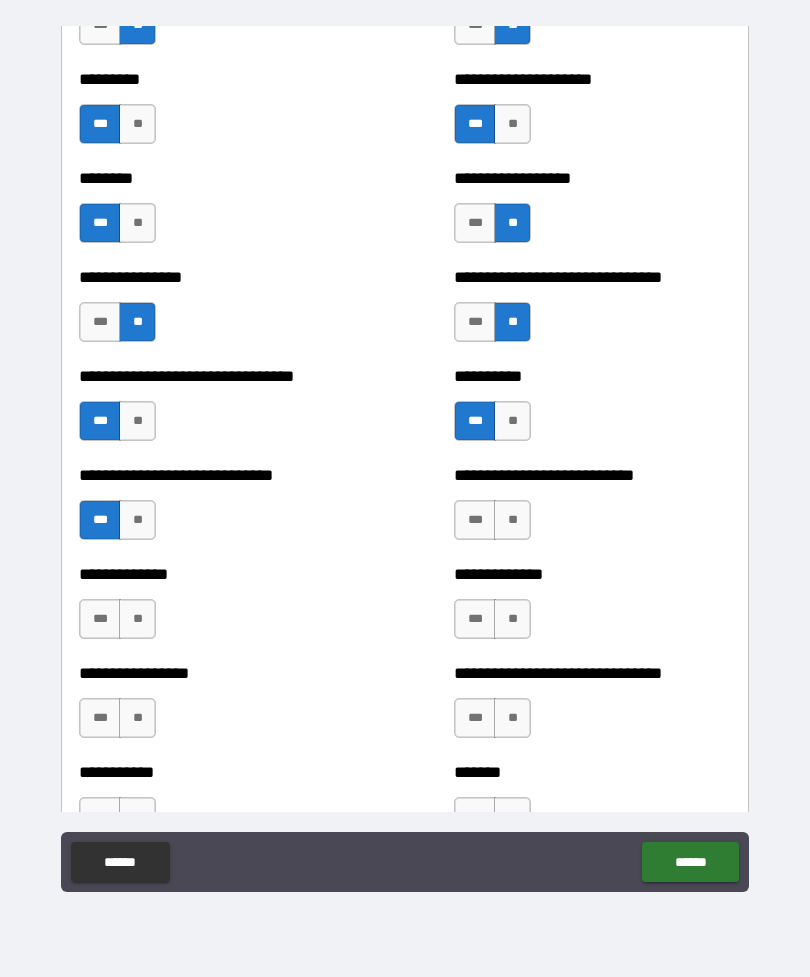scroll, scrollTop: 7394, scrollLeft: 0, axis: vertical 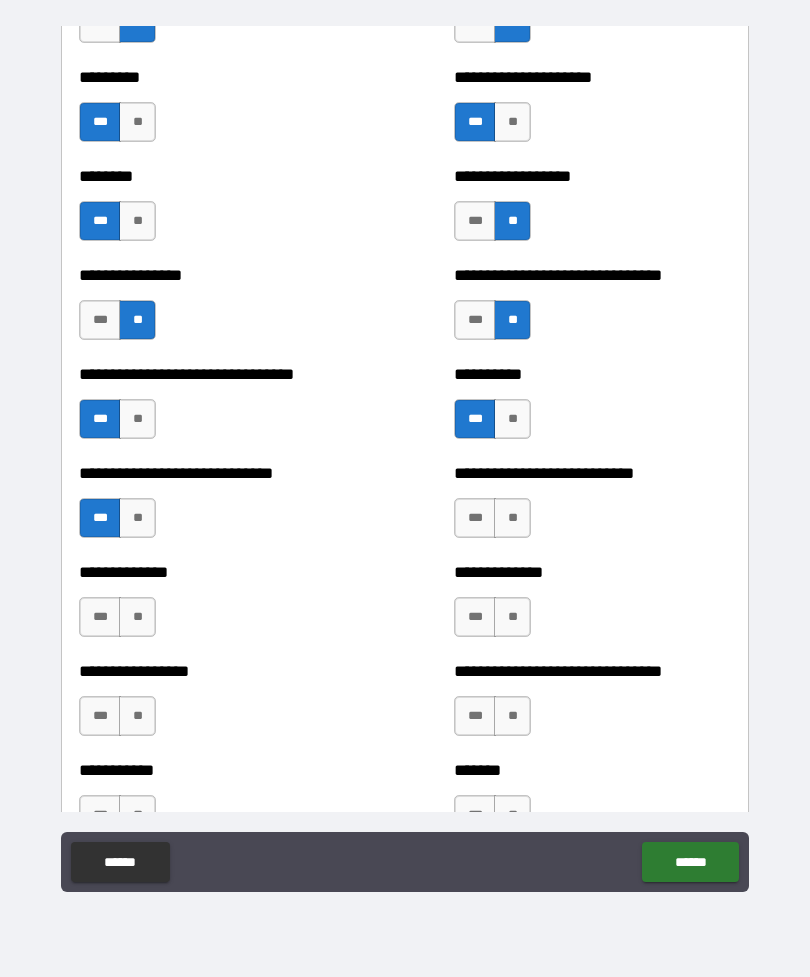 click on "**" at bounding box center [137, 518] 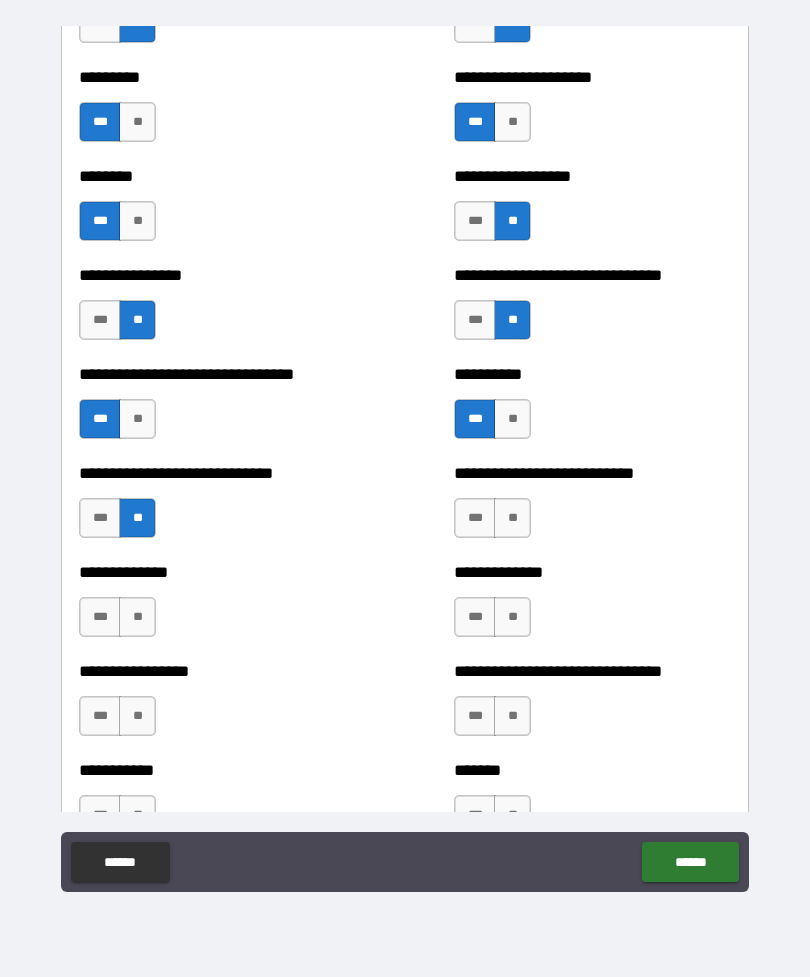 click on "**" at bounding box center (512, 518) 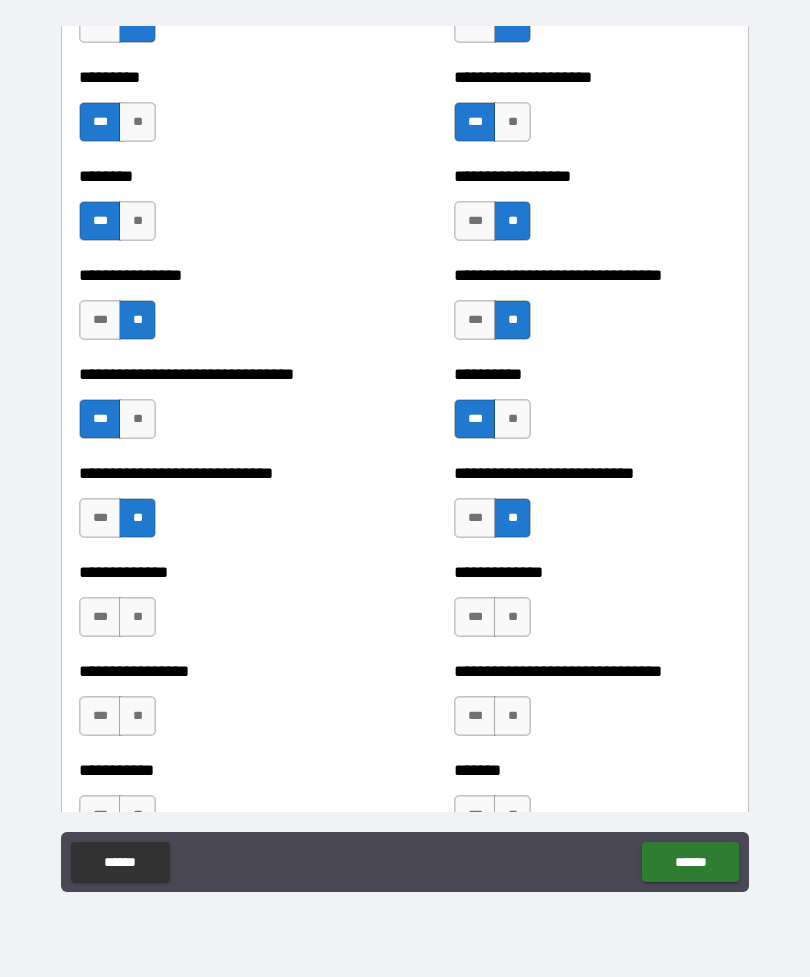 click on "***" at bounding box center (475, 518) 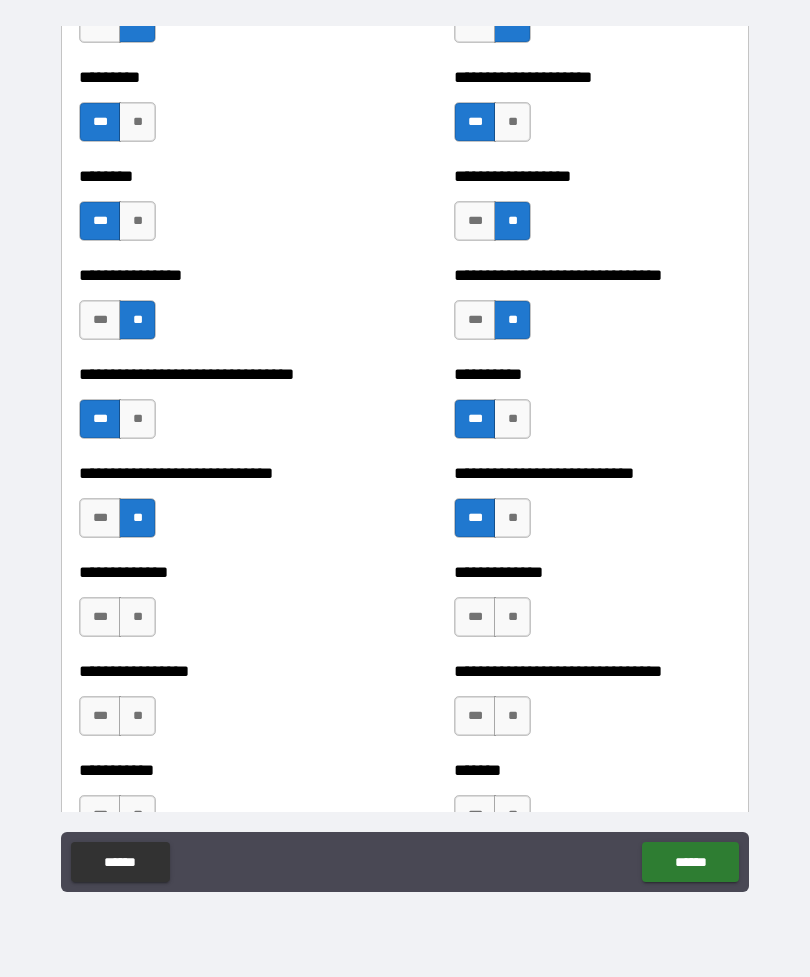 click on "**" at bounding box center [512, 518] 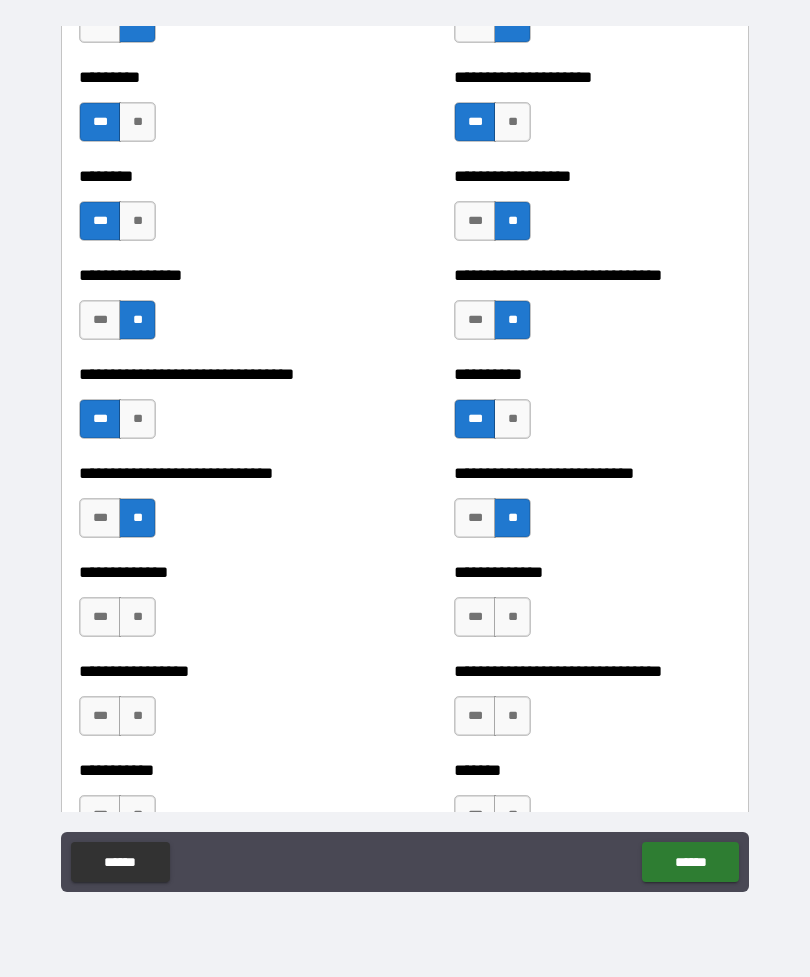 scroll, scrollTop: 7431, scrollLeft: 0, axis: vertical 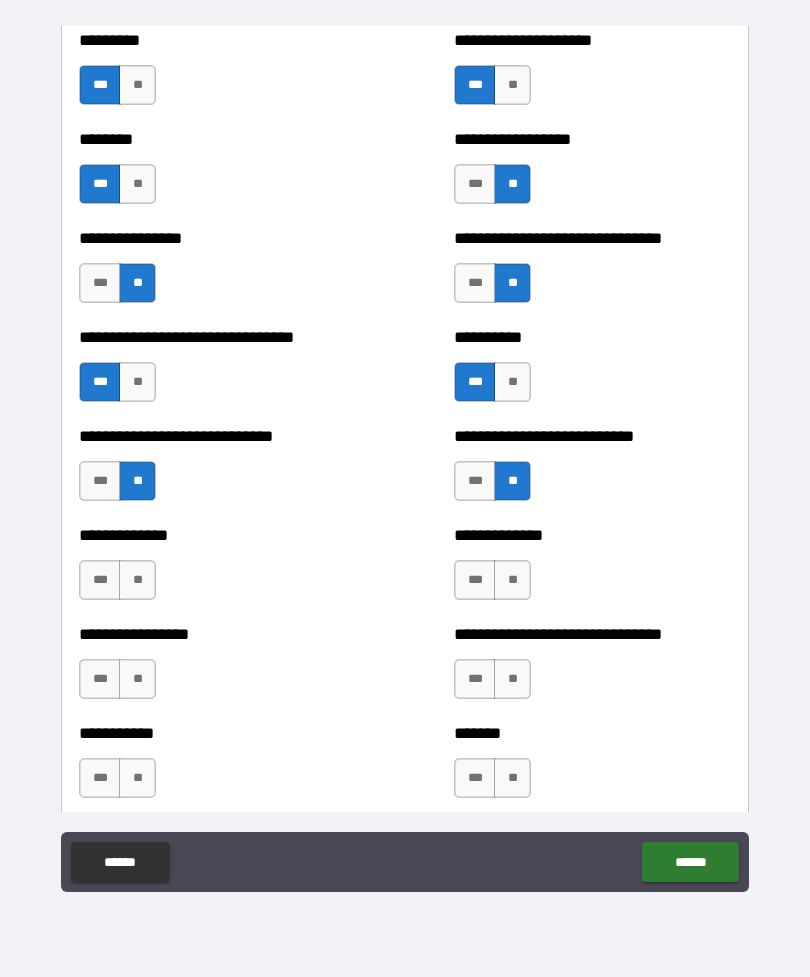 click on "**" at bounding box center [137, 580] 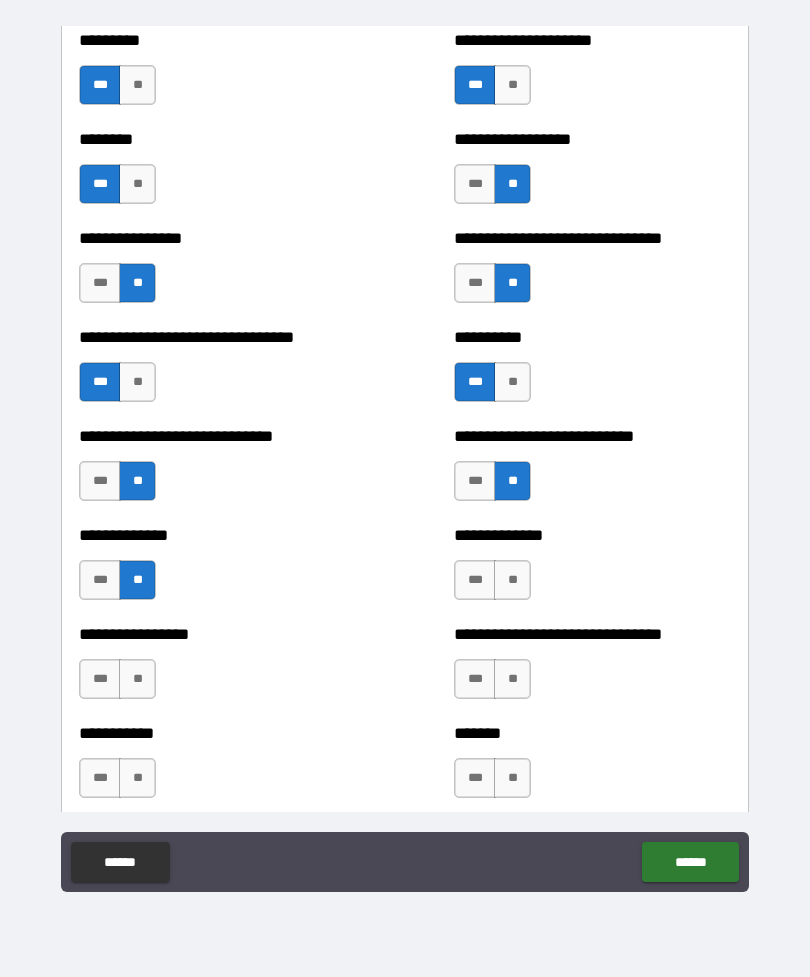 scroll, scrollTop: 7466, scrollLeft: 0, axis: vertical 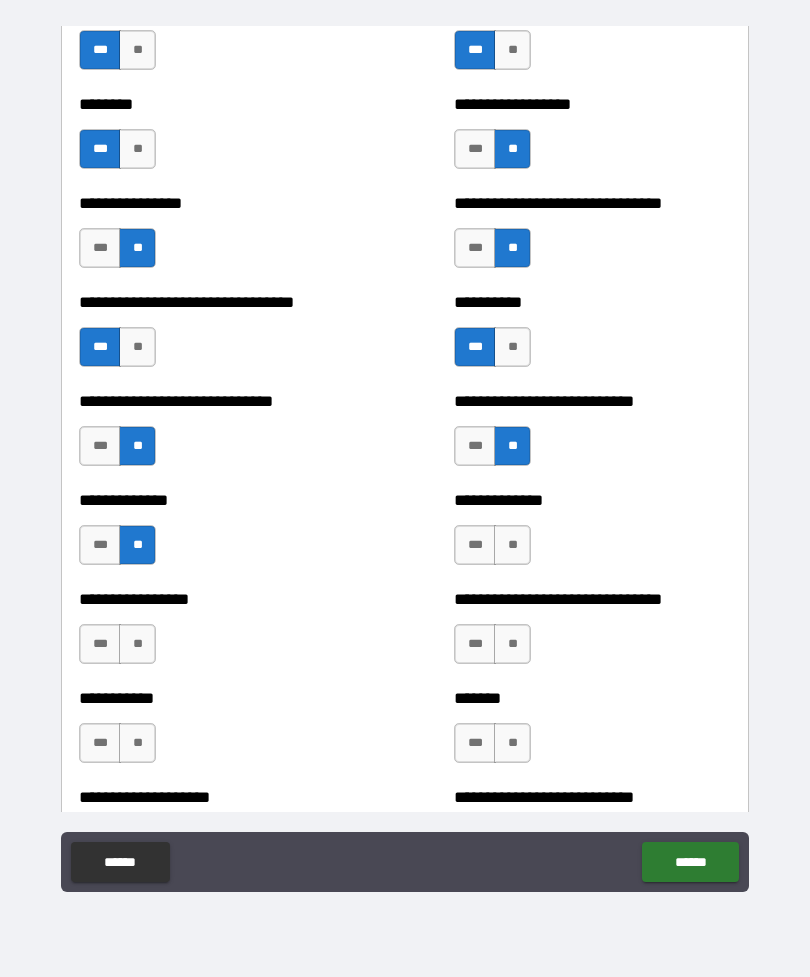 click on "***" at bounding box center (475, 545) 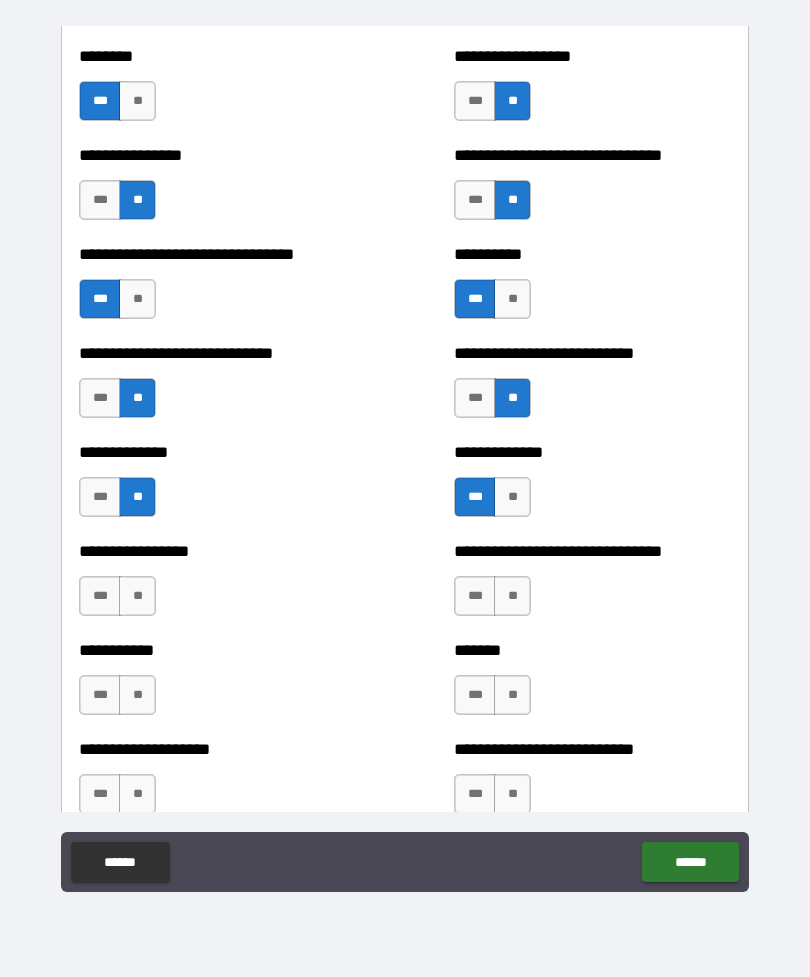 scroll, scrollTop: 7527, scrollLeft: 0, axis: vertical 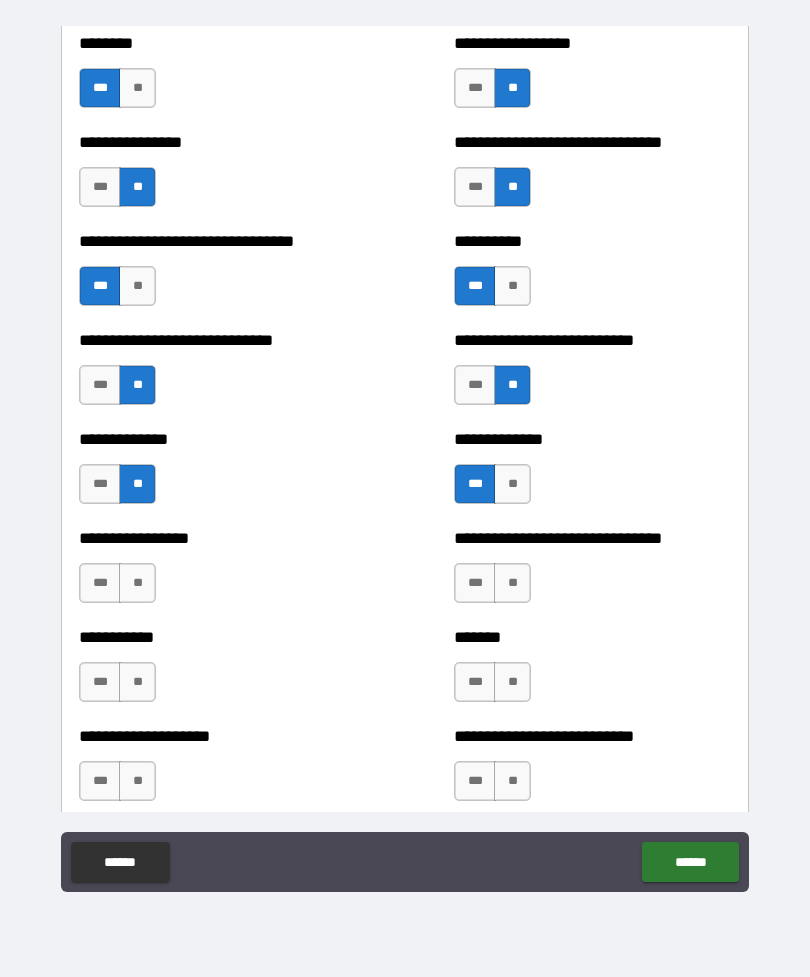 click on "***" at bounding box center (100, 583) 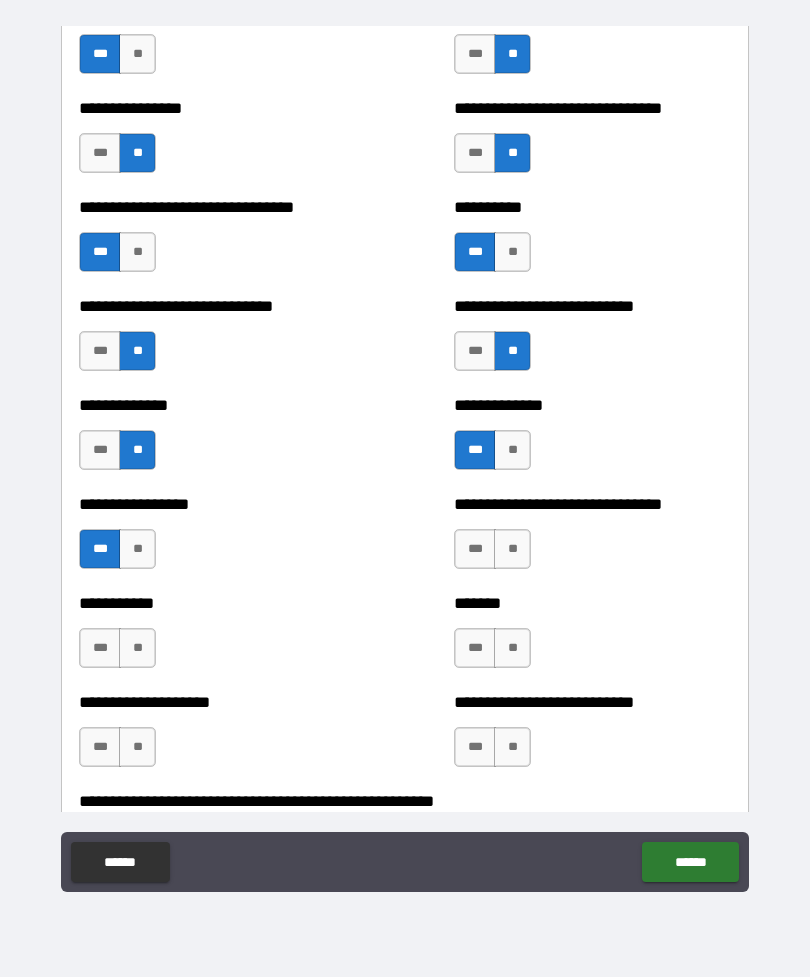 scroll, scrollTop: 7577, scrollLeft: 0, axis: vertical 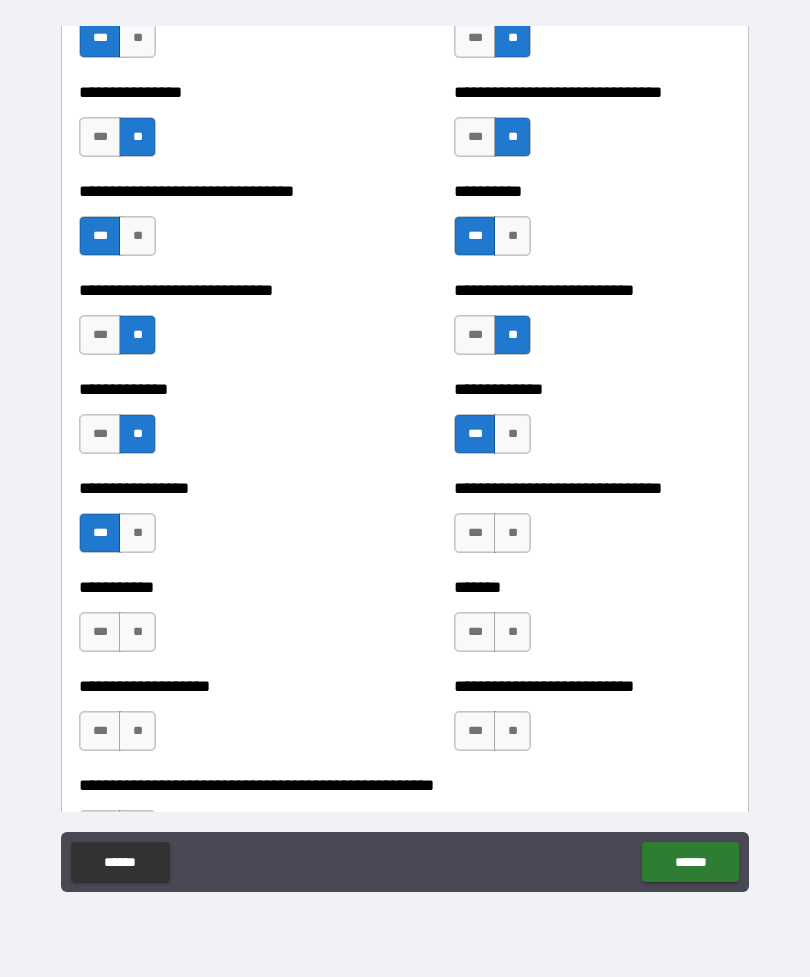 click on "**" at bounding box center [512, 533] 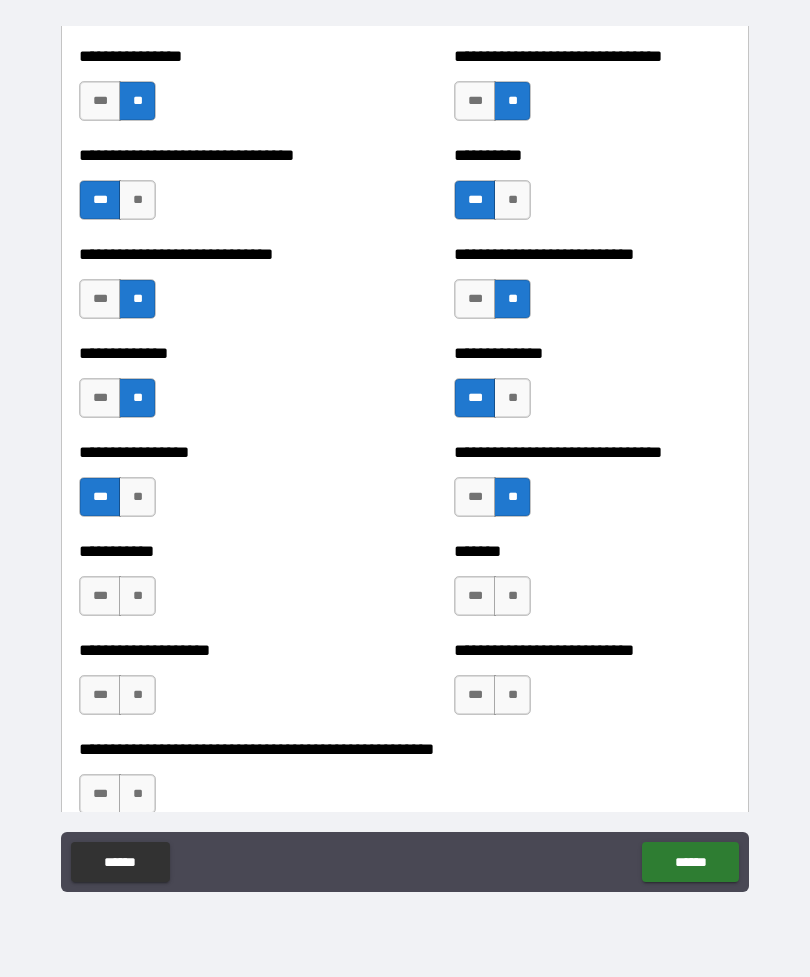scroll, scrollTop: 7617, scrollLeft: 0, axis: vertical 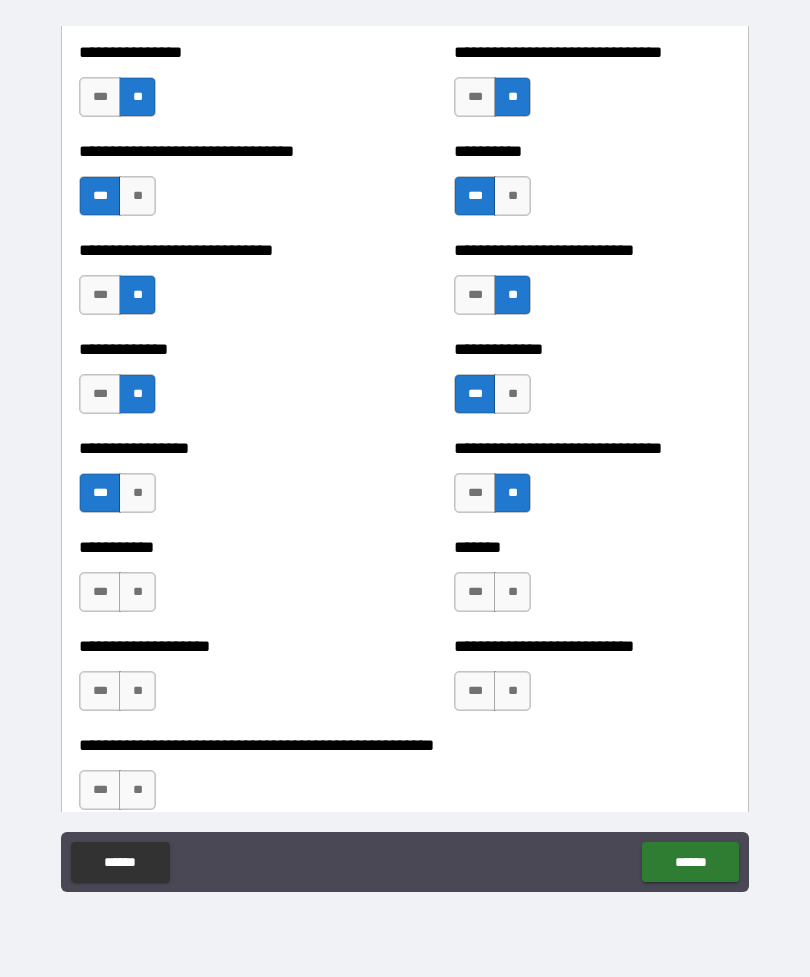 click on "**" at bounding box center (137, 592) 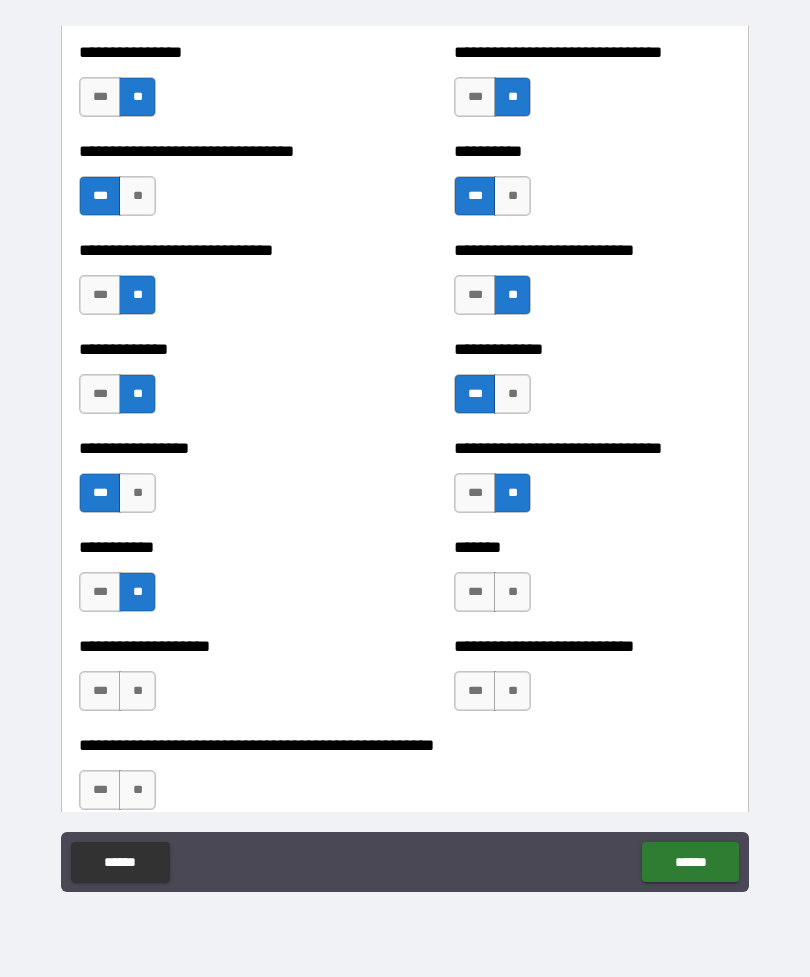 click on "**" at bounding box center (512, 592) 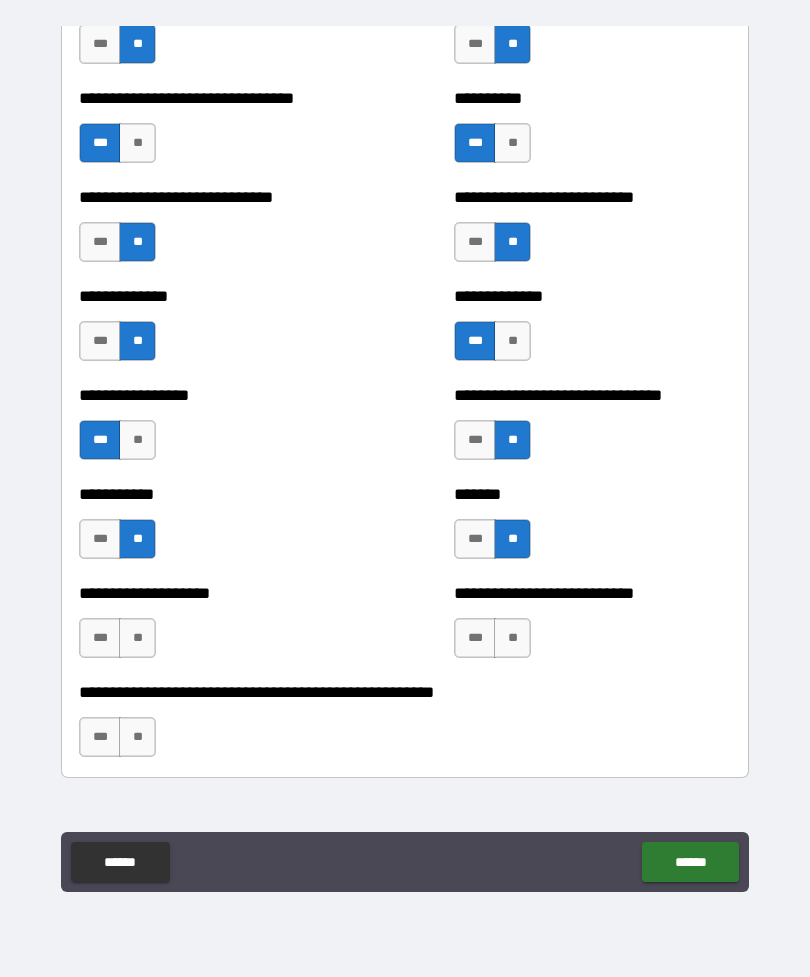 scroll, scrollTop: 7671, scrollLeft: 0, axis: vertical 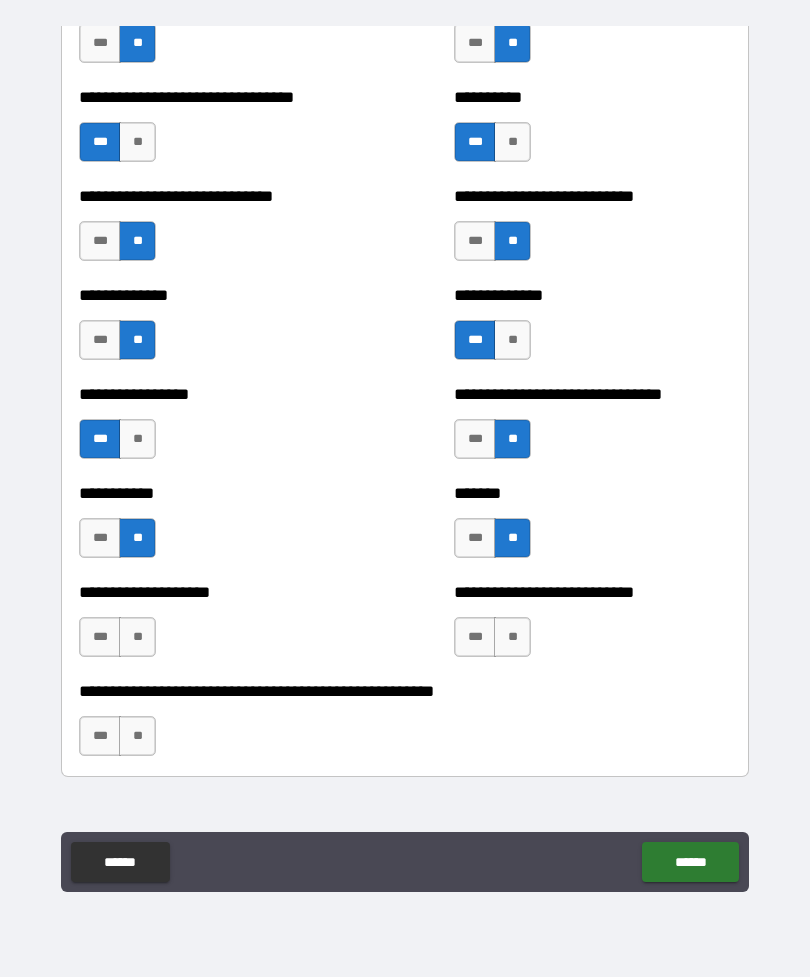 click on "**" at bounding box center [137, 637] 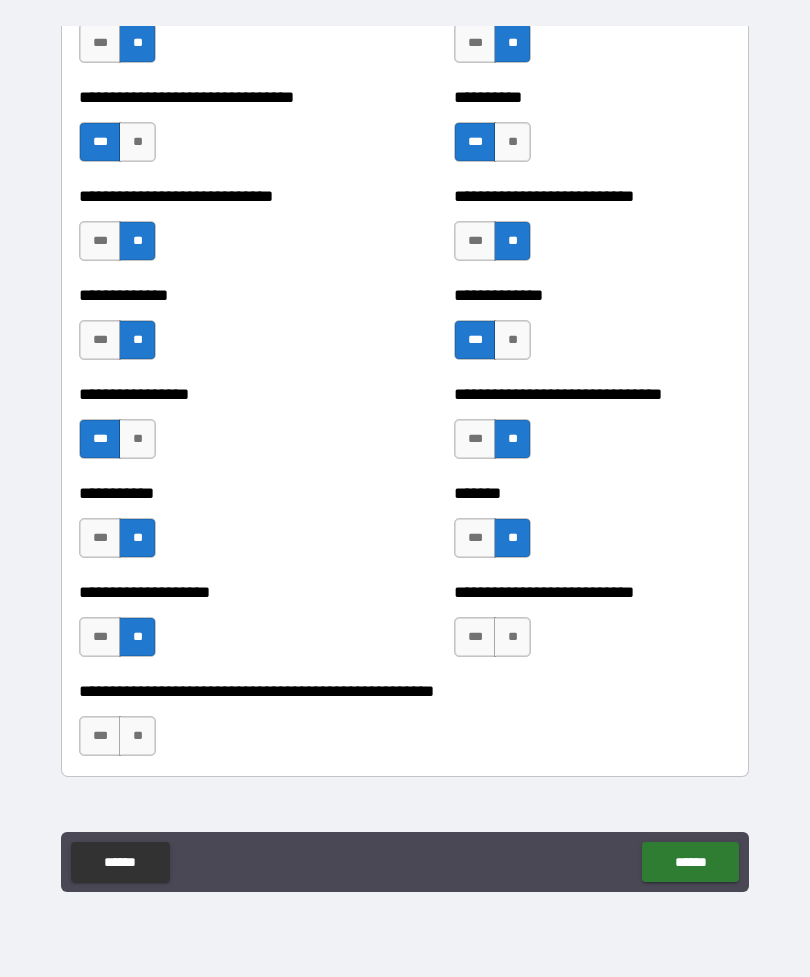 click on "**" at bounding box center (512, 637) 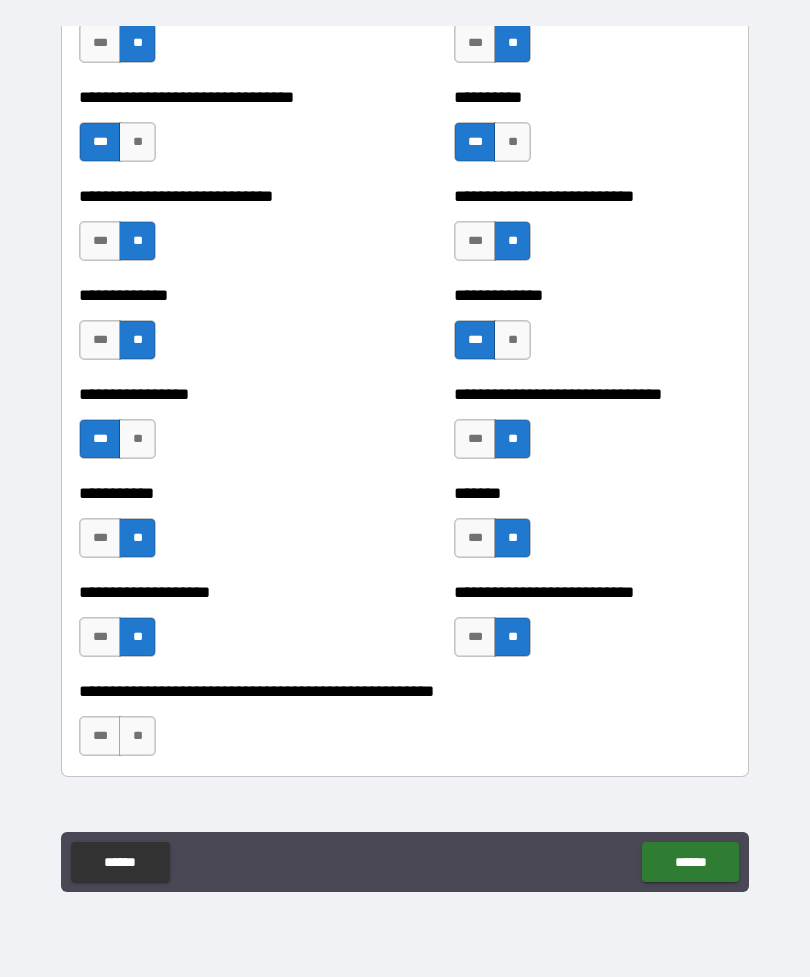 click on "**" at bounding box center [137, 736] 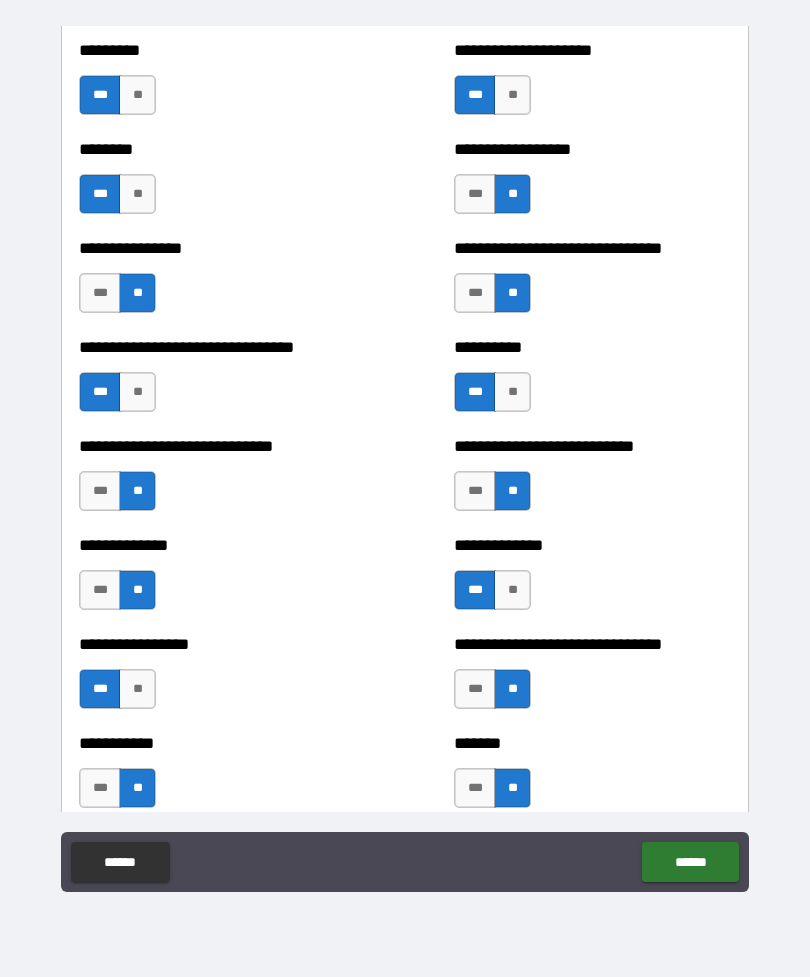 scroll, scrollTop: 7422, scrollLeft: 0, axis: vertical 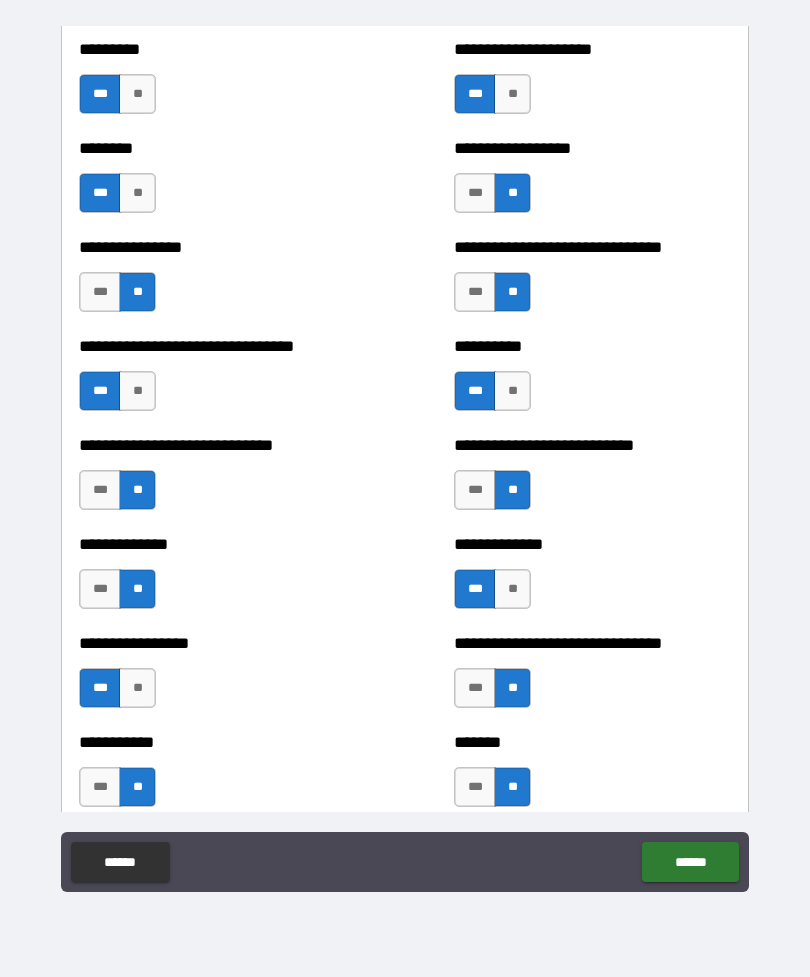 click on "******" at bounding box center (690, 862) 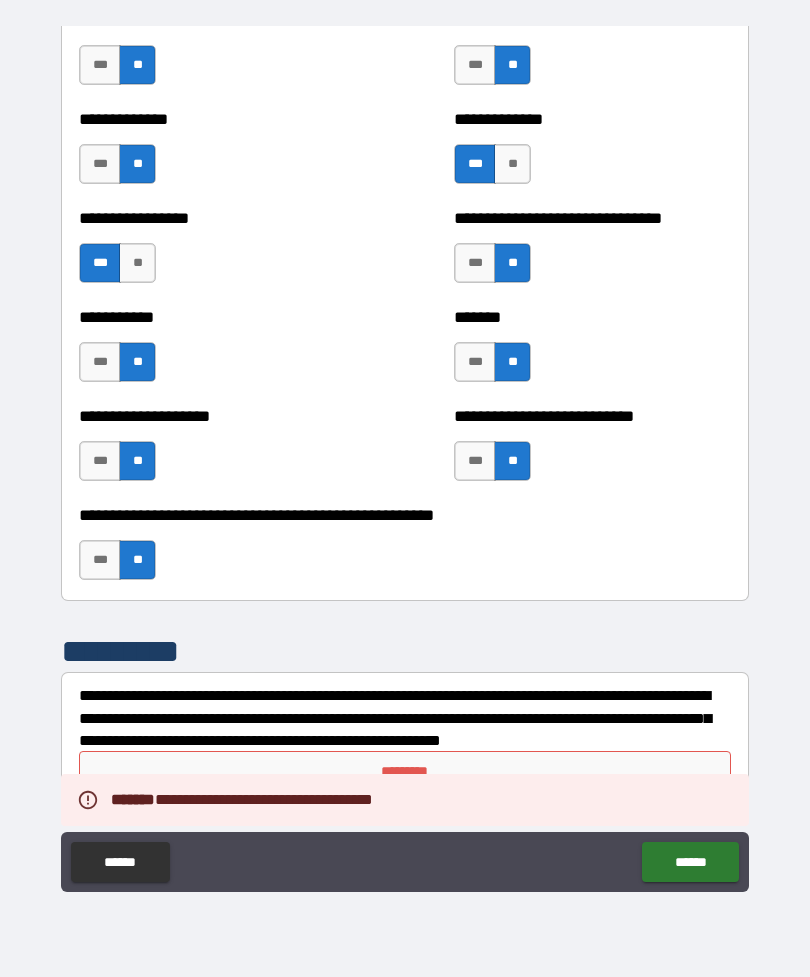 scroll, scrollTop: 7847, scrollLeft: 0, axis: vertical 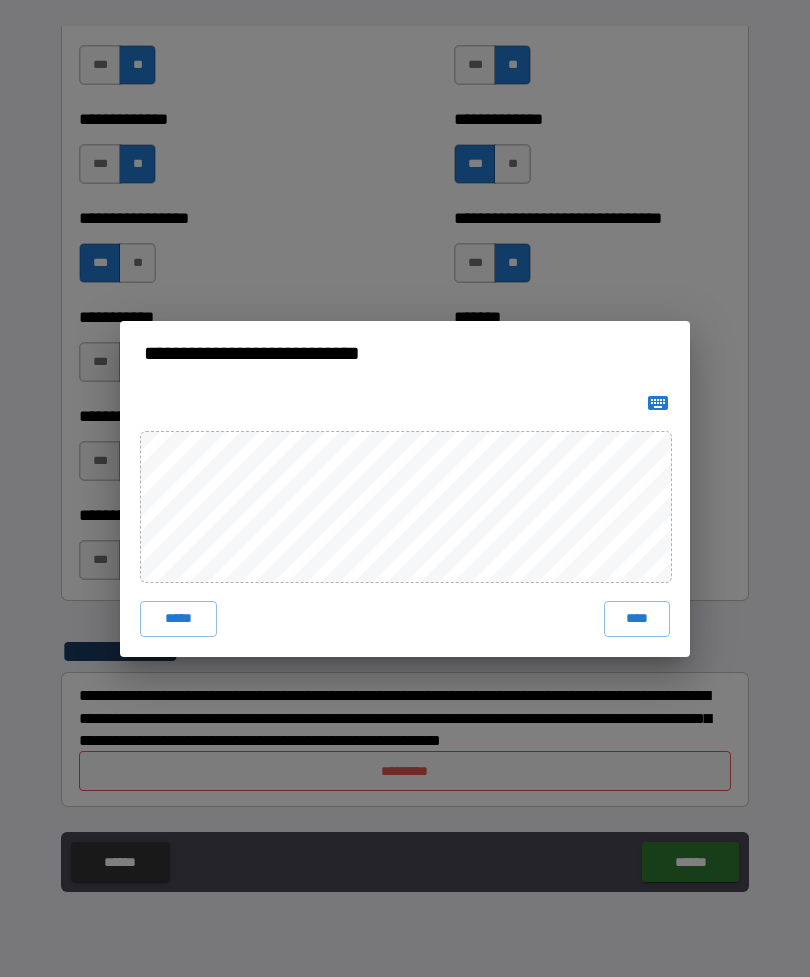 click on "****" at bounding box center (637, 619) 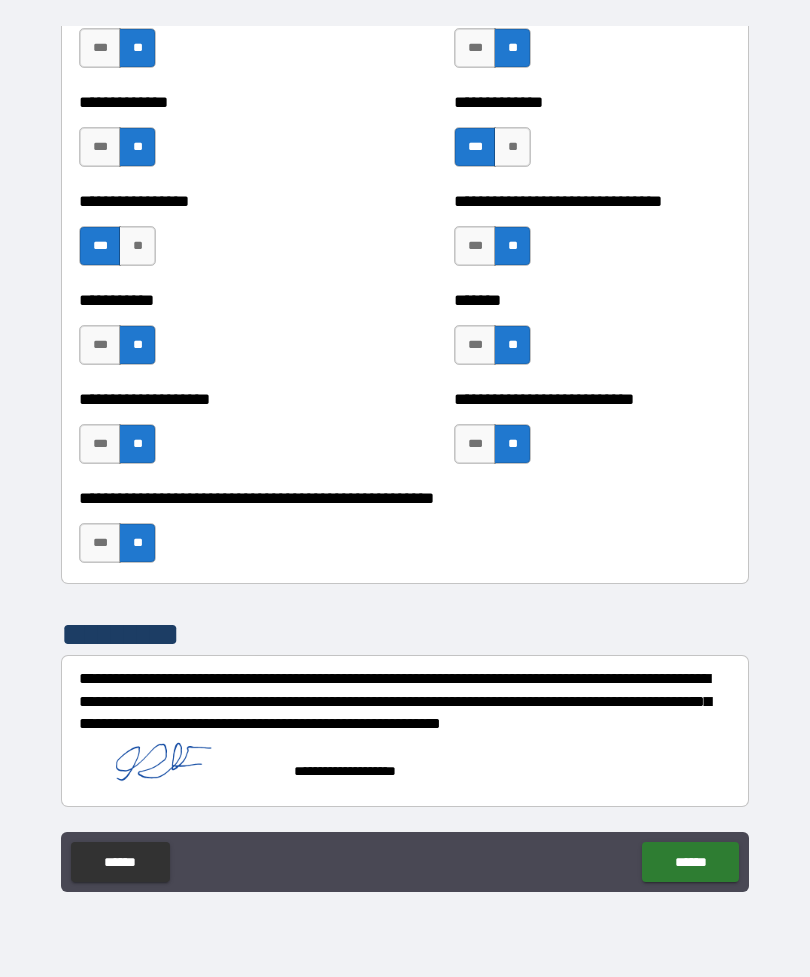 scroll, scrollTop: 7864, scrollLeft: 0, axis: vertical 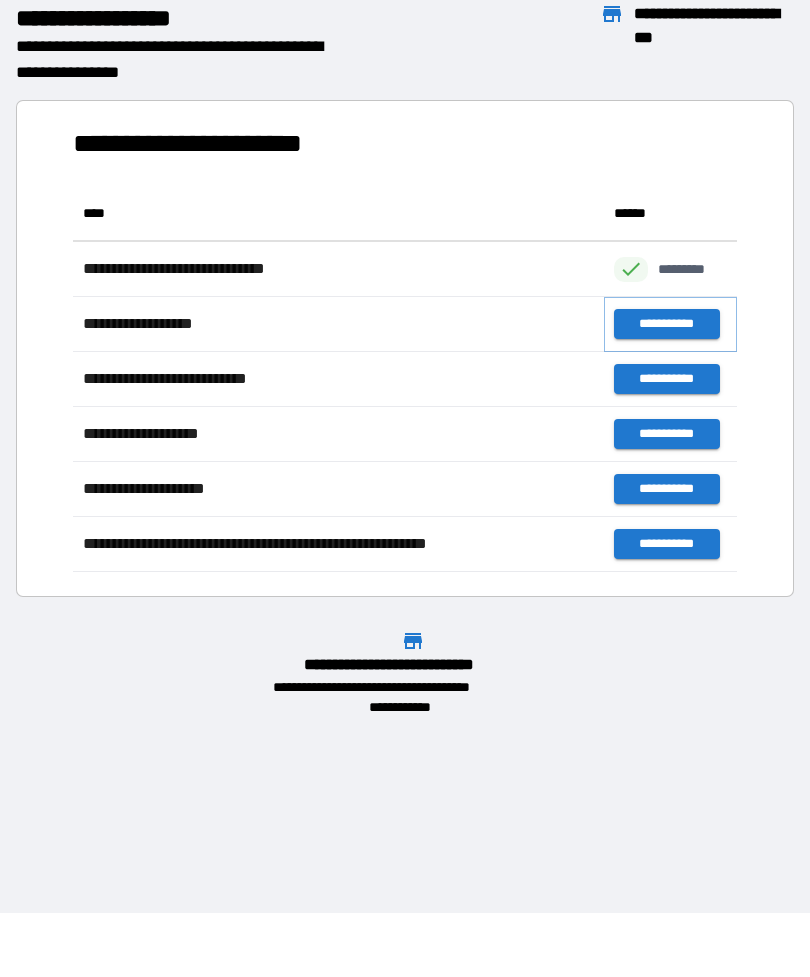 click on "**********" at bounding box center [666, 324] 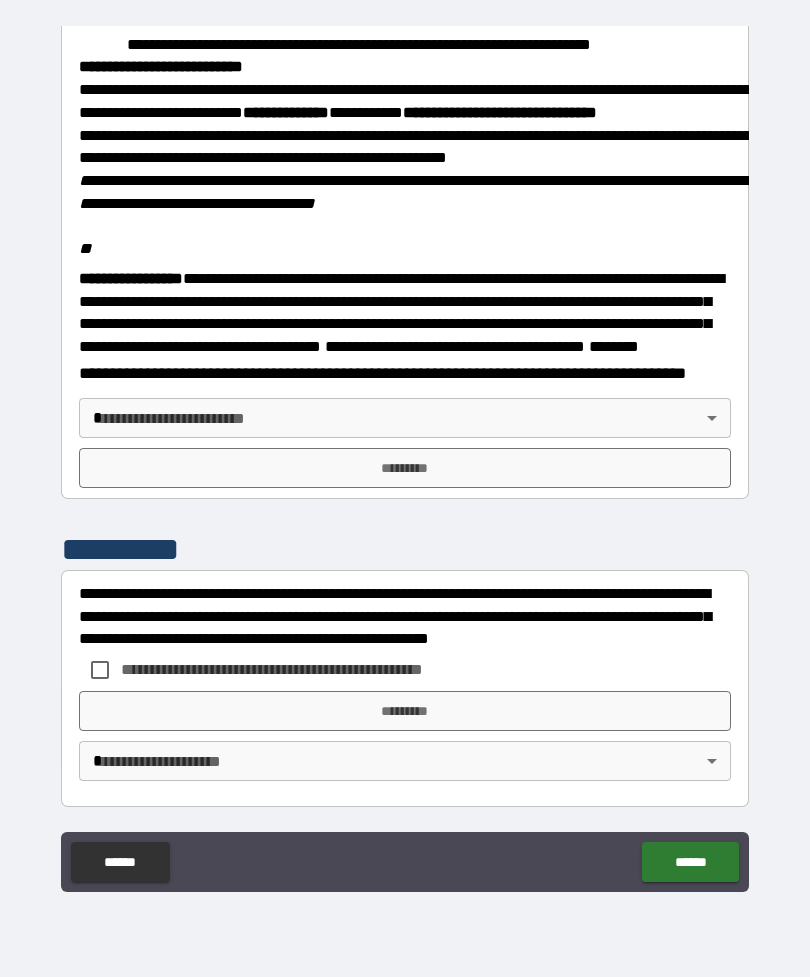 scroll, scrollTop: 2255, scrollLeft: 0, axis: vertical 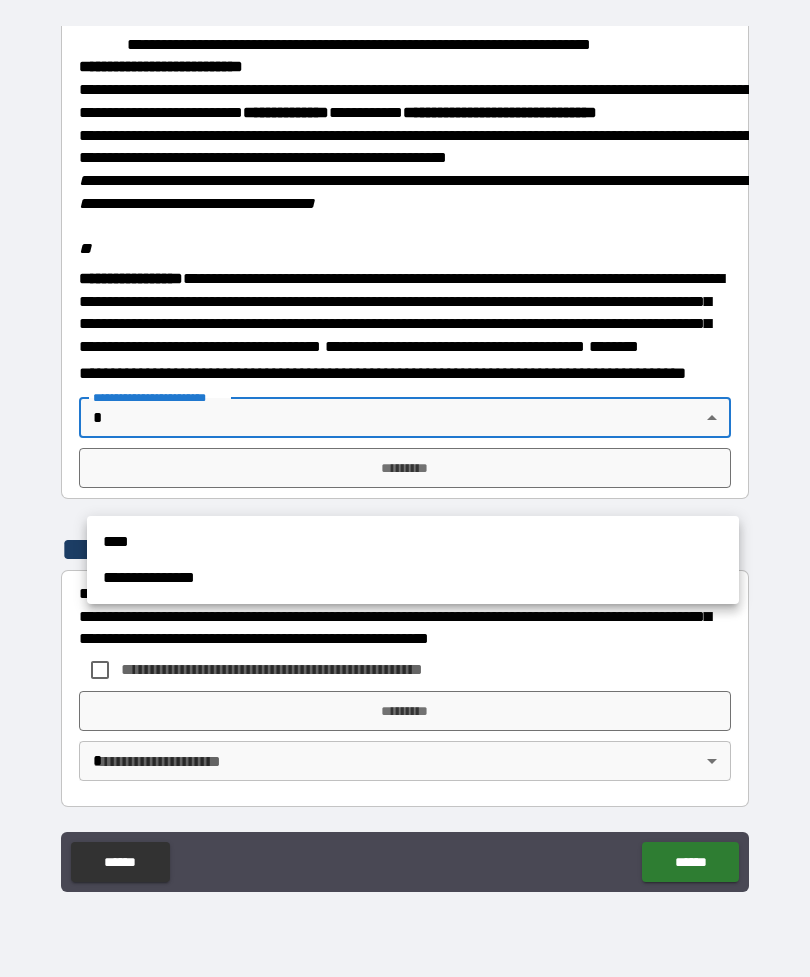 click at bounding box center (405, 488) 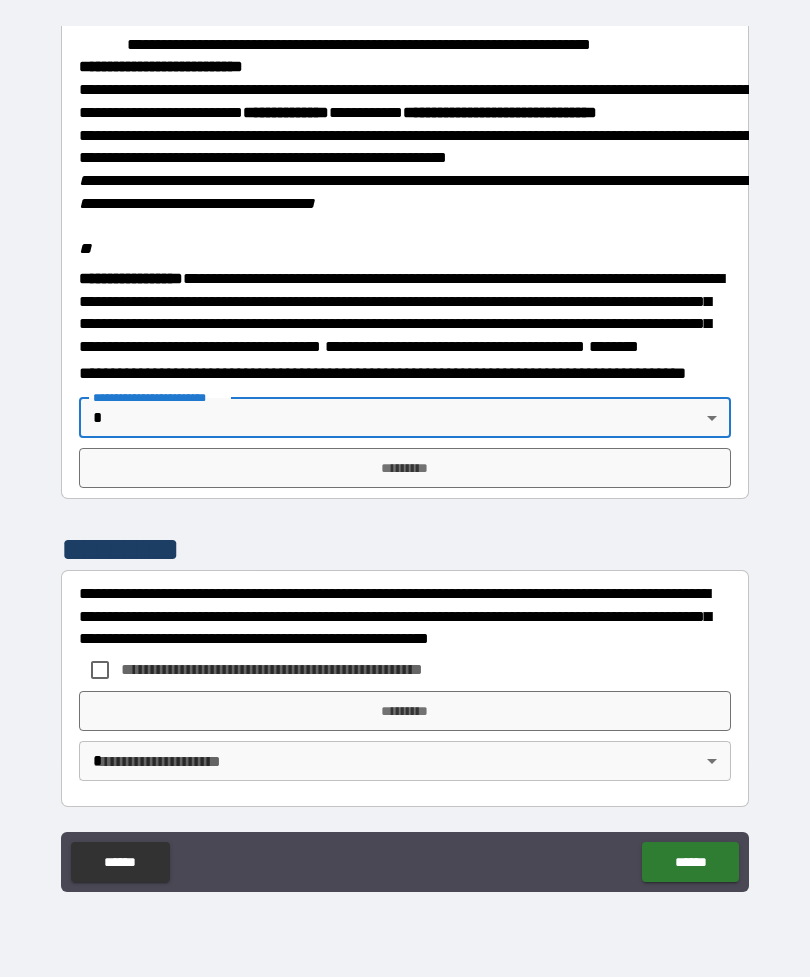 scroll, scrollTop: 2316, scrollLeft: 0, axis: vertical 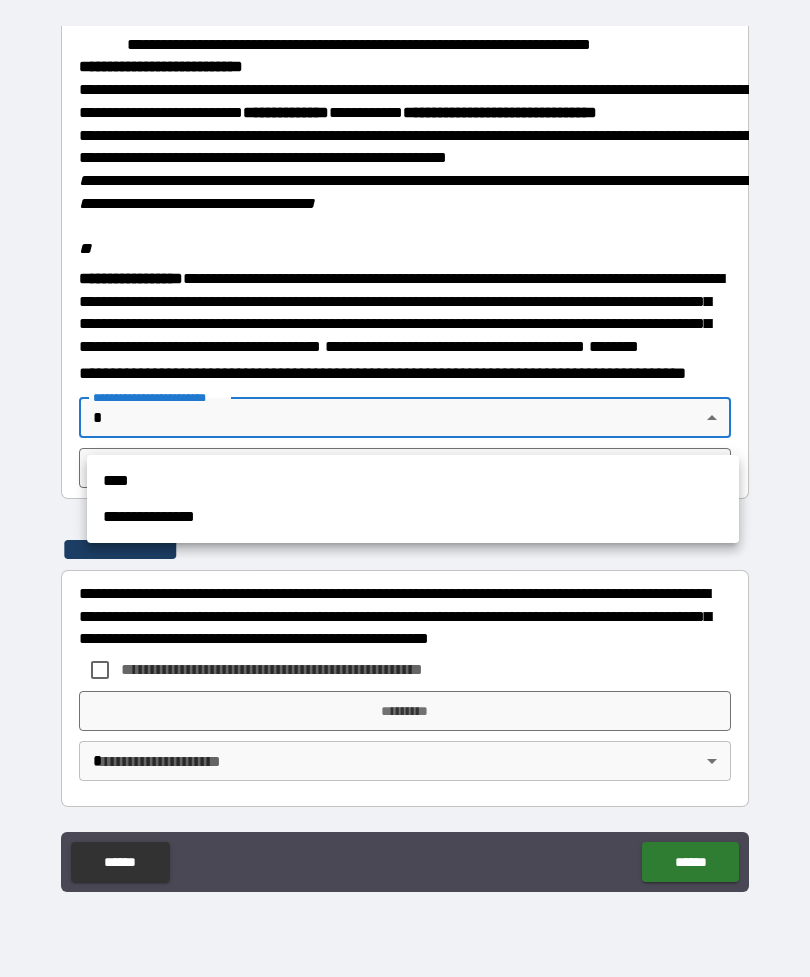 click at bounding box center (405, 488) 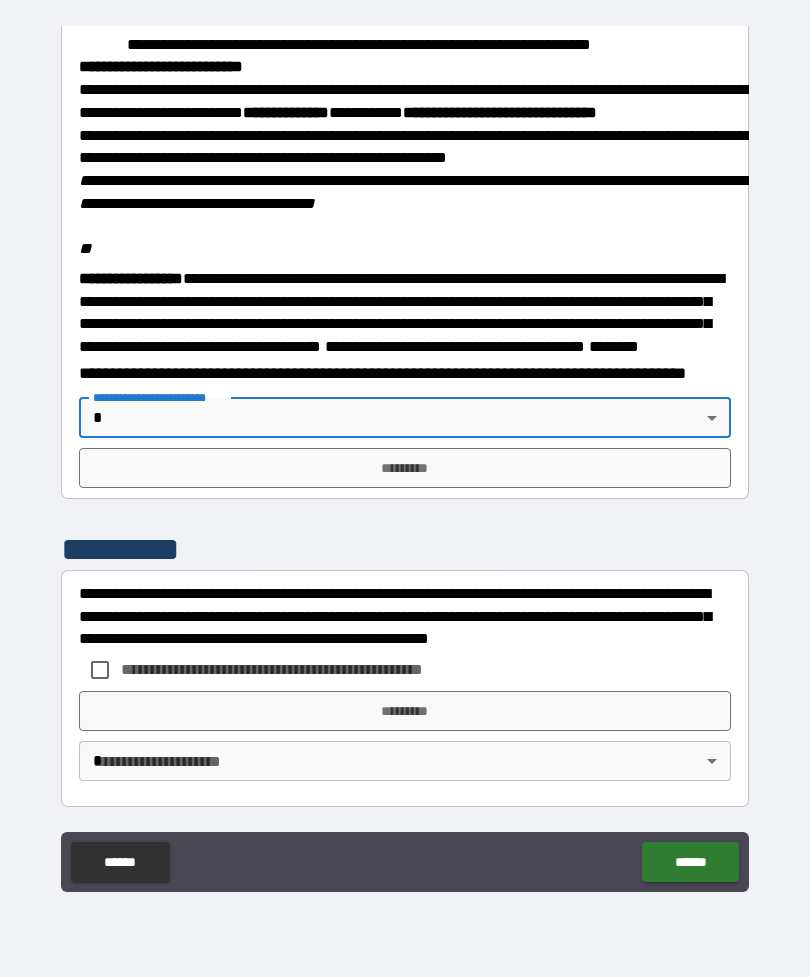 click on "[FIRST] [LAST] [CITY] [STATE] [POSTAL_CODE] [STREET_NAME] [STREET_NUMBER] [COUNTRY] [PHONE] [EMAIL]" at bounding box center (405, 456) 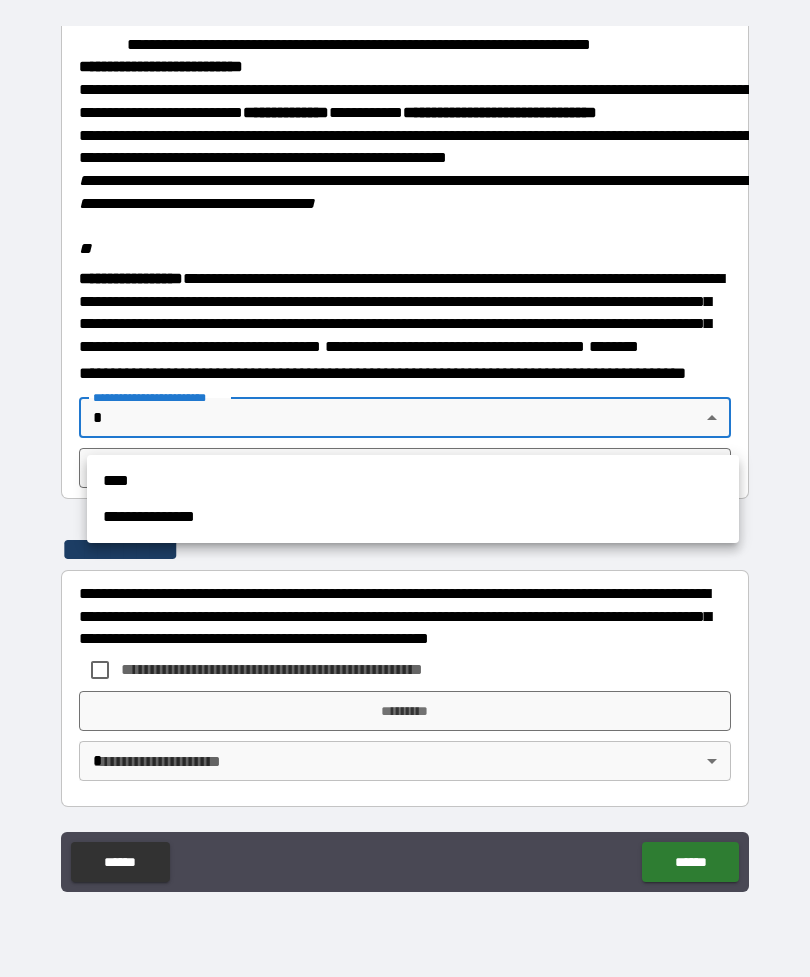 click on "****" at bounding box center [413, 481] 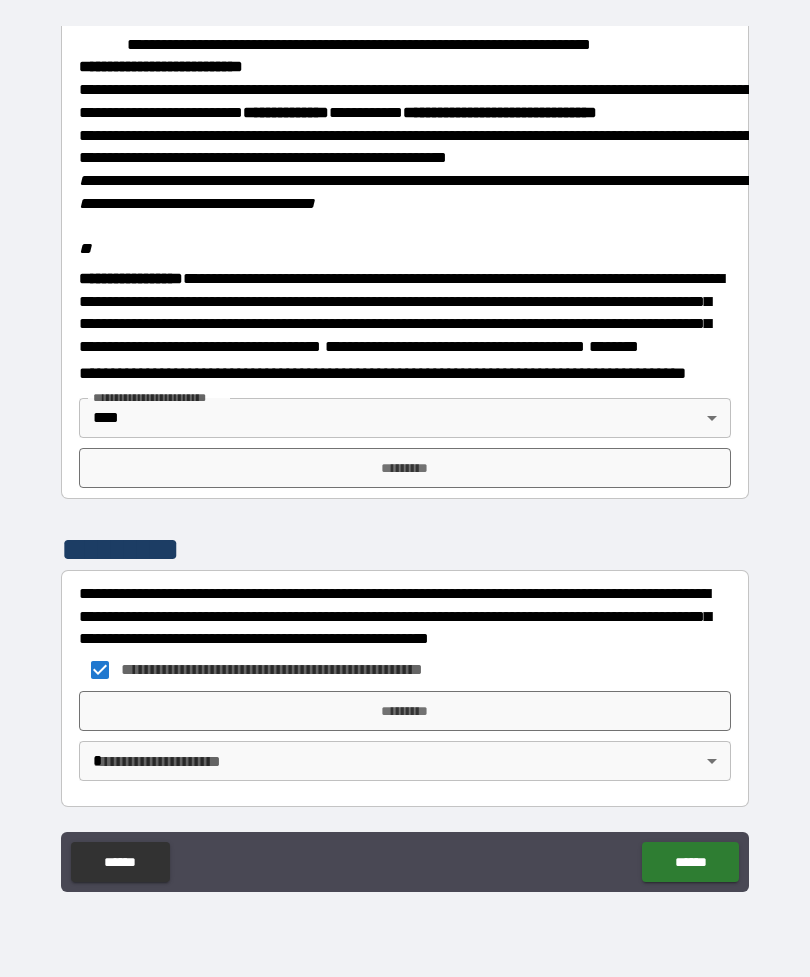 click on "*********" at bounding box center [405, 468] 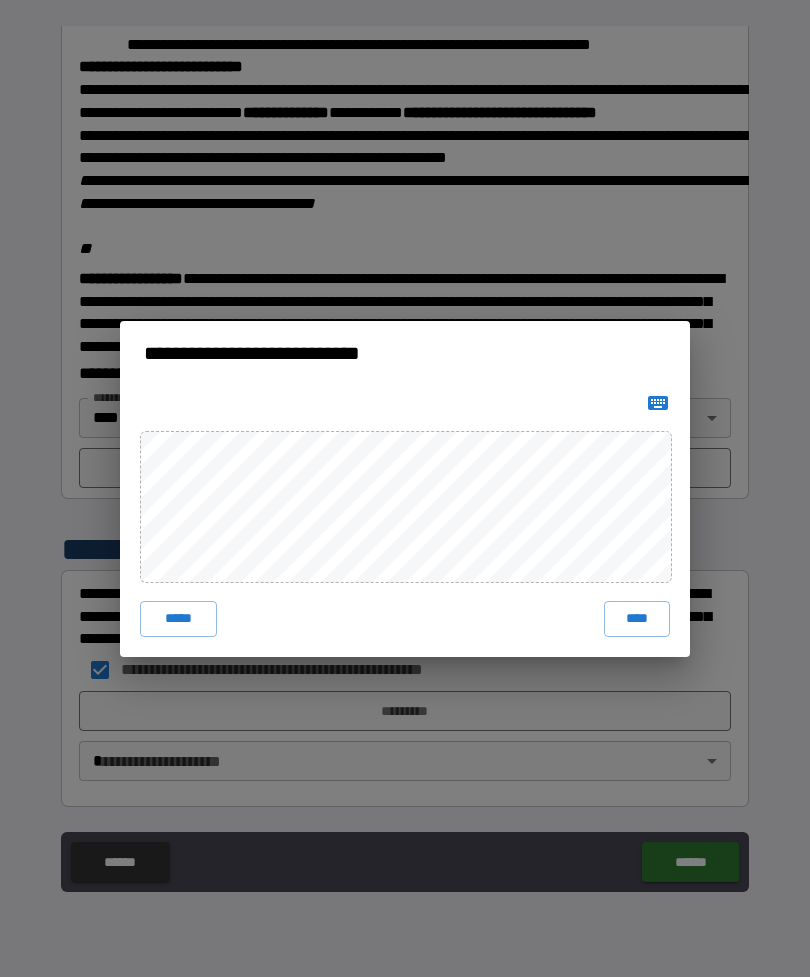 click on "****" at bounding box center [637, 619] 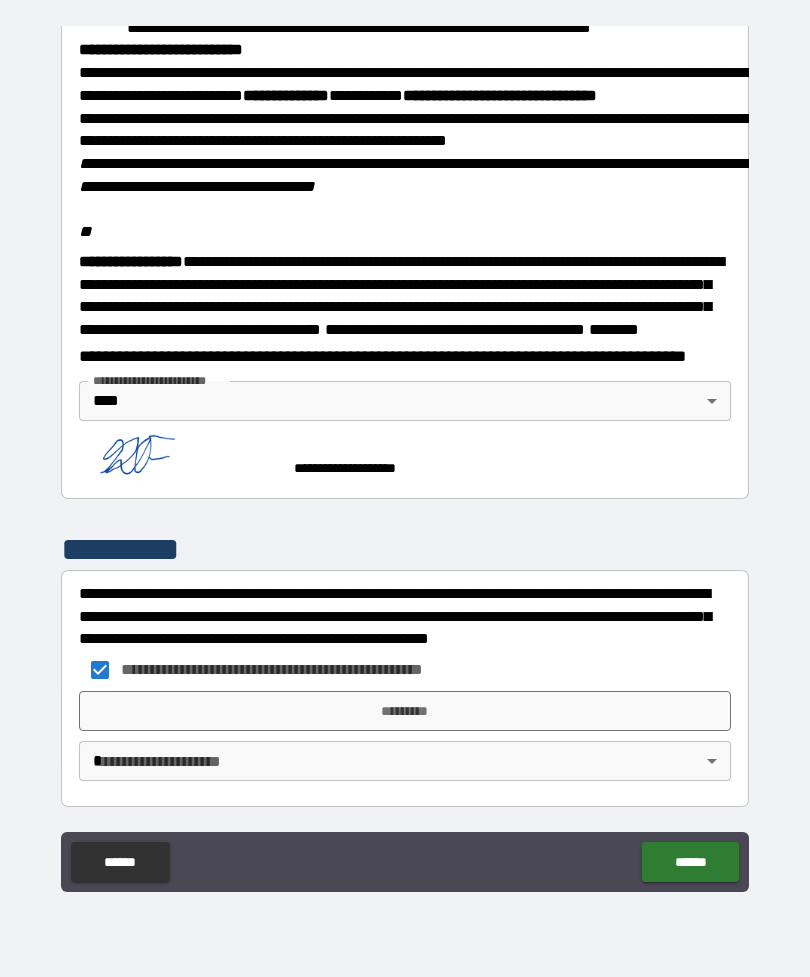 click on "*********" at bounding box center (405, 711) 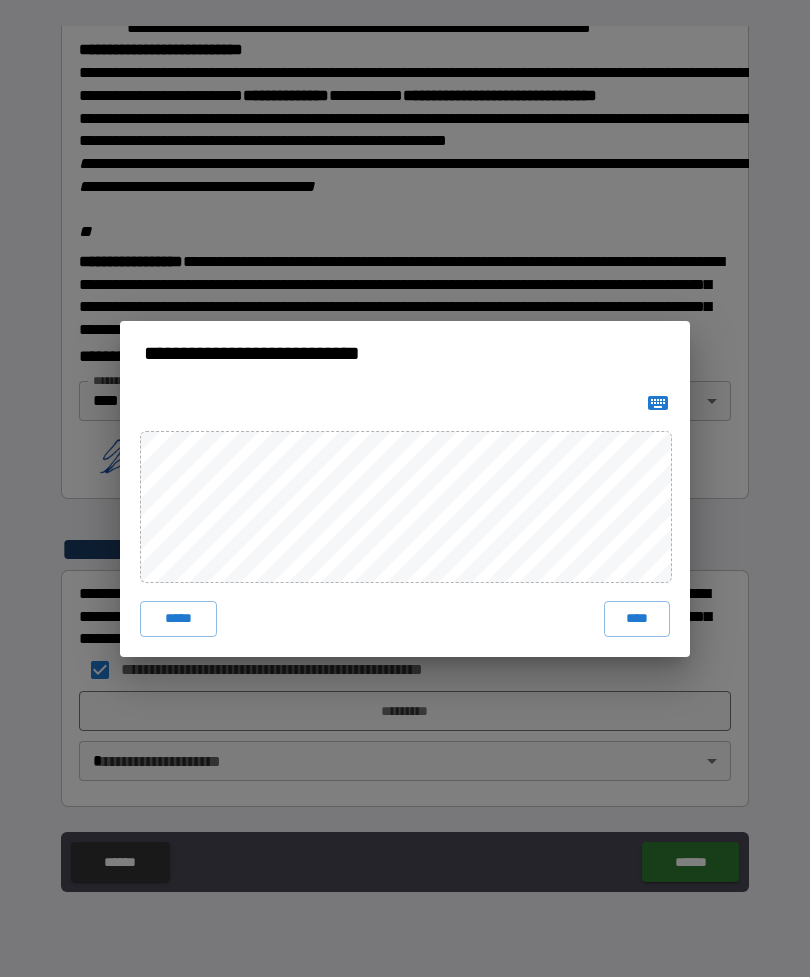 click on "****" at bounding box center (637, 619) 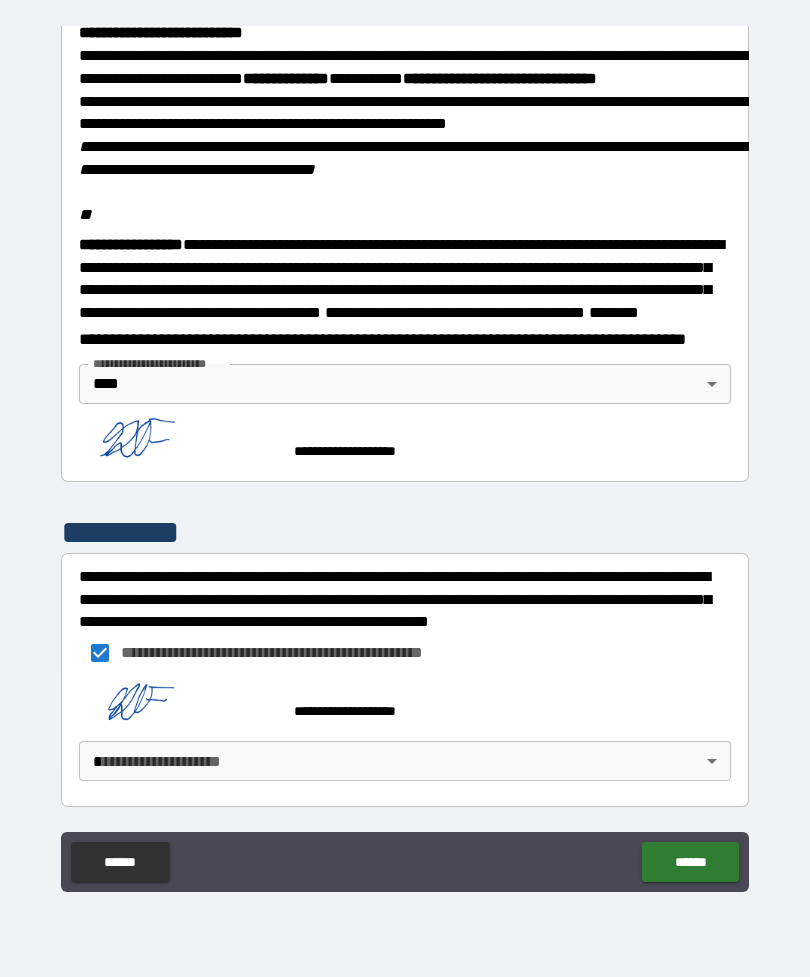 scroll, scrollTop: 2357, scrollLeft: 0, axis: vertical 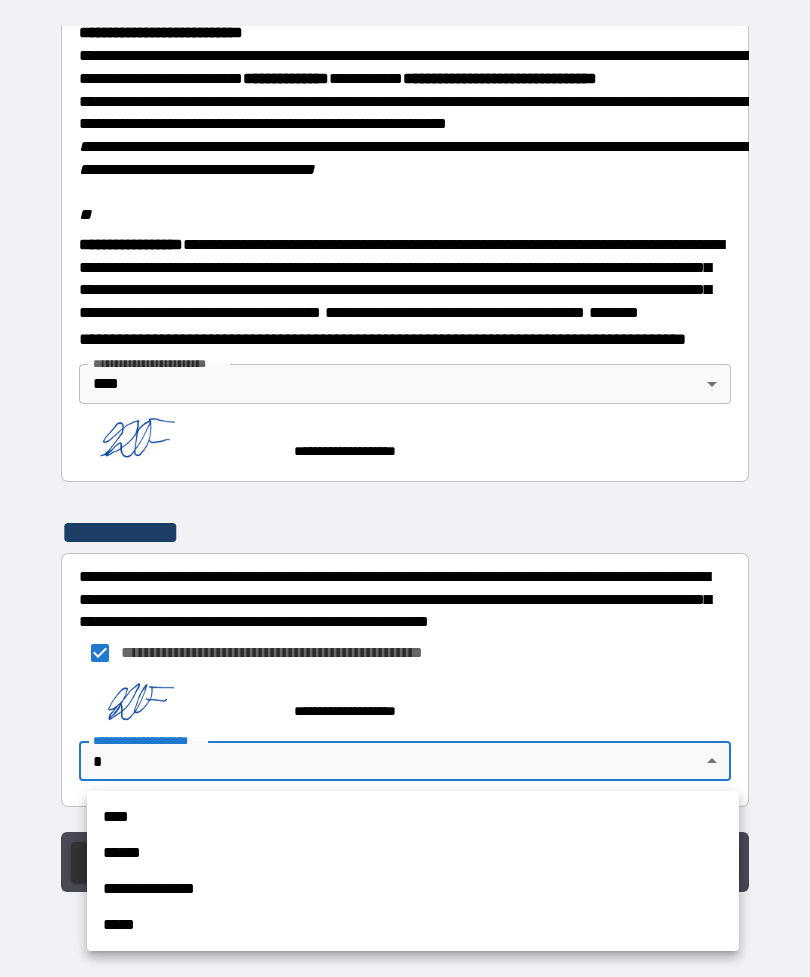 click on "****" at bounding box center (413, 817) 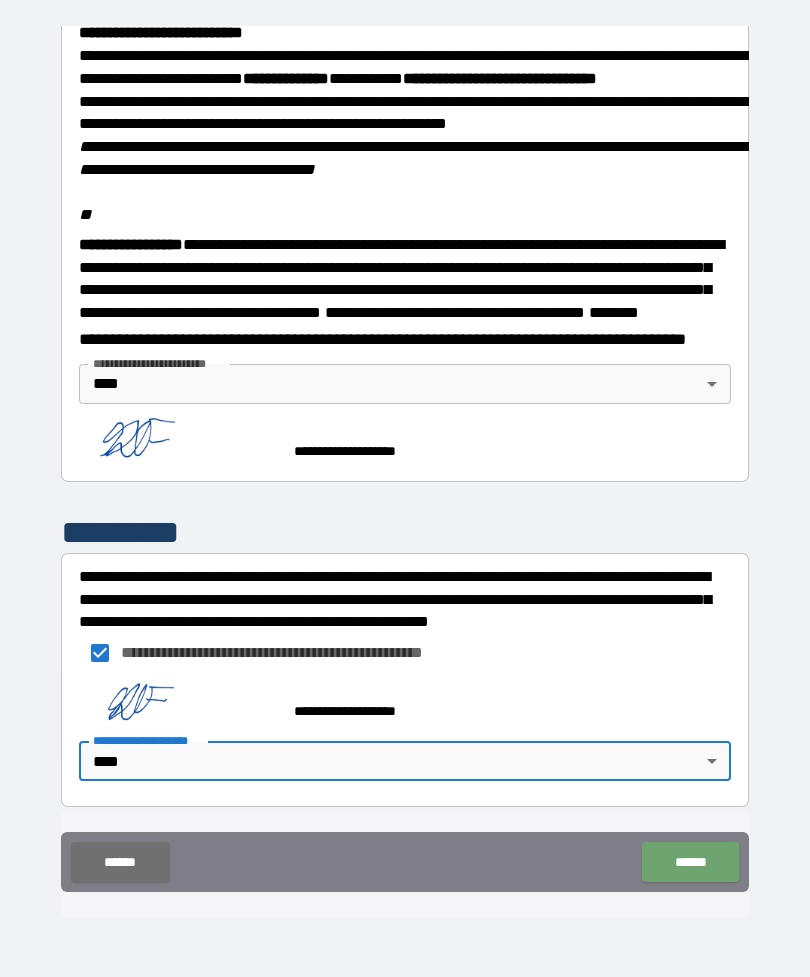 click on "******" at bounding box center [690, 862] 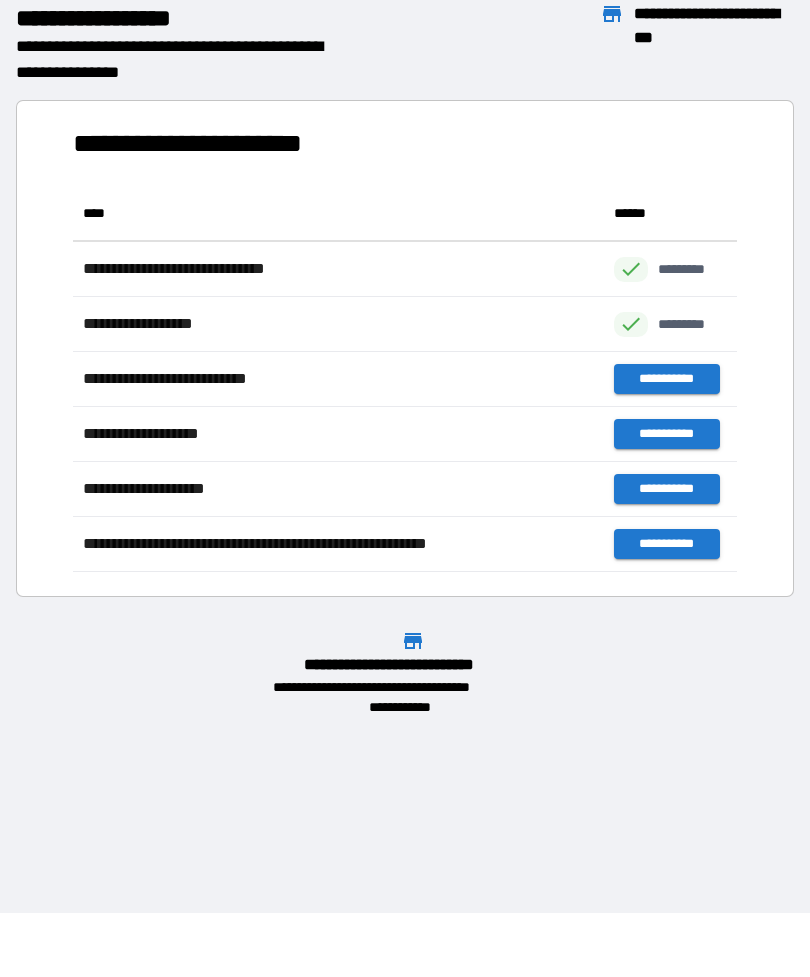 scroll, scrollTop: 386, scrollLeft: 664, axis: both 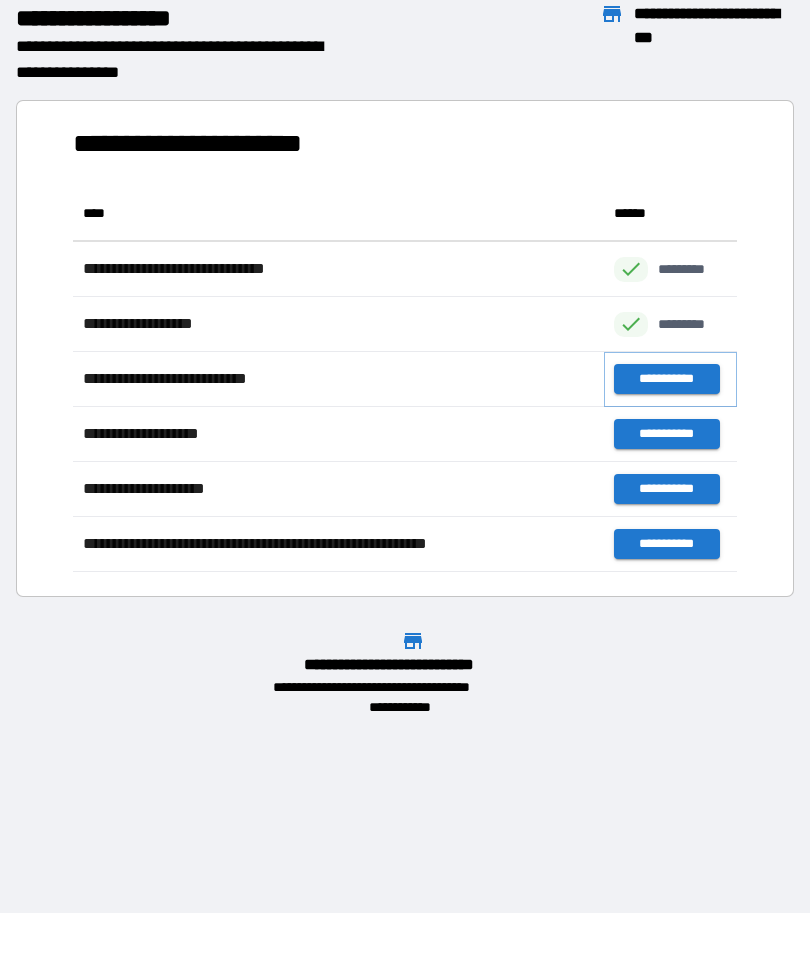click on "**********" at bounding box center (666, 379) 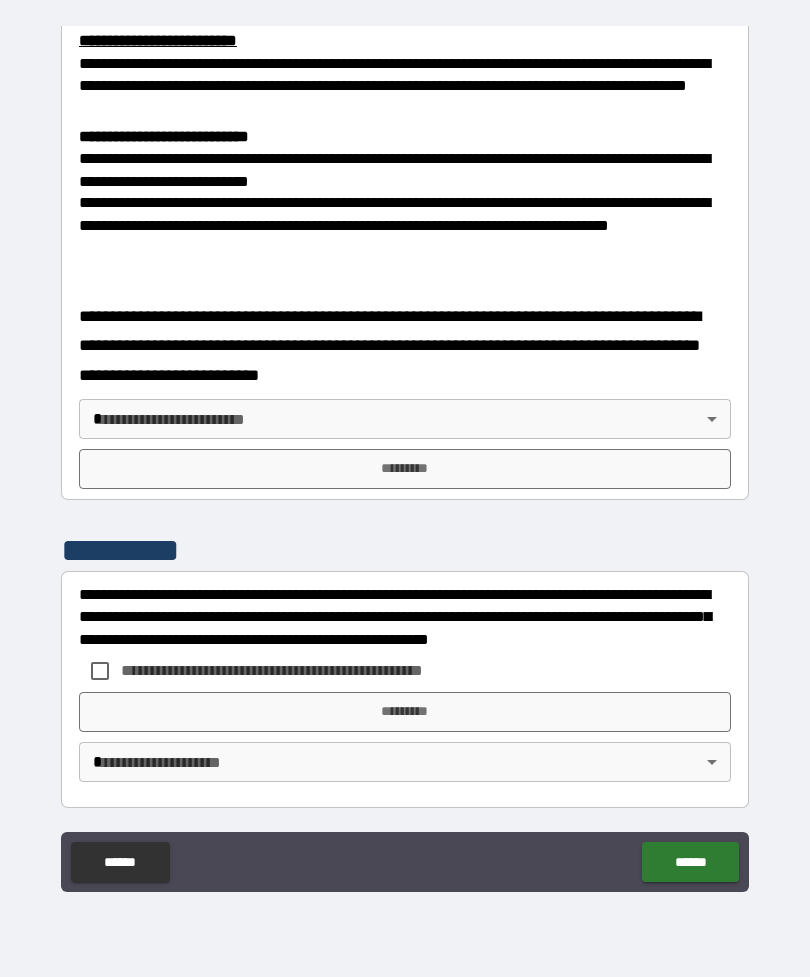 scroll, scrollTop: 682, scrollLeft: 0, axis: vertical 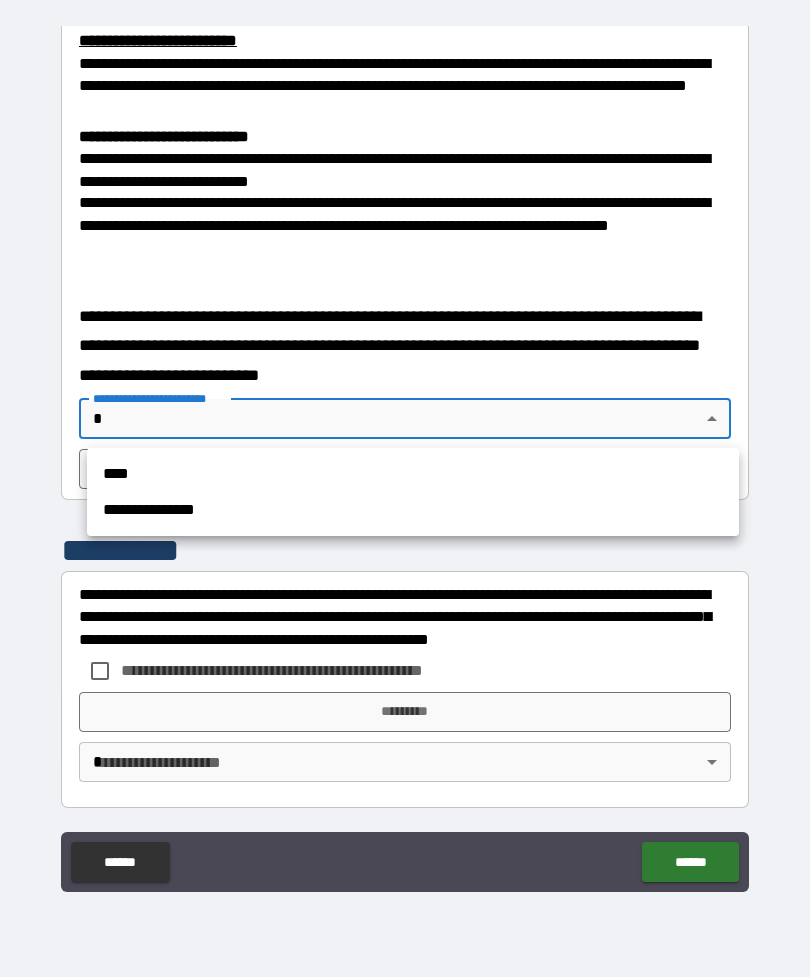 click on "****" at bounding box center (413, 474) 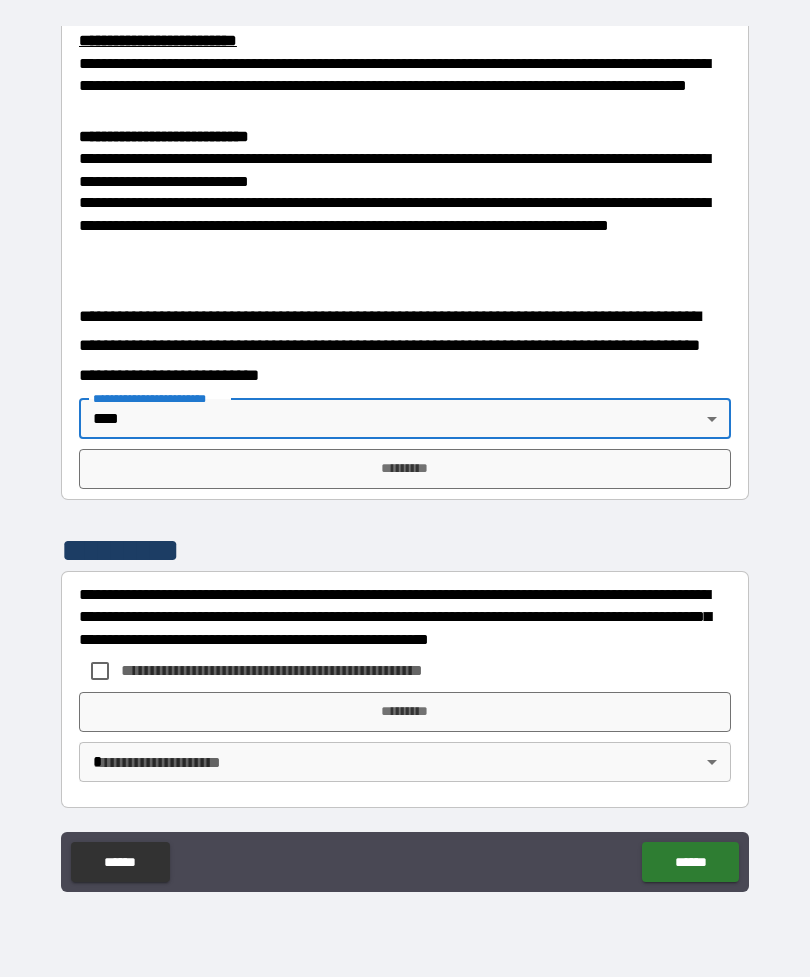 click on "**********" at bounding box center [405, 671] 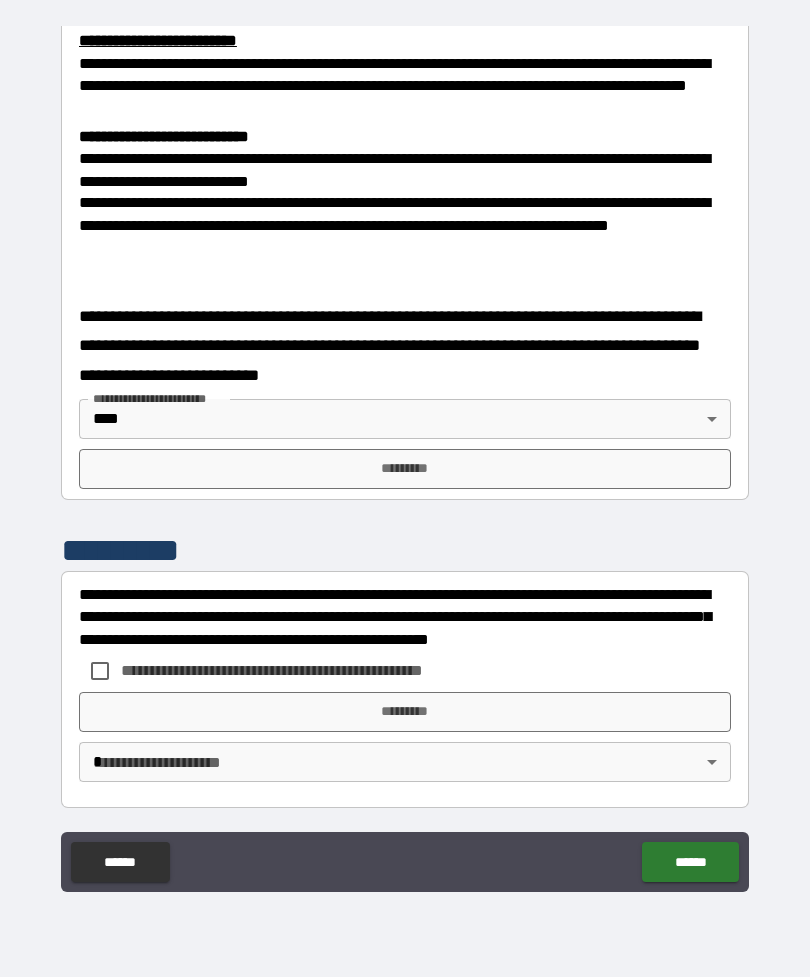 click on "*********" at bounding box center (405, 712) 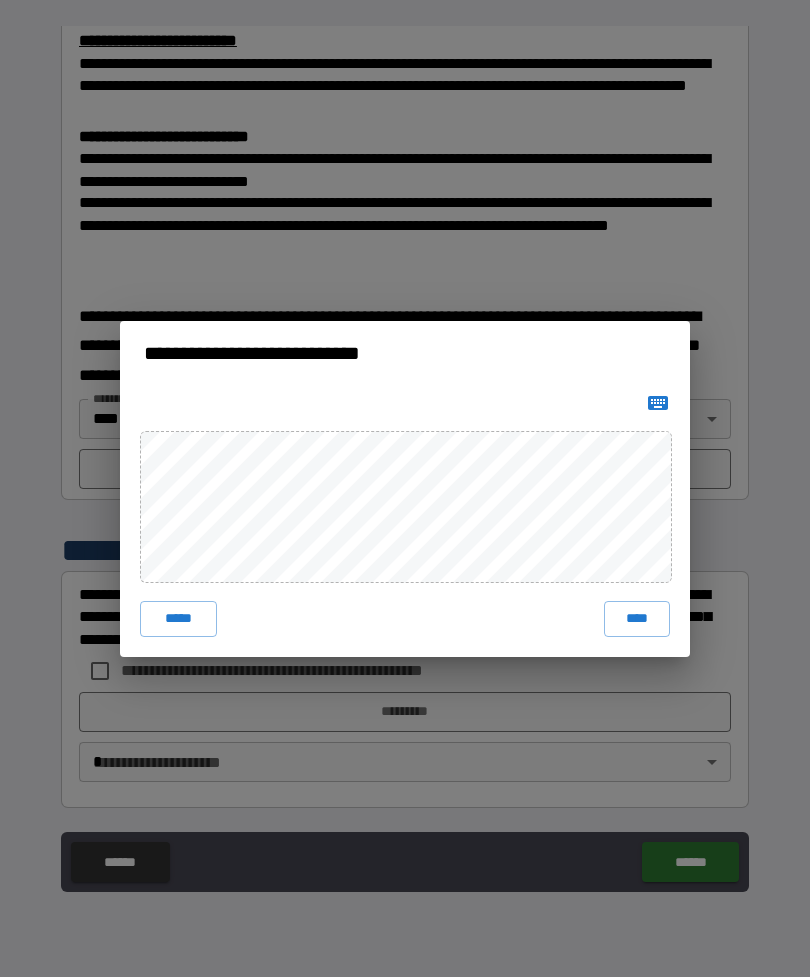 click on "****" at bounding box center [637, 619] 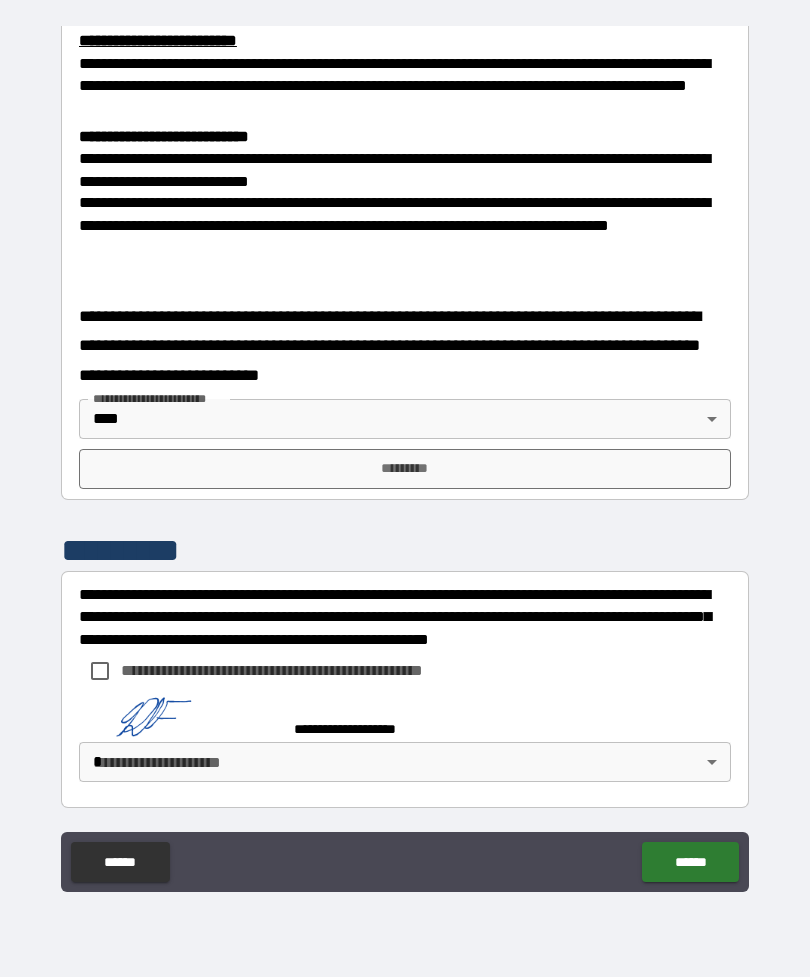scroll, scrollTop: 672, scrollLeft: 0, axis: vertical 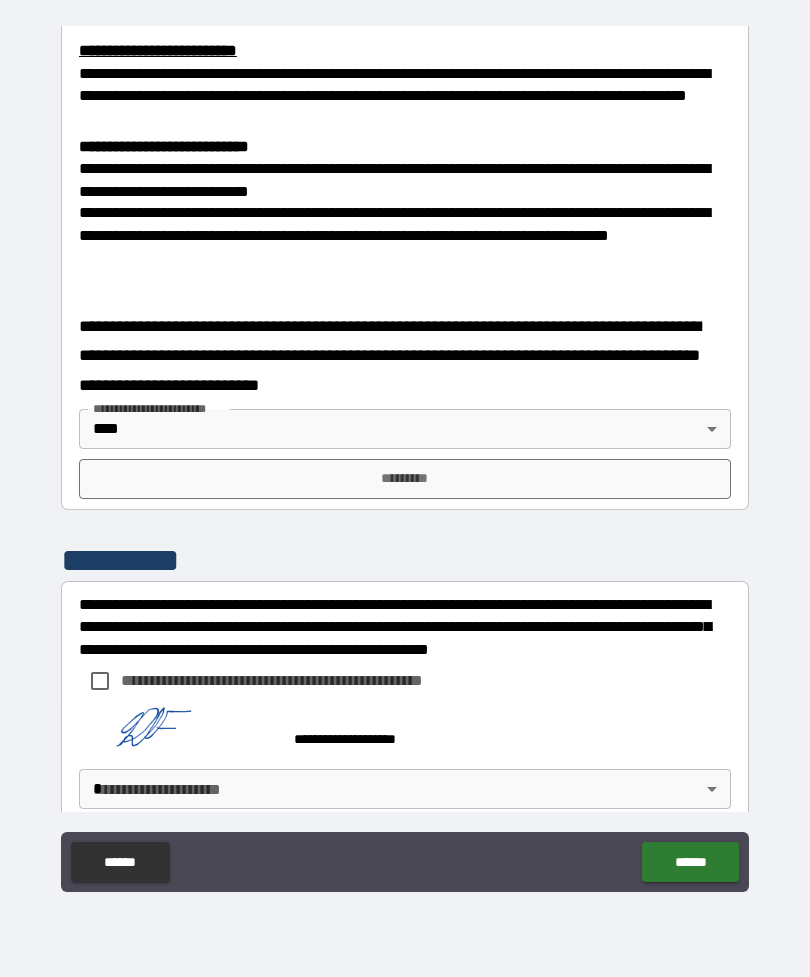 click on "*********" at bounding box center [405, 479] 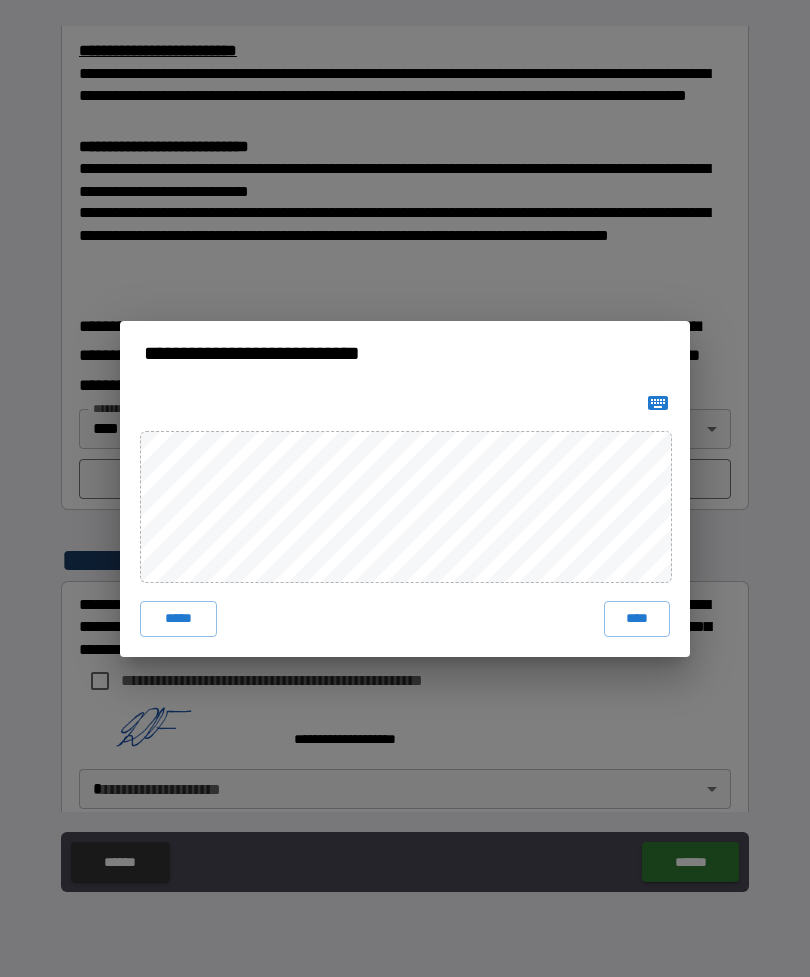 click on "****" at bounding box center [637, 619] 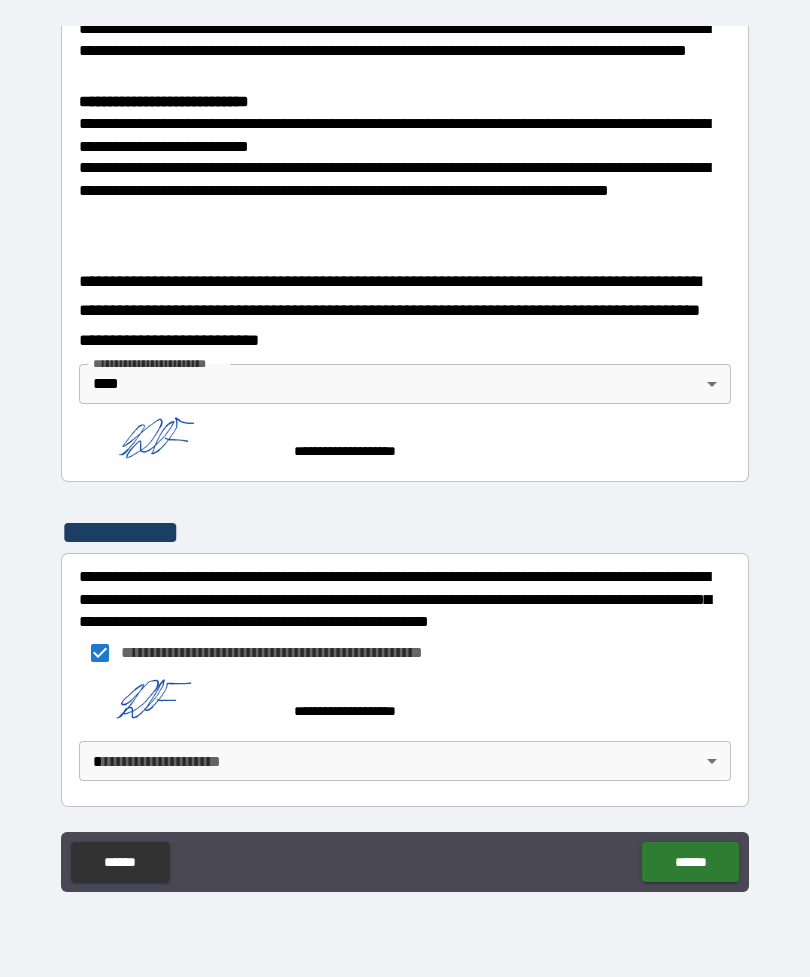scroll, scrollTop: 716, scrollLeft: 0, axis: vertical 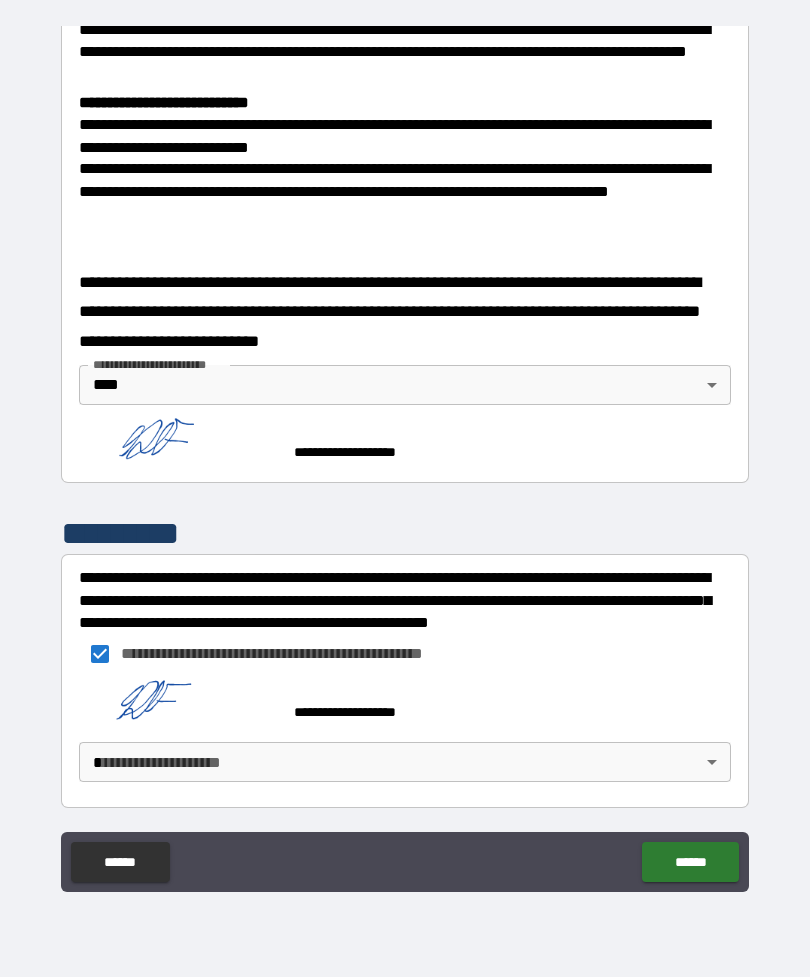 click on "[FIRST] [LAST] [CITY] [STATE] [POSTAL_CODE] [STREET_NAME] [STREET_NUMBER] [COUNTRY] [PHONE] [EMAIL]" at bounding box center [405, 456] 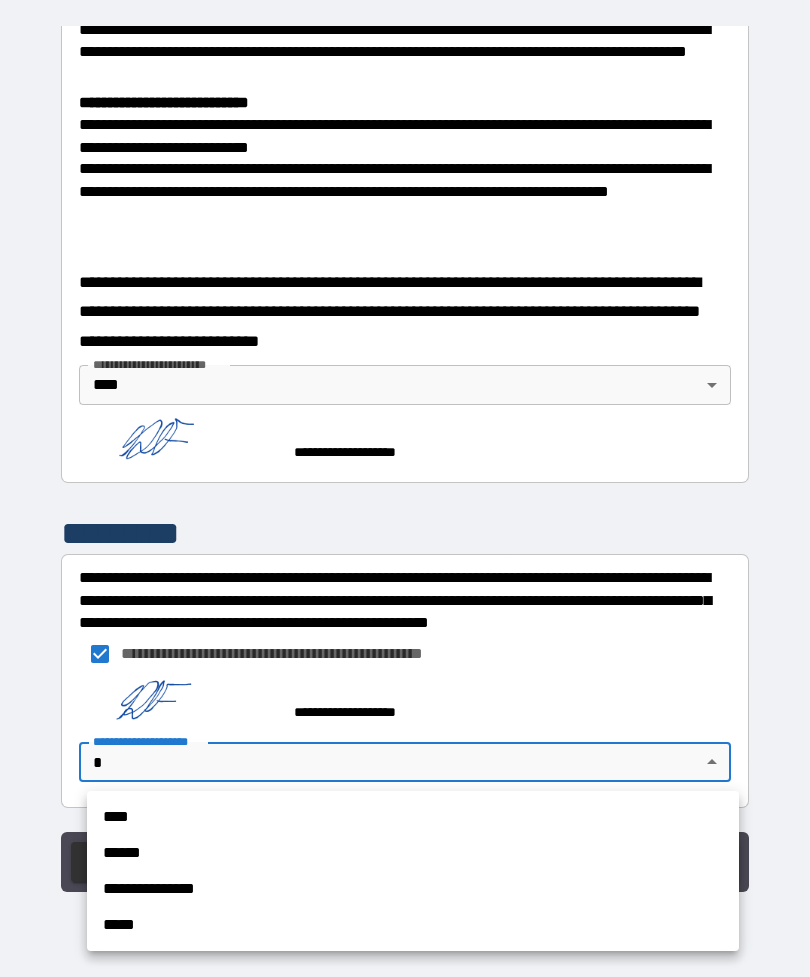 click on "****" at bounding box center [413, 817] 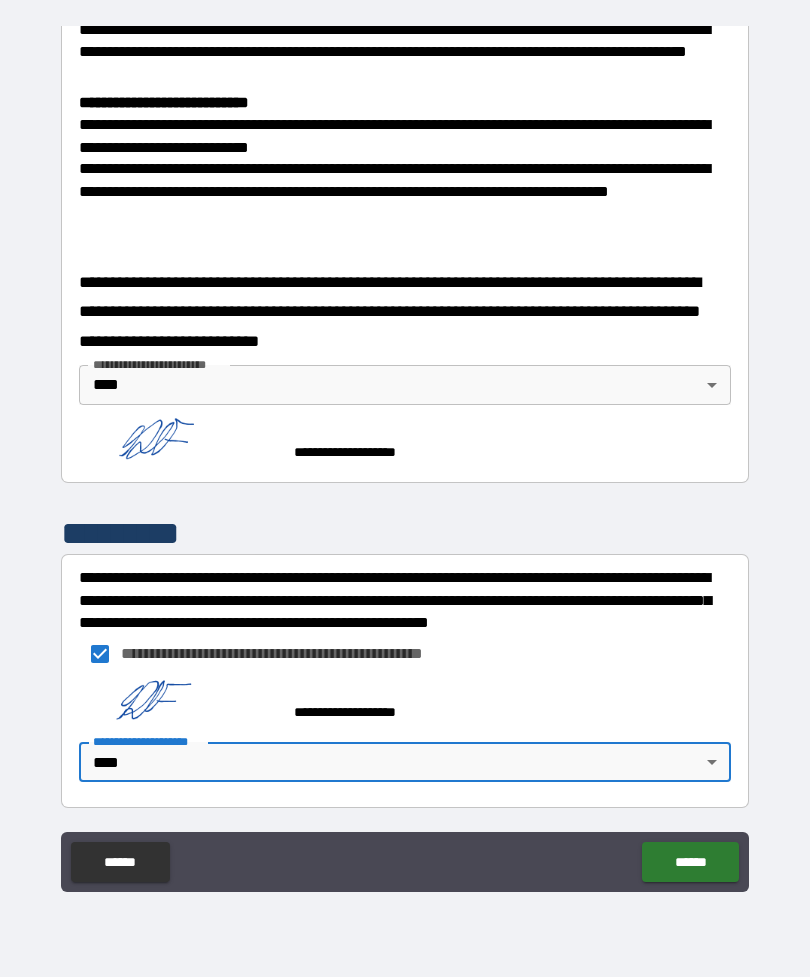 click on "******" at bounding box center [690, 862] 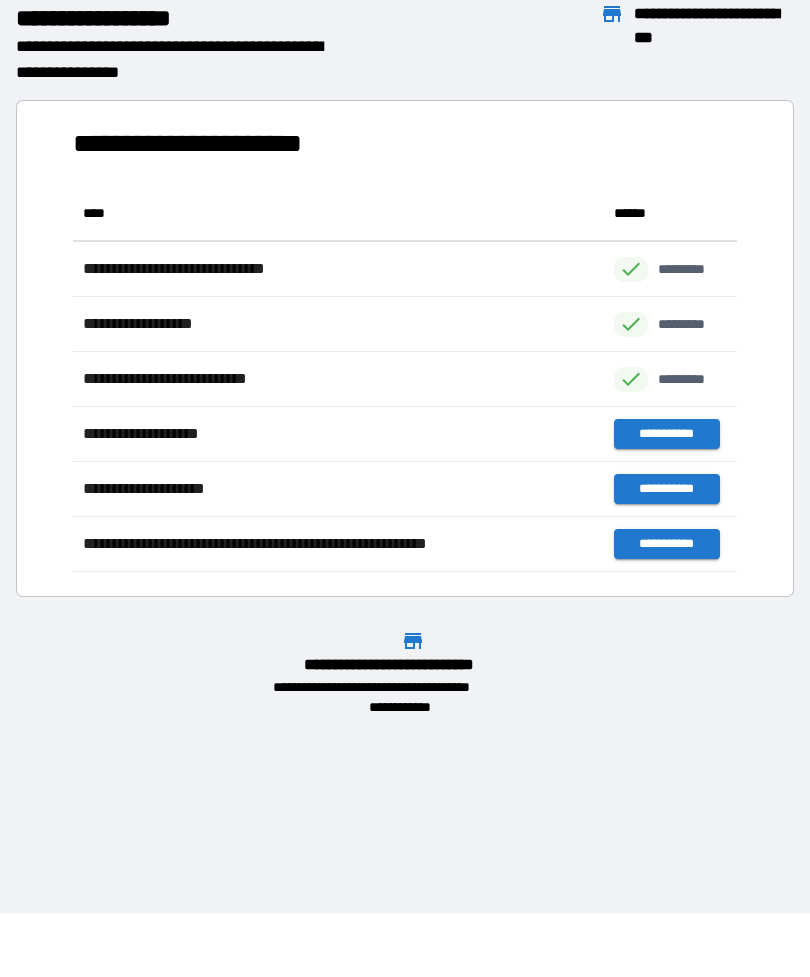 scroll, scrollTop: 1, scrollLeft: 1, axis: both 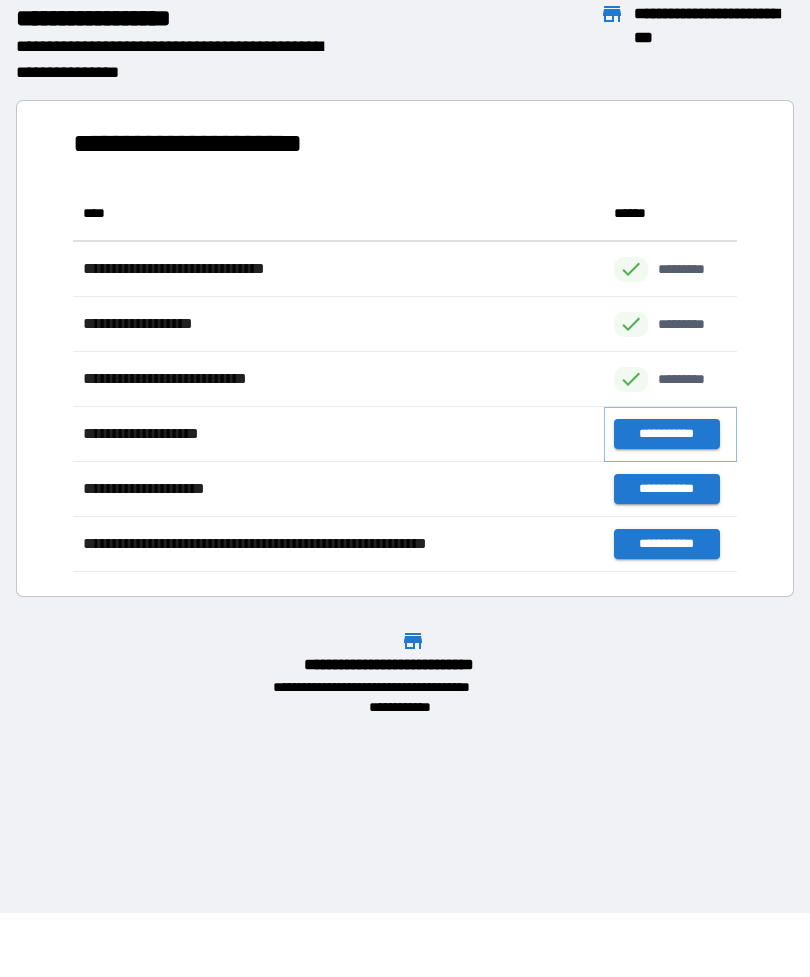 click on "**********" at bounding box center (666, 434) 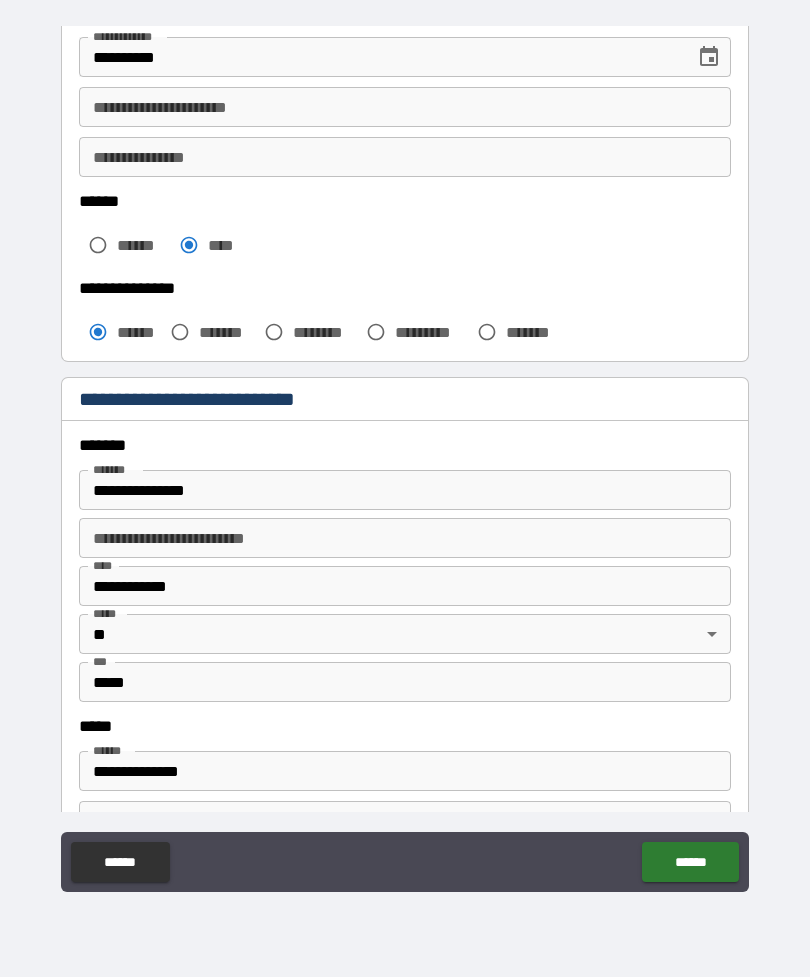 scroll, scrollTop: 380, scrollLeft: 0, axis: vertical 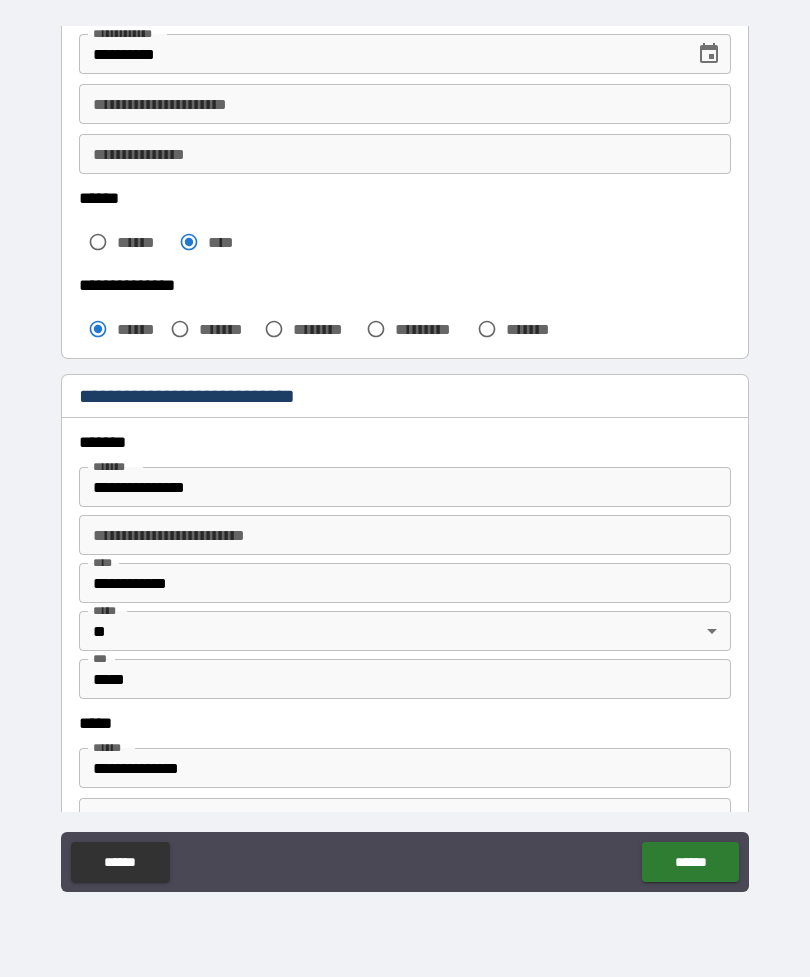 click on "**********" at bounding box center (405, 487) 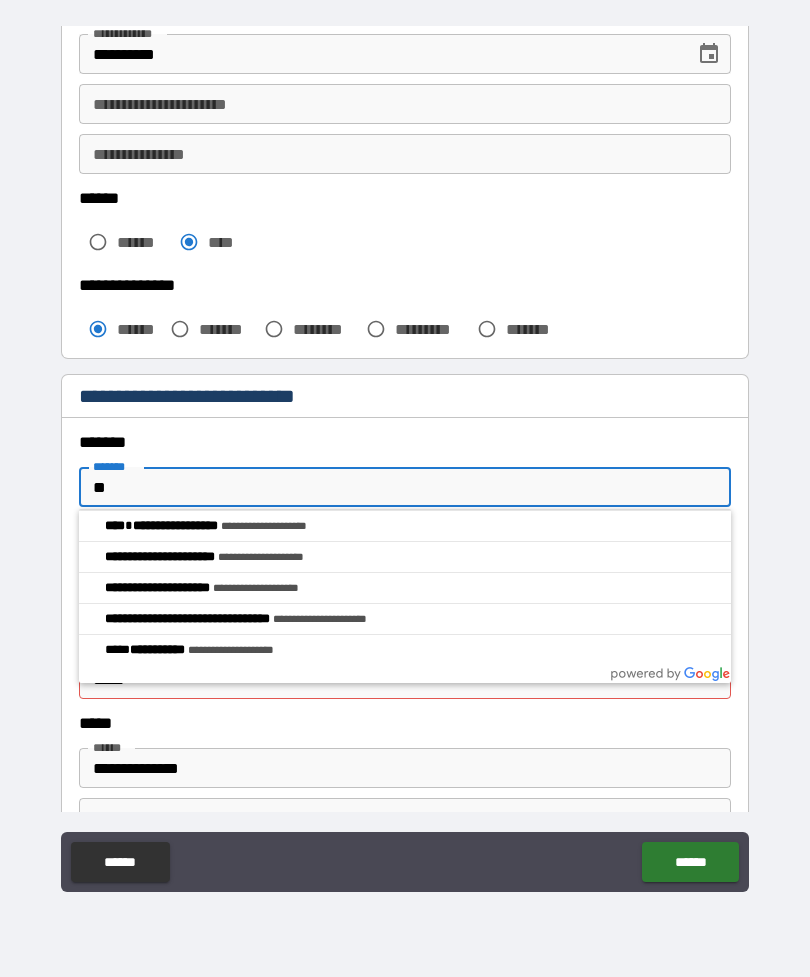 type on "*" 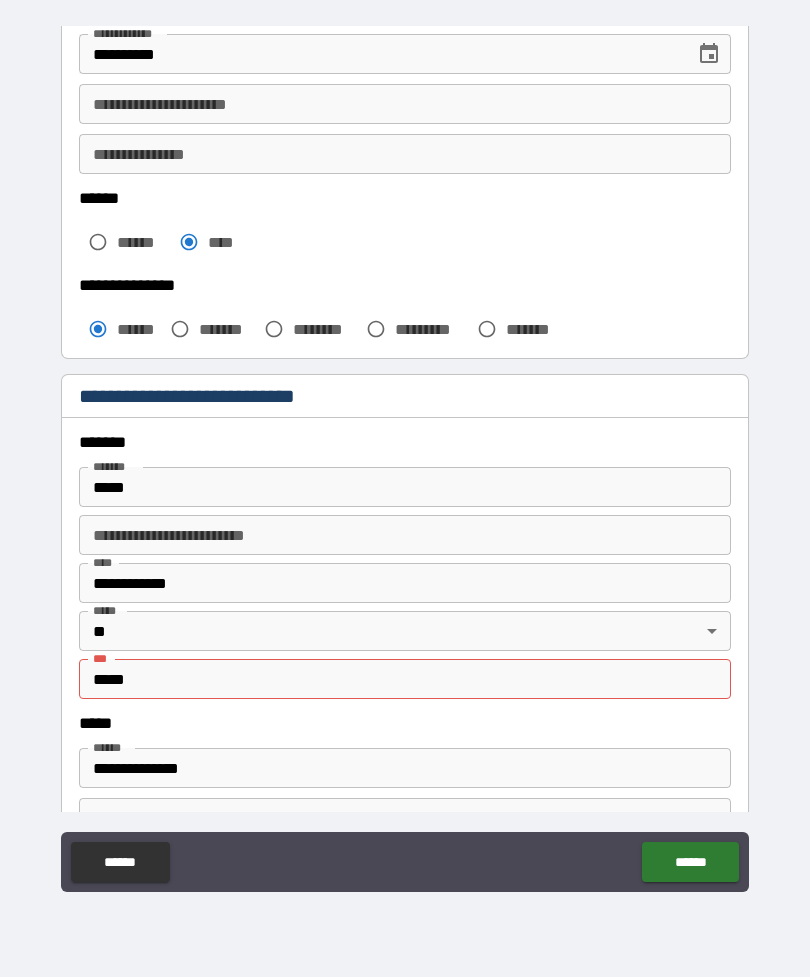 type on "**********" 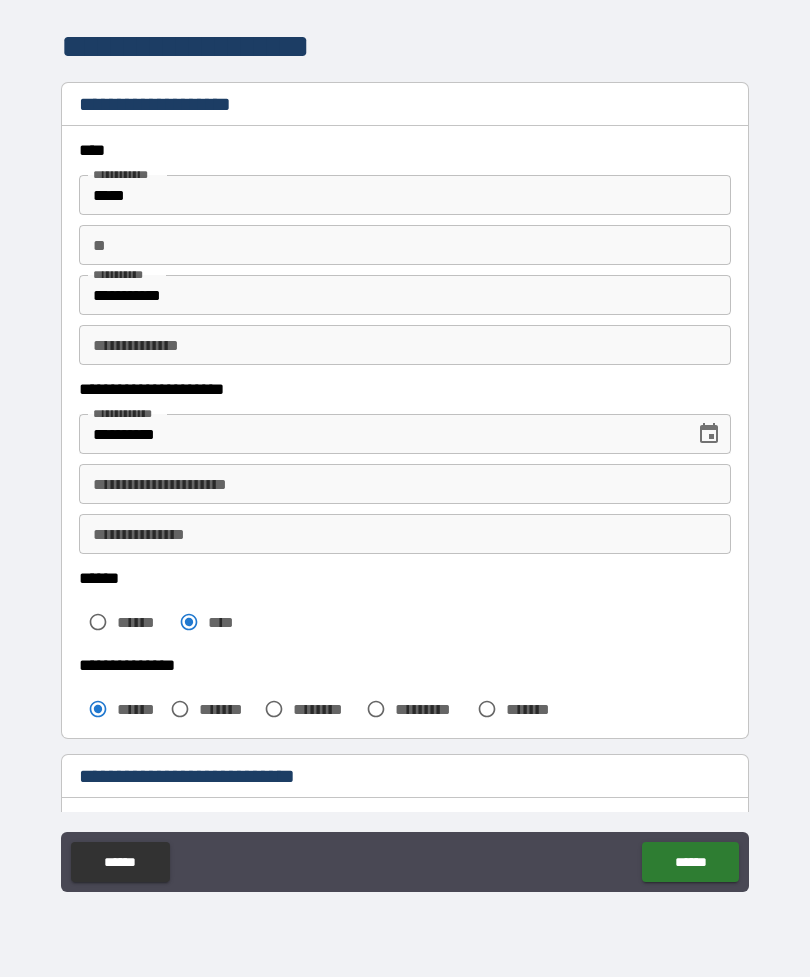 scroll, scrollTop: 0, scrollLeft: 0, axis: both 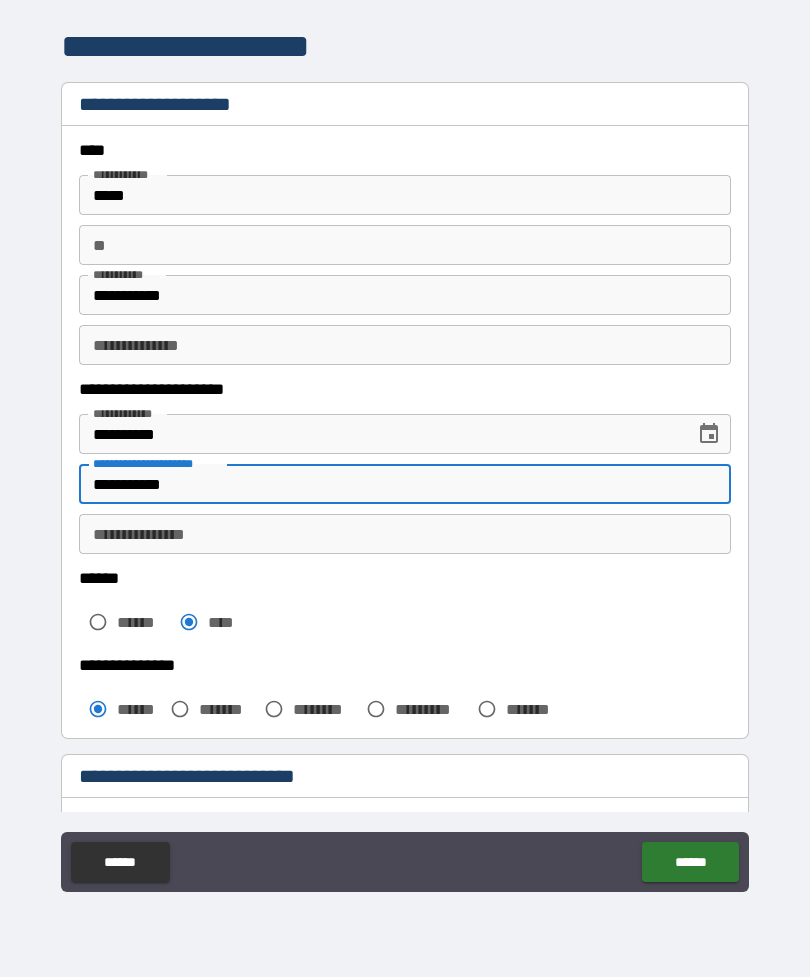 type on "**********" 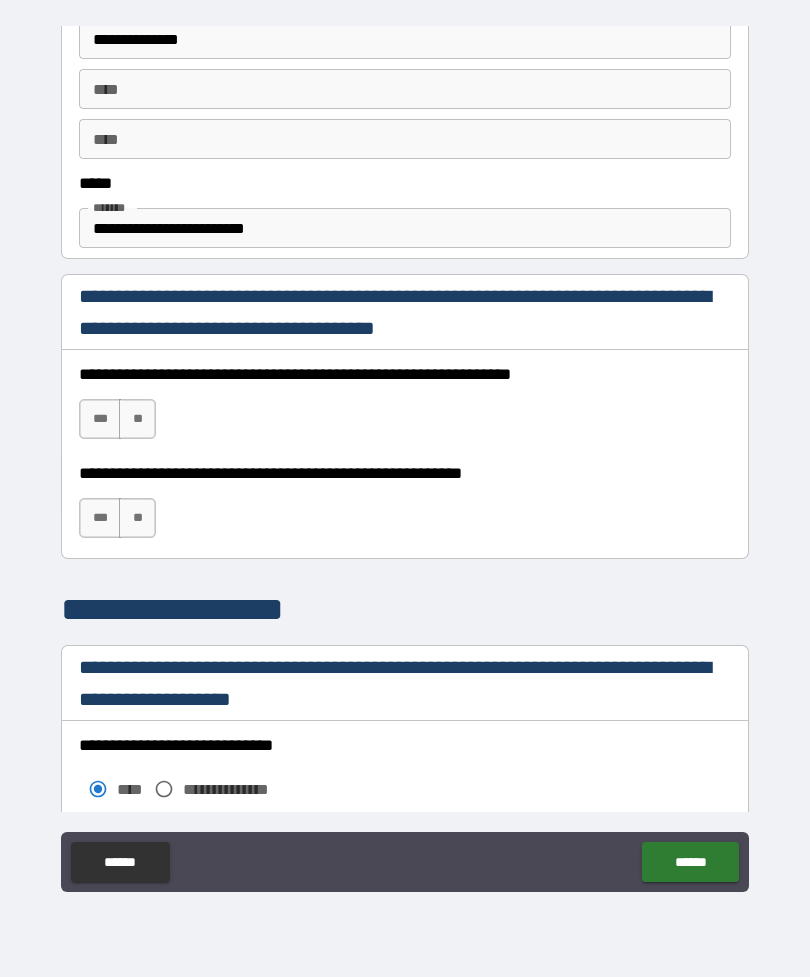 scroll, scrollTop: 1110, scrollLeft: 0, axis: vertical 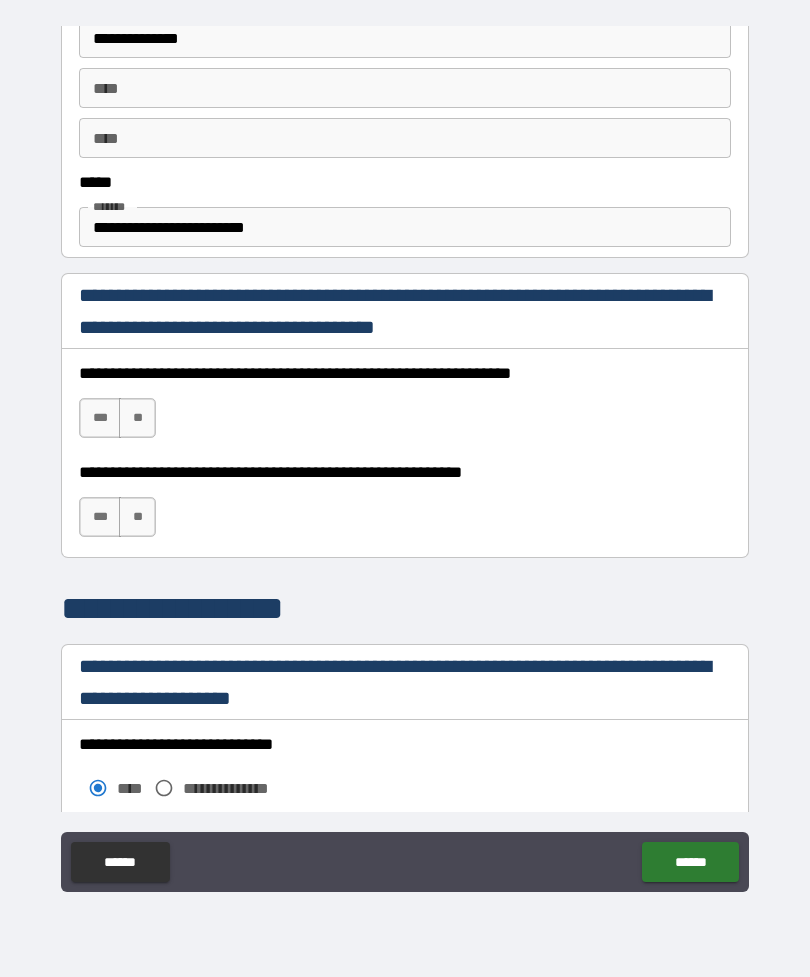 click on "***" at bounding box center [100, 418] 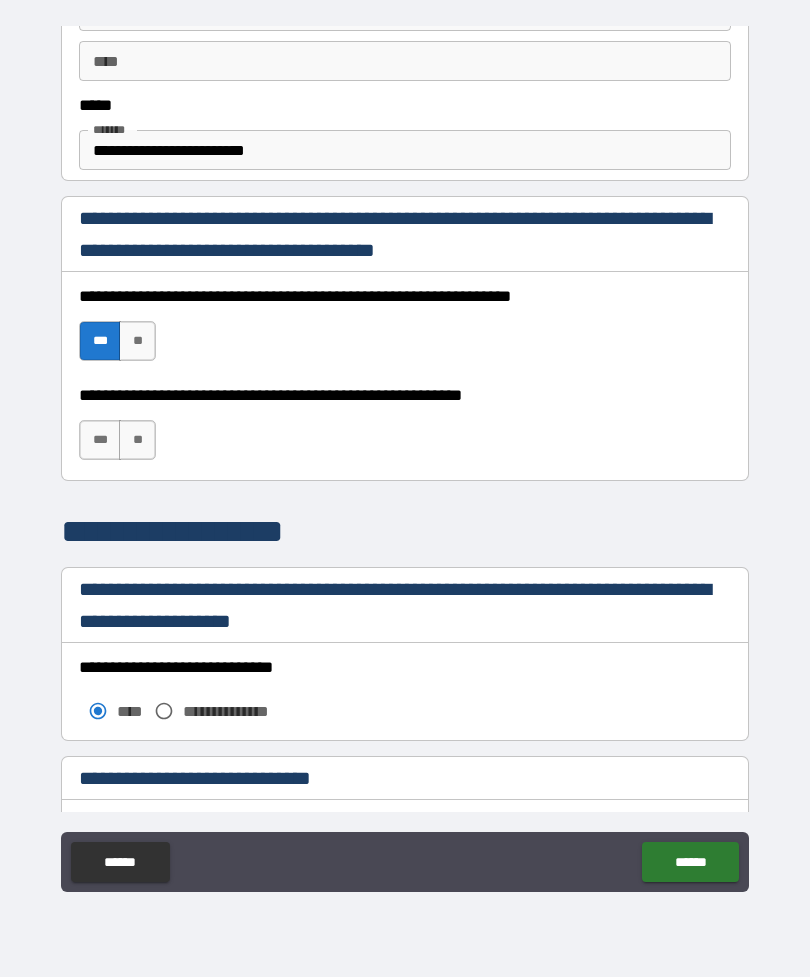 click on "***" at bounding box center [100, 440] 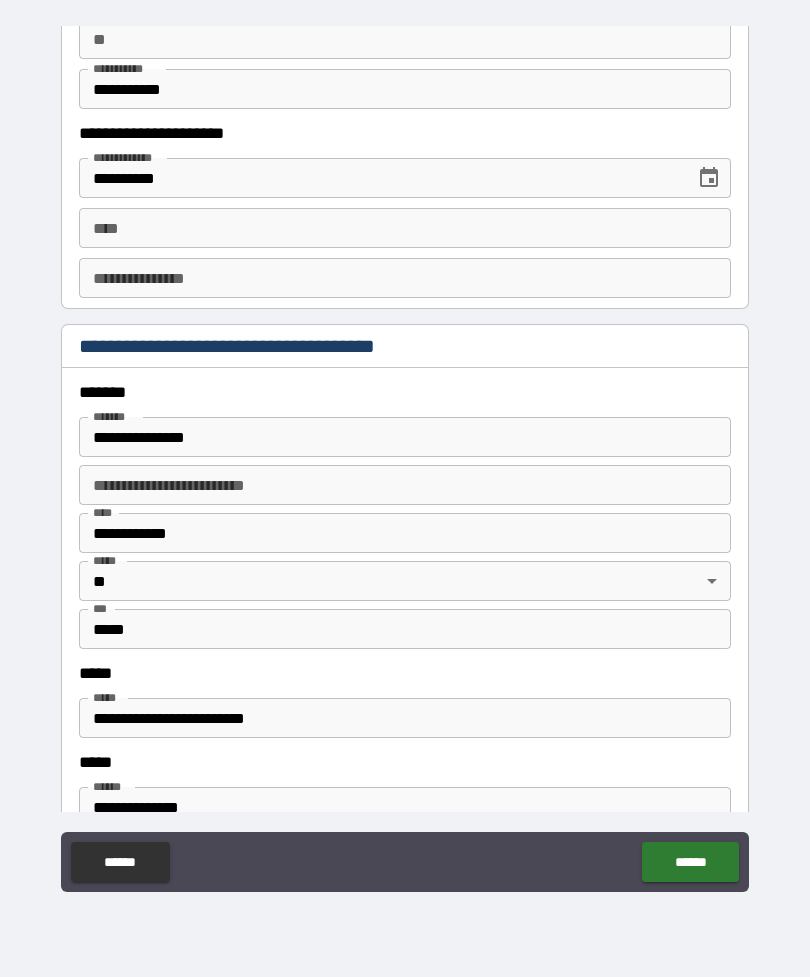 scroll, scrollTop: 2093, scrollLeft: 0, axis: vertical 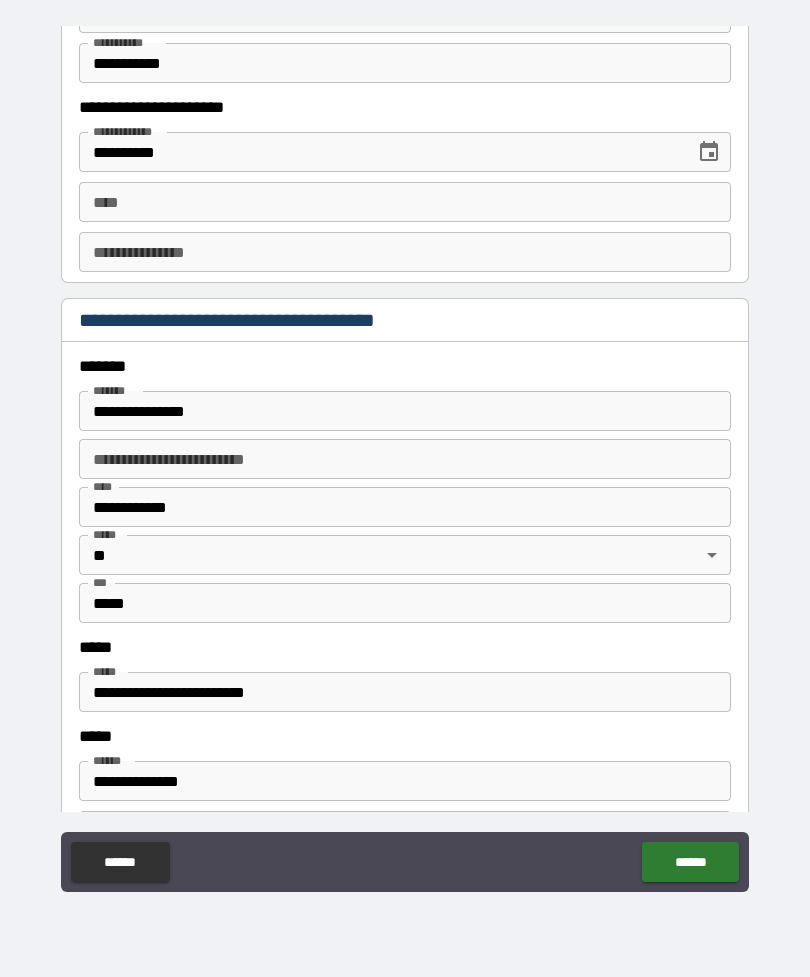 click on "**********" at bounding box center (405, 411) 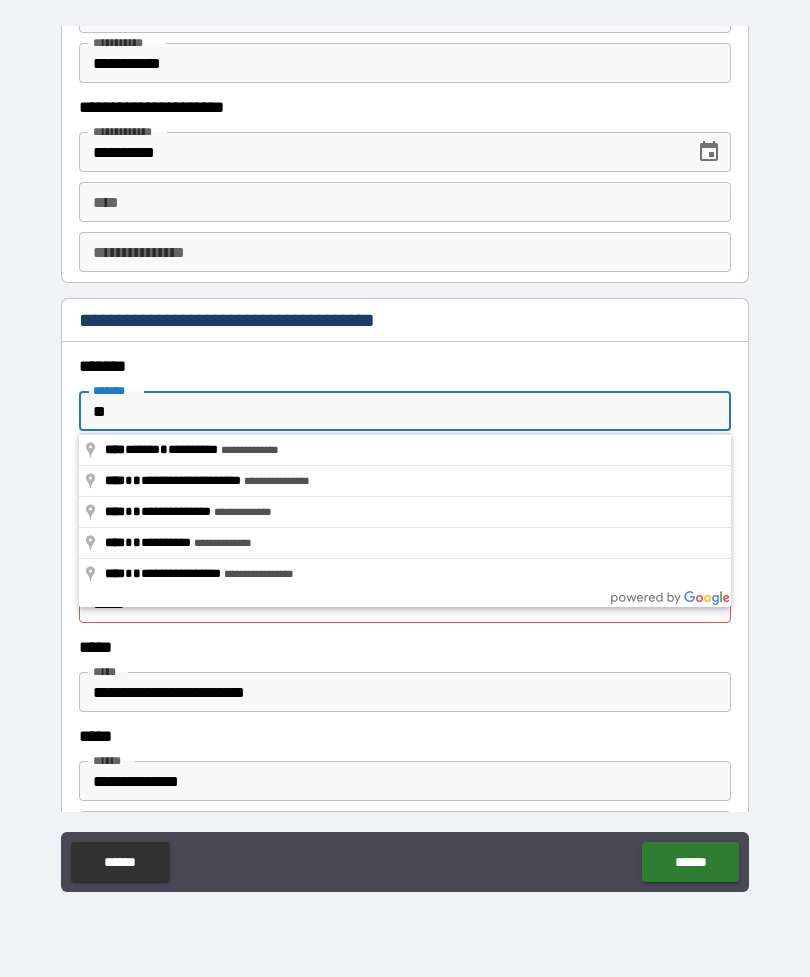 type on "*" 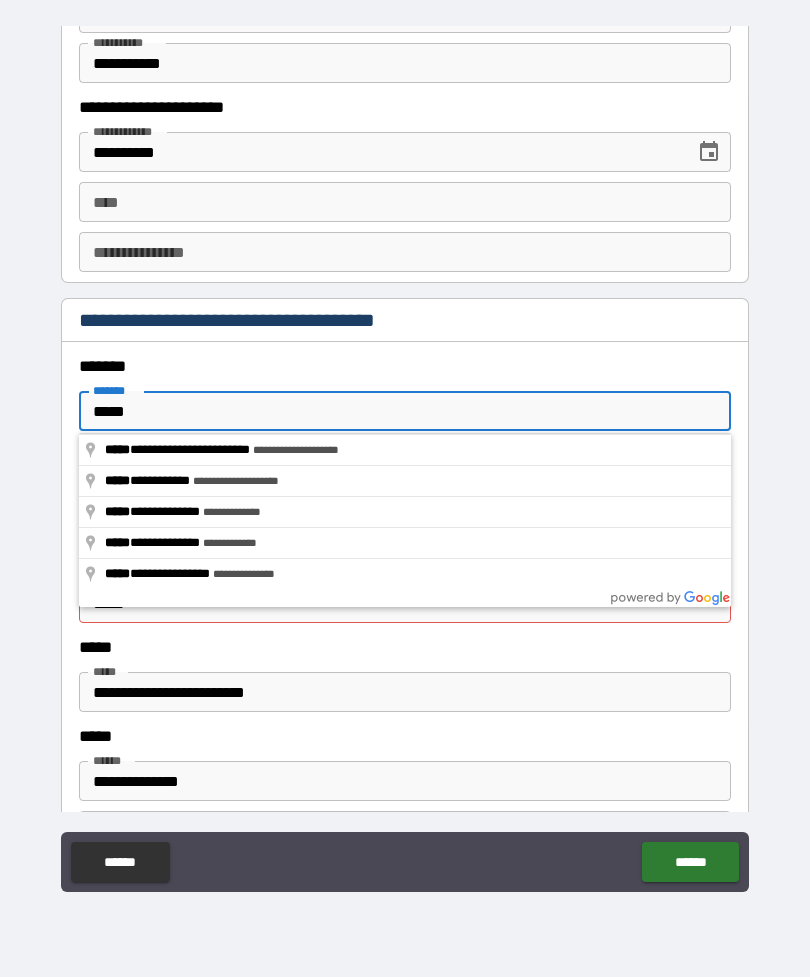 type on "**********" 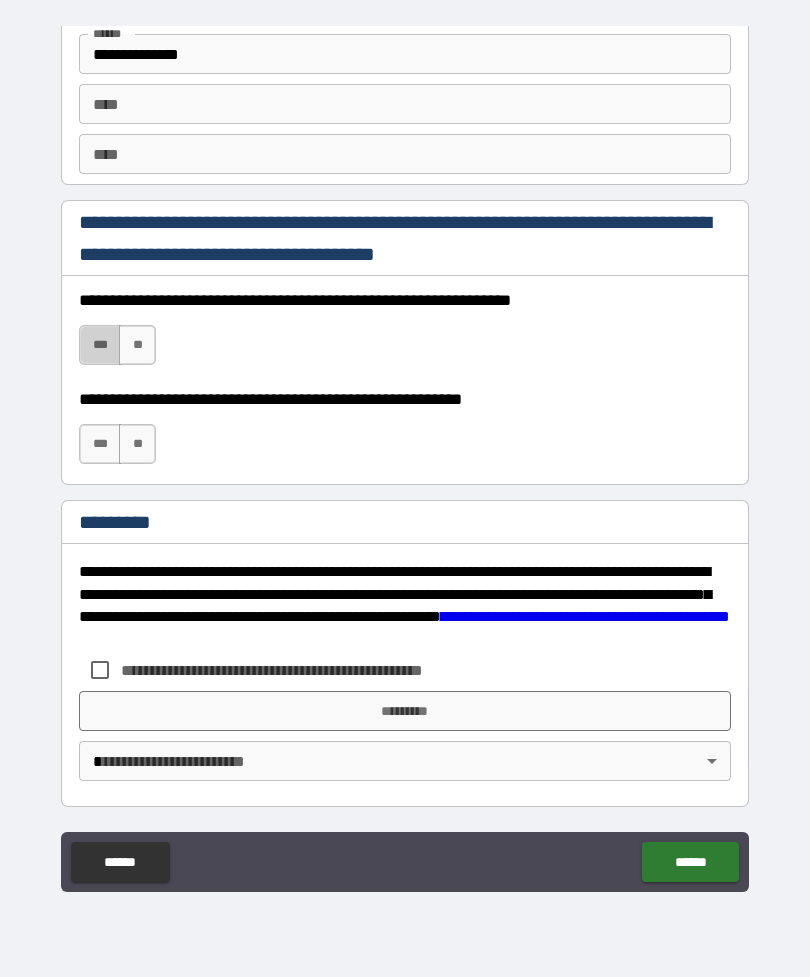 scroll, scrollTop: 2820, scrollLeft: 0, axis: vertical 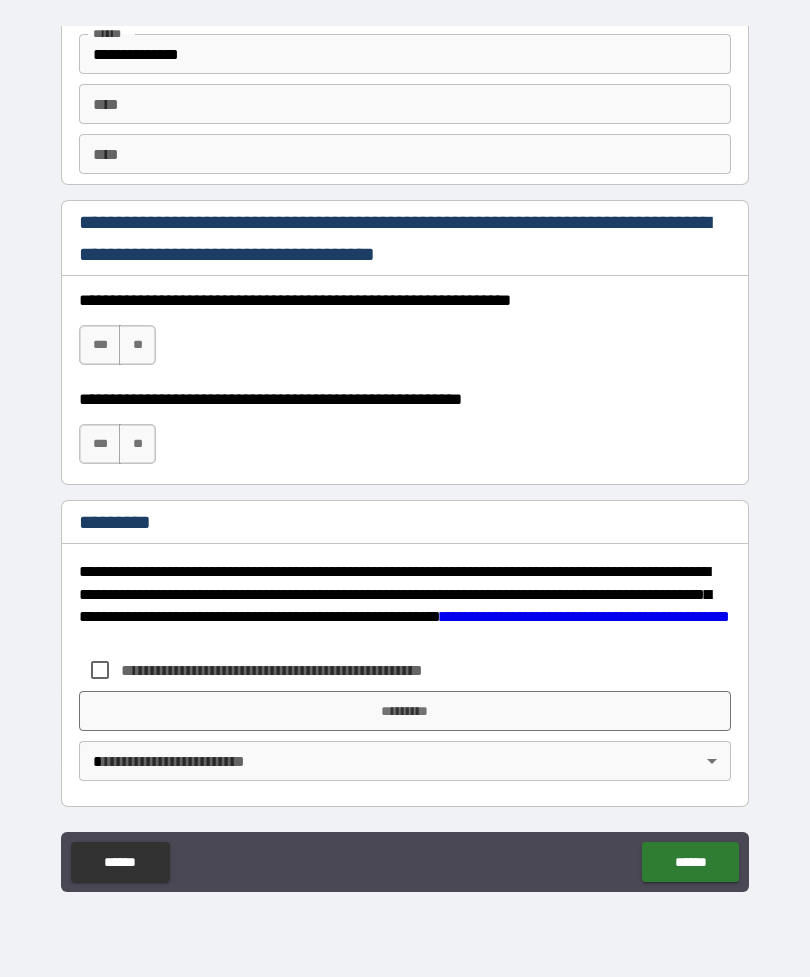 click on "***" at bounding box center (100, 345) 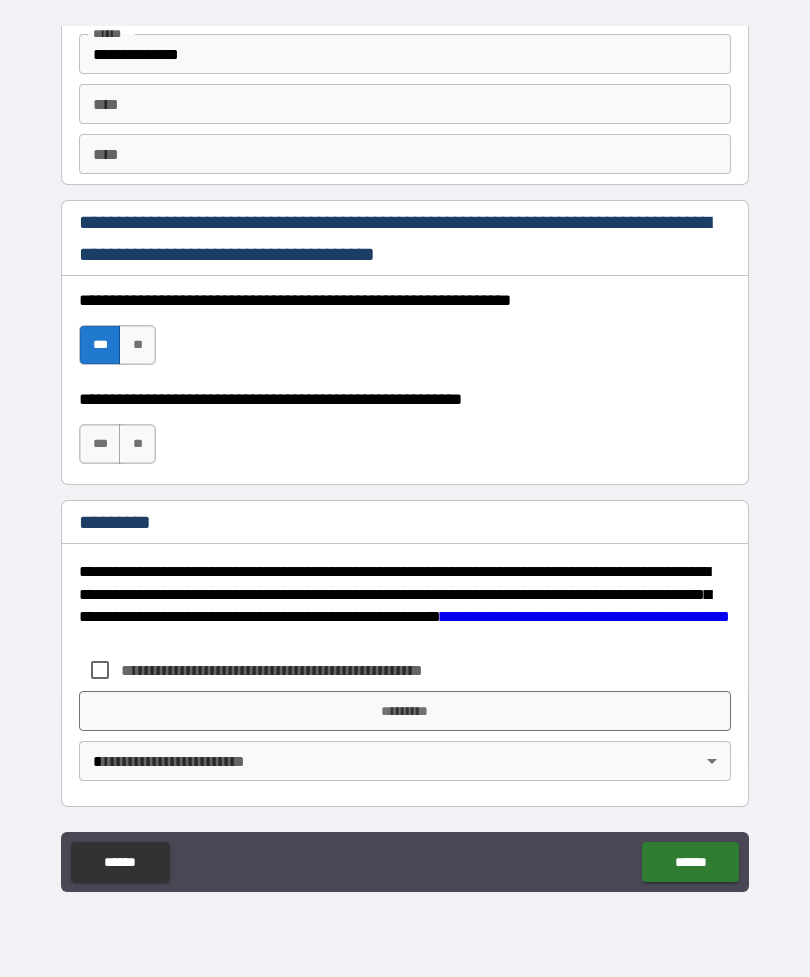 click on "***" at bounding box center [100, 444] 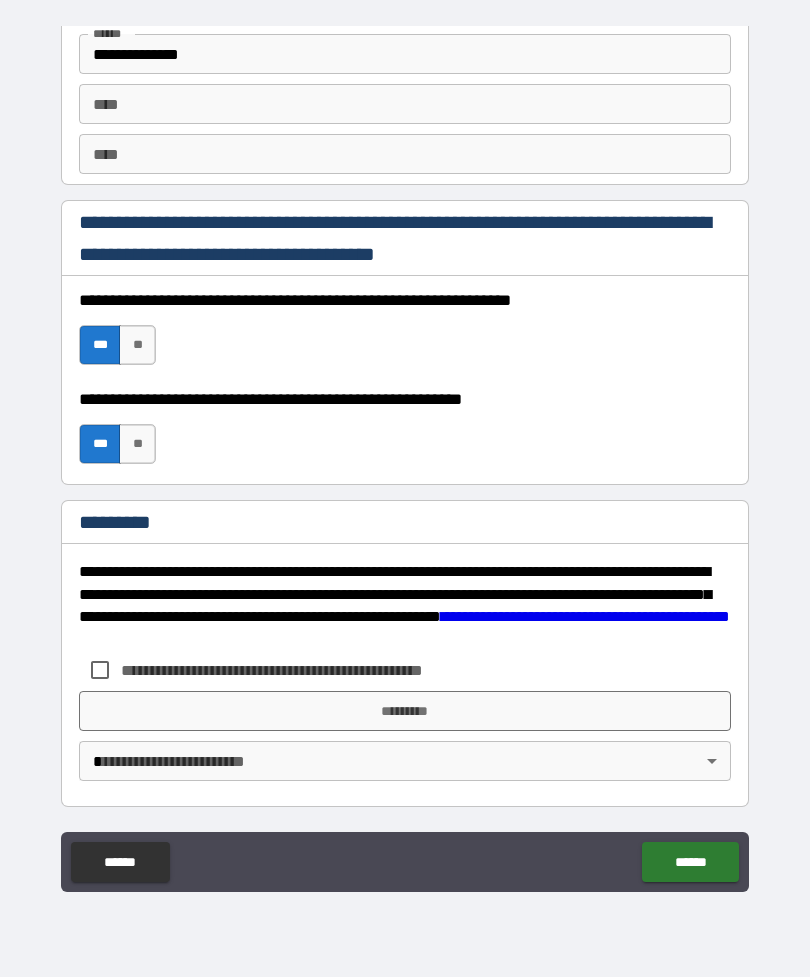 scroll, scrollTop: 2820, scrollLeft: 0, axis: vertical 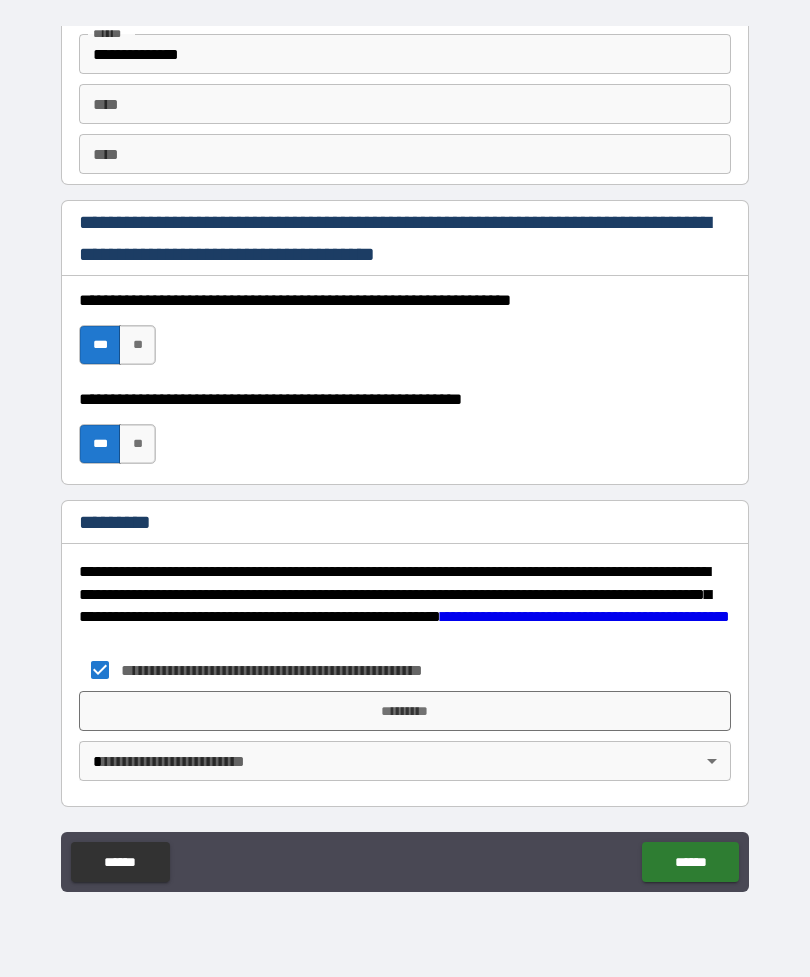 click on "*********" at bounding box center [405, 711] 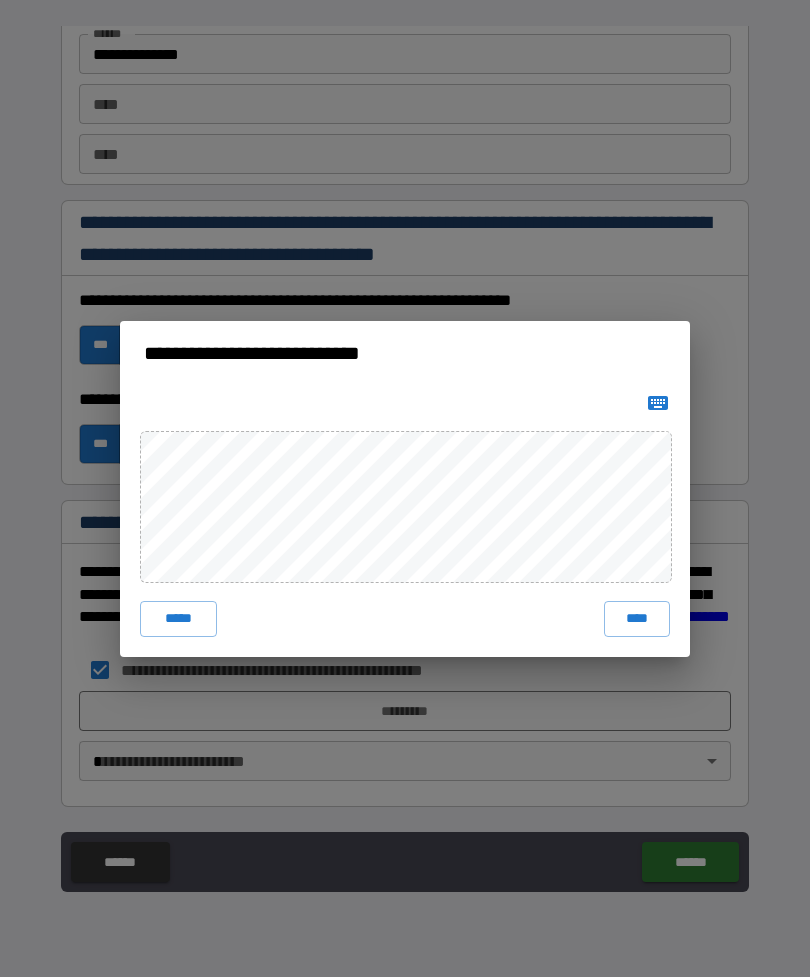 click on "****" at bounding box center [637, 619] 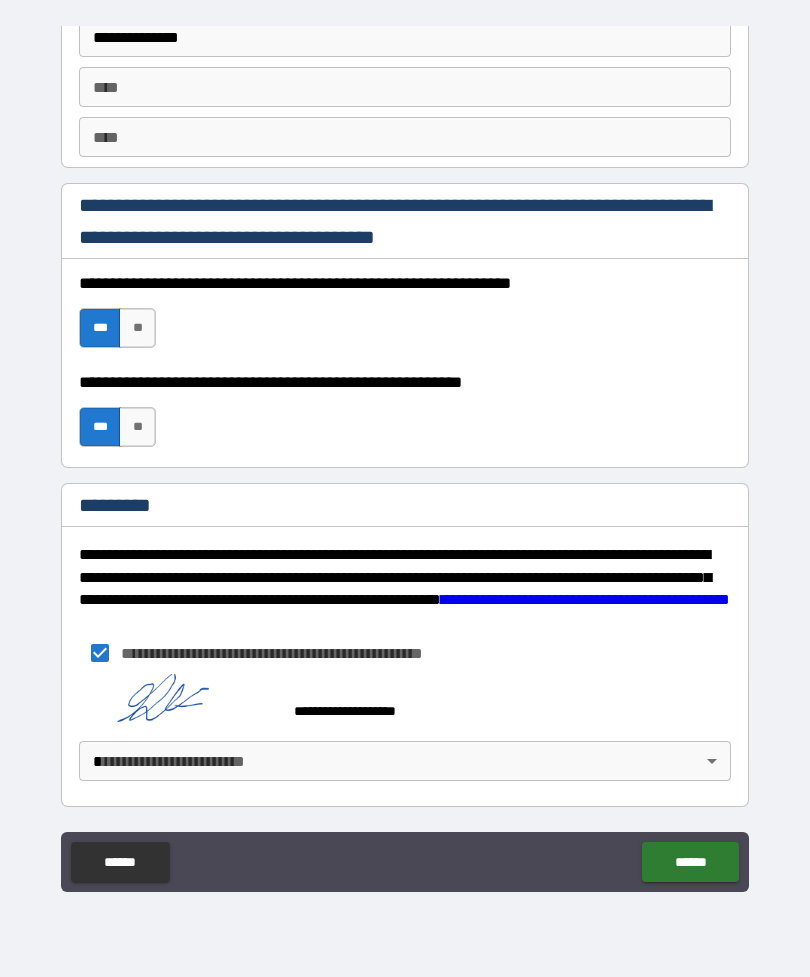 click on "******" at bounding box center (690, 862) 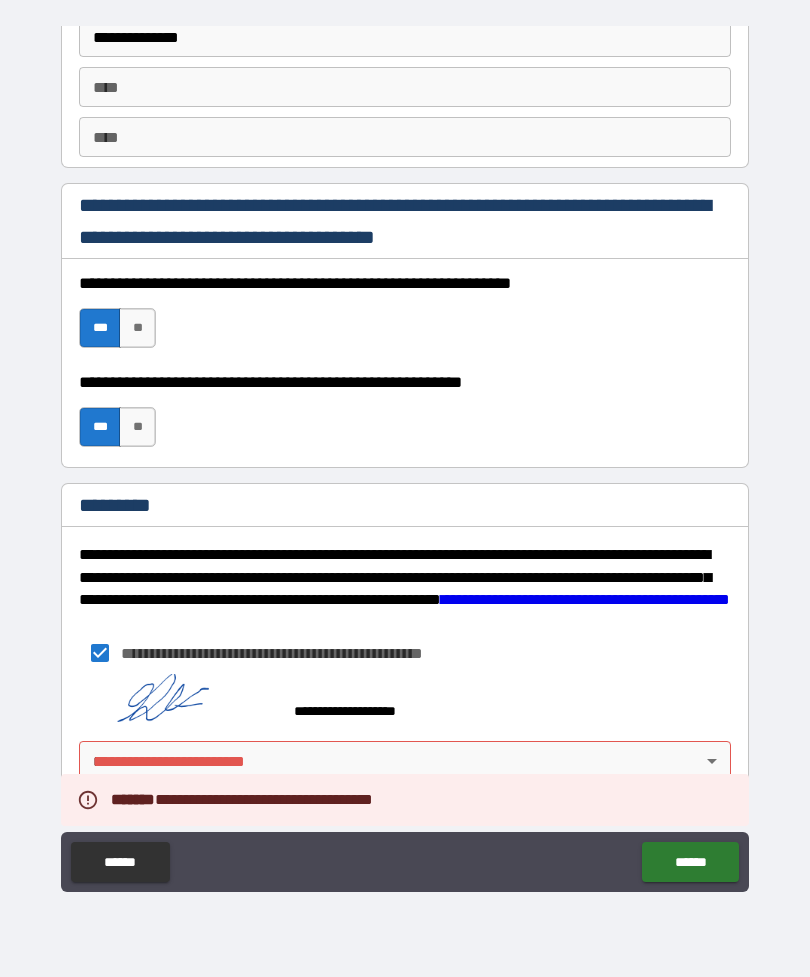 click on "[FIRST] [LAST] [CITY] [STATE] [POSTAL_CODE] [STREET_NAME] [STREET_NUMBER] [COUNTRY] [PHONE] [EMAIL]" at bounding box center (405, 456) 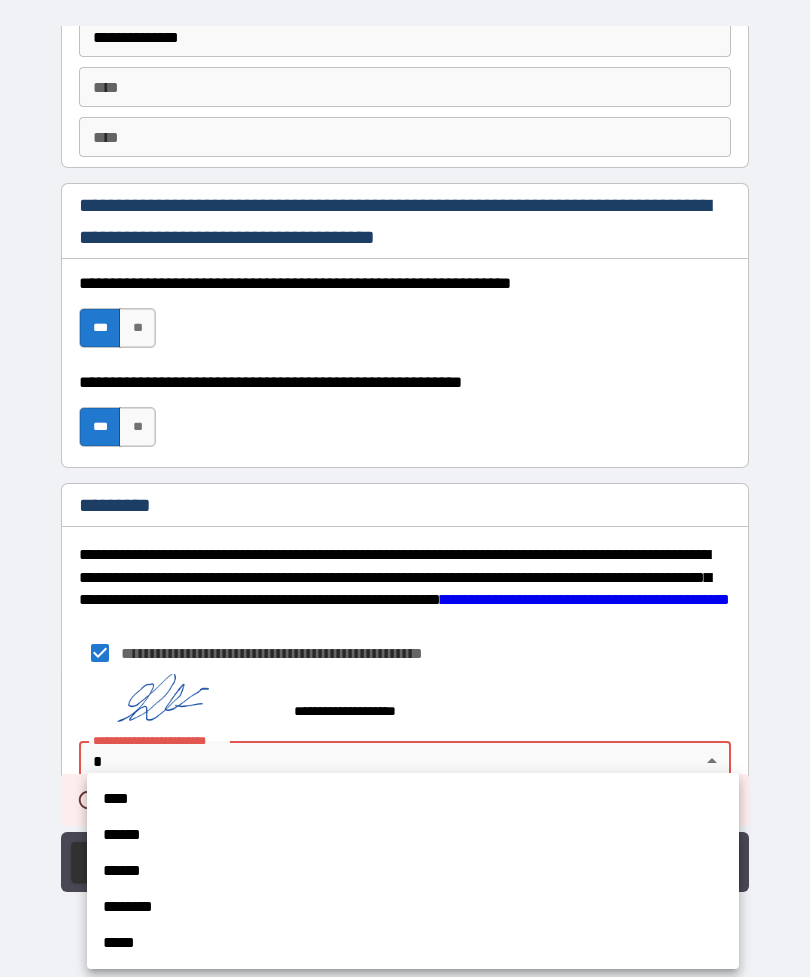 click on "****" at bounding box center (413, 799) 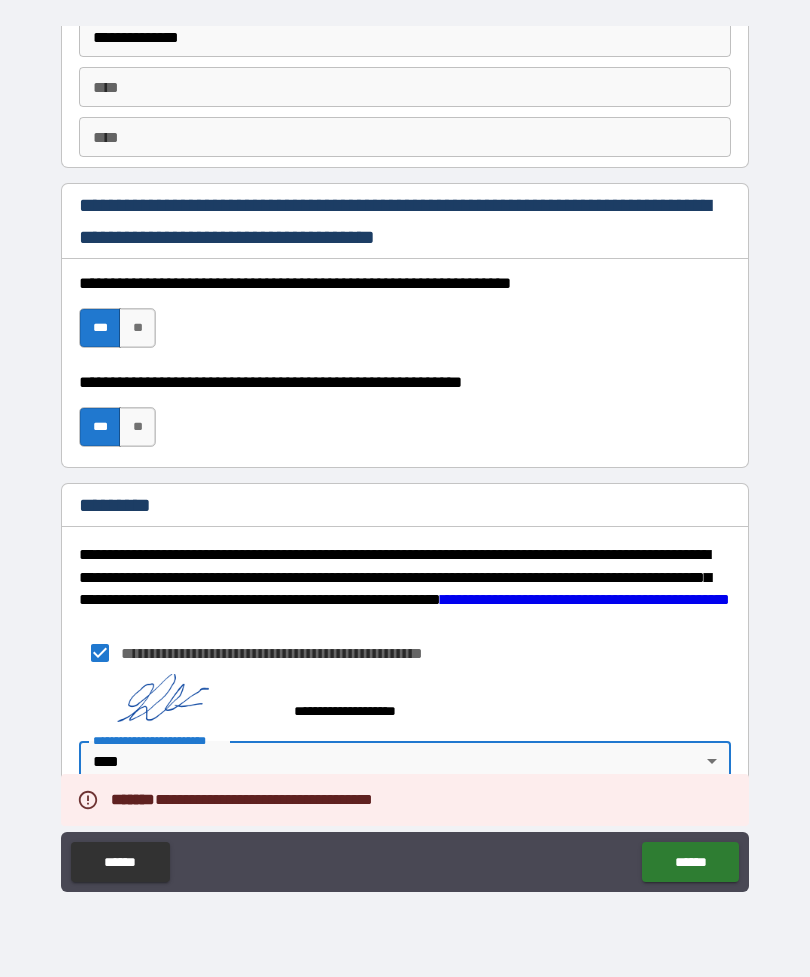 click on "******" at bounding box center (690, 862) 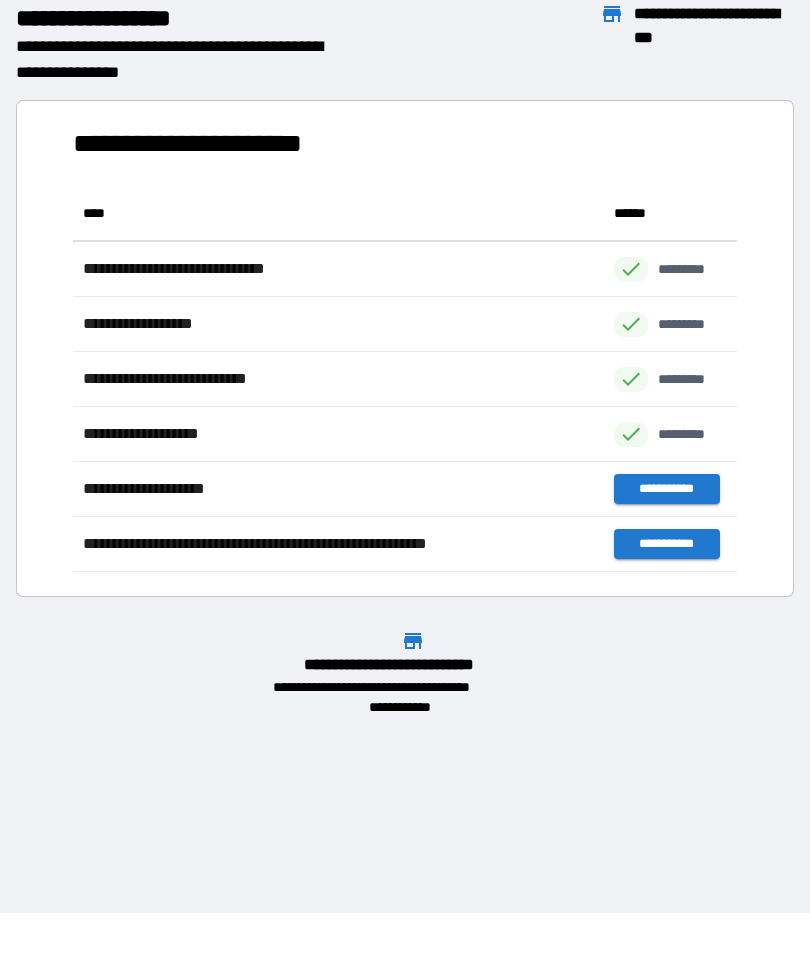 scroll, scrollTop: 386, scrollLeft: 664, axis: both 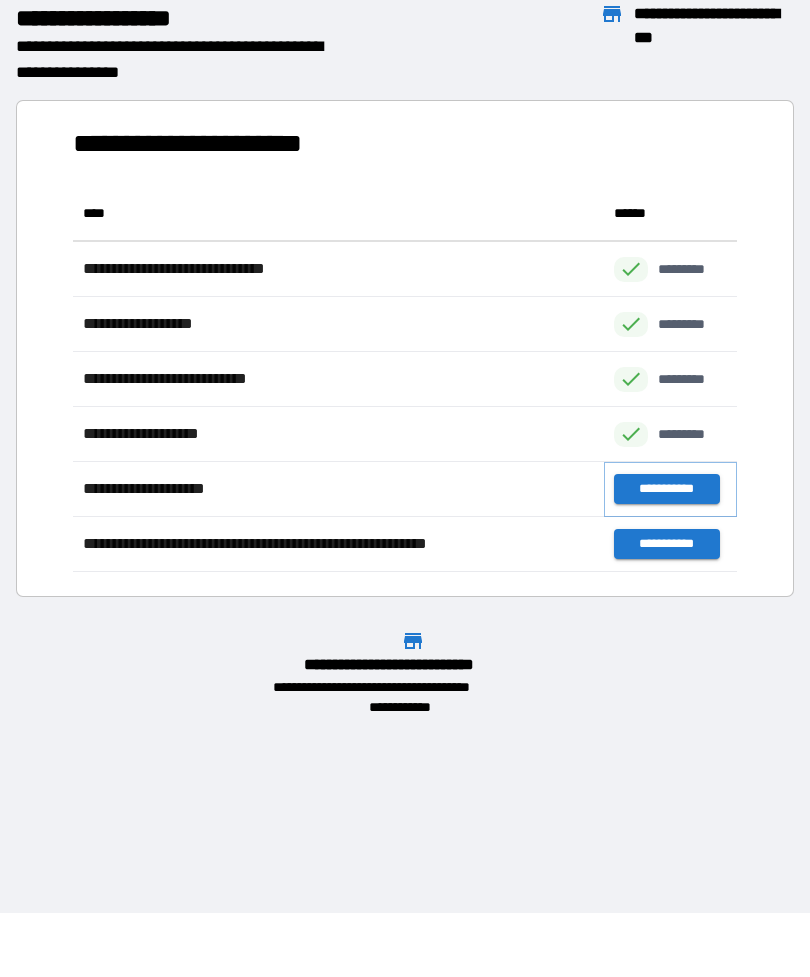 click on "**********" at bounding box center [666, 489] 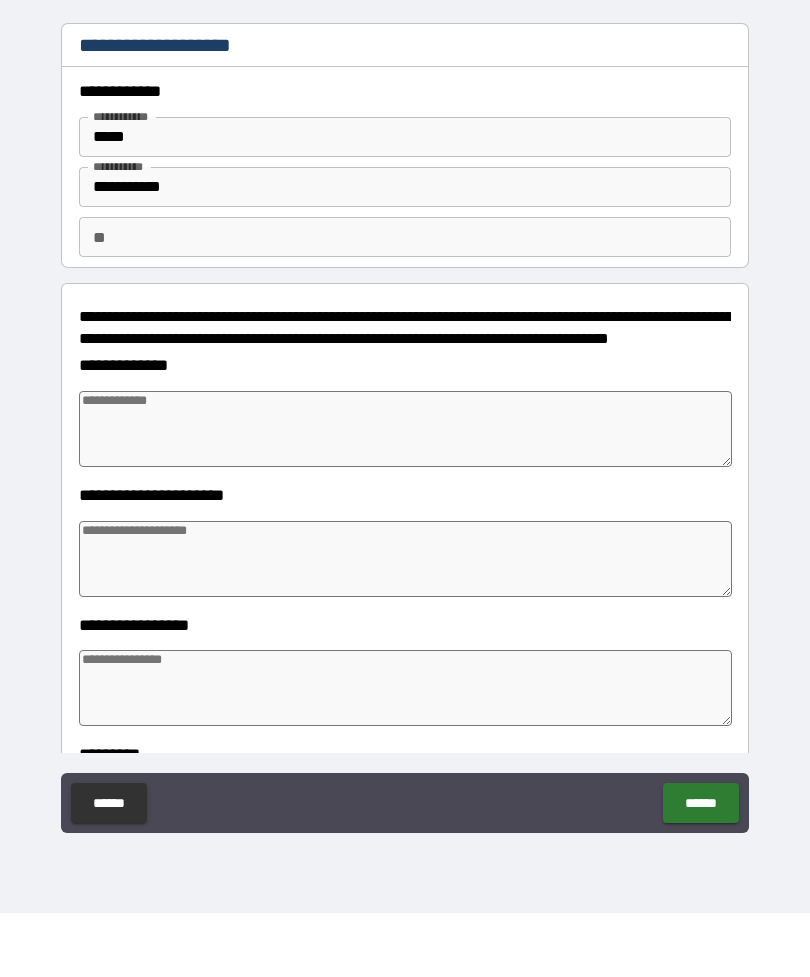 type on "*" 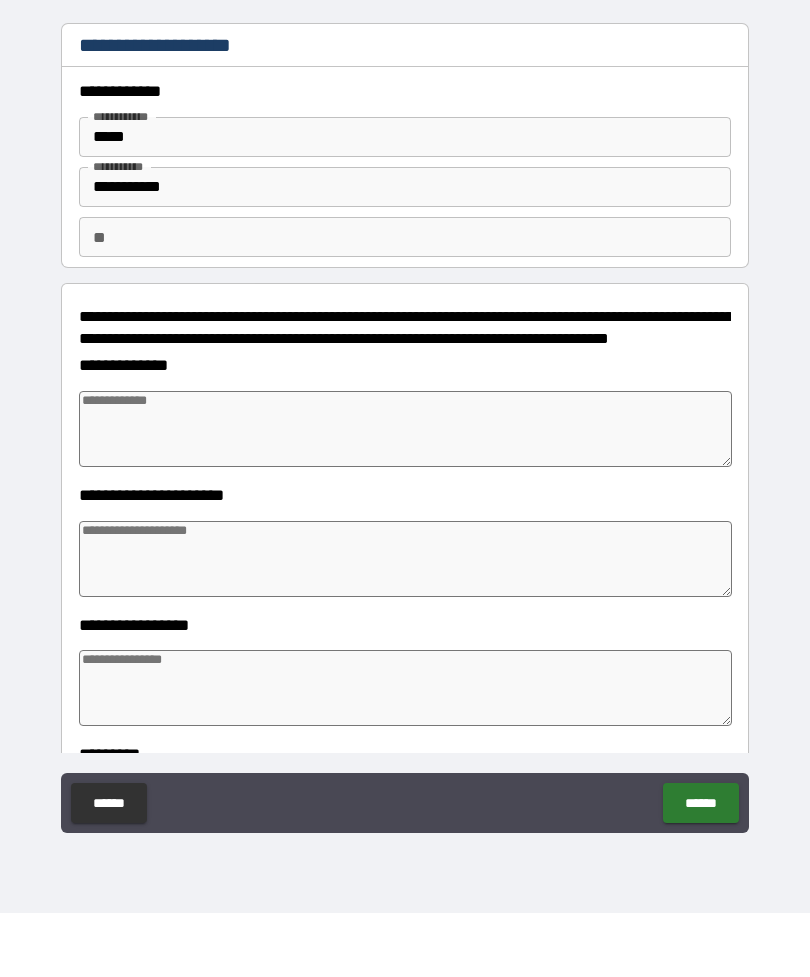 type on "*" 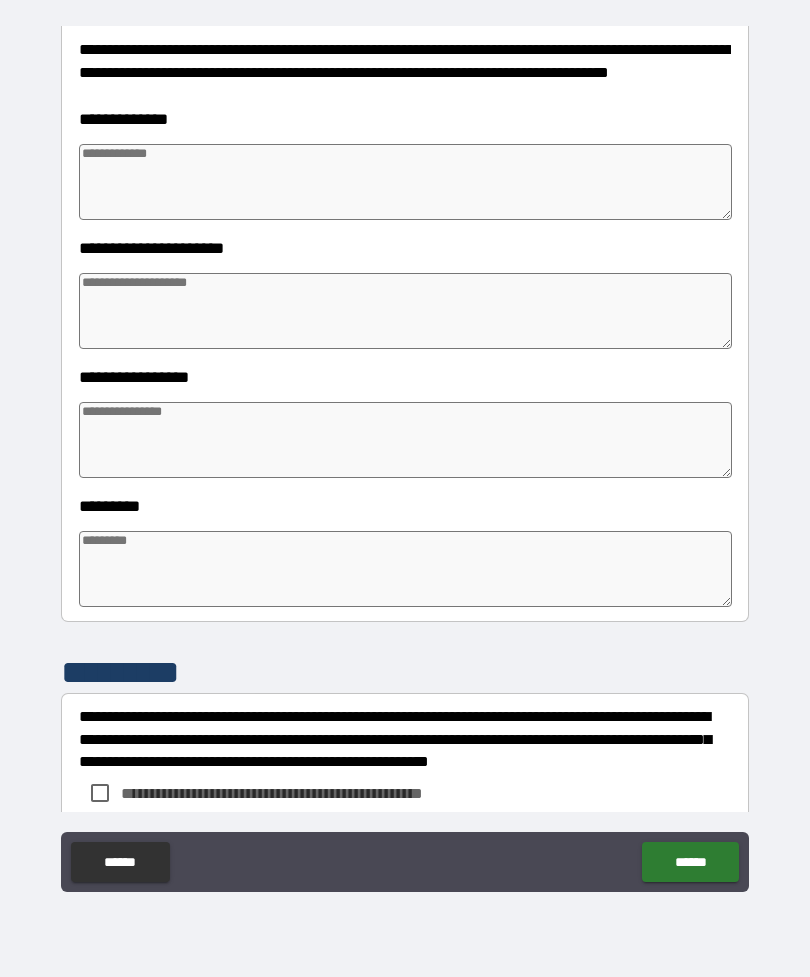 scroll, scrollTop: 204, scrollLeft: 0, axis: vertical 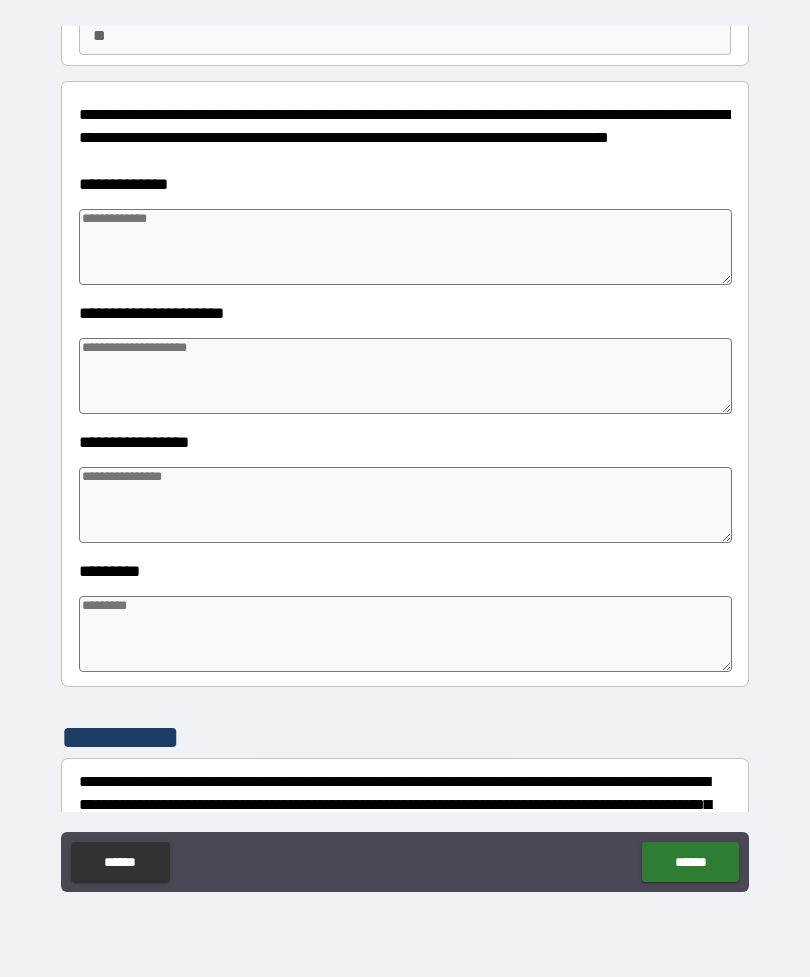 click at bounding box center [405, 247] 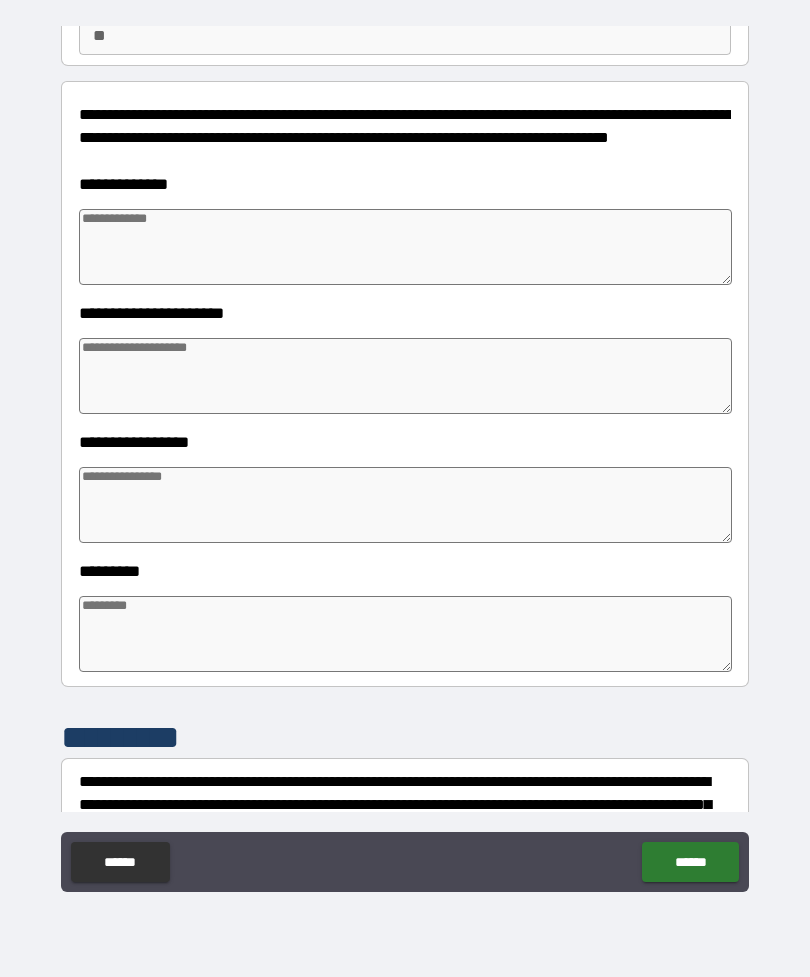type on "*" 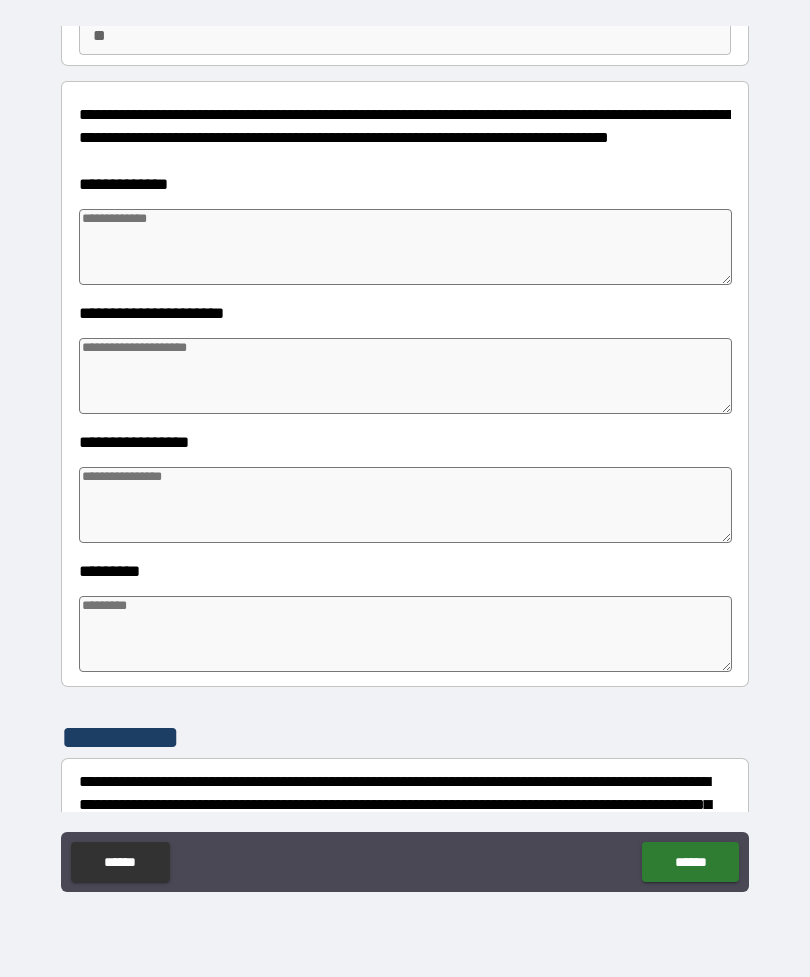 type on "*" 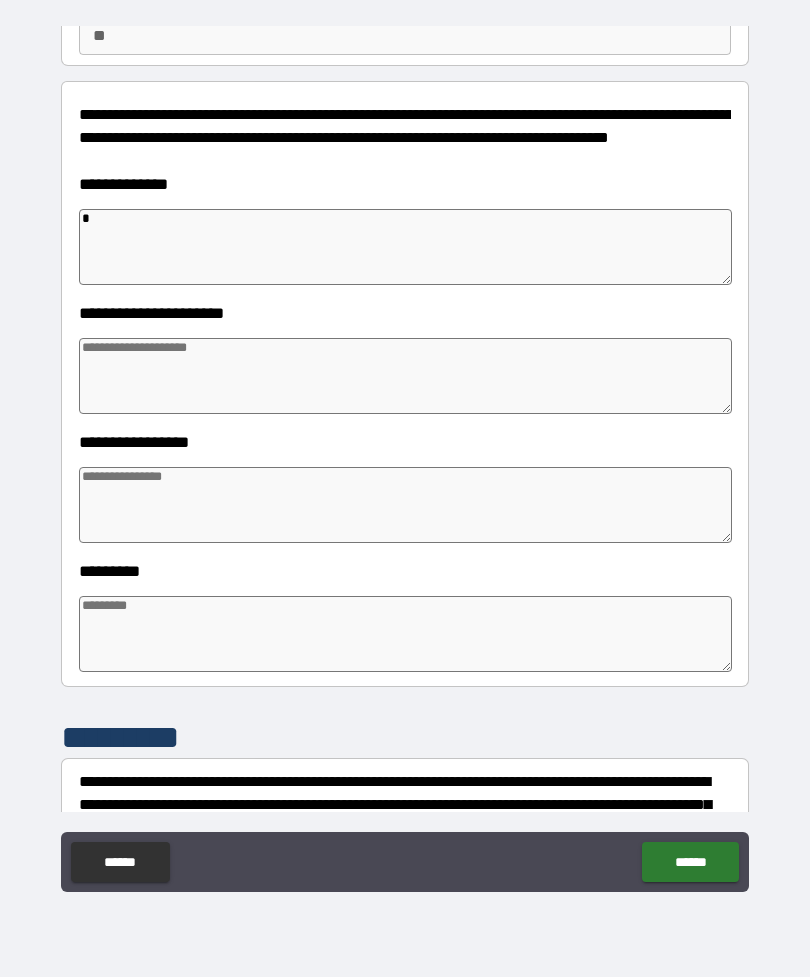 type on "**" 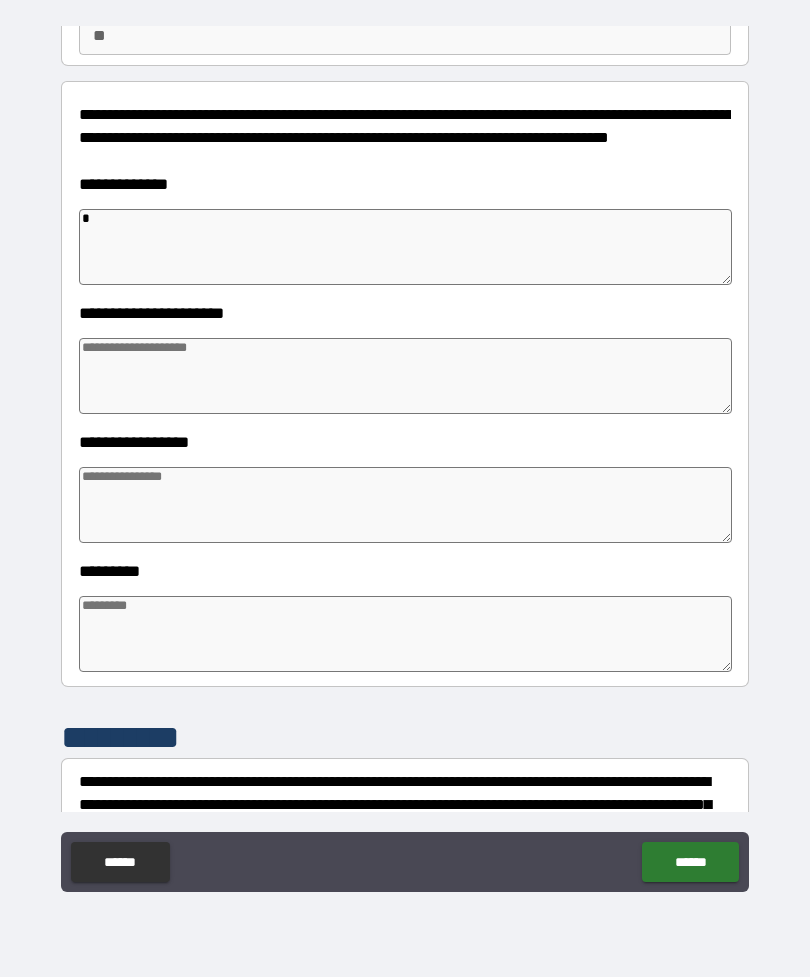 type on "*" 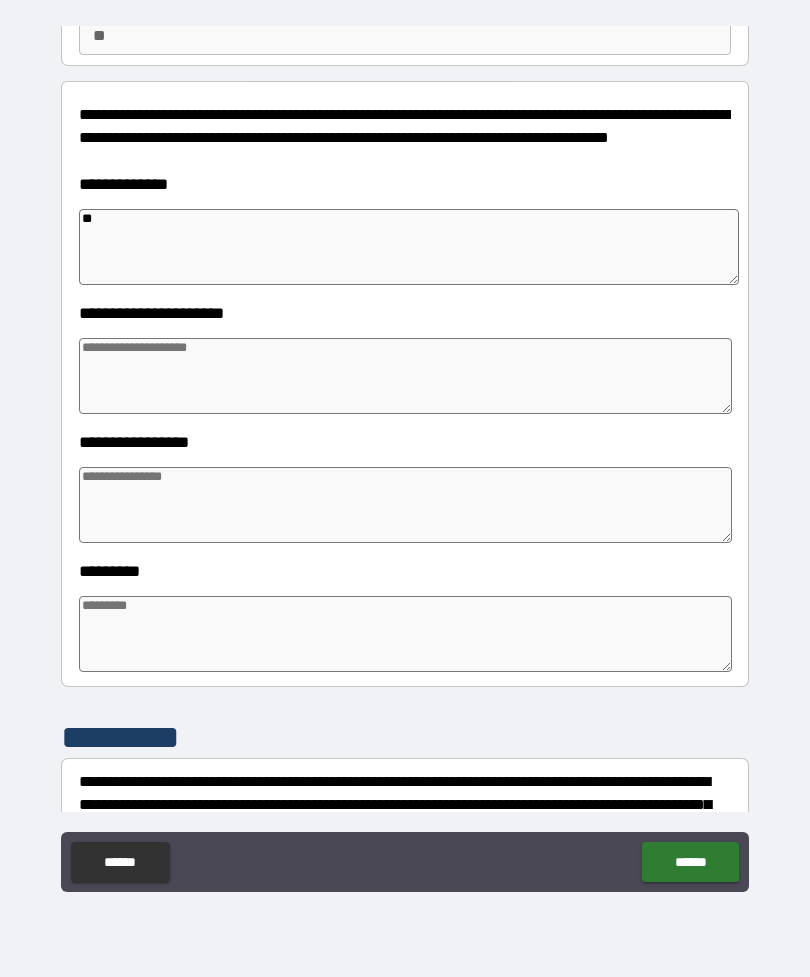 type on "***" 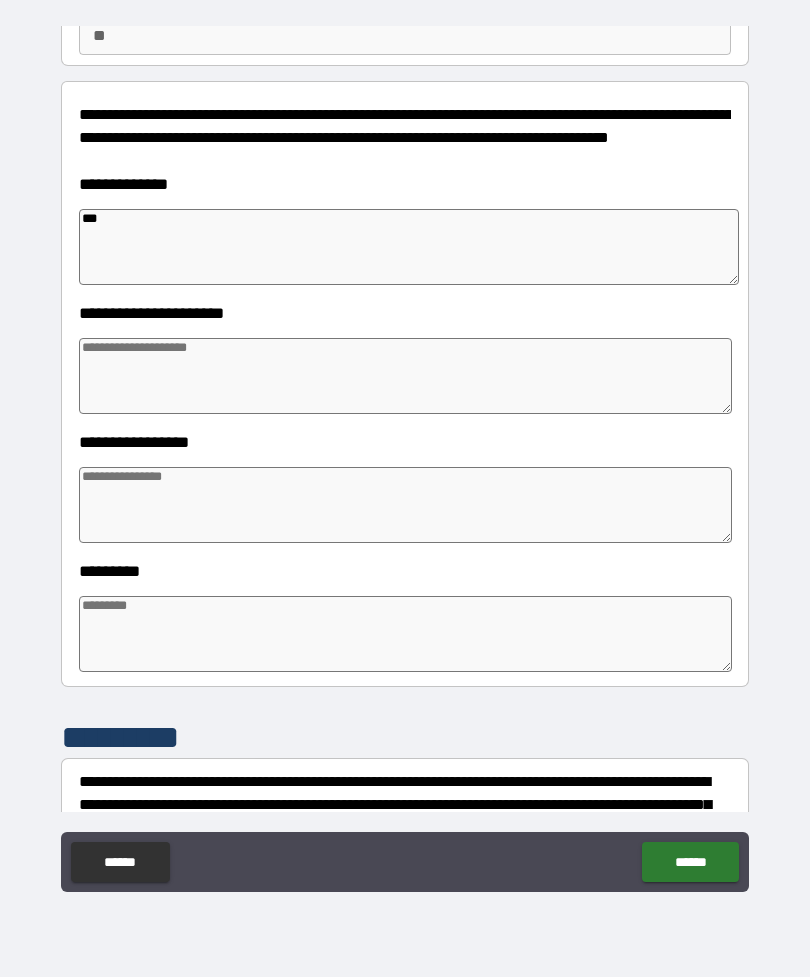 type on "*" 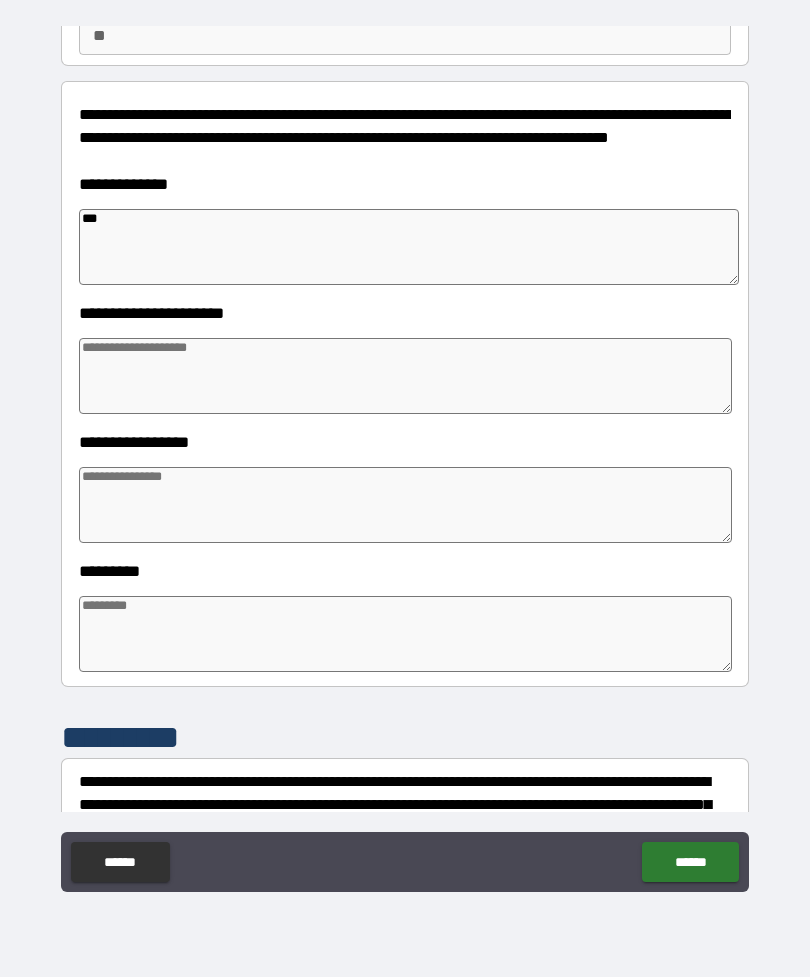 type on "*" 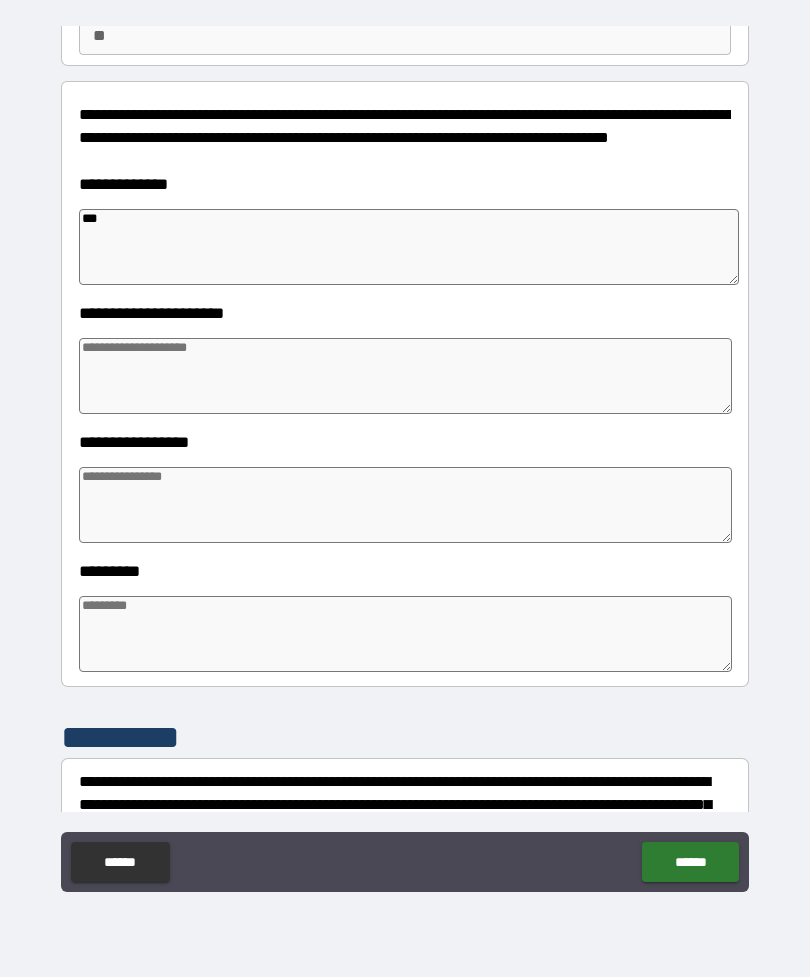 type on "*" 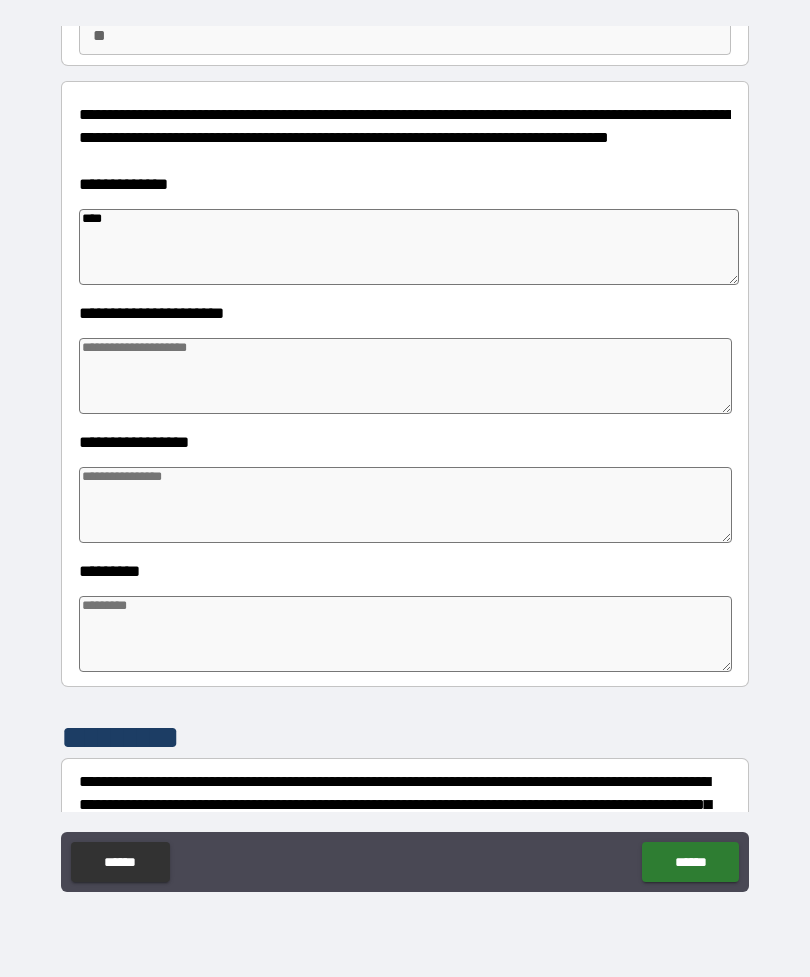 type on "*****" 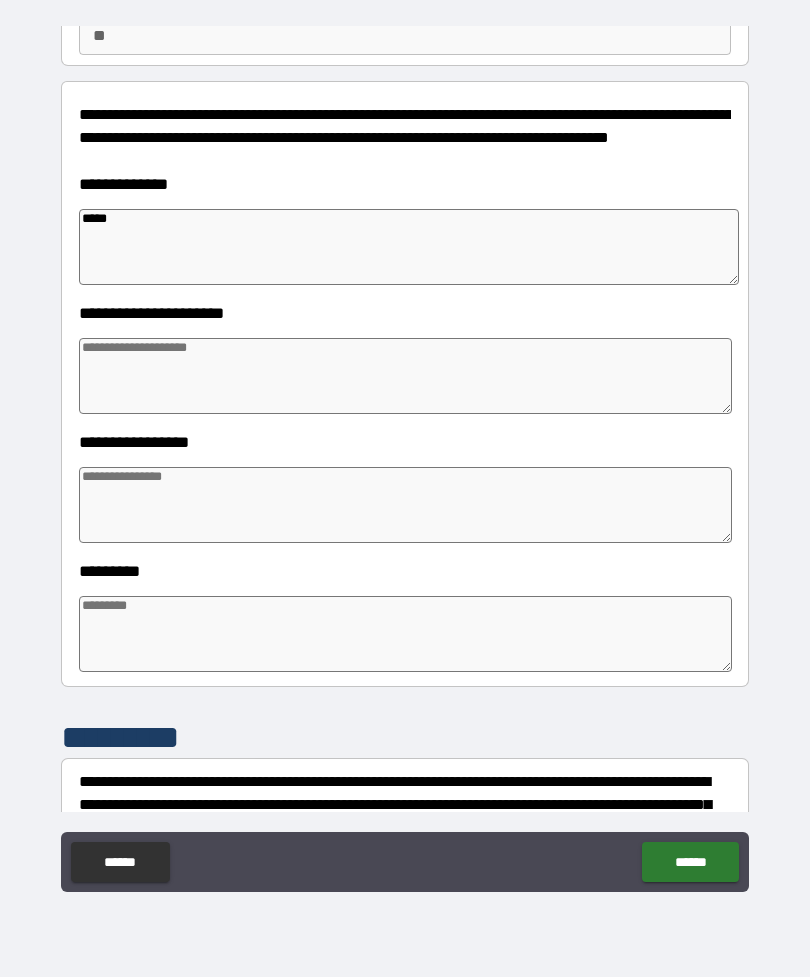 type on "*" 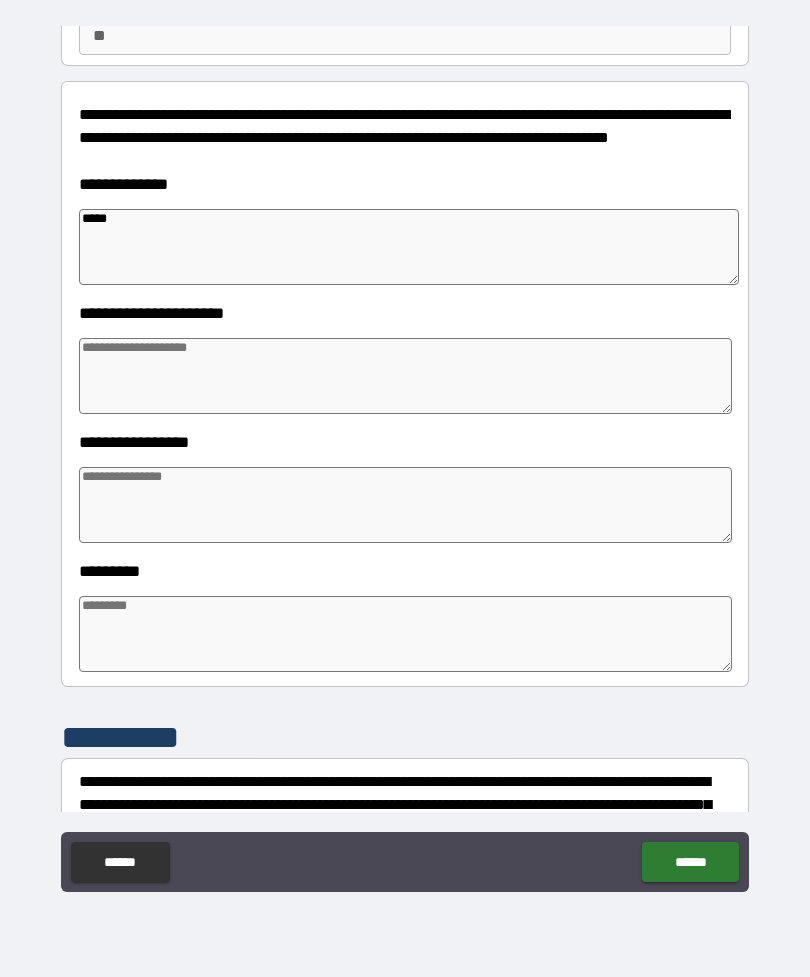 type on "*" 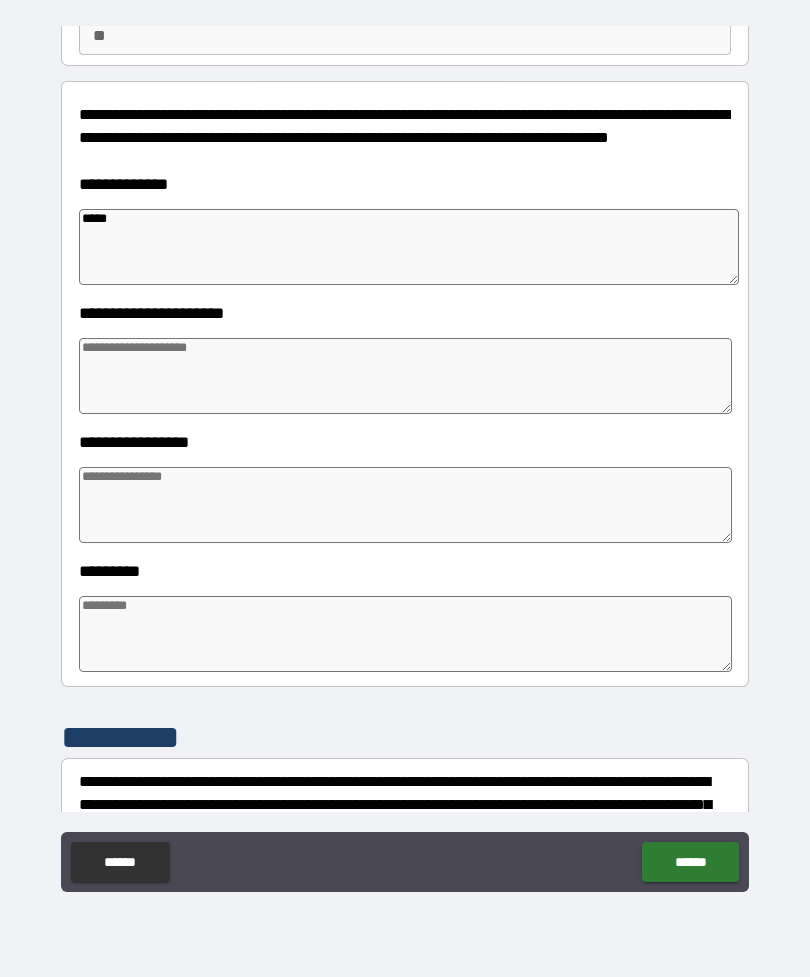 type on "*" 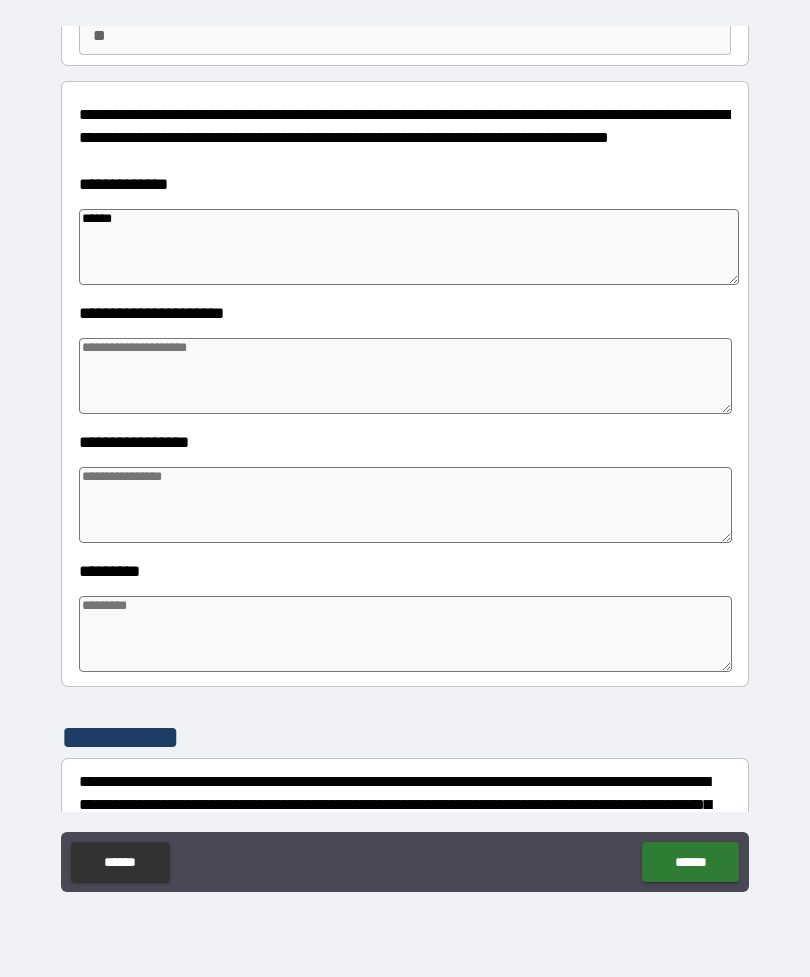 type on "*" 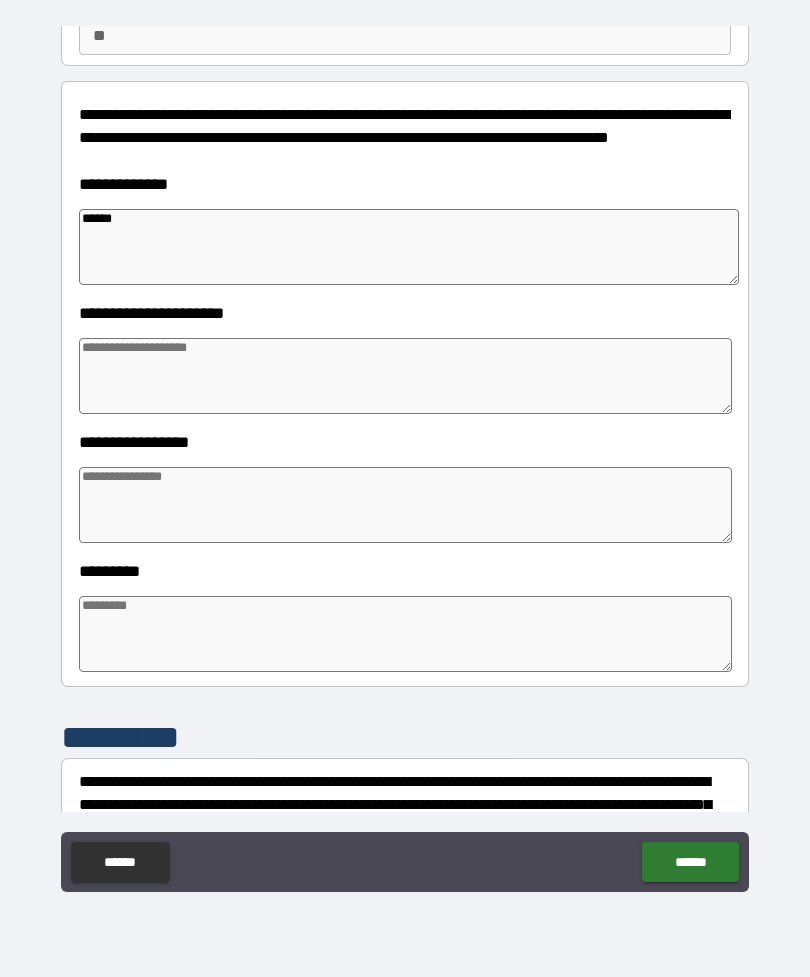 type on "*******" 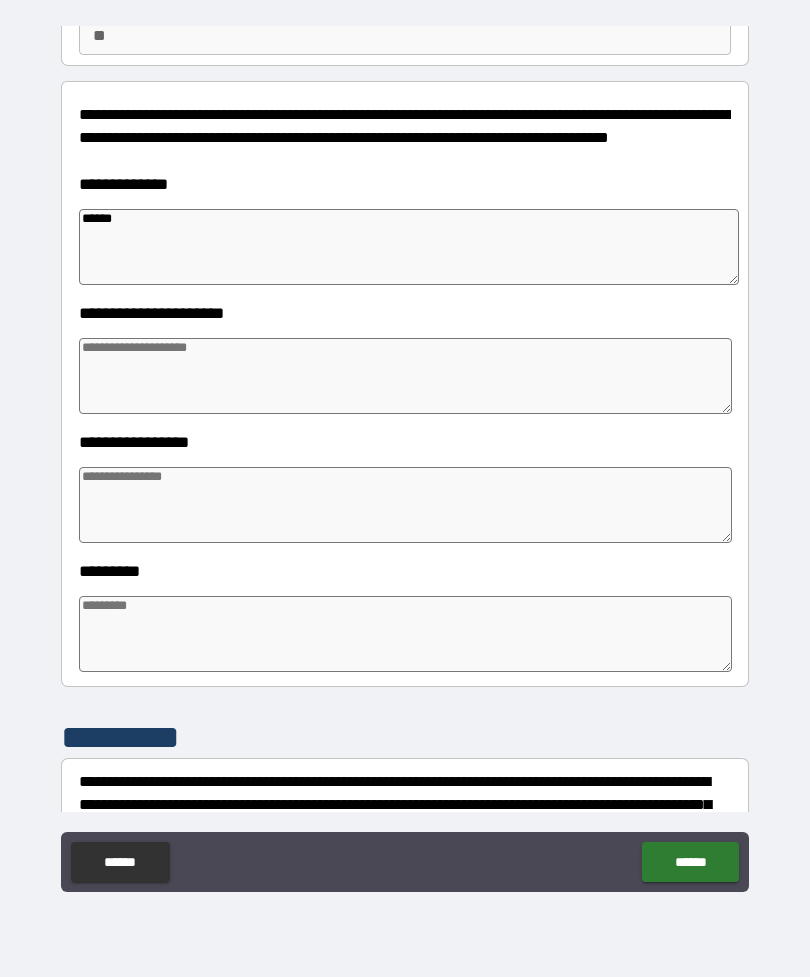 type on "*" 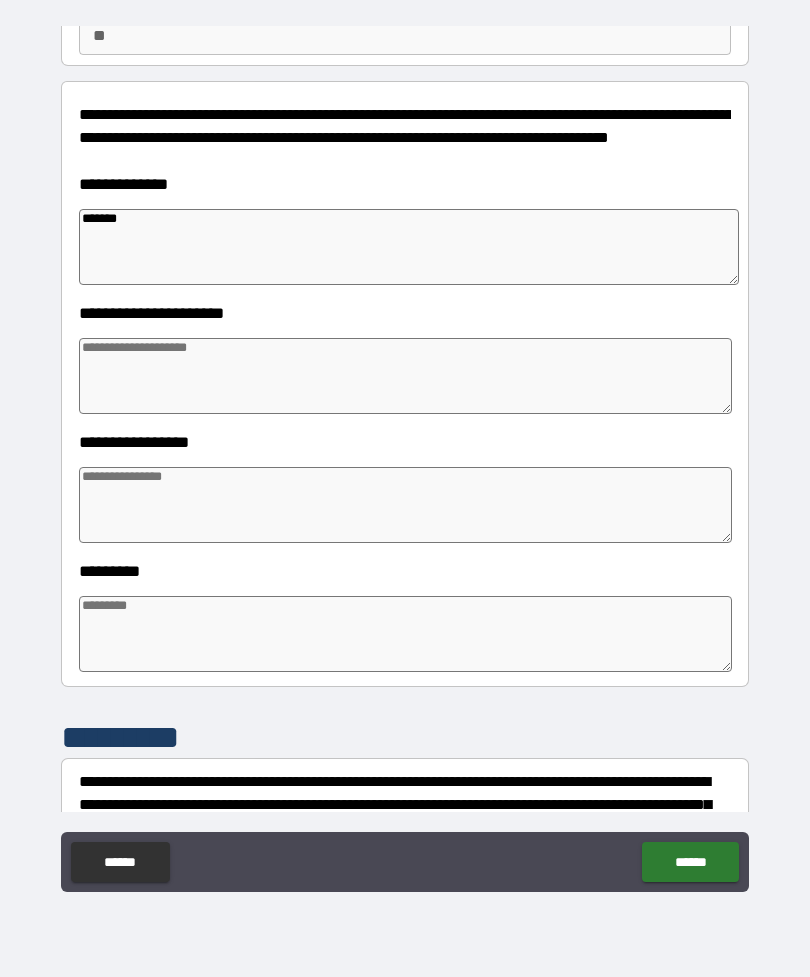type on "*" 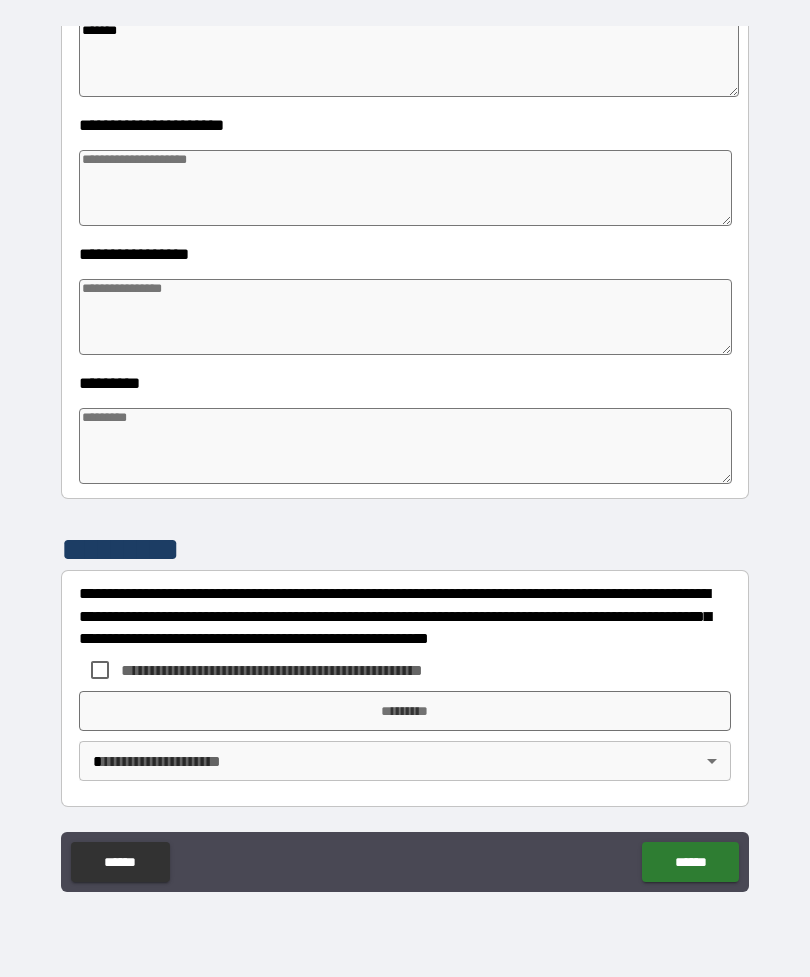 scroll, scrollTop: 392, scrollLeft: 0, axis: vertical 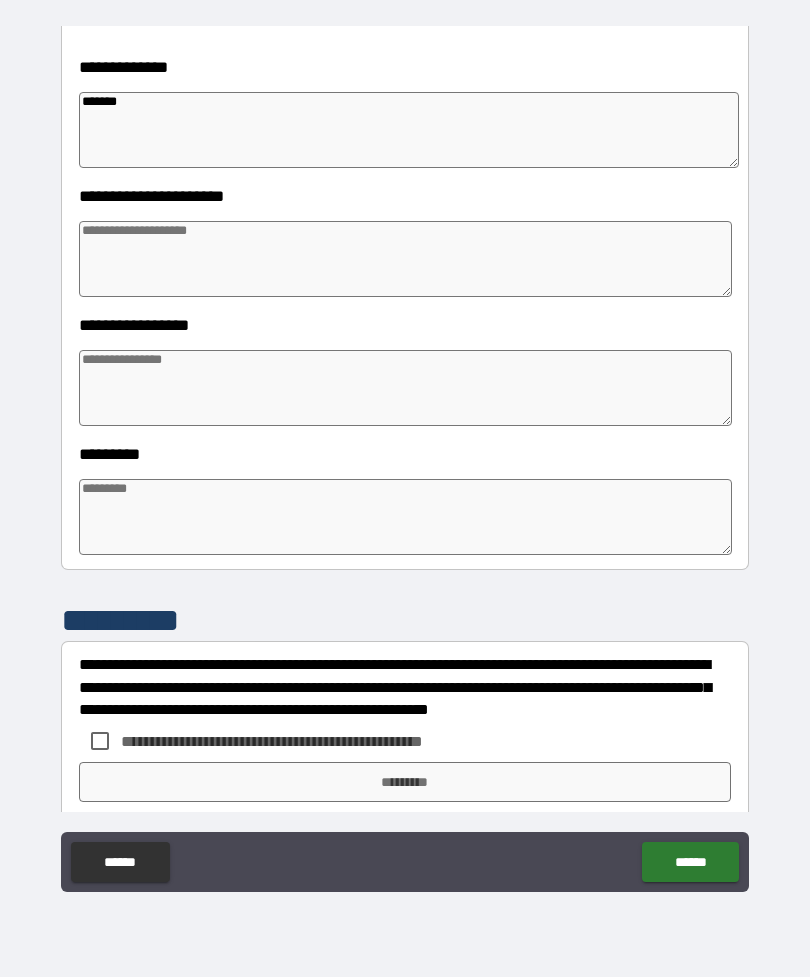 click at bounding box center (405, 259) 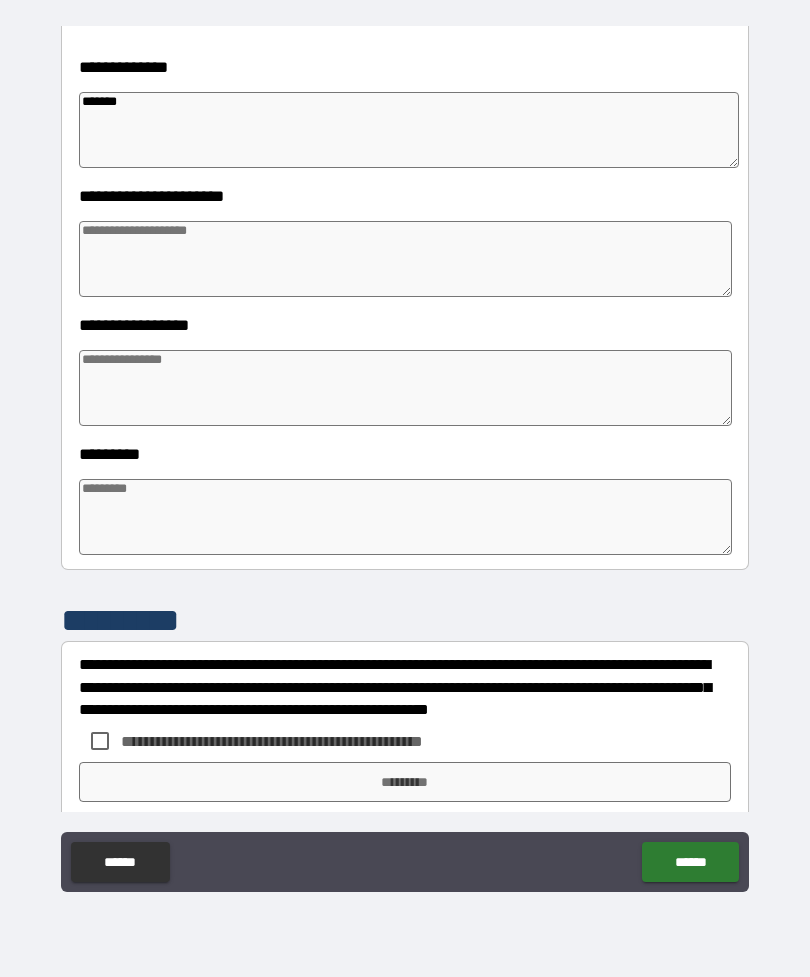 type on "*" 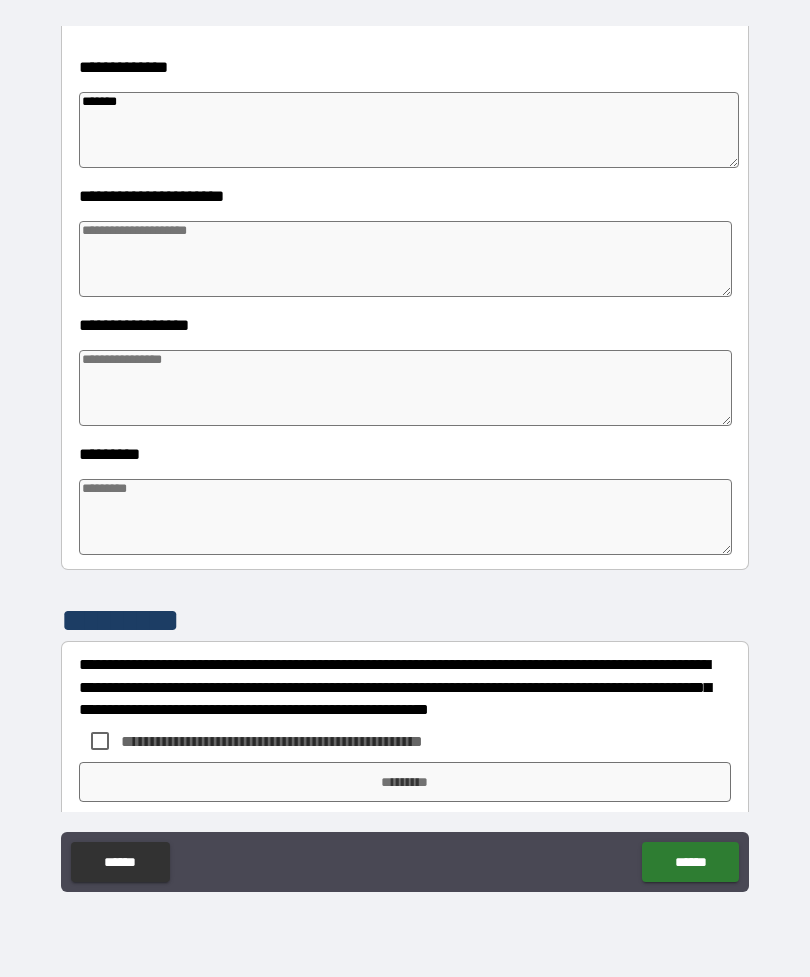 type on "*" 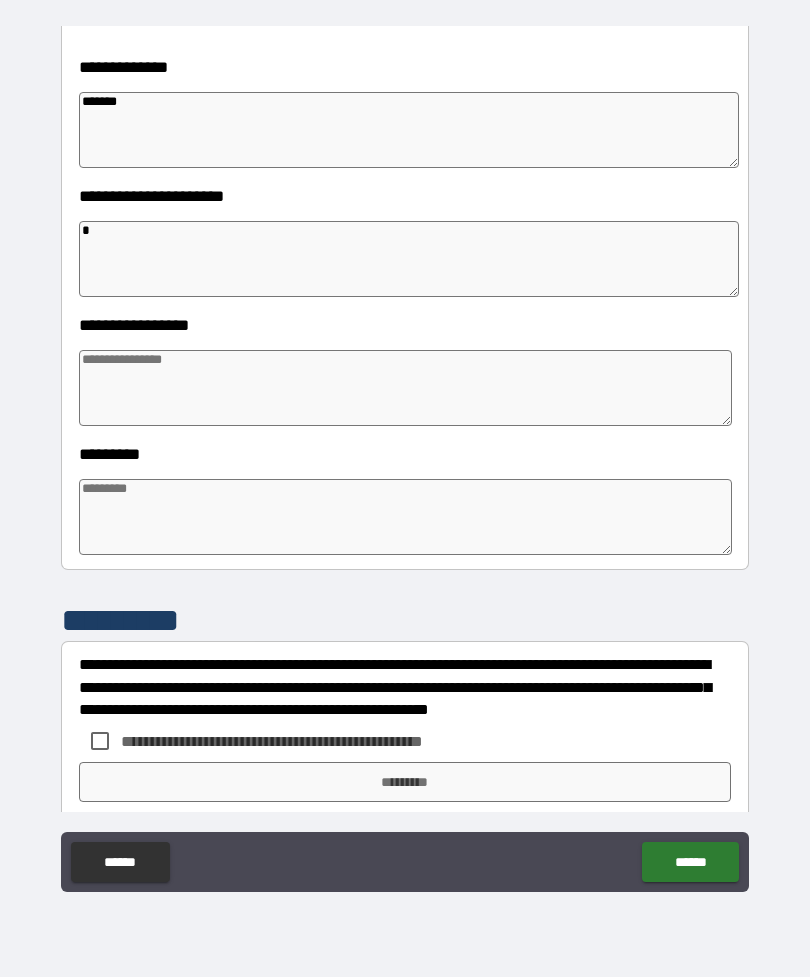 type on "*" 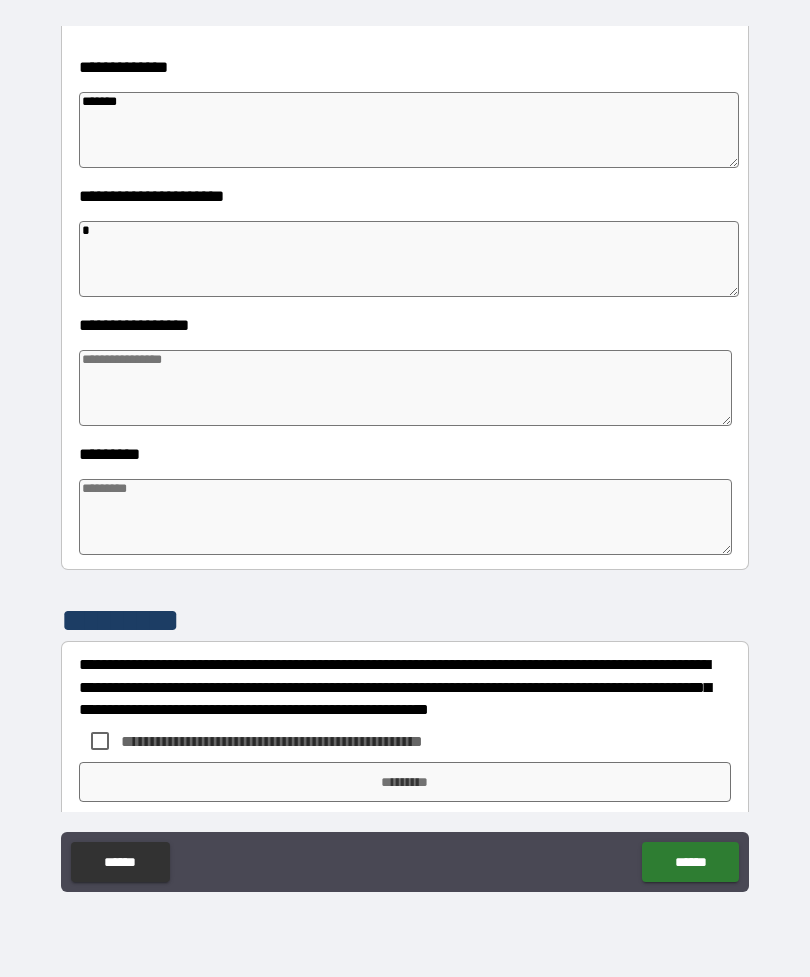 type on "*" 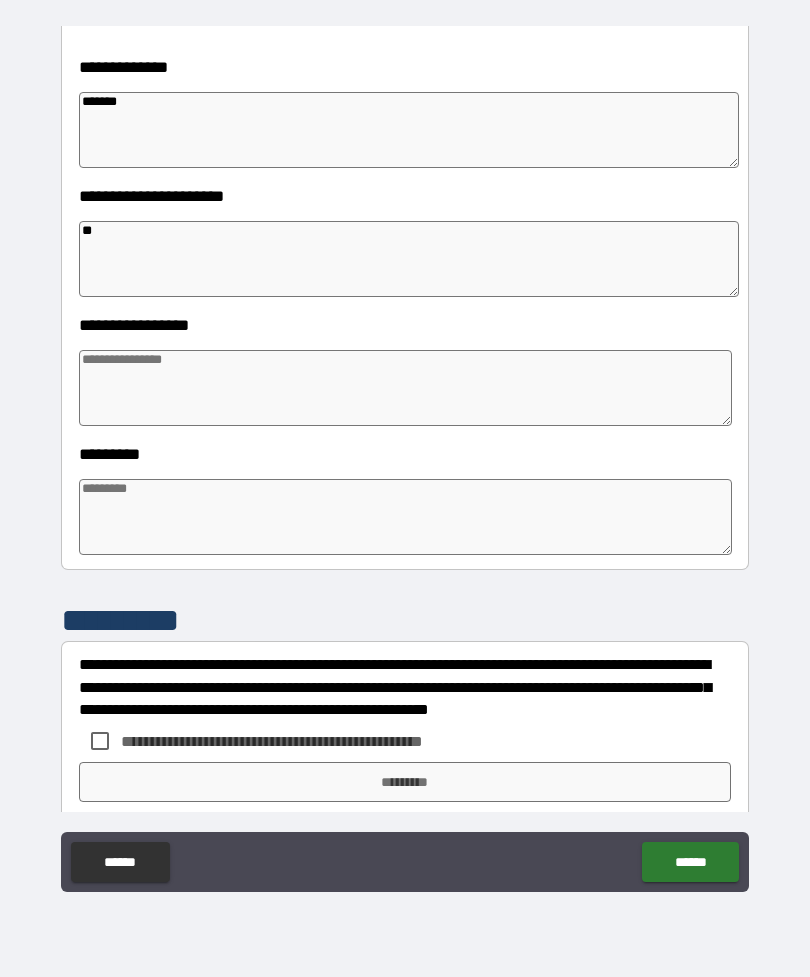 type on "*" 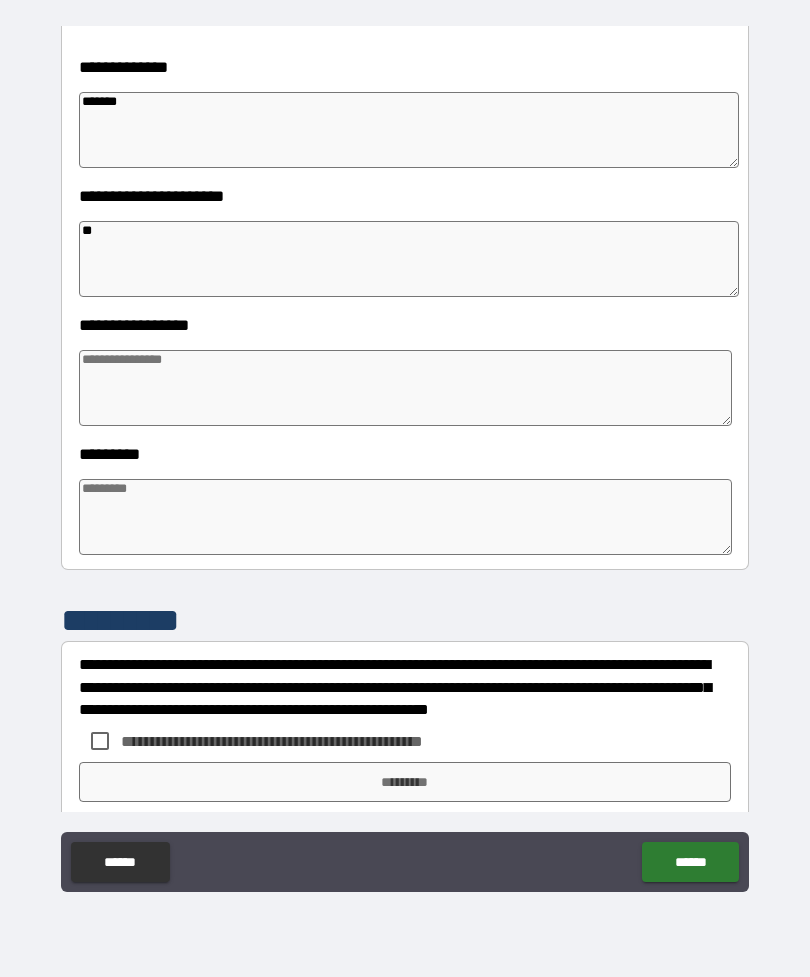 type on "***" 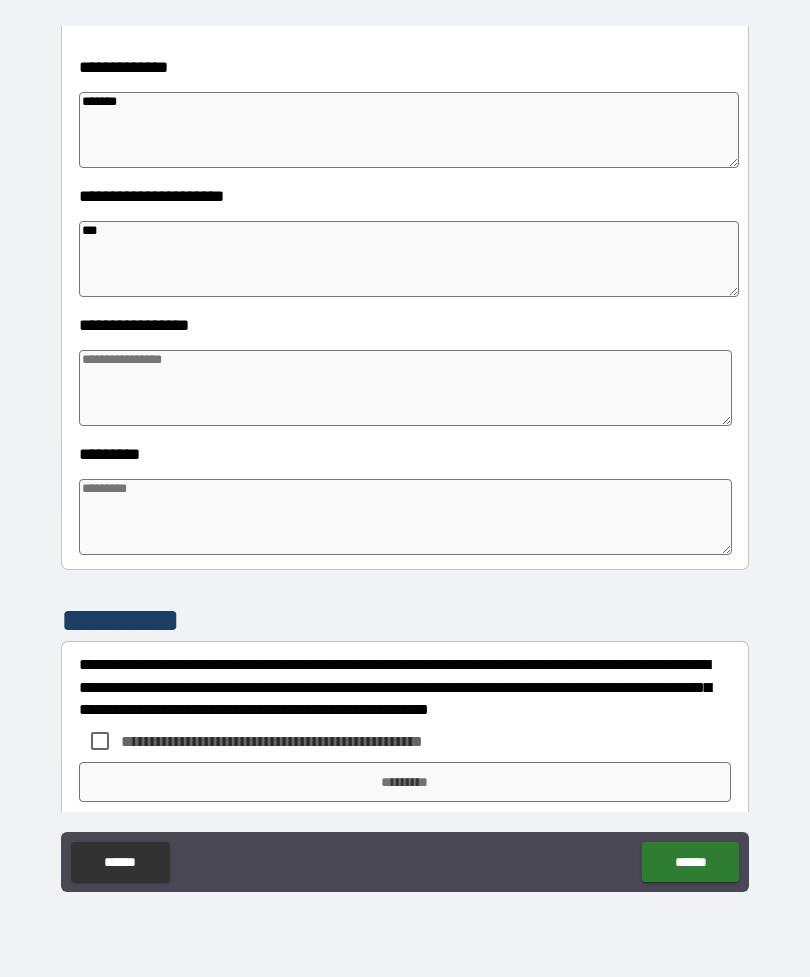 type on "*" 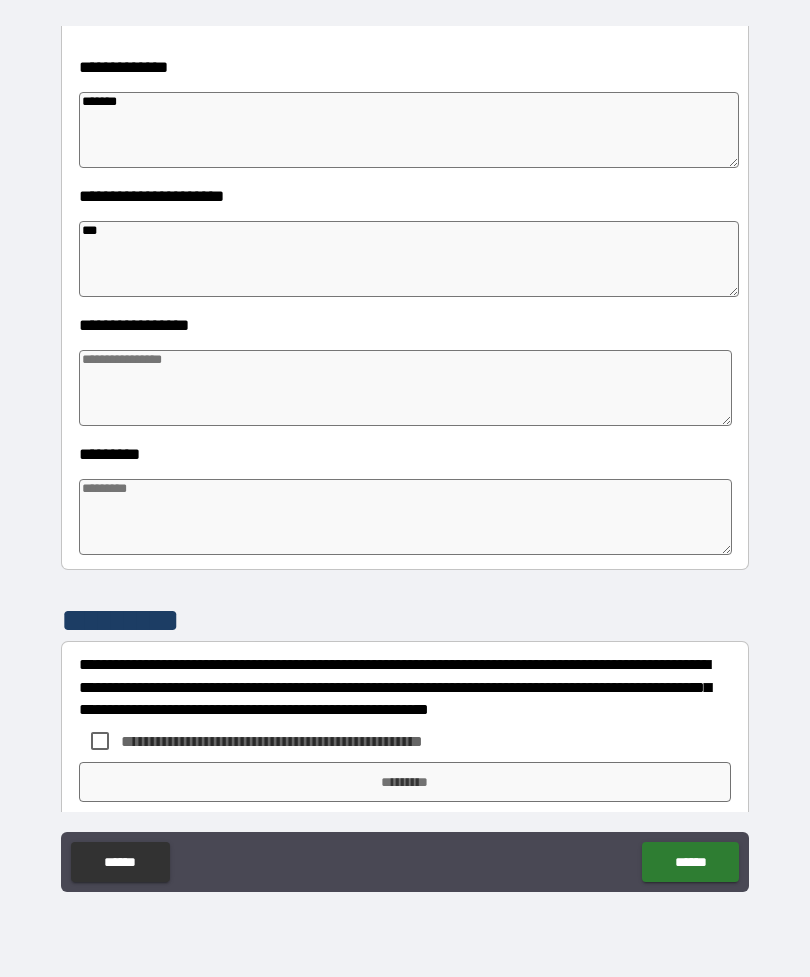 type on "*" 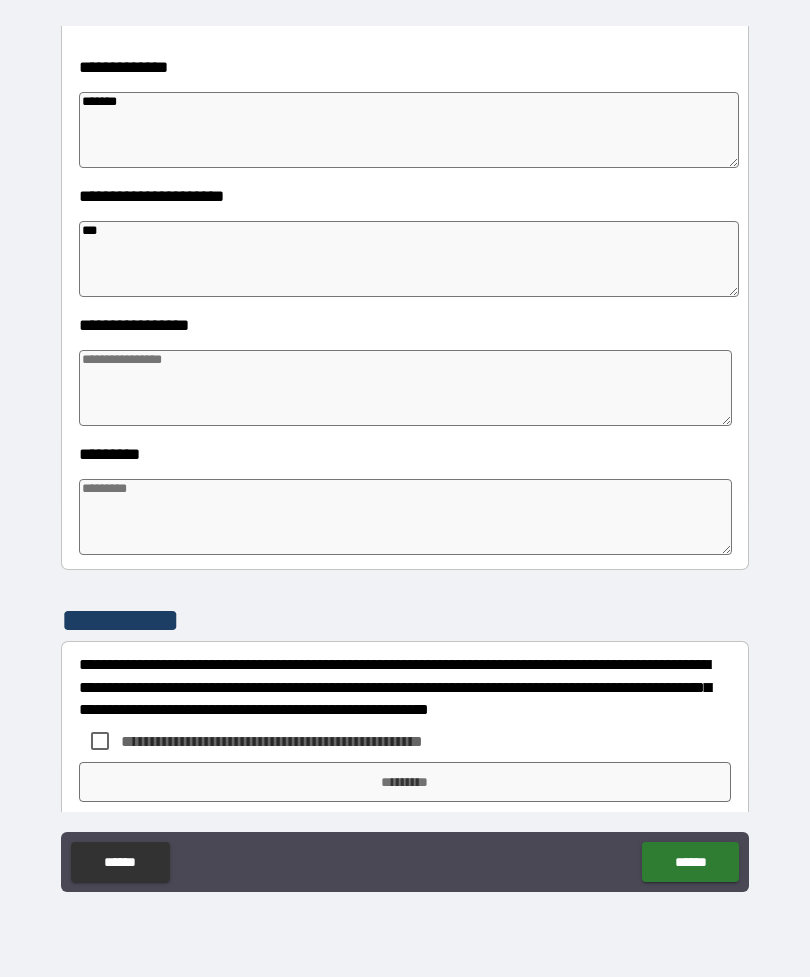 type on "*" 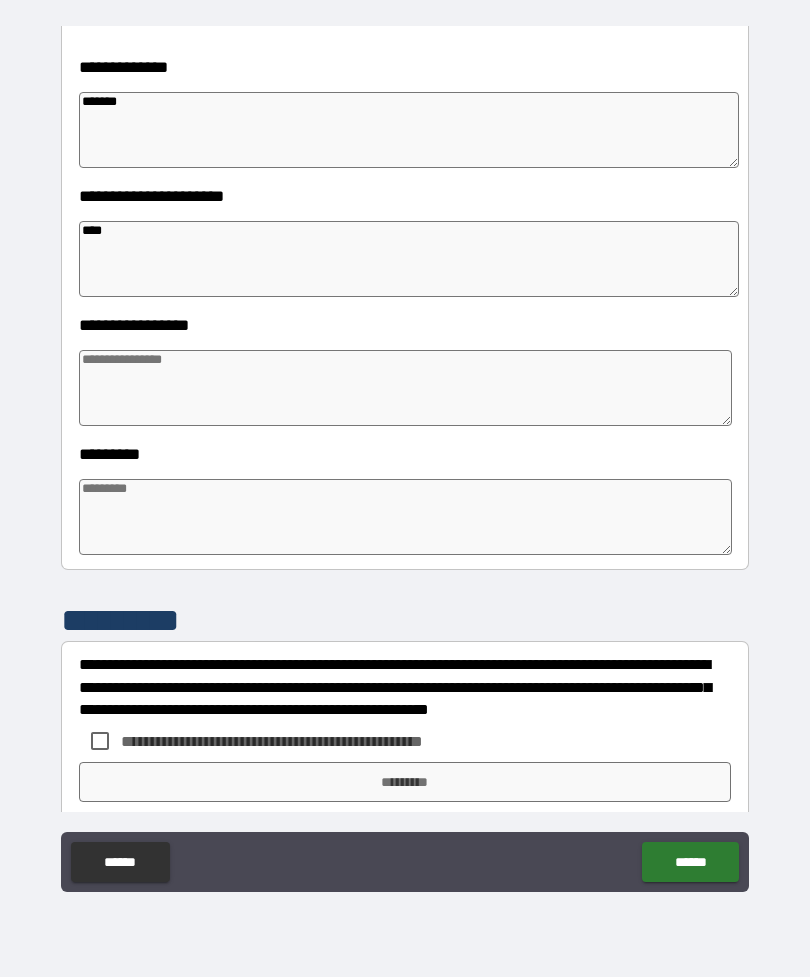 type on "*" 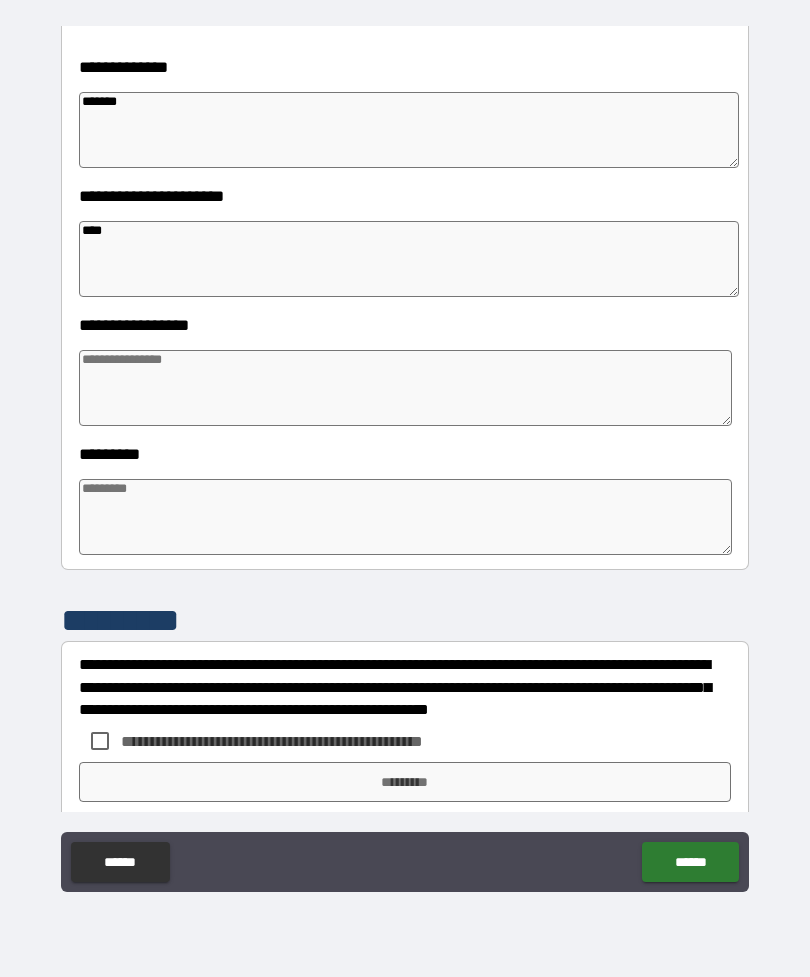 type on "*" 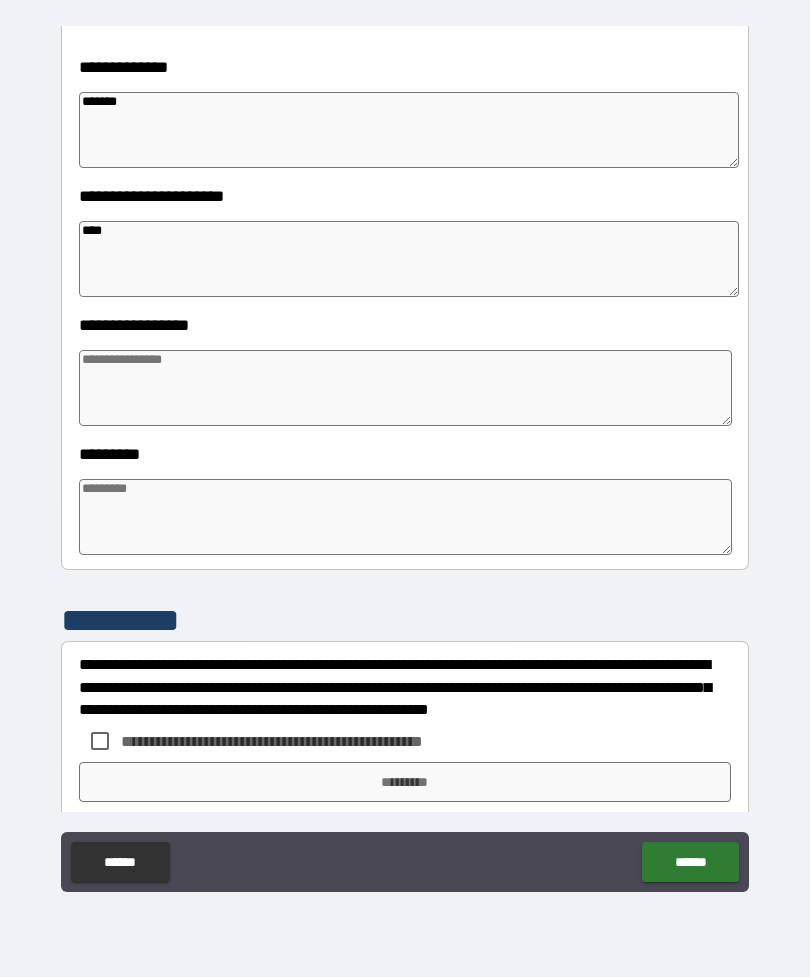 type on "*" 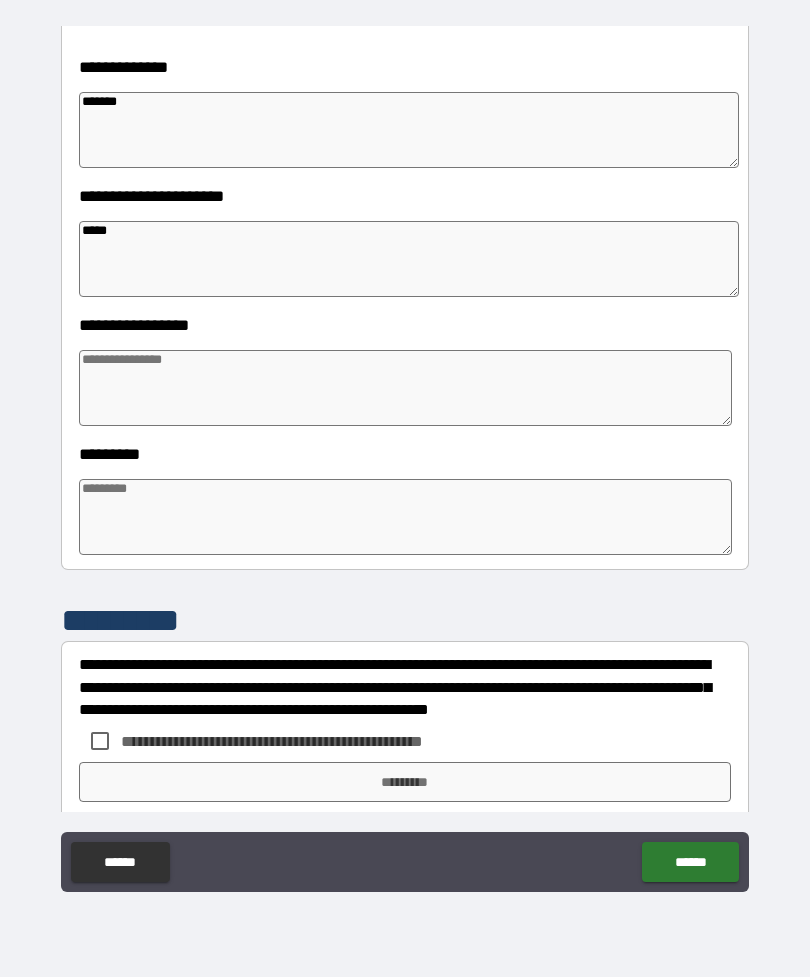 type on "*" 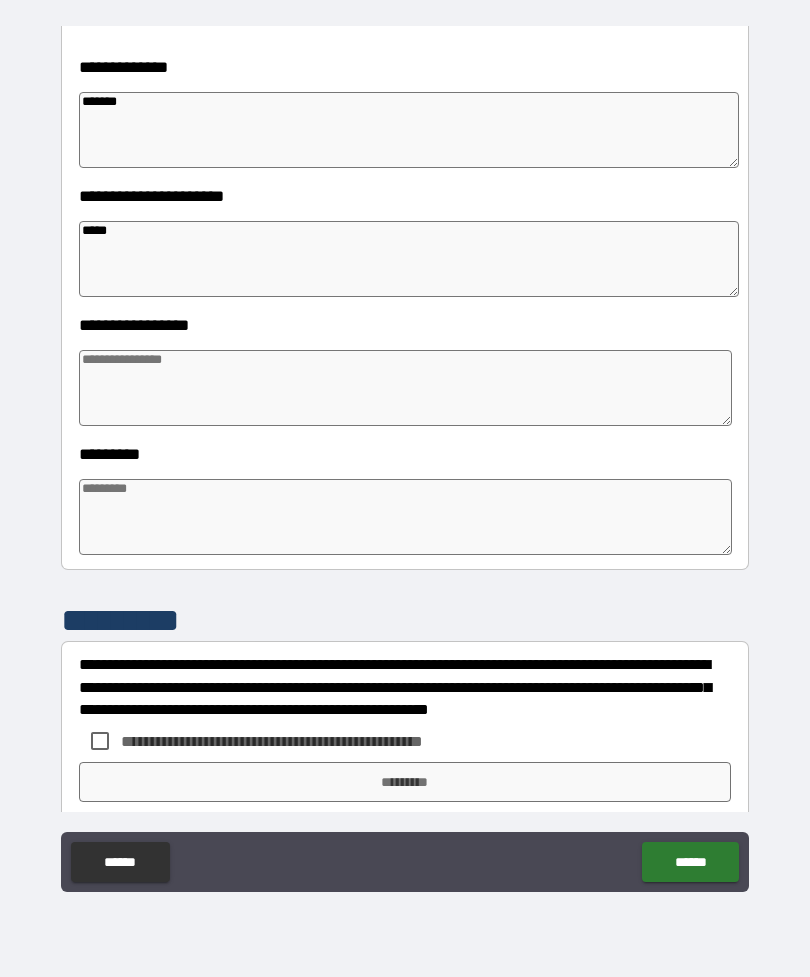 type on "*" 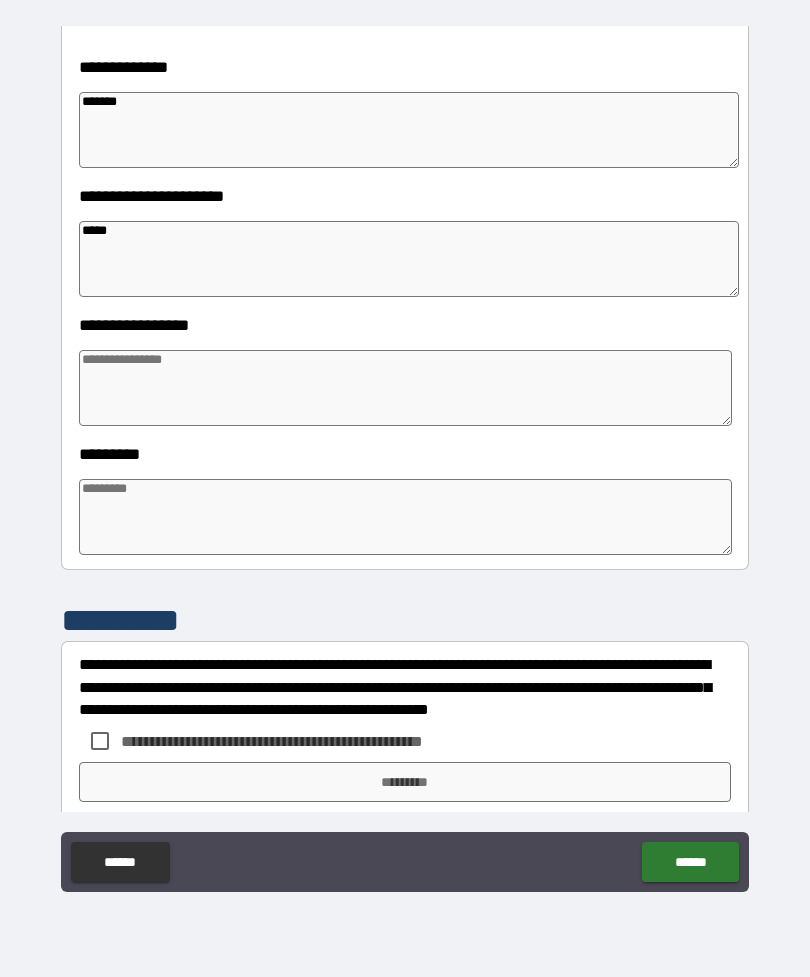 type on "*" 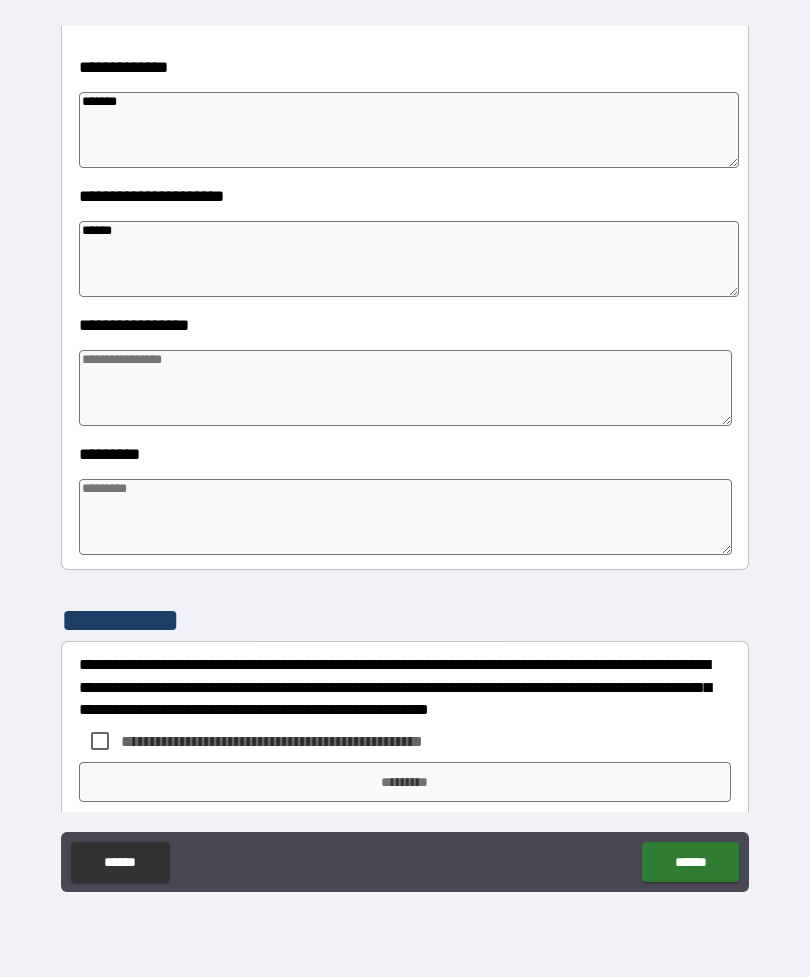 type on "*" 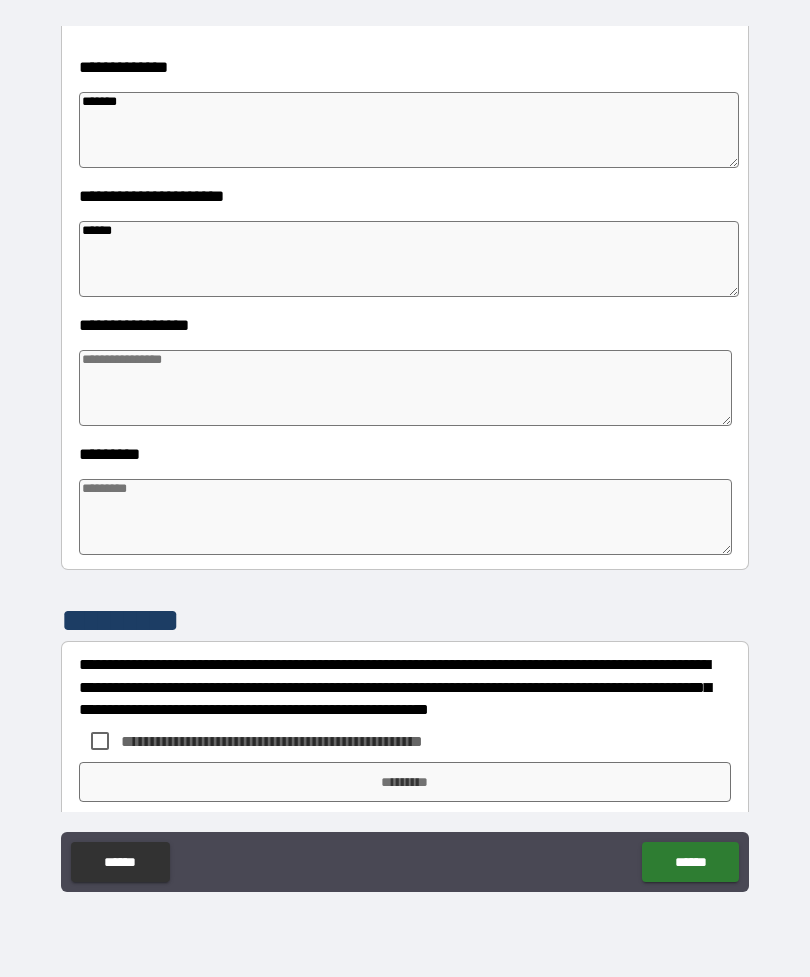 type on "*******" 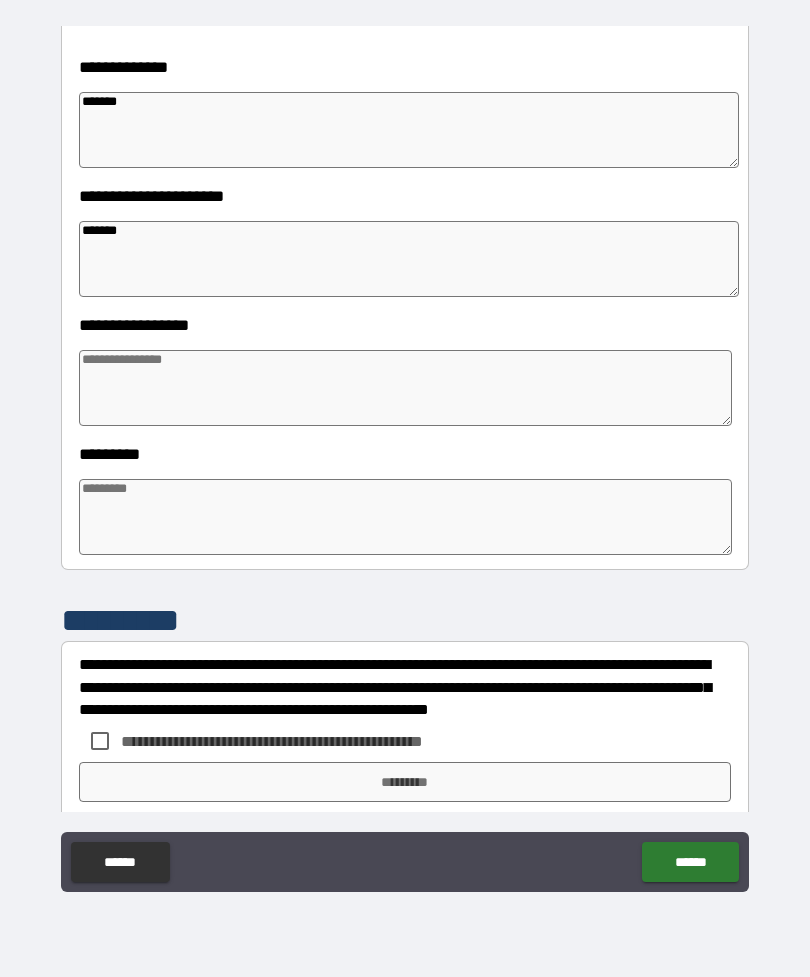 type on "*" 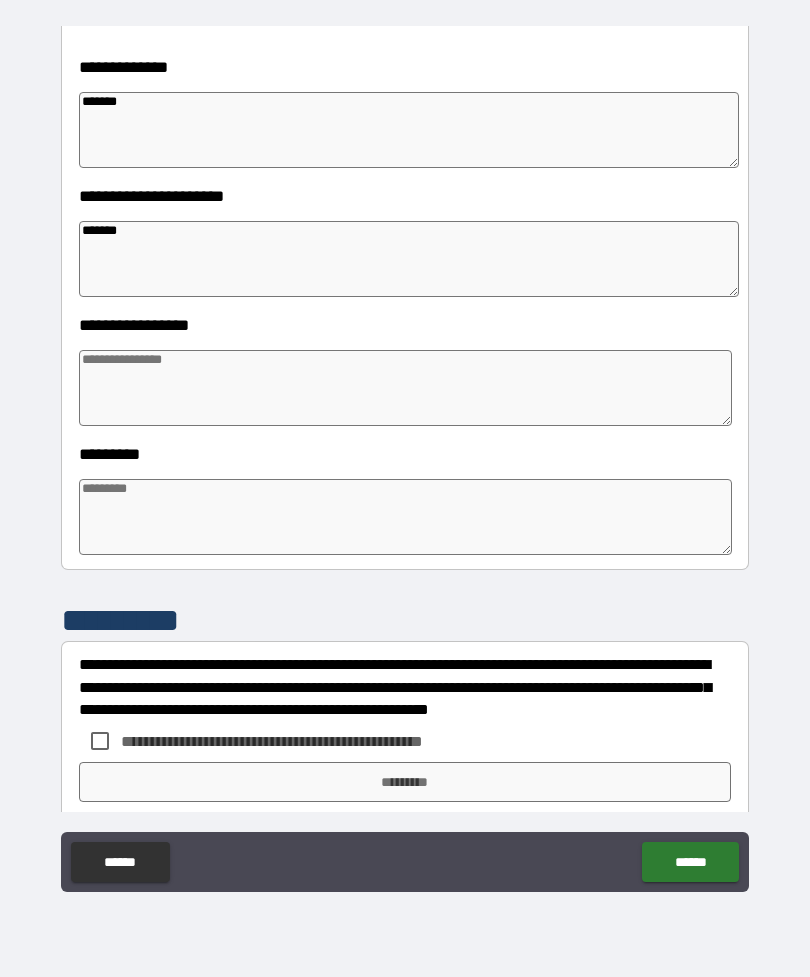 type on "*" 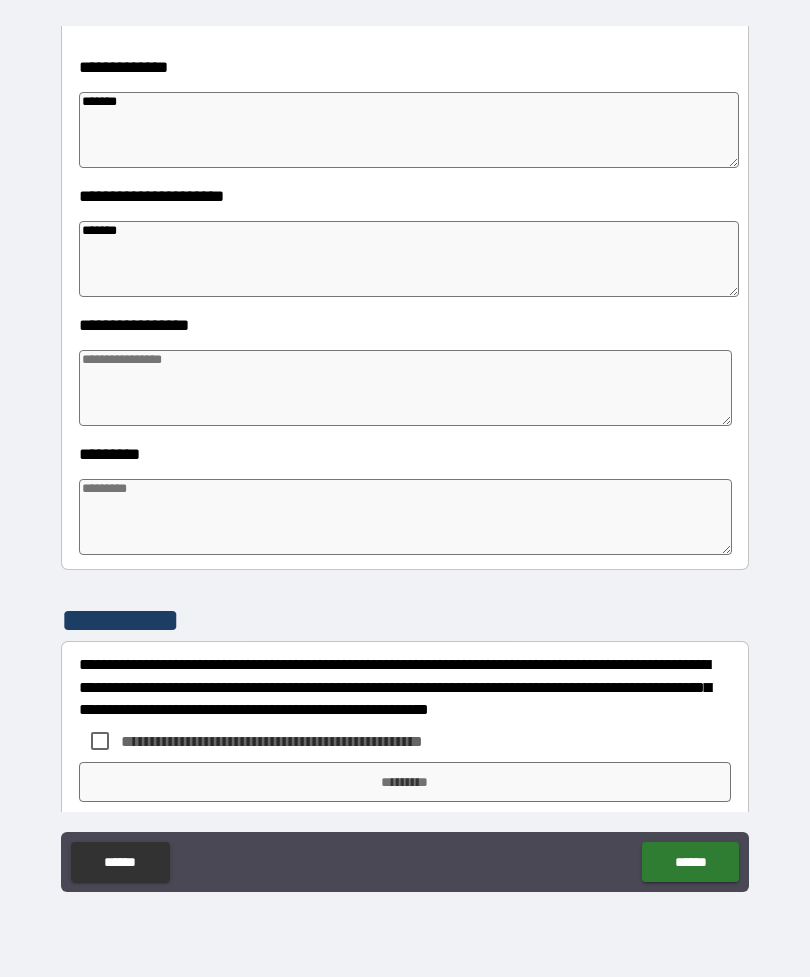 type on "*" 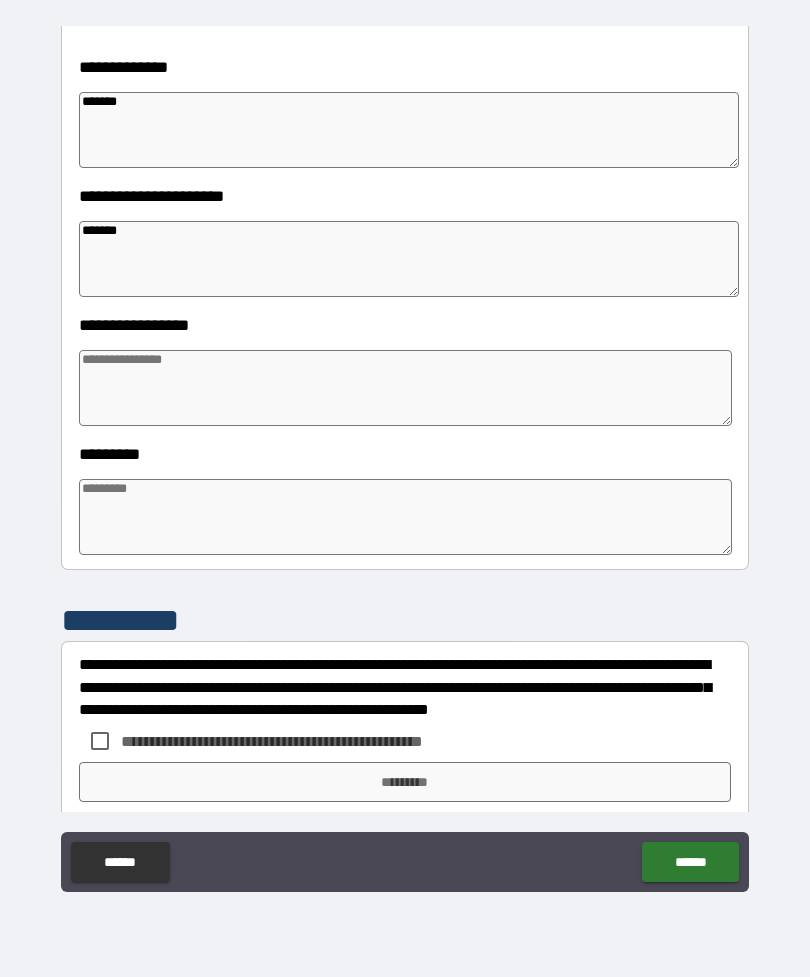 type on "********" 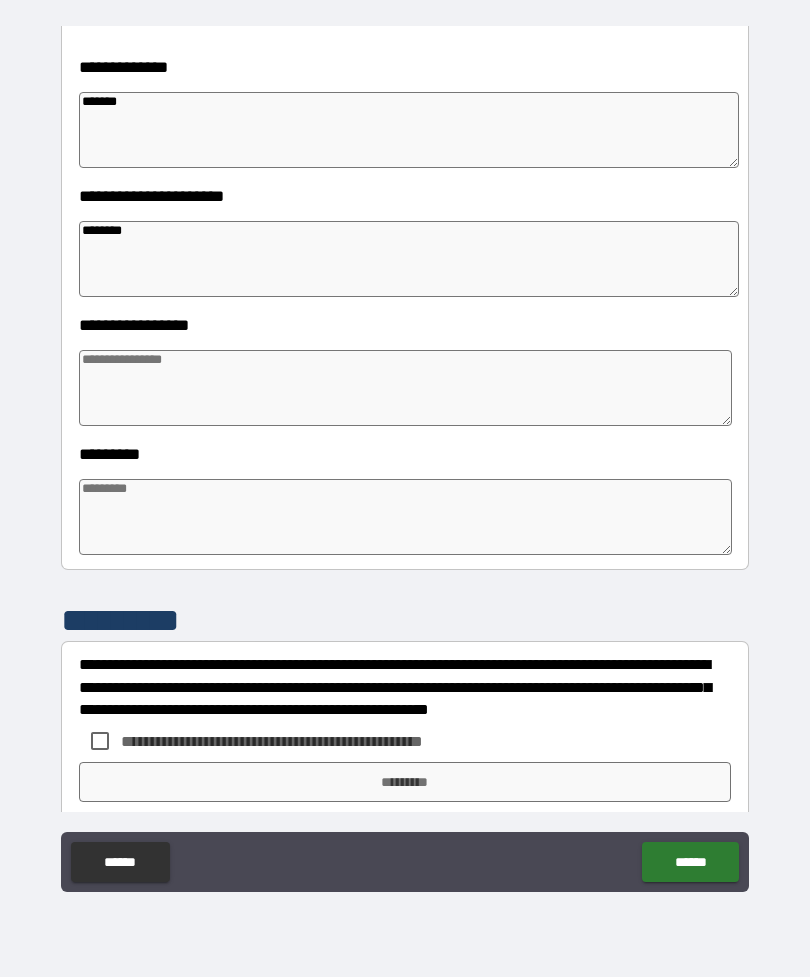 type on "*" 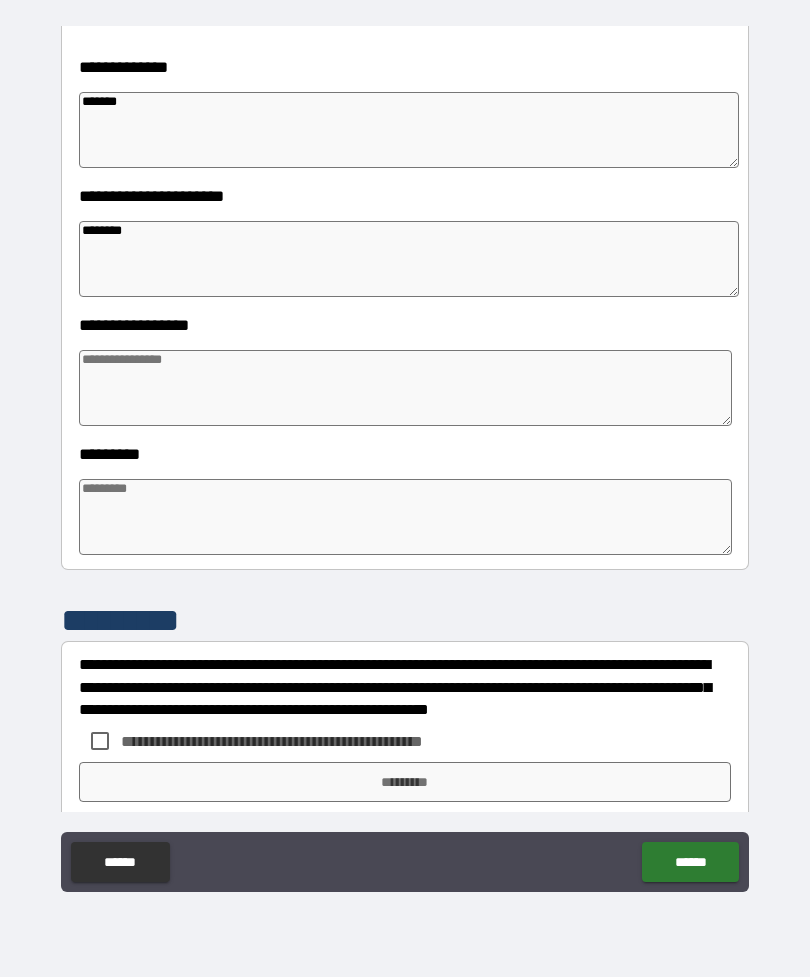 type on "*" 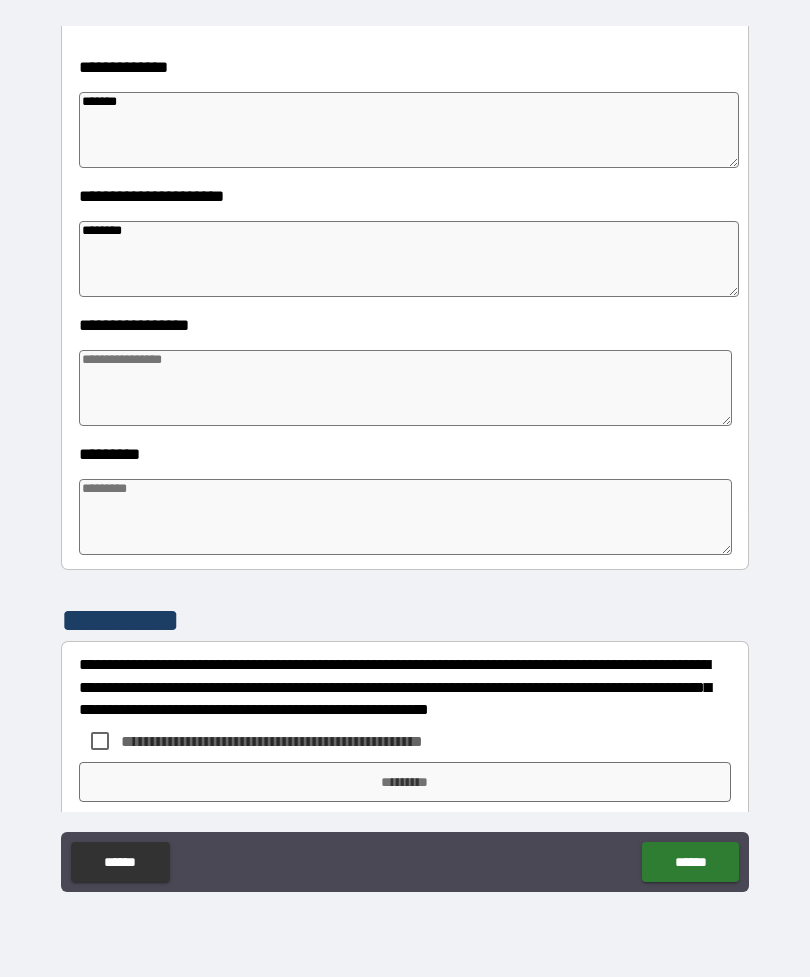 type on "*" 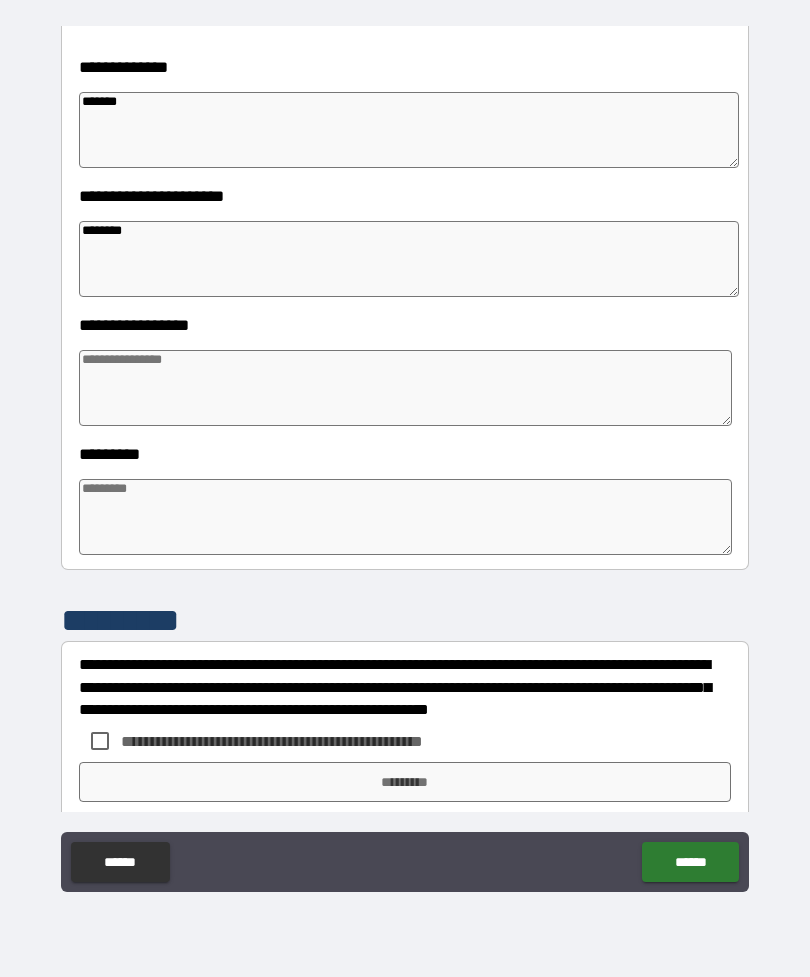 type on "*********" 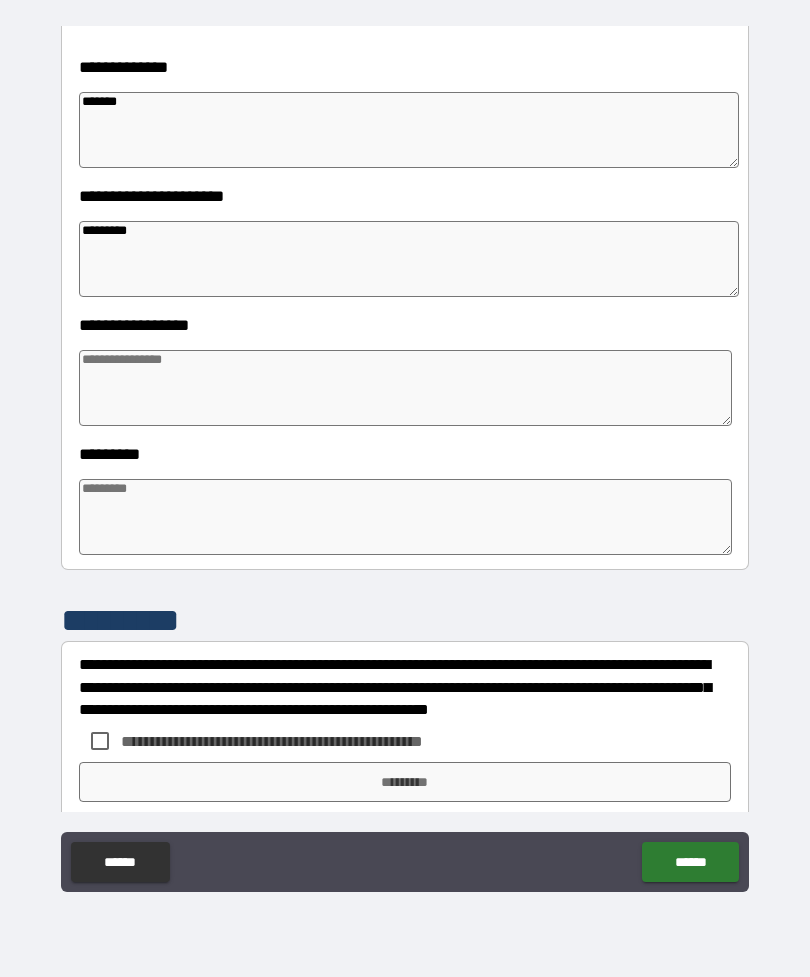 type on "*" 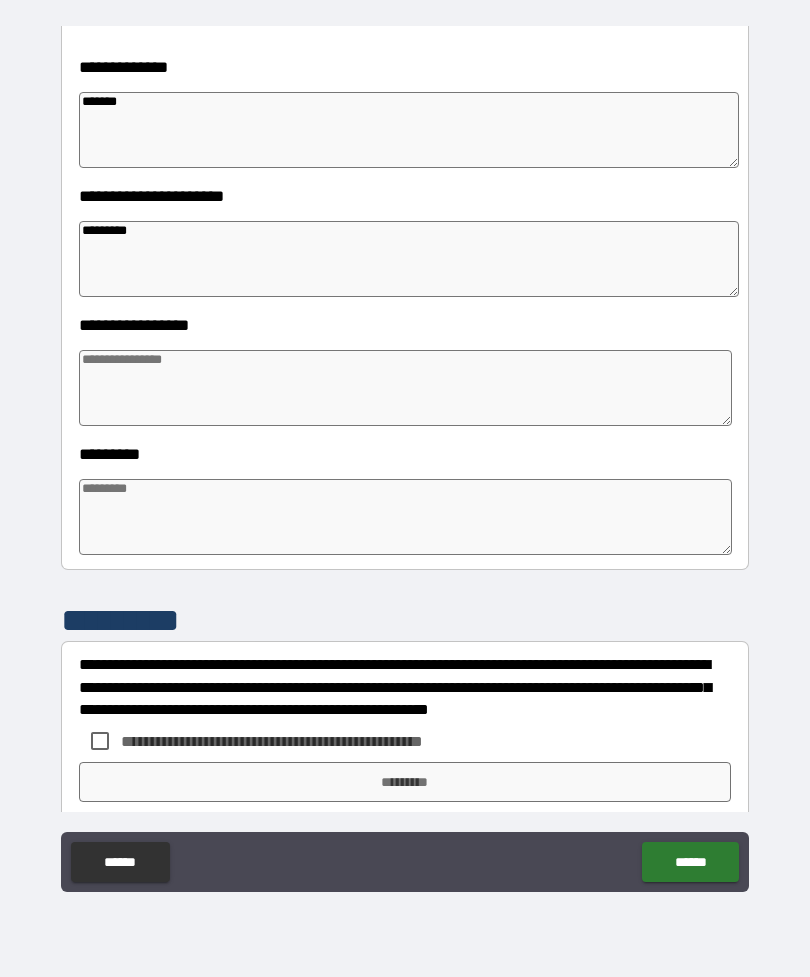 type on "*" 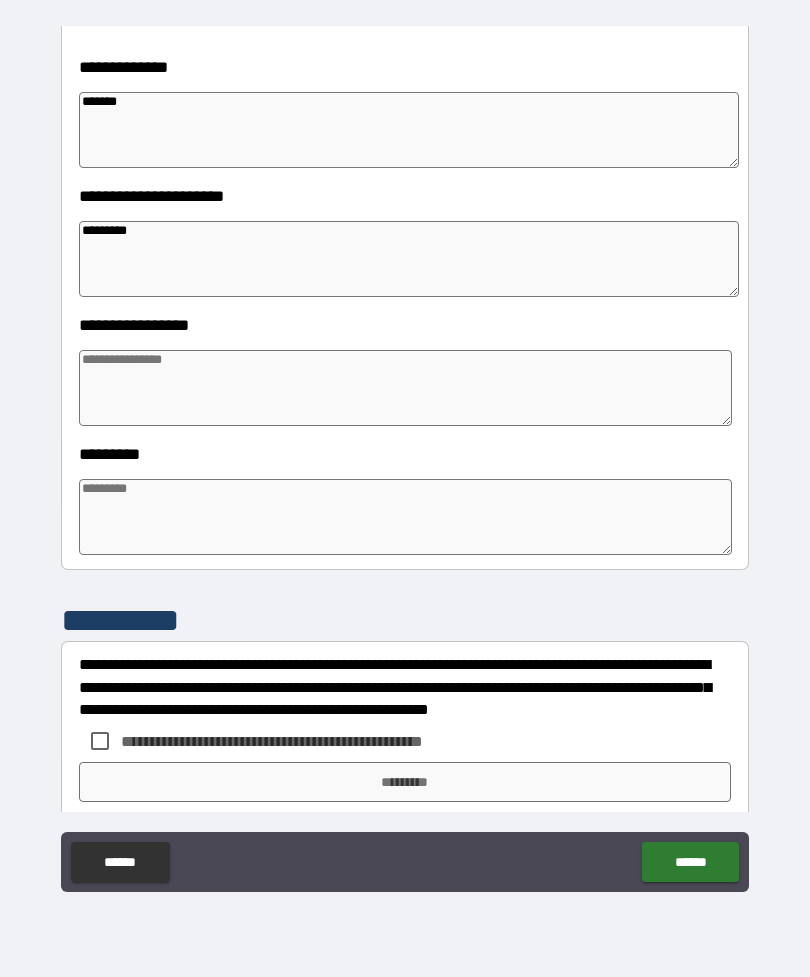 type on "*" 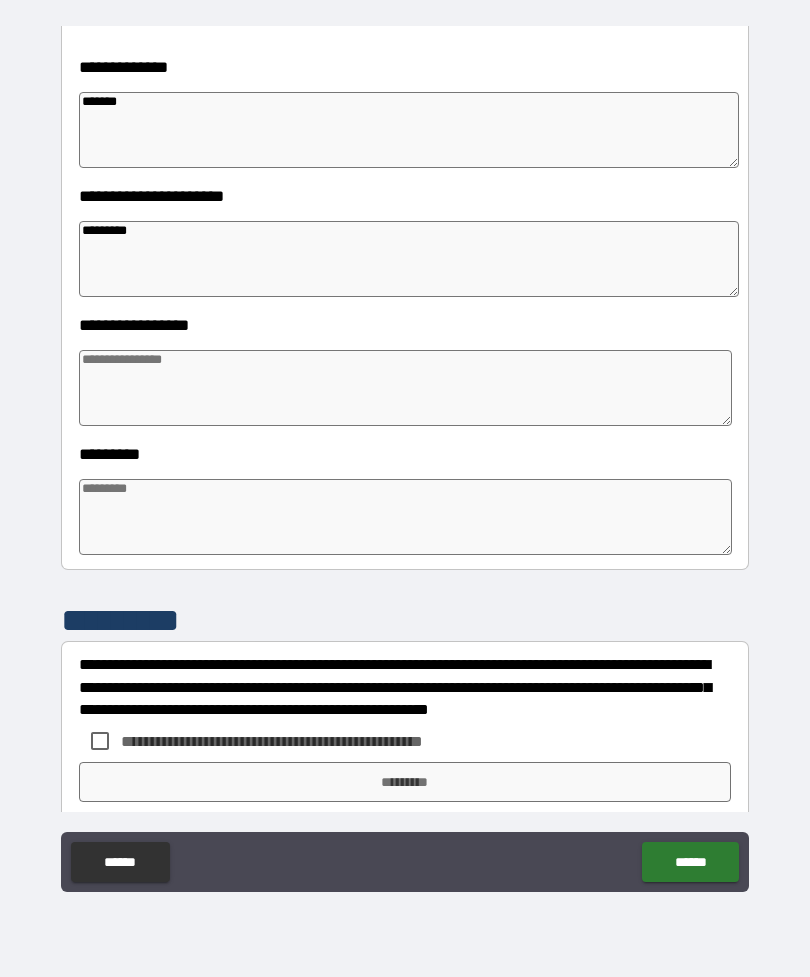 type on "*********" 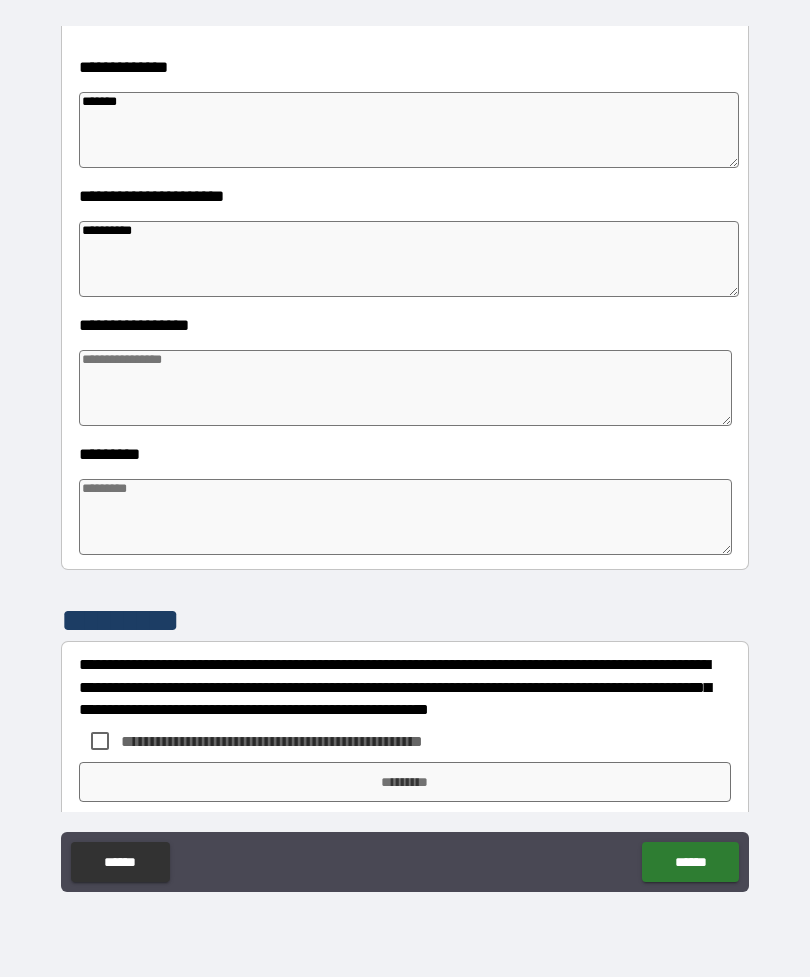 type on "*" 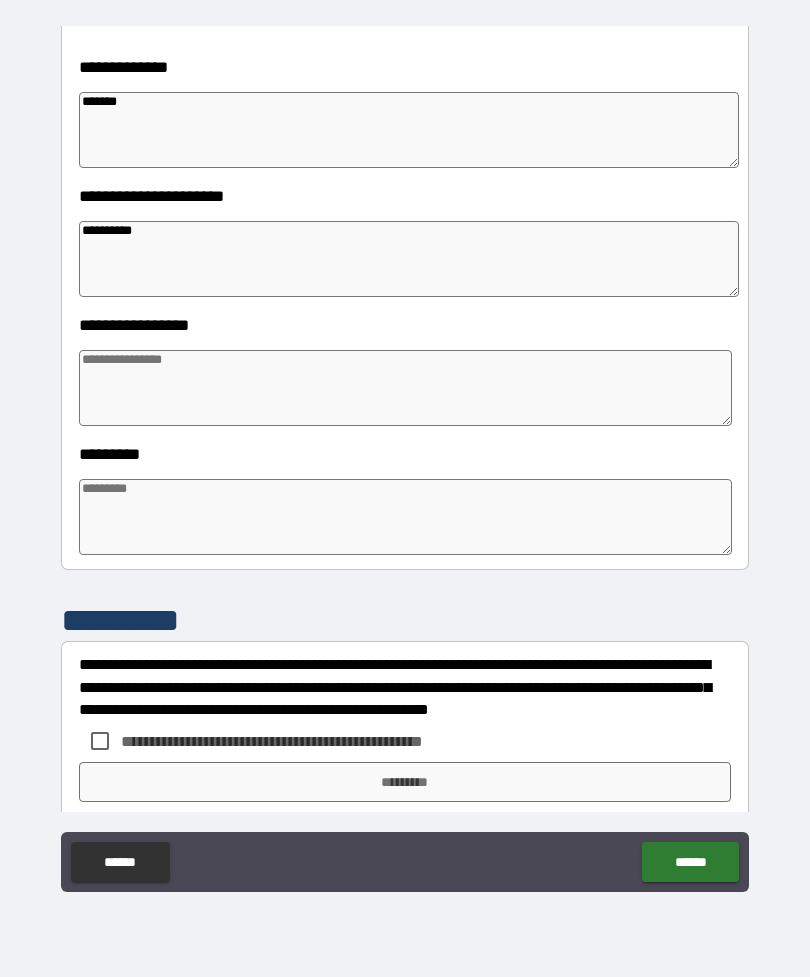 type on "*" 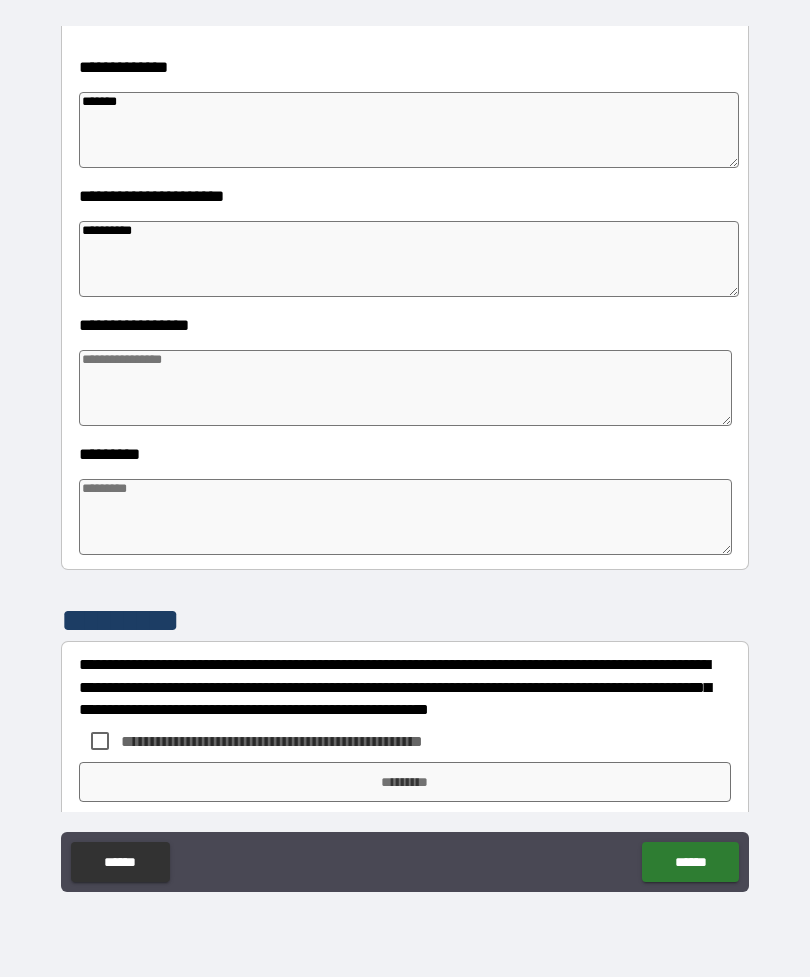 type on "*" 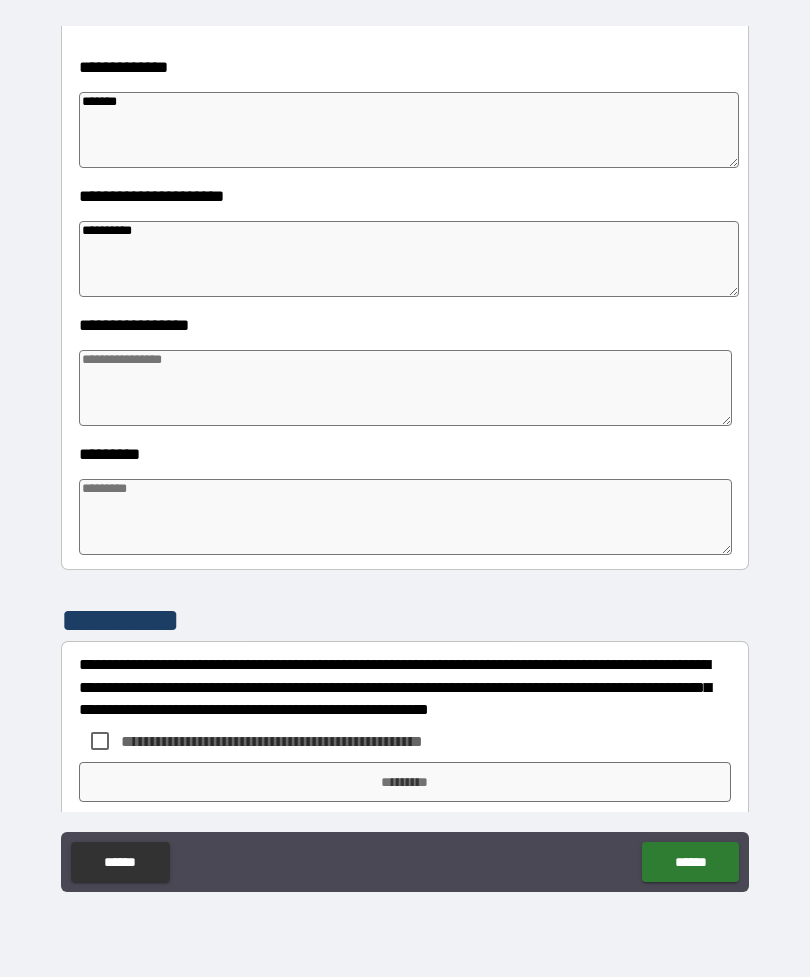 type on "**********" 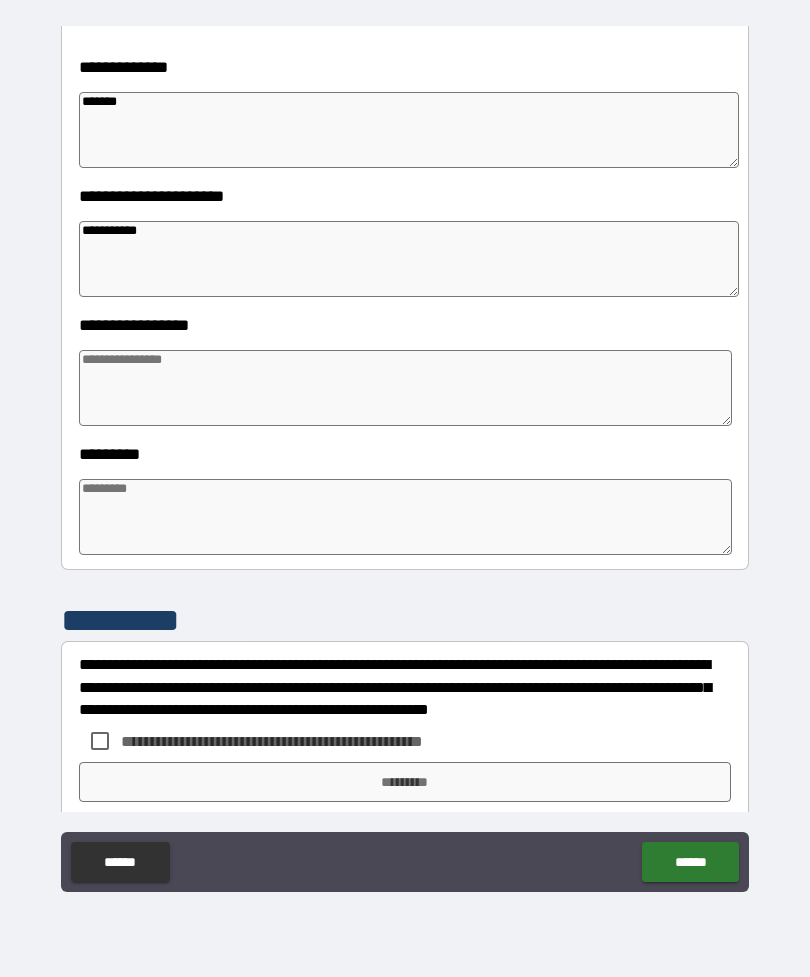type on "*" 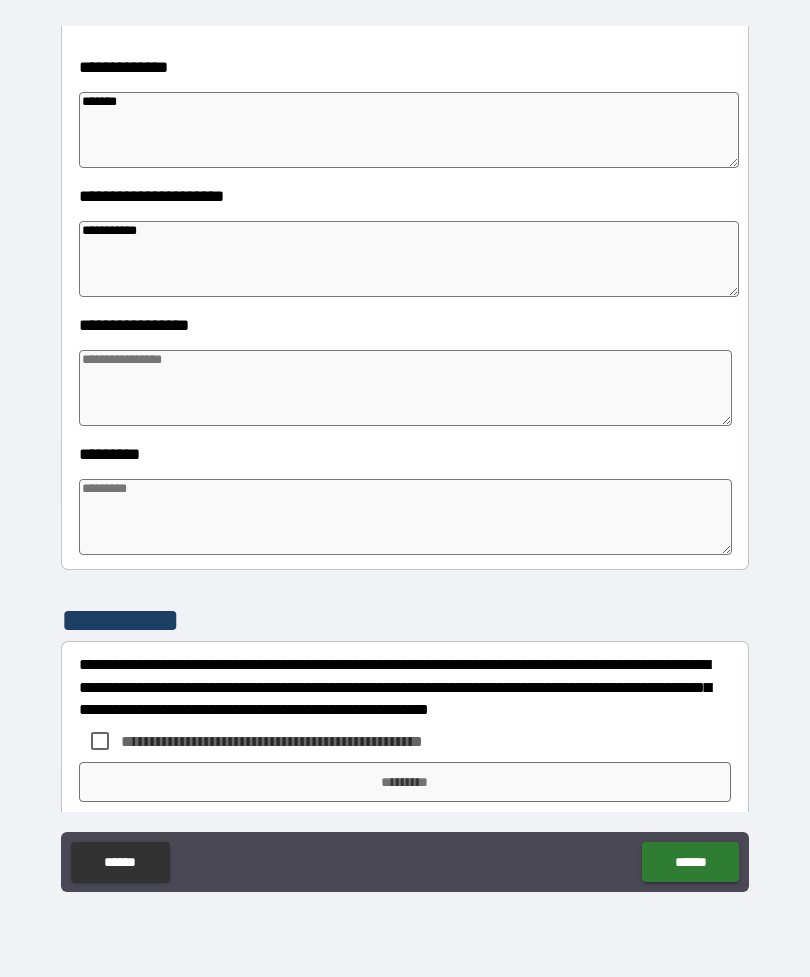 type on "*" 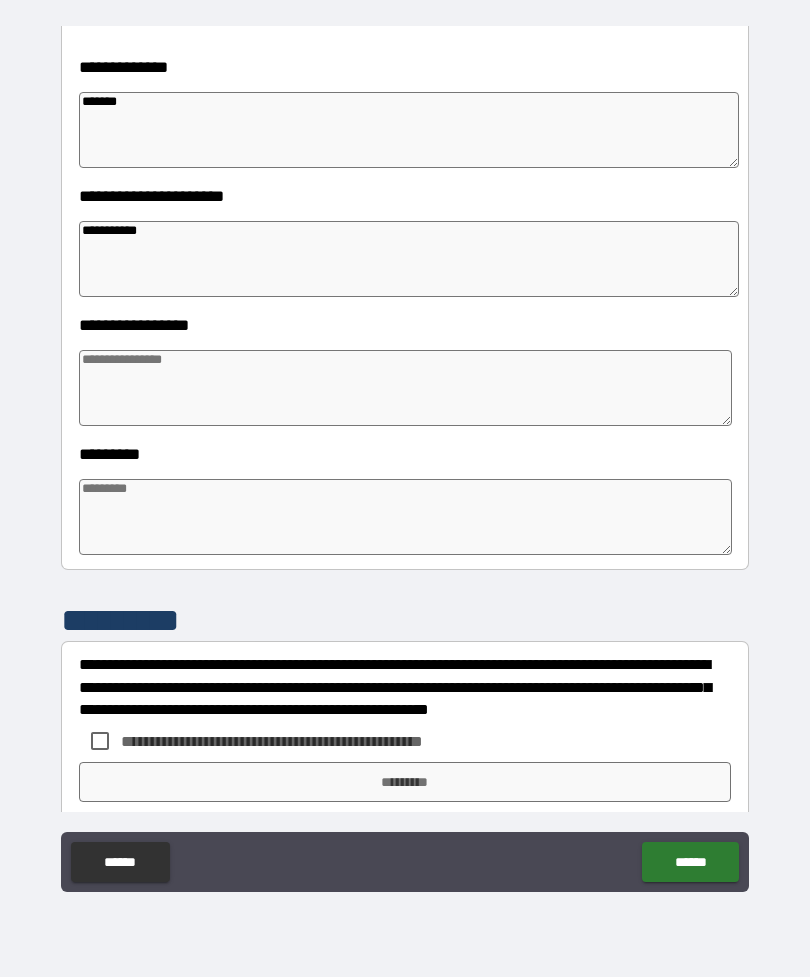 type on "*" 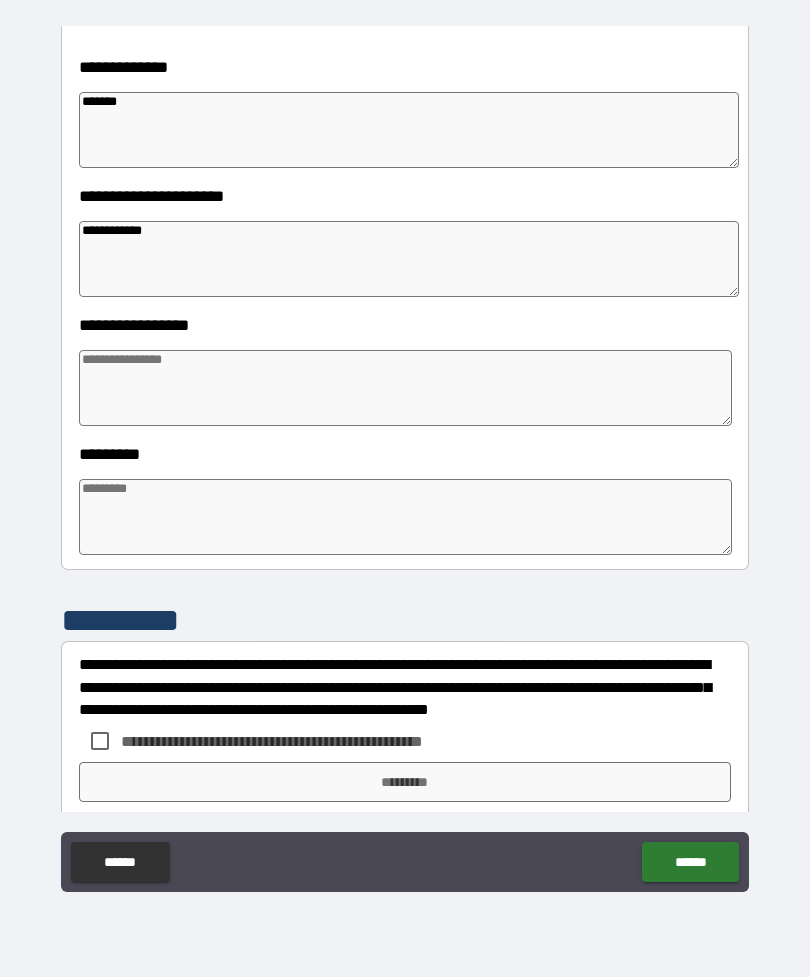 type on "*" 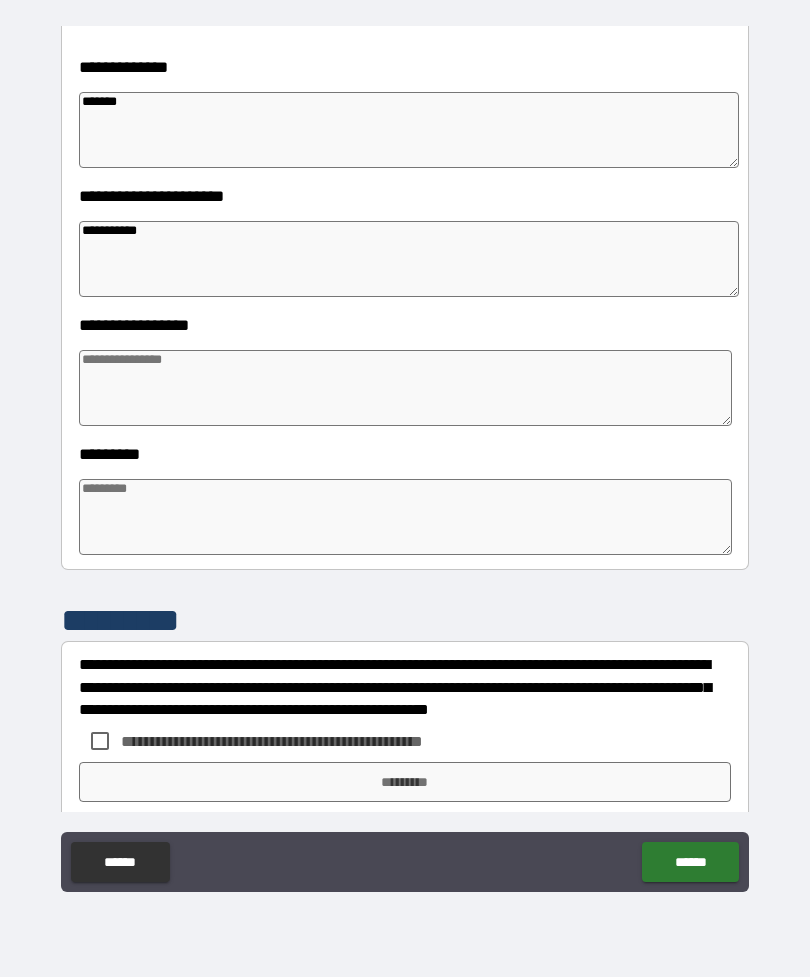 type on "*" 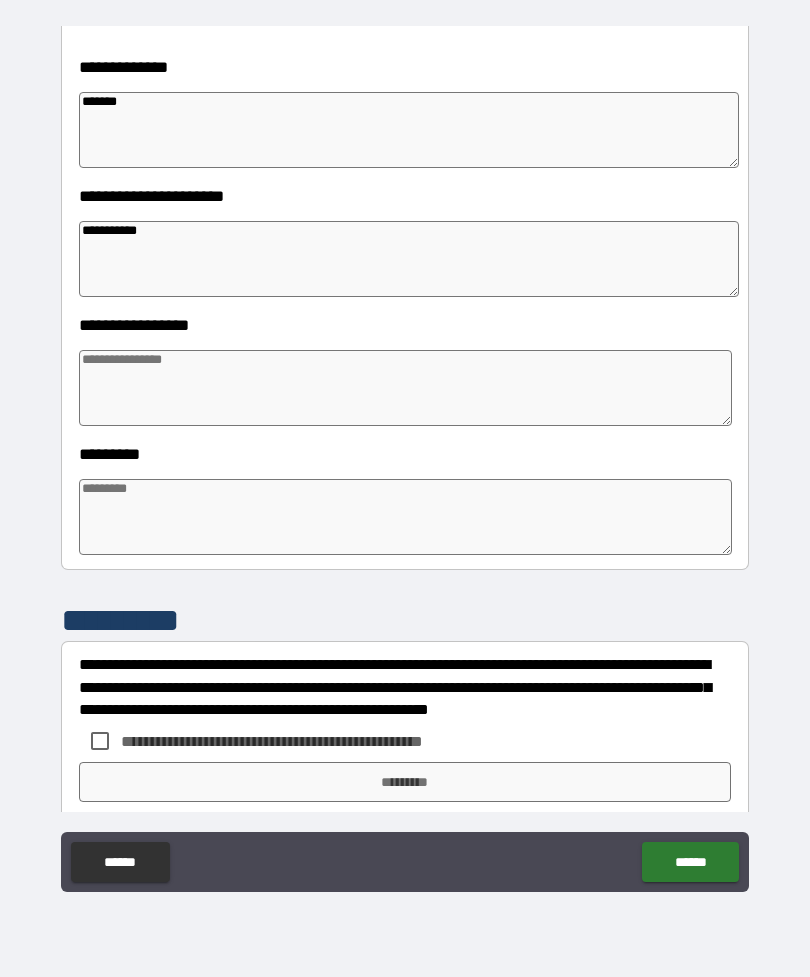 type on "*" 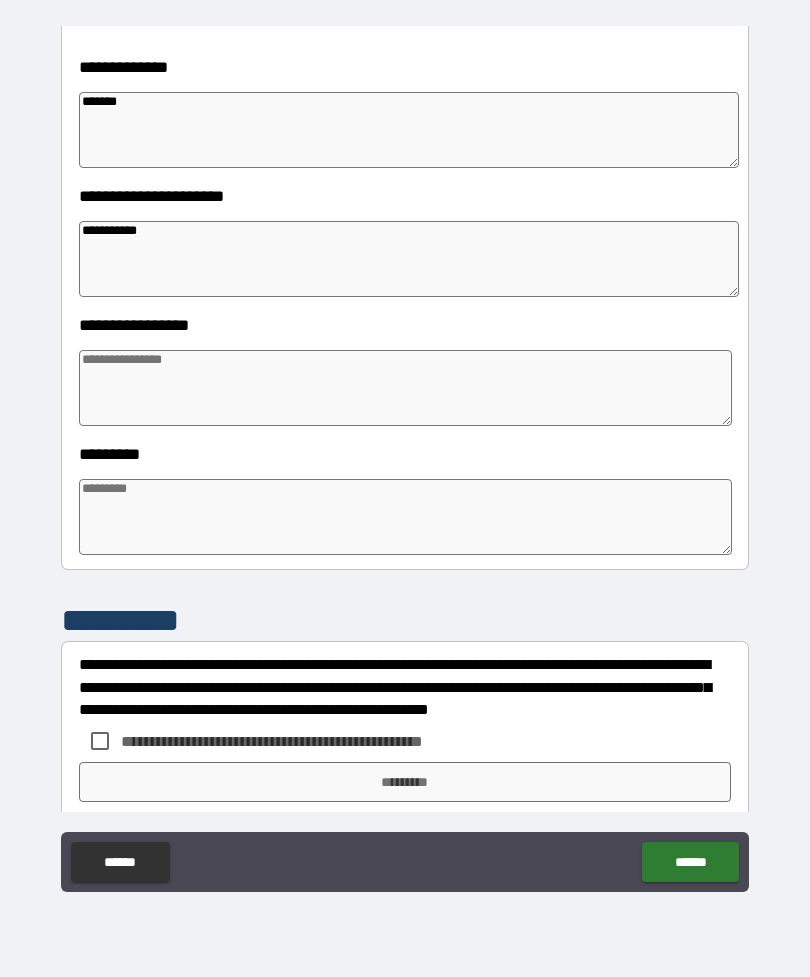 type on "*" 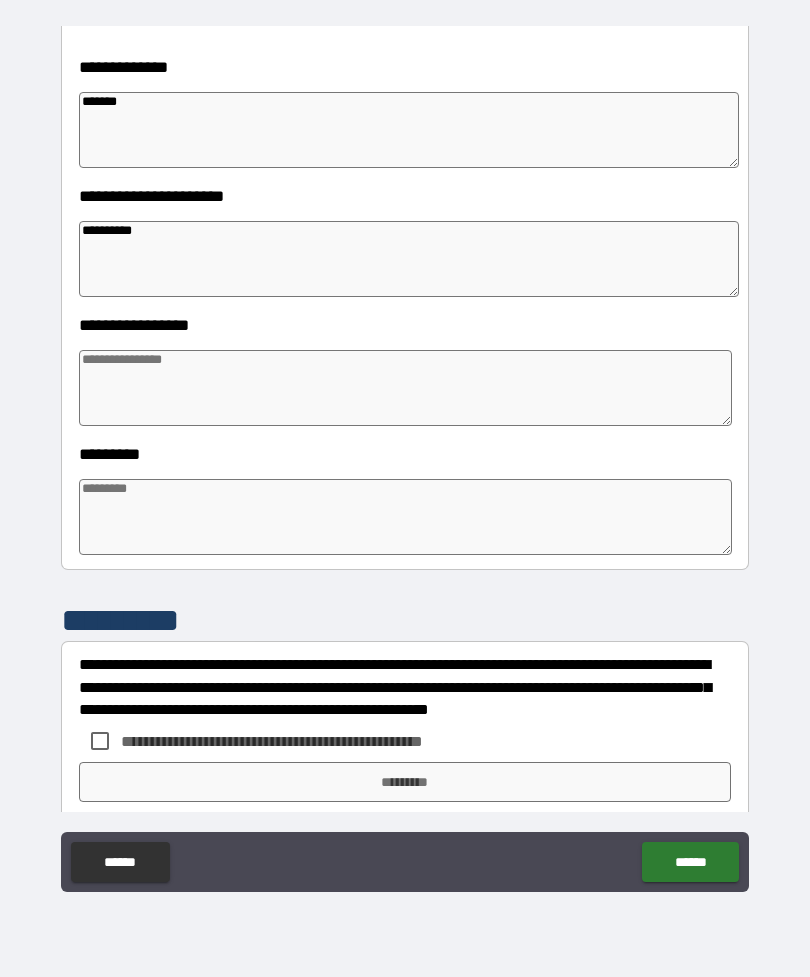 type on "*********" 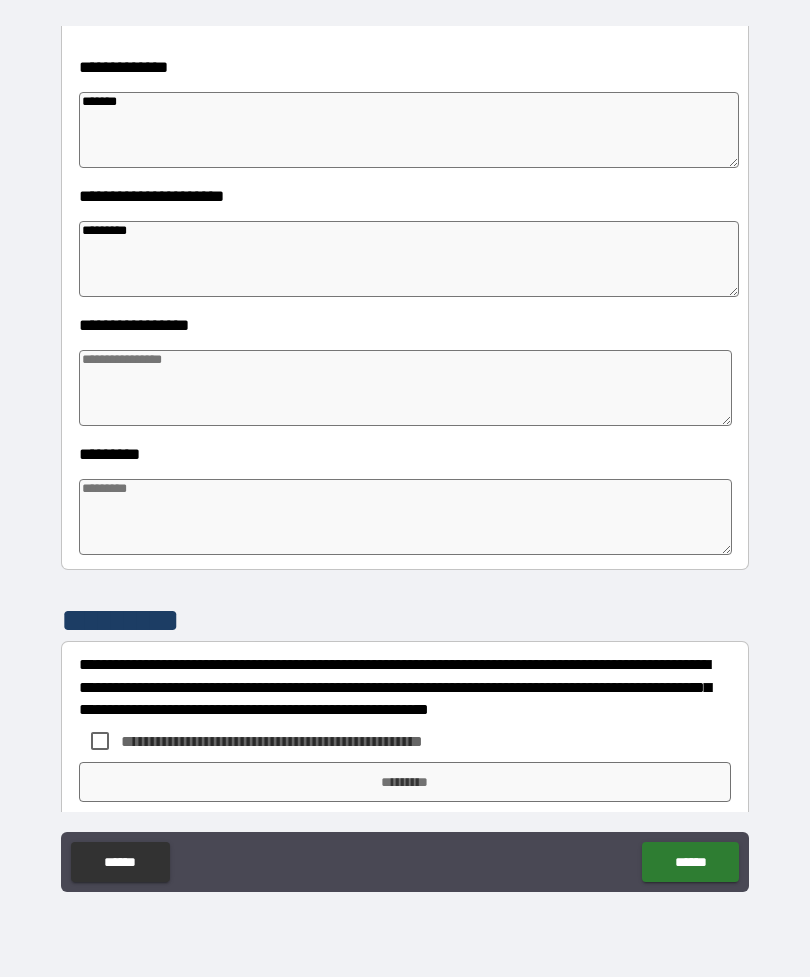 type on "*" 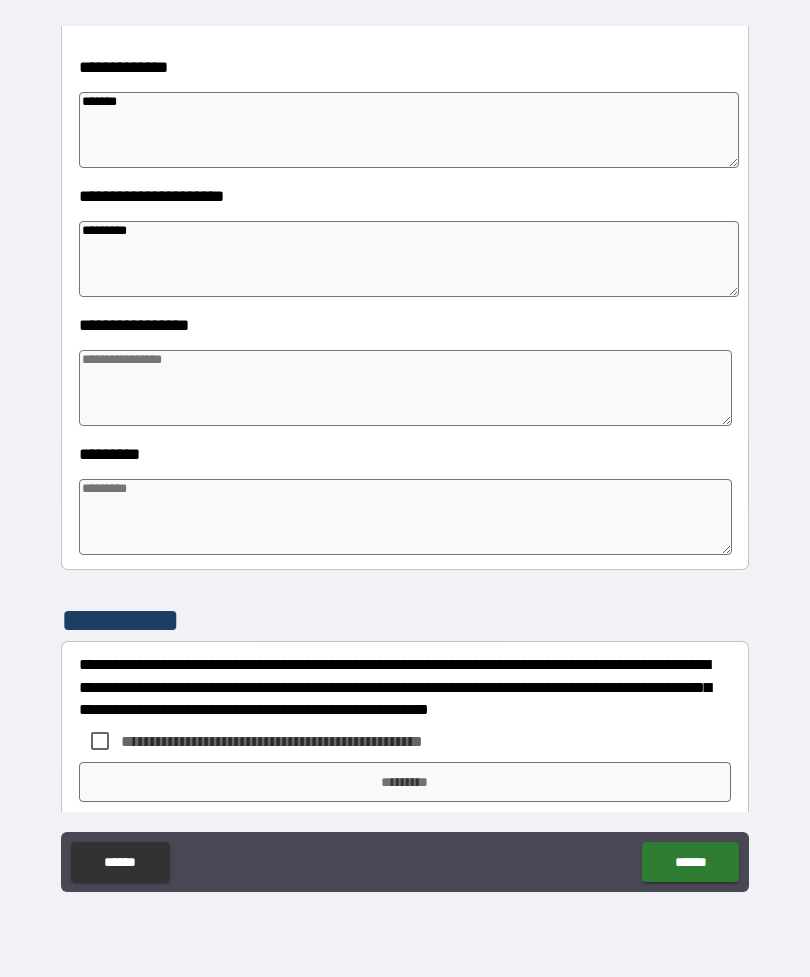 type on "*" 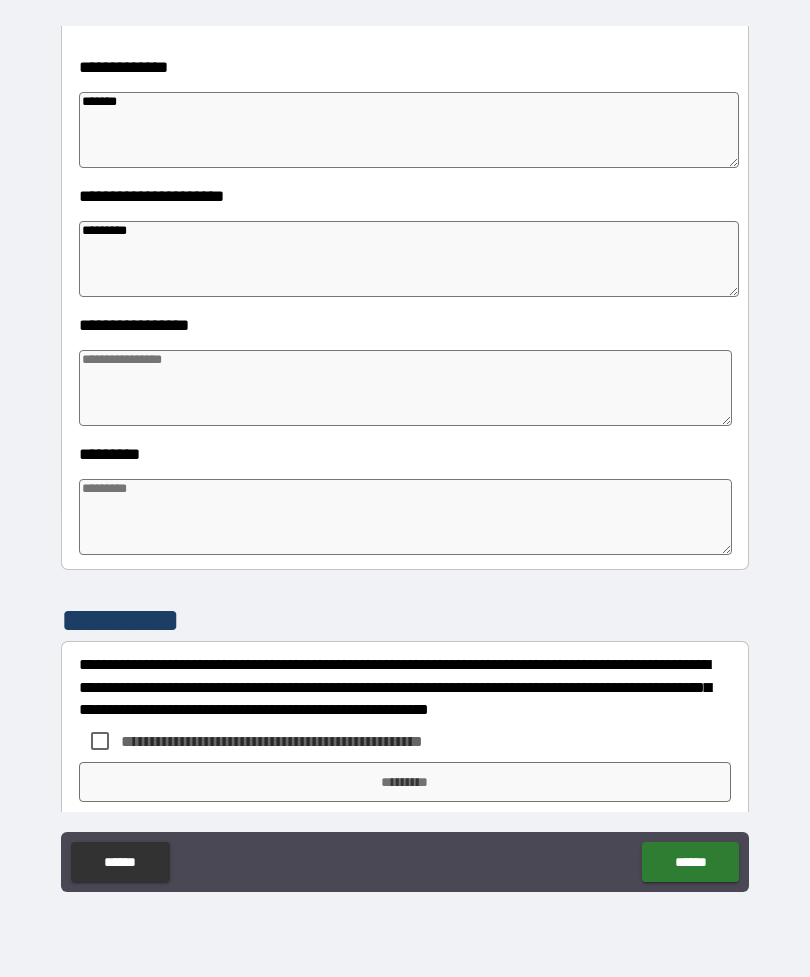 type on "********" 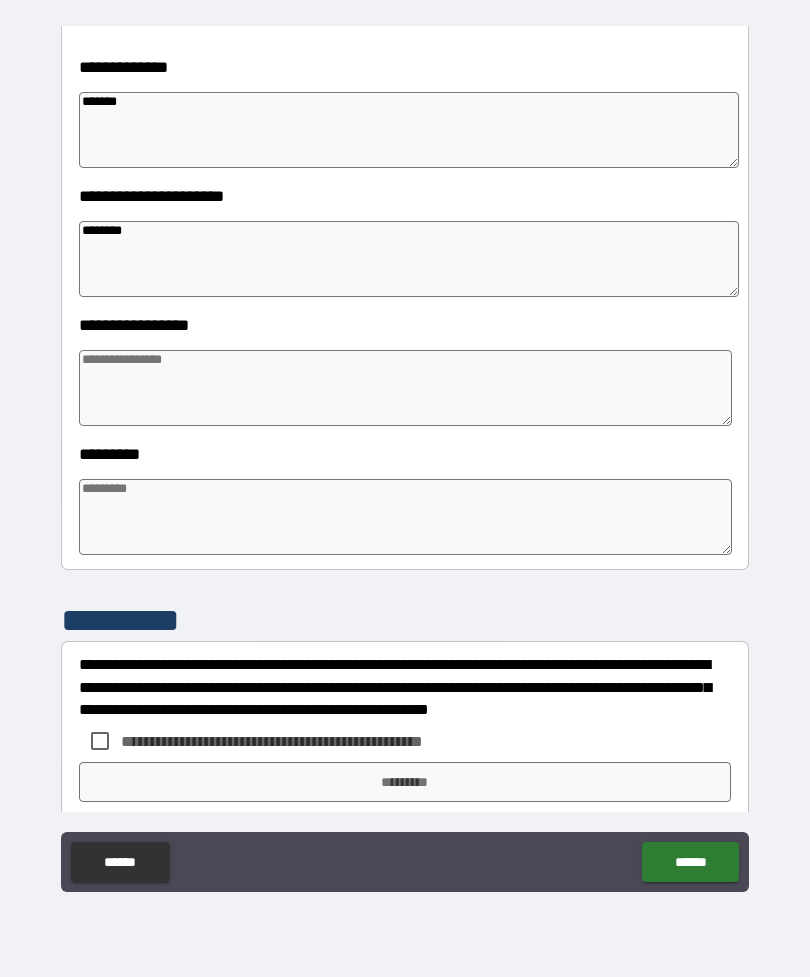 type on "*" 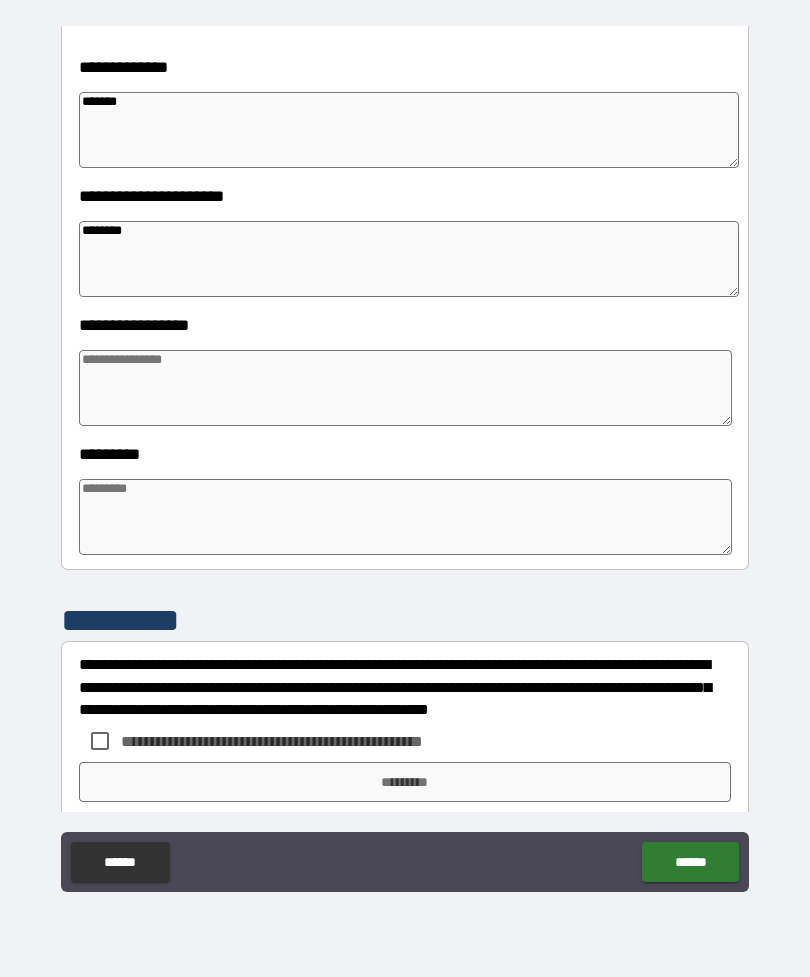 type 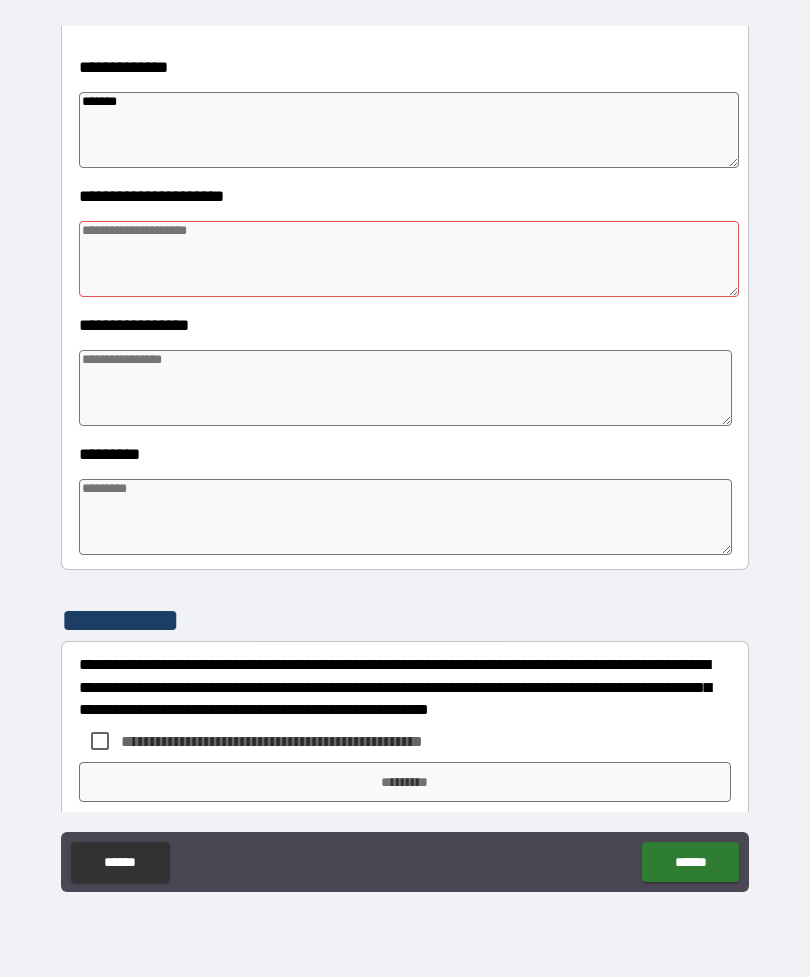 click at bounding box center [405, 388] 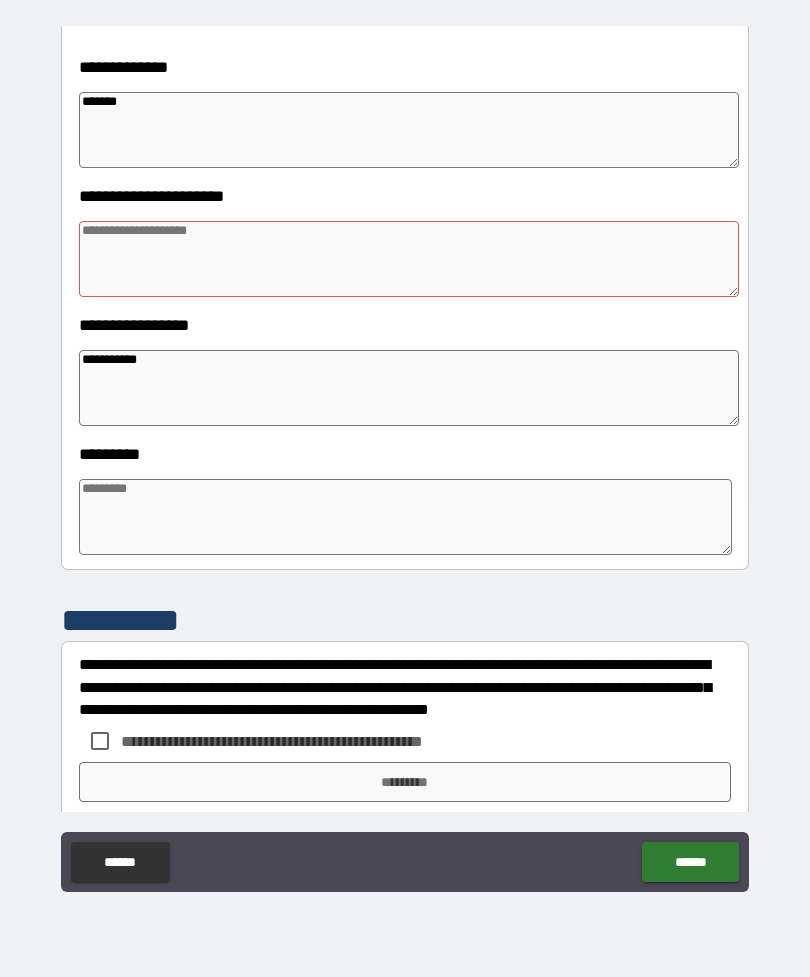 click at bounding box center [409, 259] 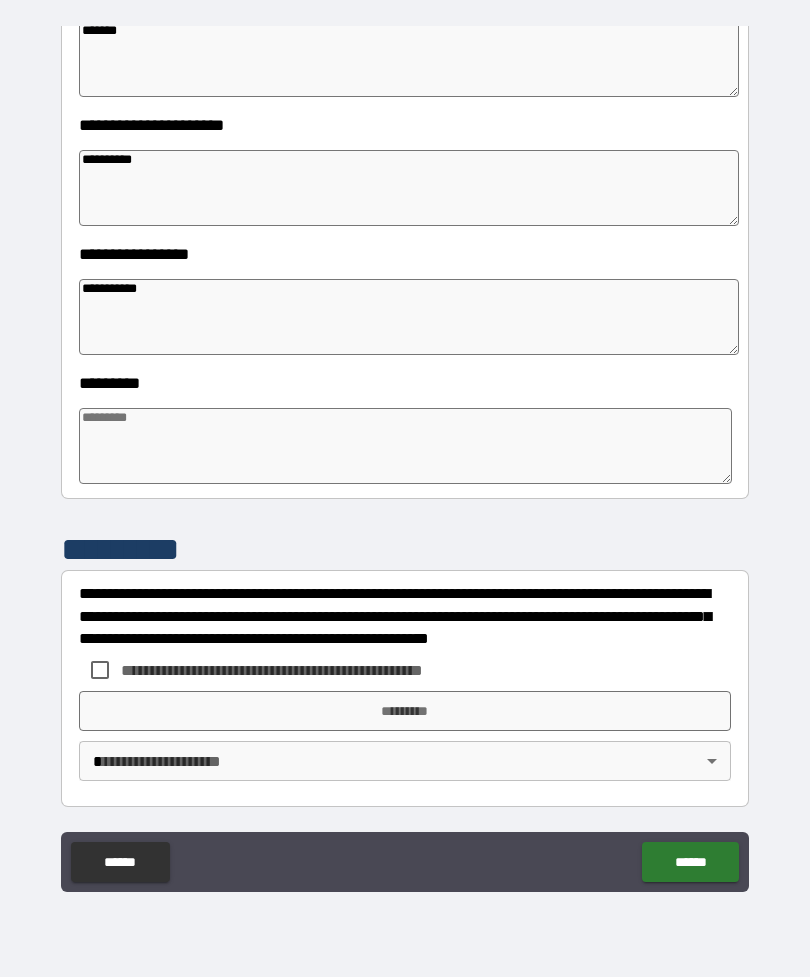 scroll, scrollTop: 392, scrollLeft: 0, axis: vertical 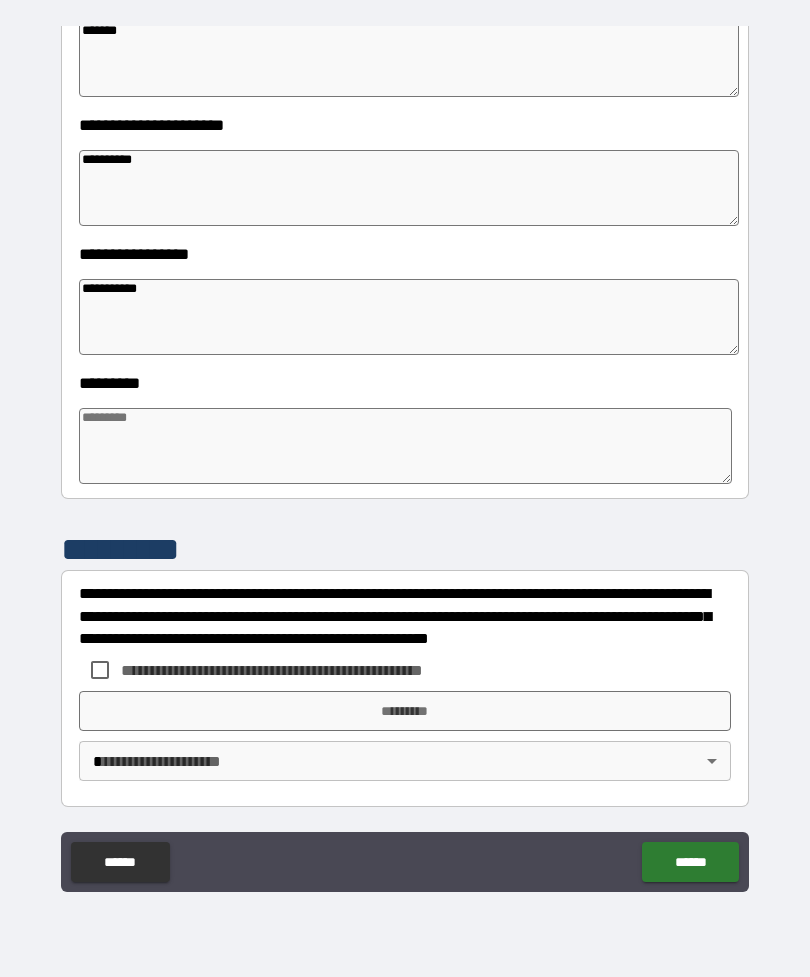 click at bounding box center (405, 446) 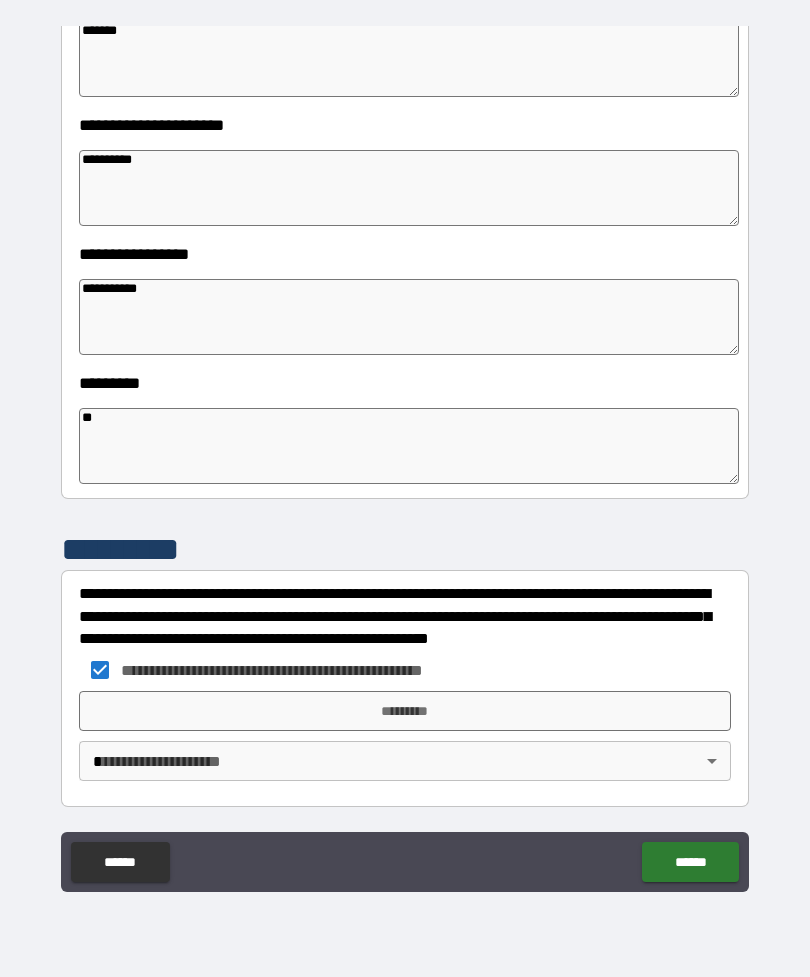 click on "[FIRST] [LAST] [CITY] [STATE] [POSTAL_CODE] [STREET_NAME] [STREET_NUMBER] [COUNTRY] [PHONE] [EMAIL]" at bounding box center [405, 456] 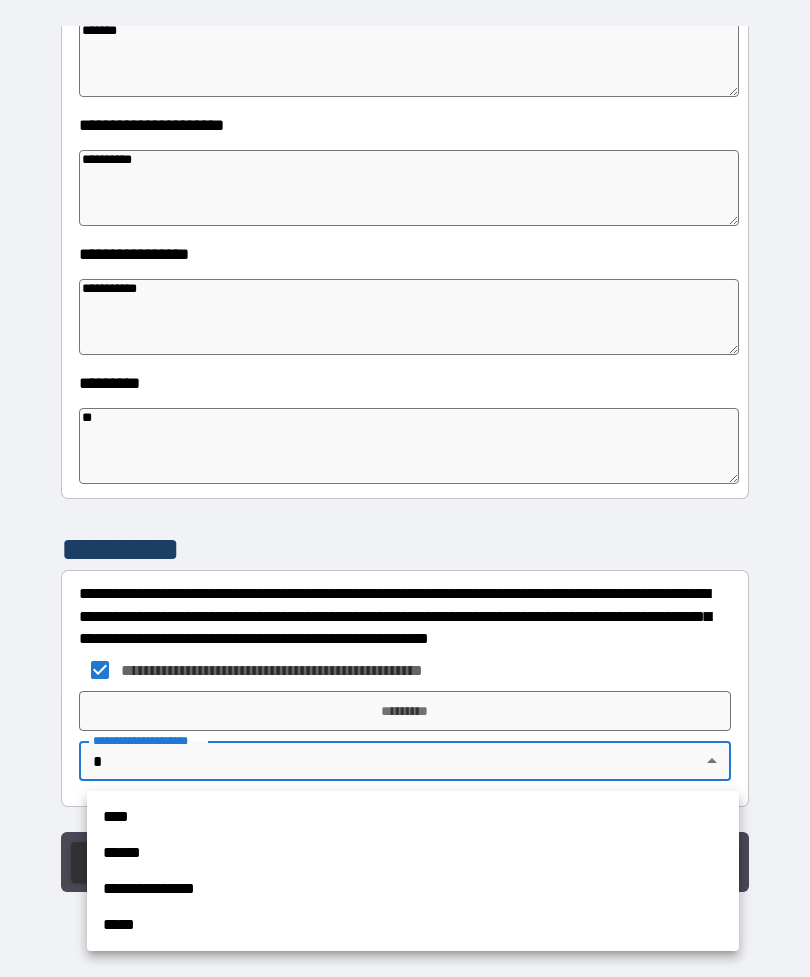 click on "****" at bounding box center [413, 817] 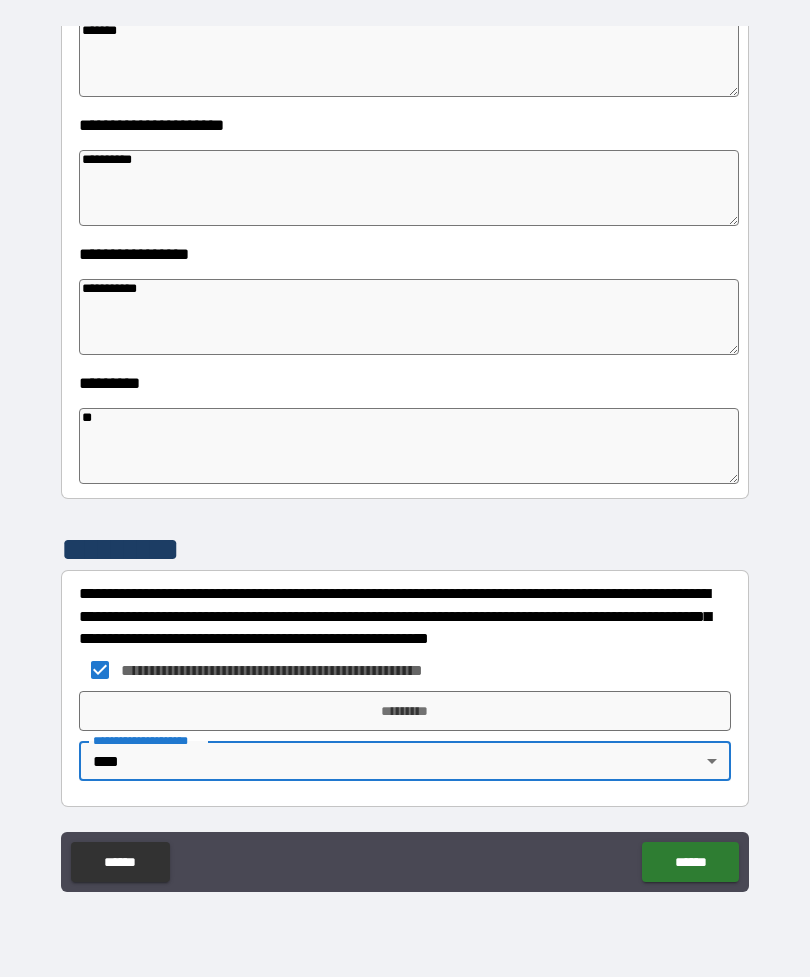 click on "*********" at bounding box center (405, 711) 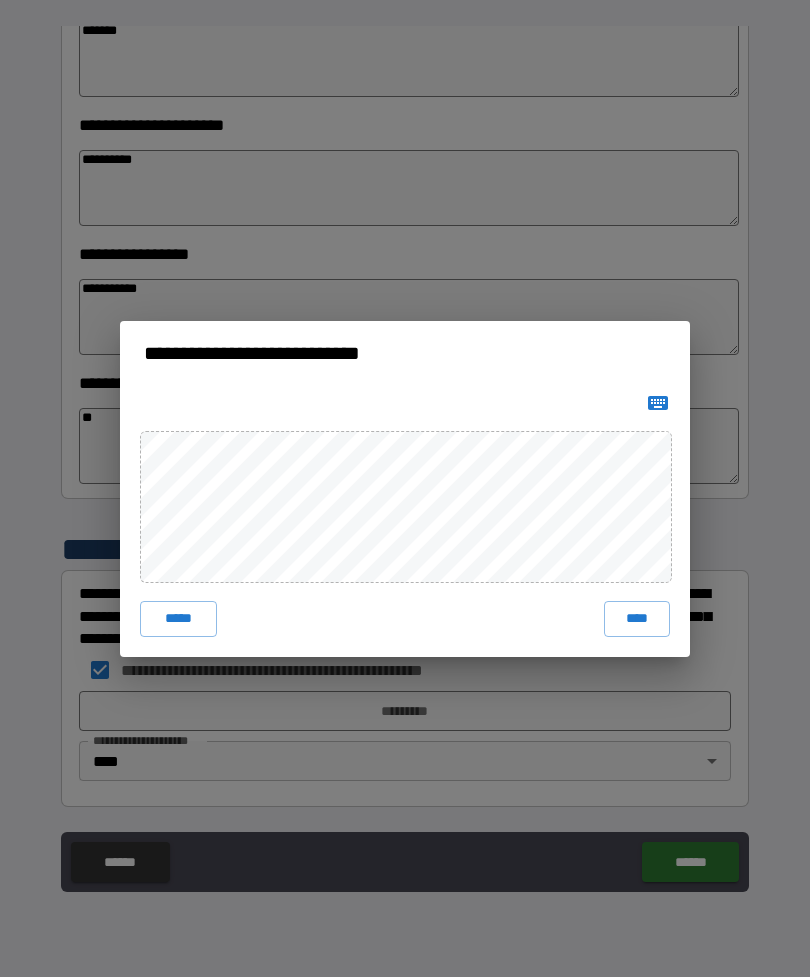 click on "****" at bounding box center (637, 619) 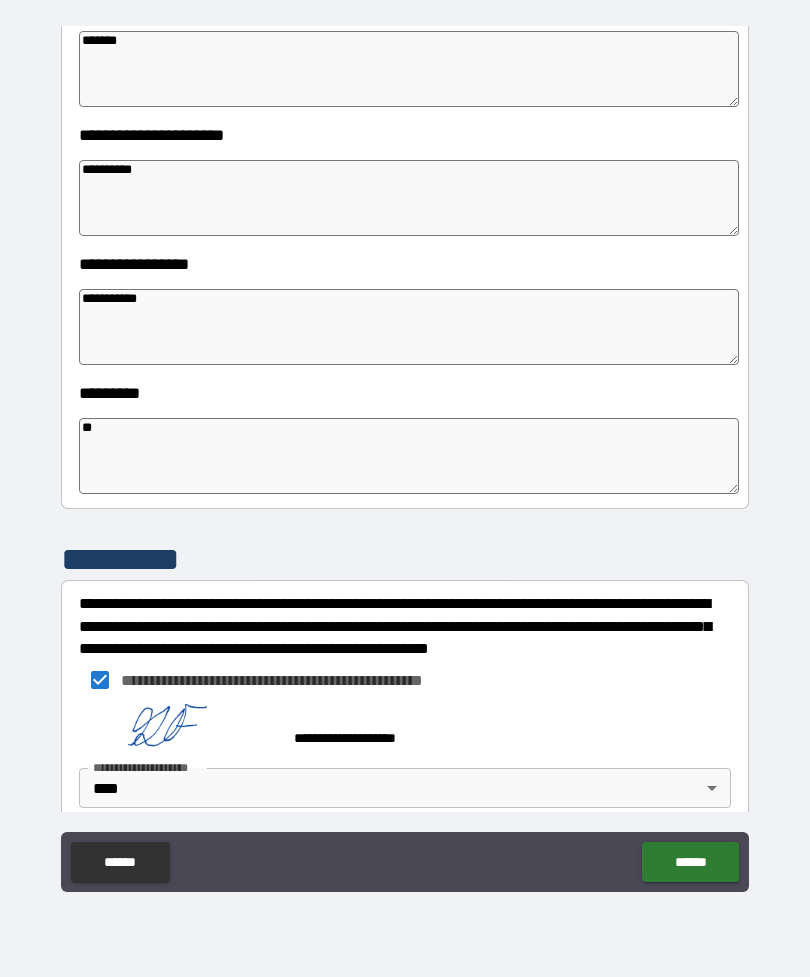 click on "******" at bounding box center [690, 862] 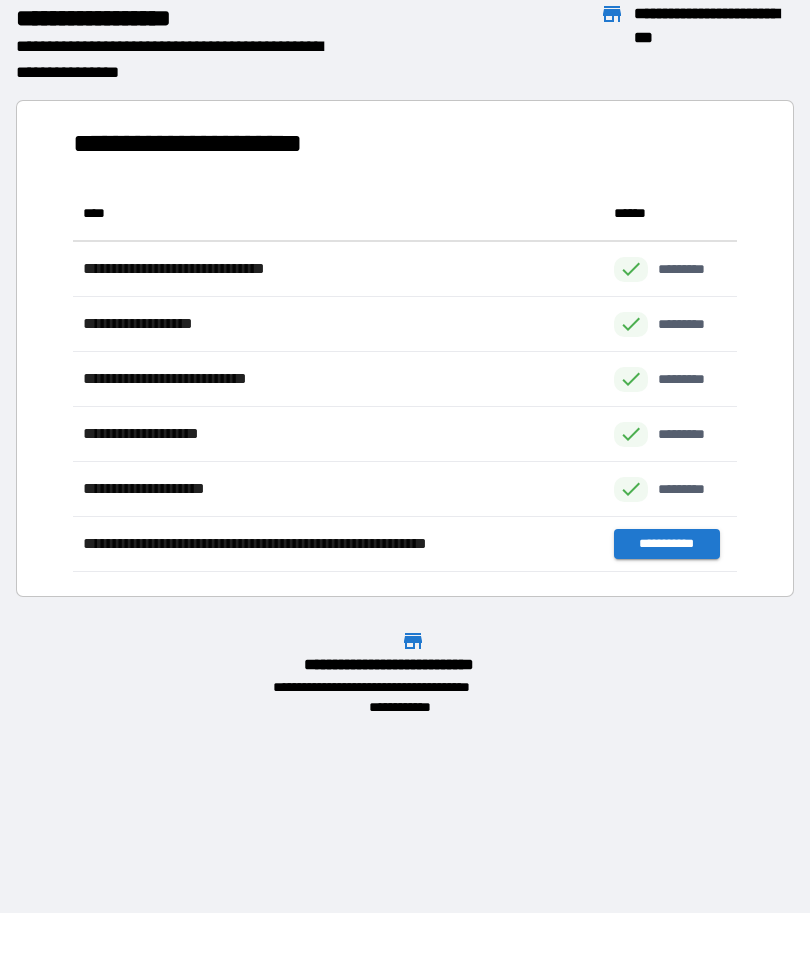 scroll, scrollTop: 1, scrollLeft: 1, axis: both 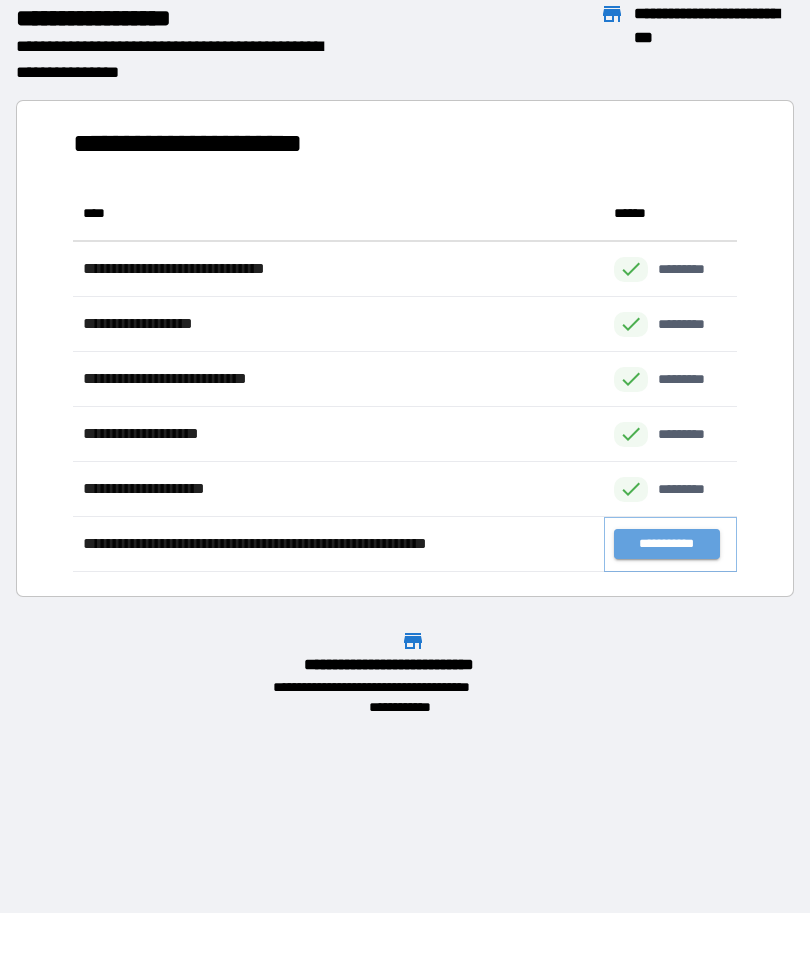 click on "**********" at bounding box center [666, 544] 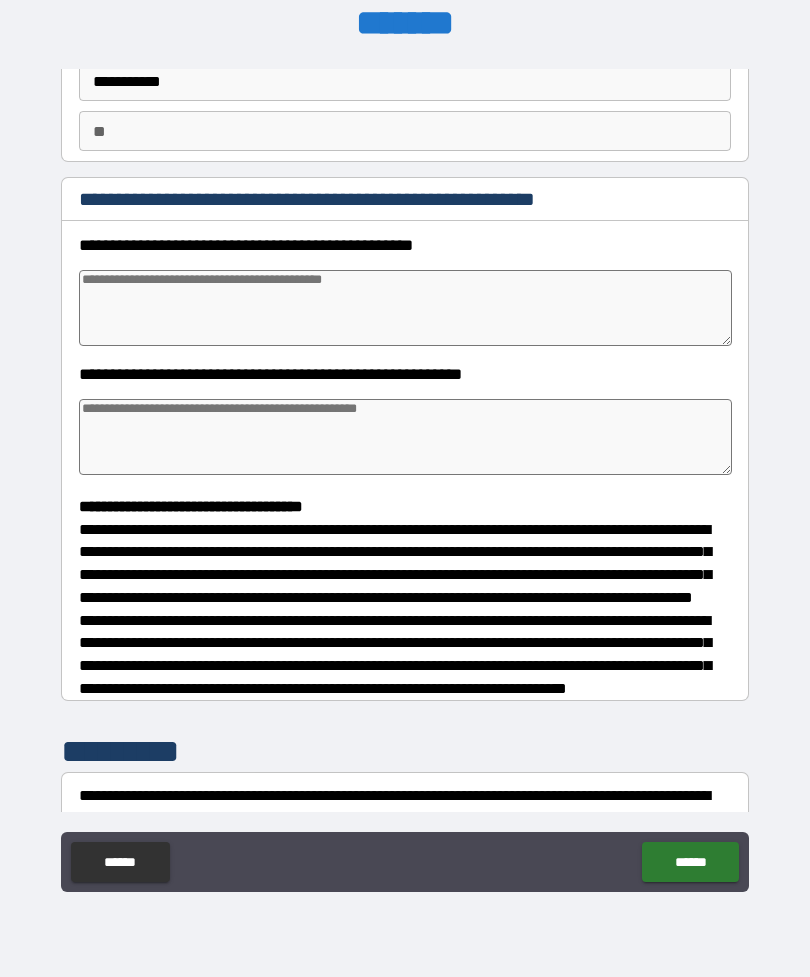 scroll, scrollTop: 177, scrollLeft: 0, axis: vertical 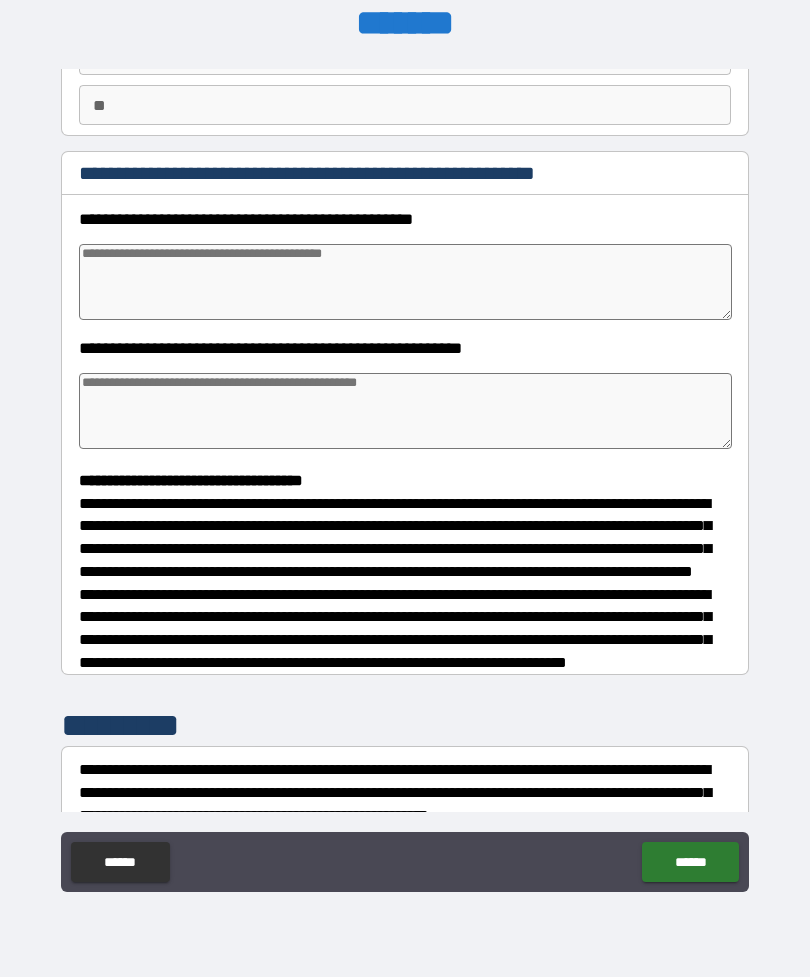 click at bounding box center [405, 282] 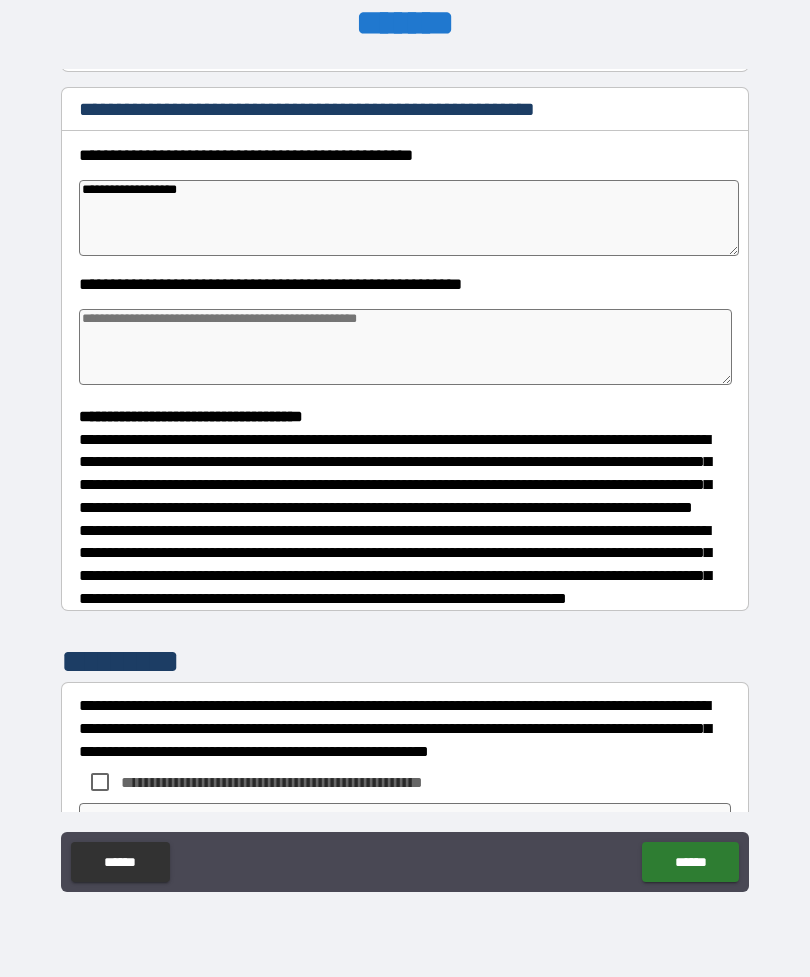scroll, scrollTop: 245, scrollLeft: 0, axis: vertical 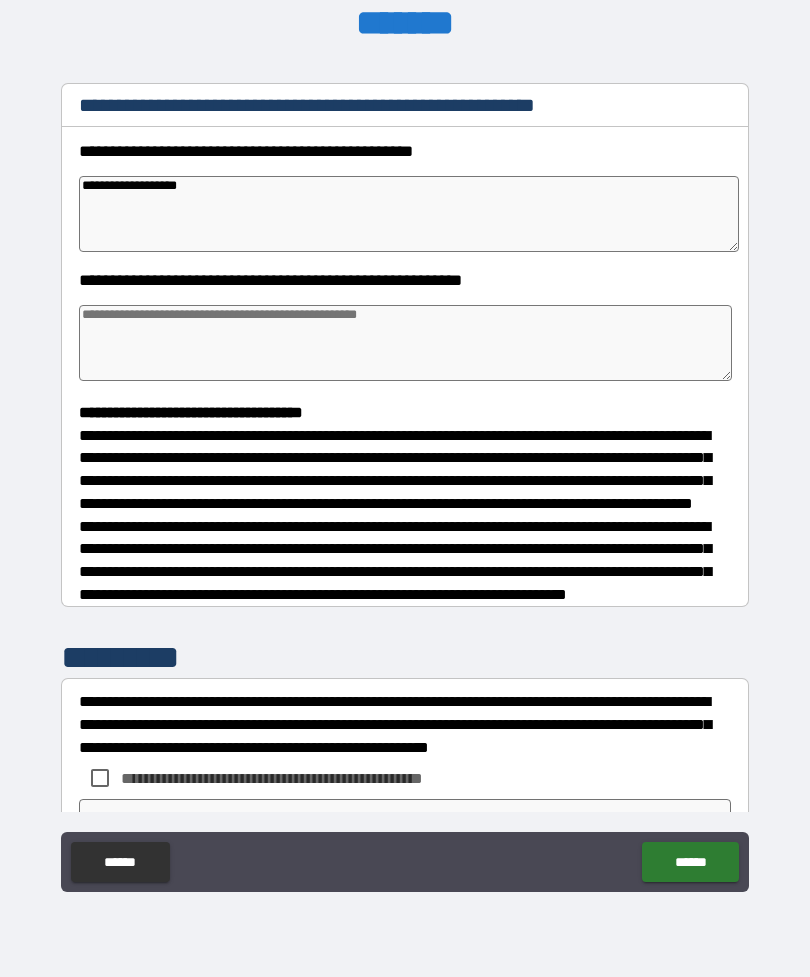 click at bounding box center [405, 343] 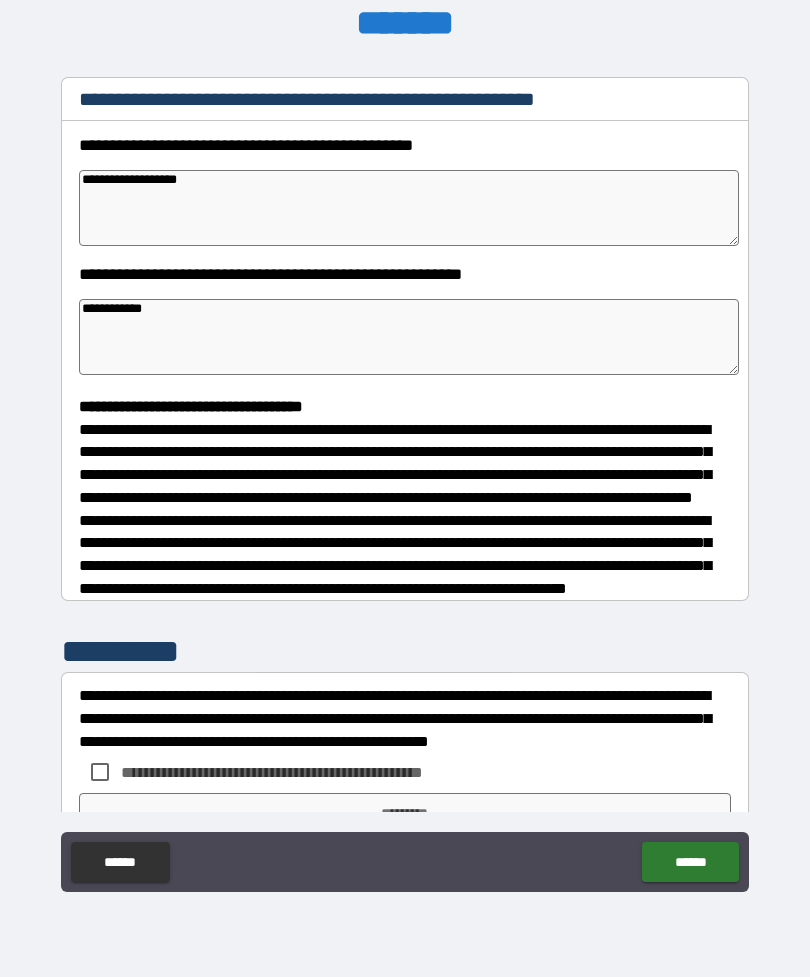 scroll, scrollTop: 229, scrollLeft: 0, axis: vertical 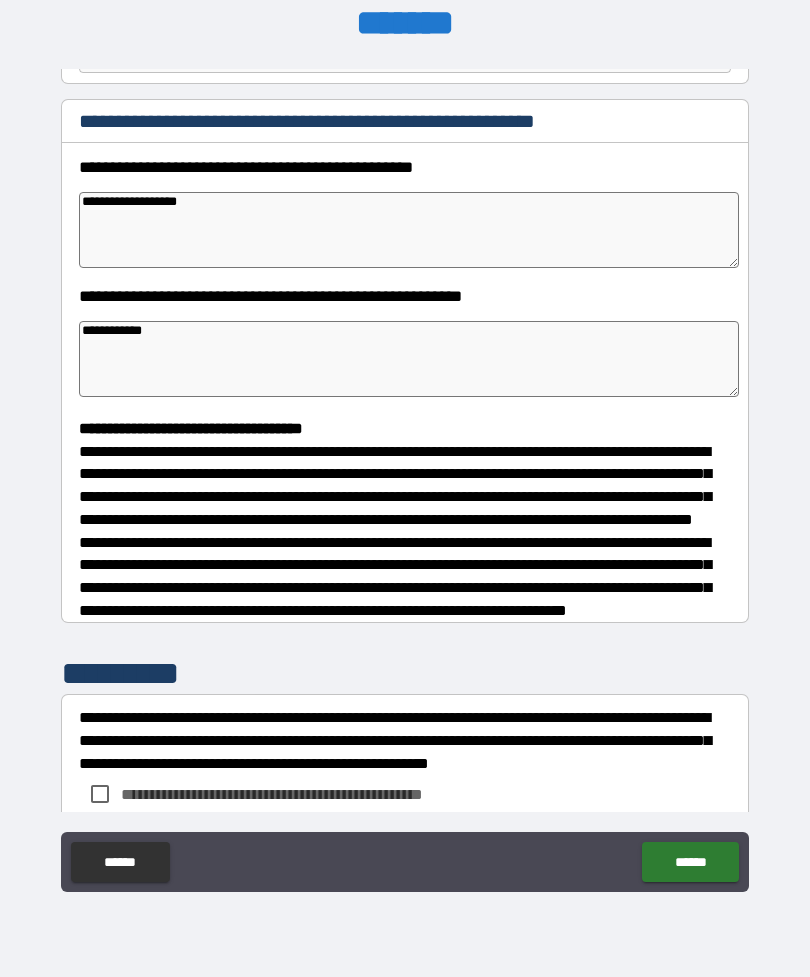 click on "**********" at bounding box center (409, 230) 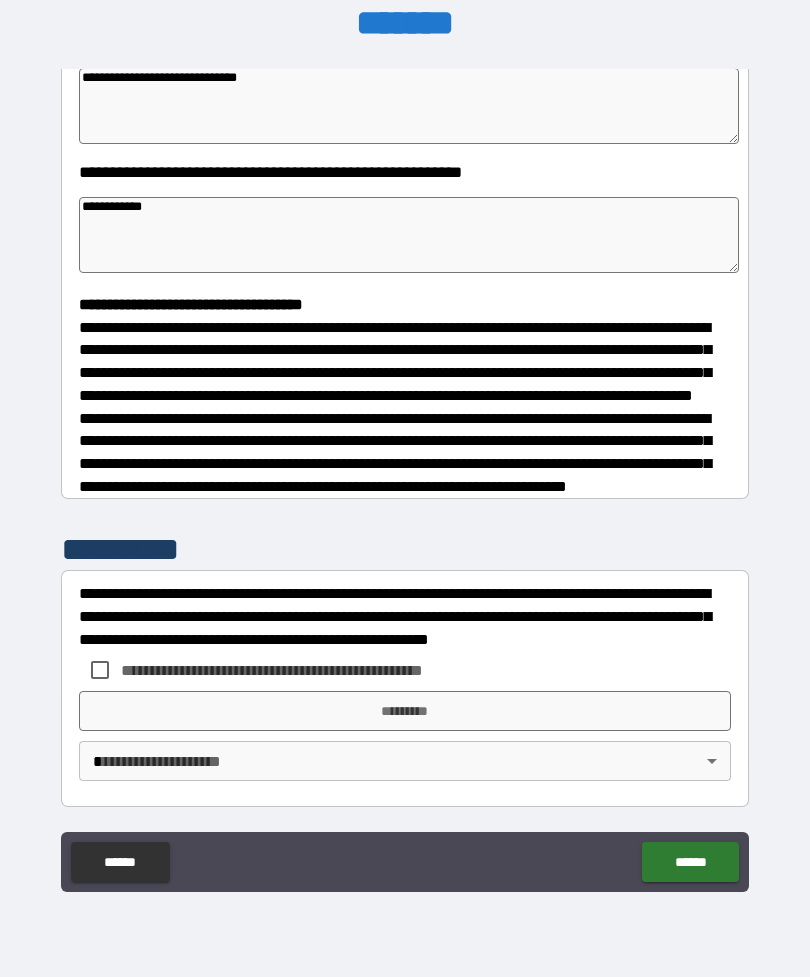 scroll, scrollTop: 391, scrollLeft: 0, axis: vertical 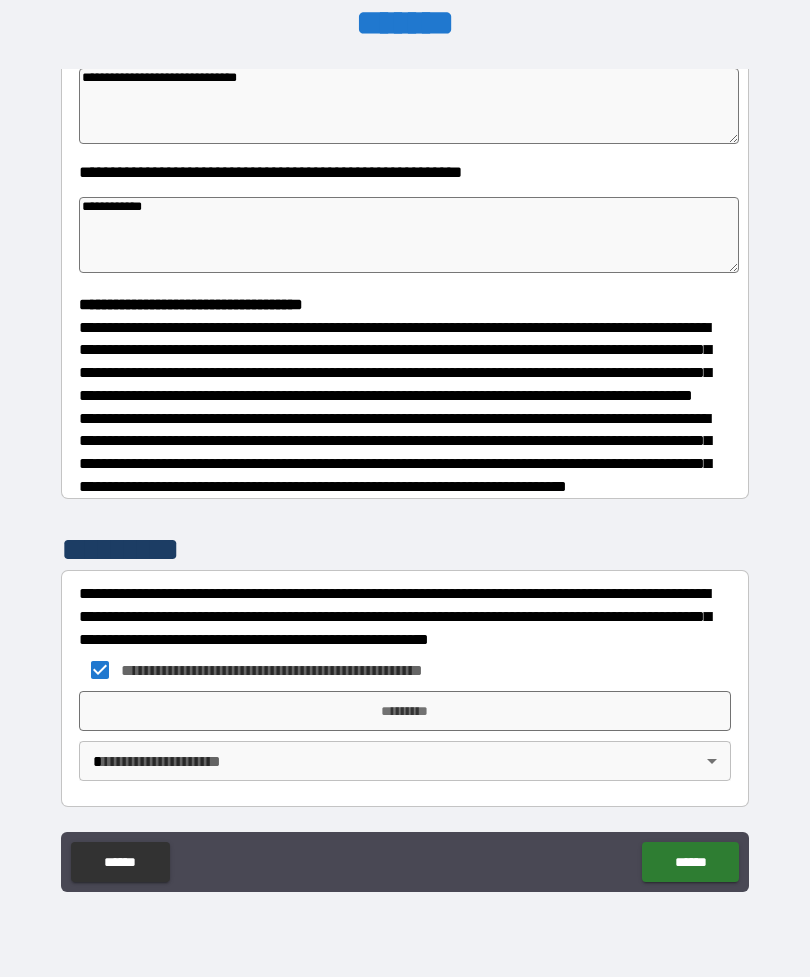 click on "*********" at bounding box center [405, 711] 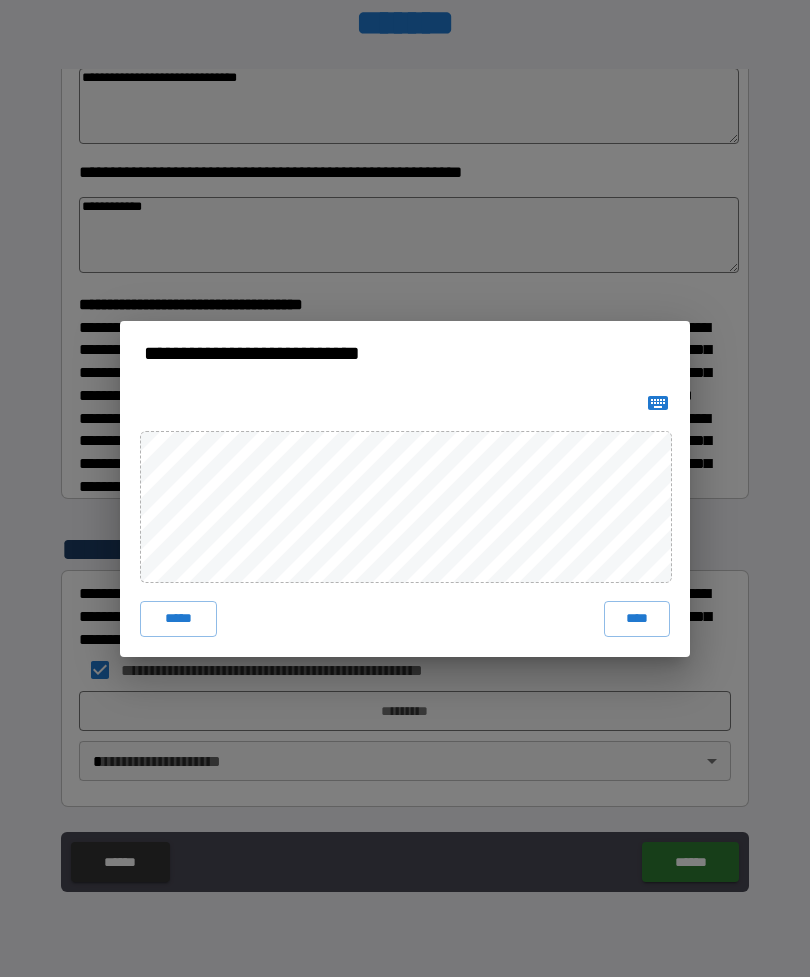 click on "****" at bounding box center (637, 619) 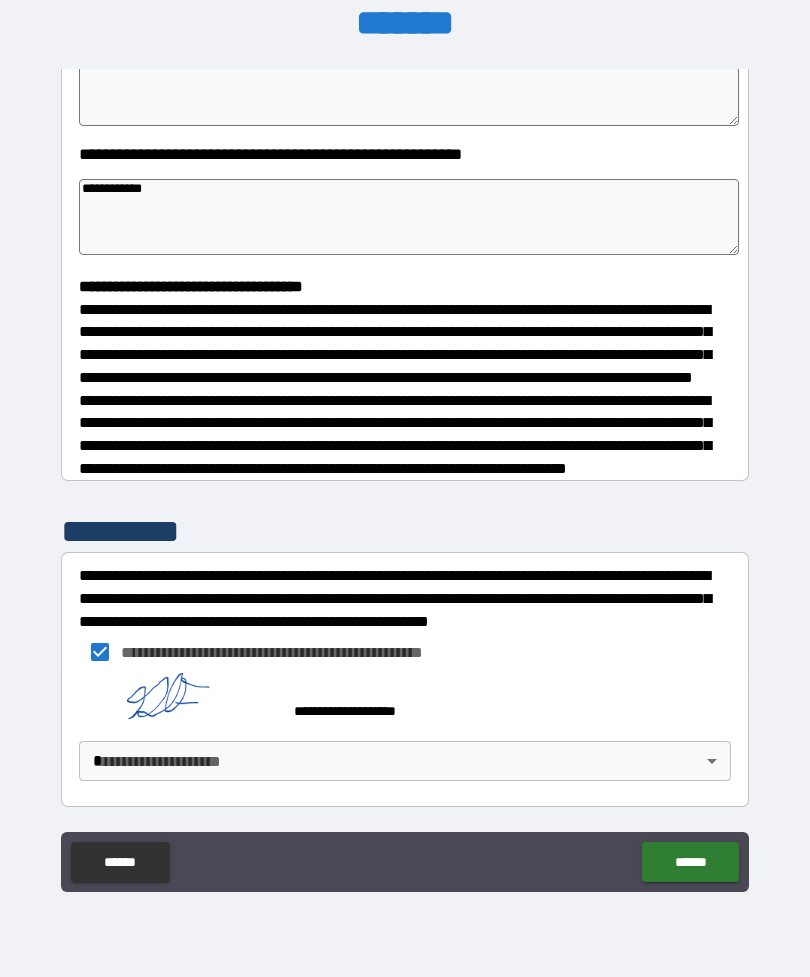 click on "[FIRST] [LAST] [CITY] [STATE] [POSTAL_CODE] [STREET_NAME] [STREET_NUMBER] [COUNTRY] [PHONE] [EMAIL]" at bounding box center [405, 456] 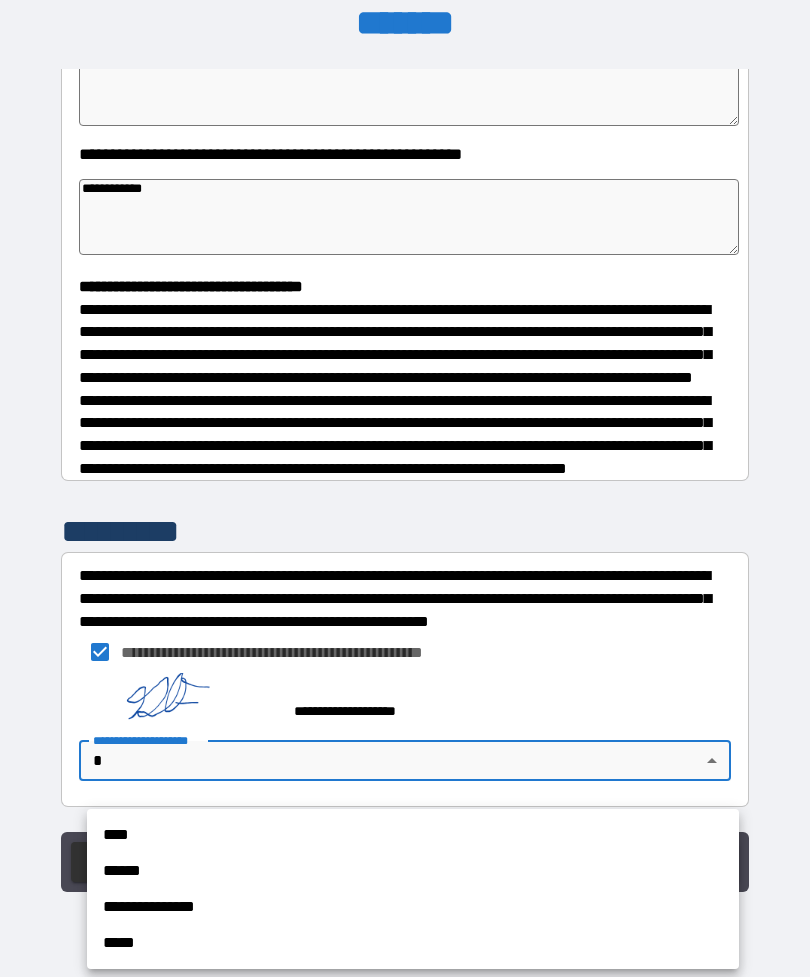 click on "****" at bounding box center (413, 835) 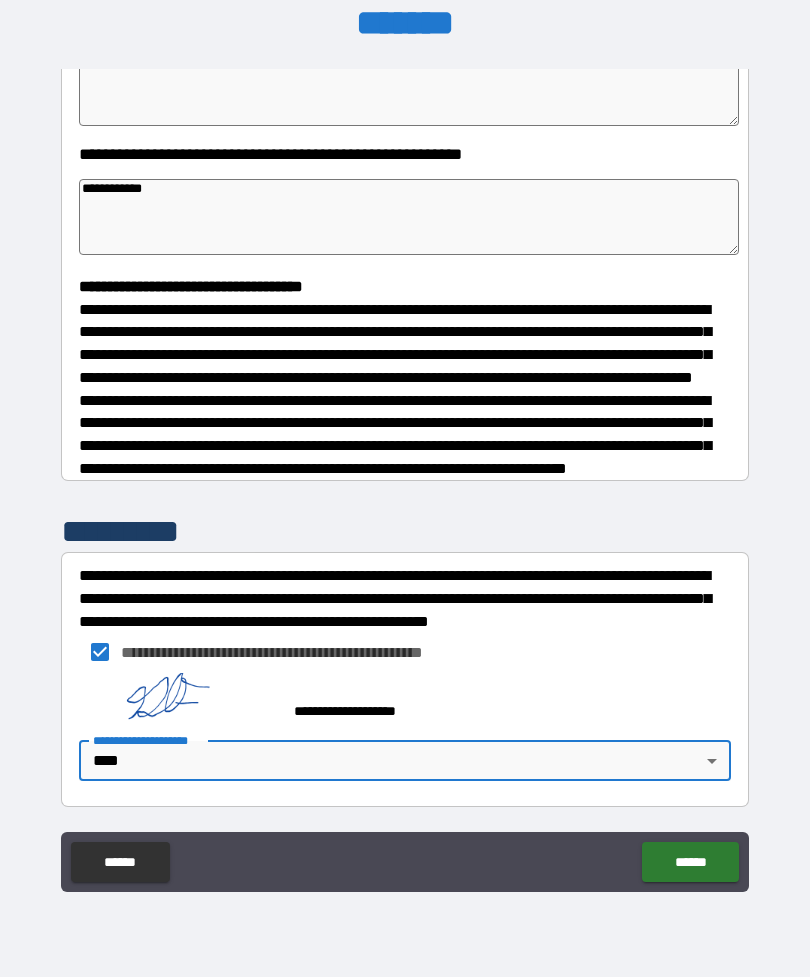 scroll, scrollTop: 408, scrollLeft: 0, axis: vertical 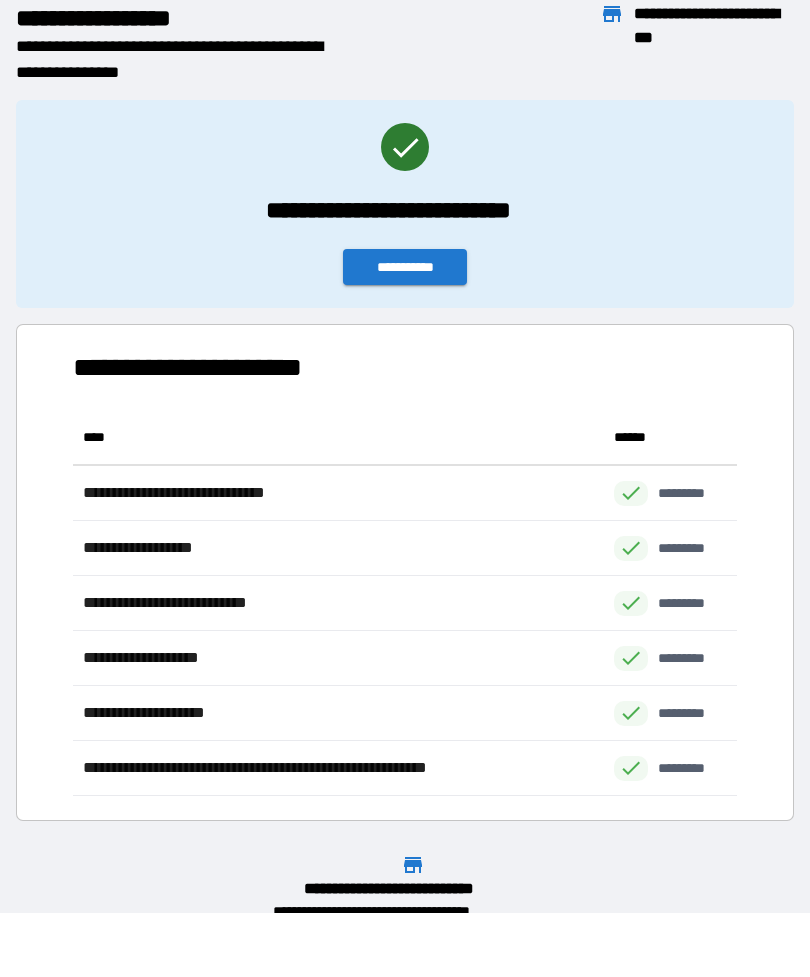 click on "**********" at bounding box center [405, 267] 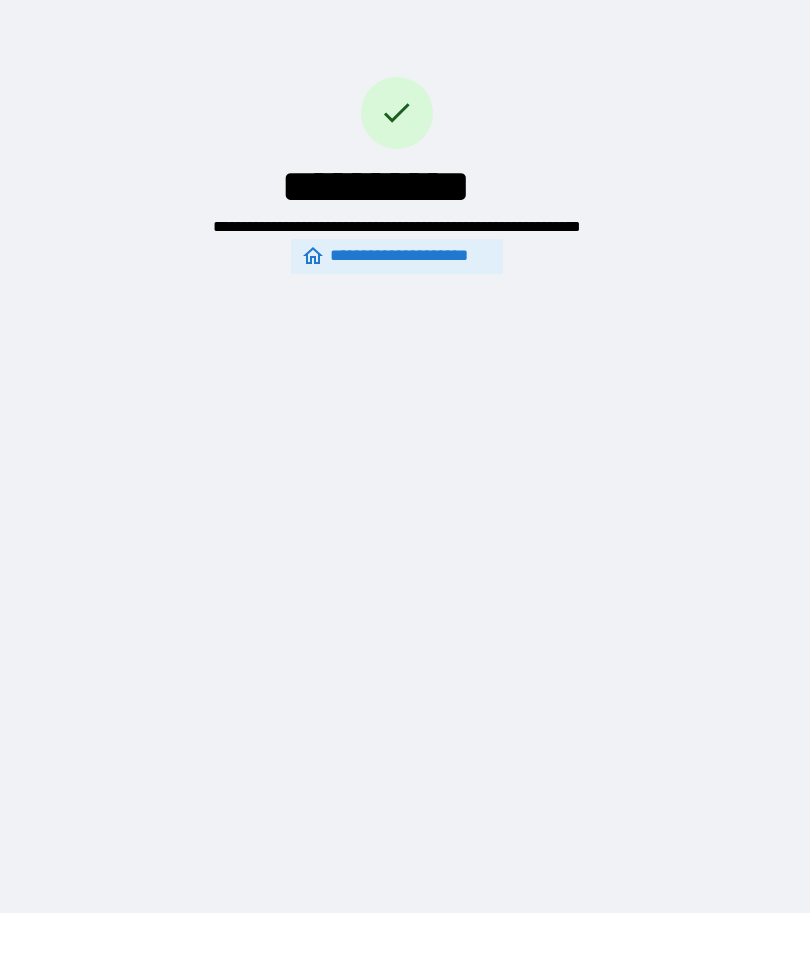 click on "**********" at bounding box center (405, 424) 